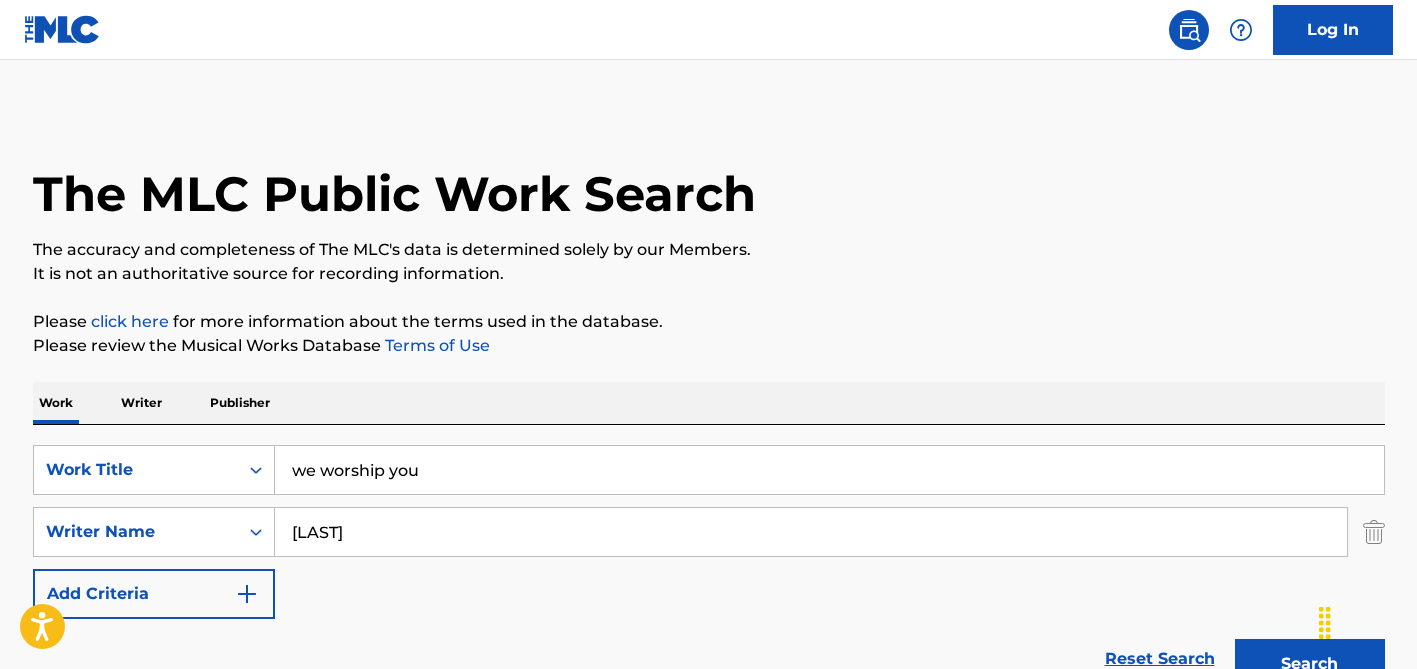scroll, scrollTop: 584, scrollLeft: 0, axis: vertical 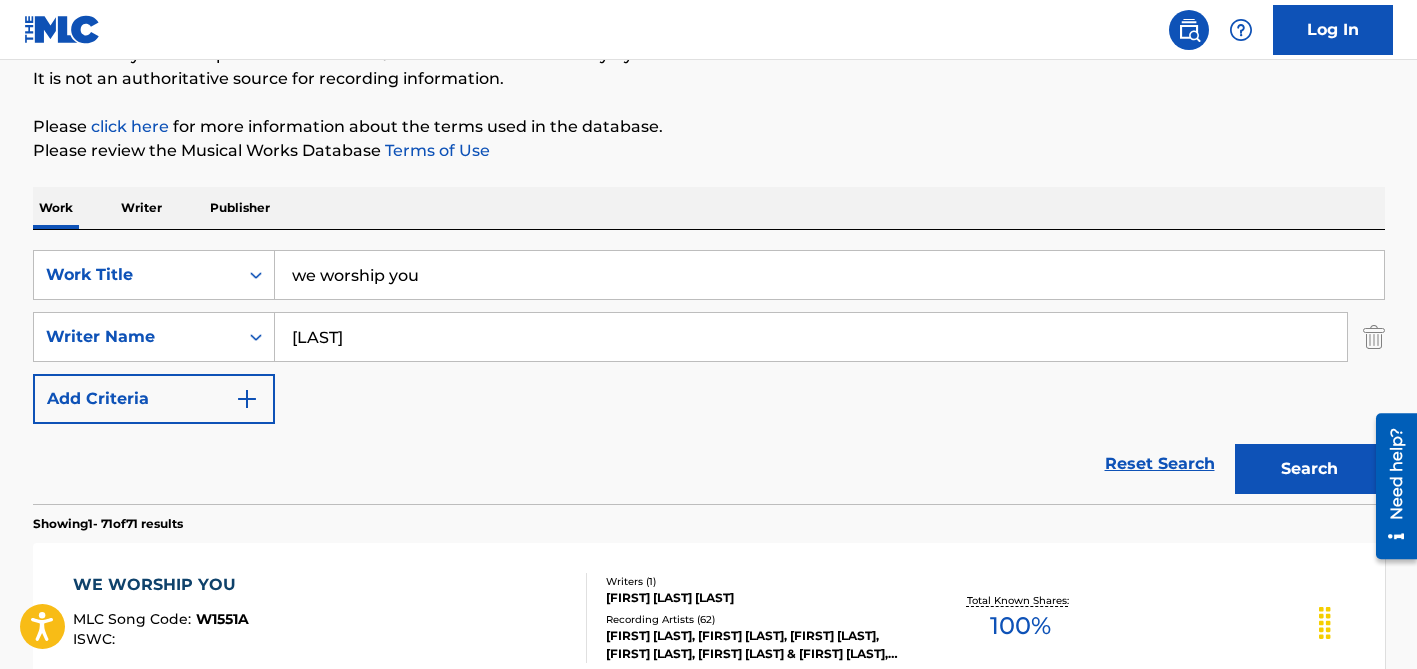 click on "we worship you" at bounding box center (829, 275) 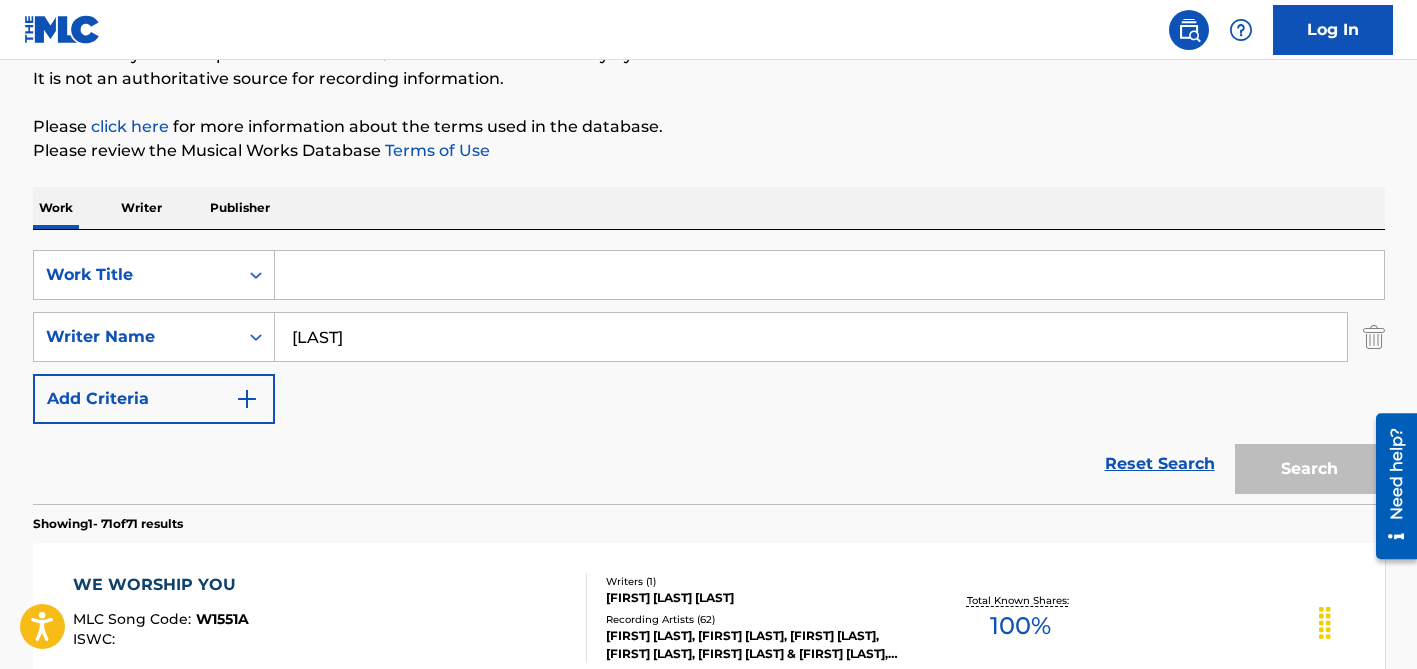type 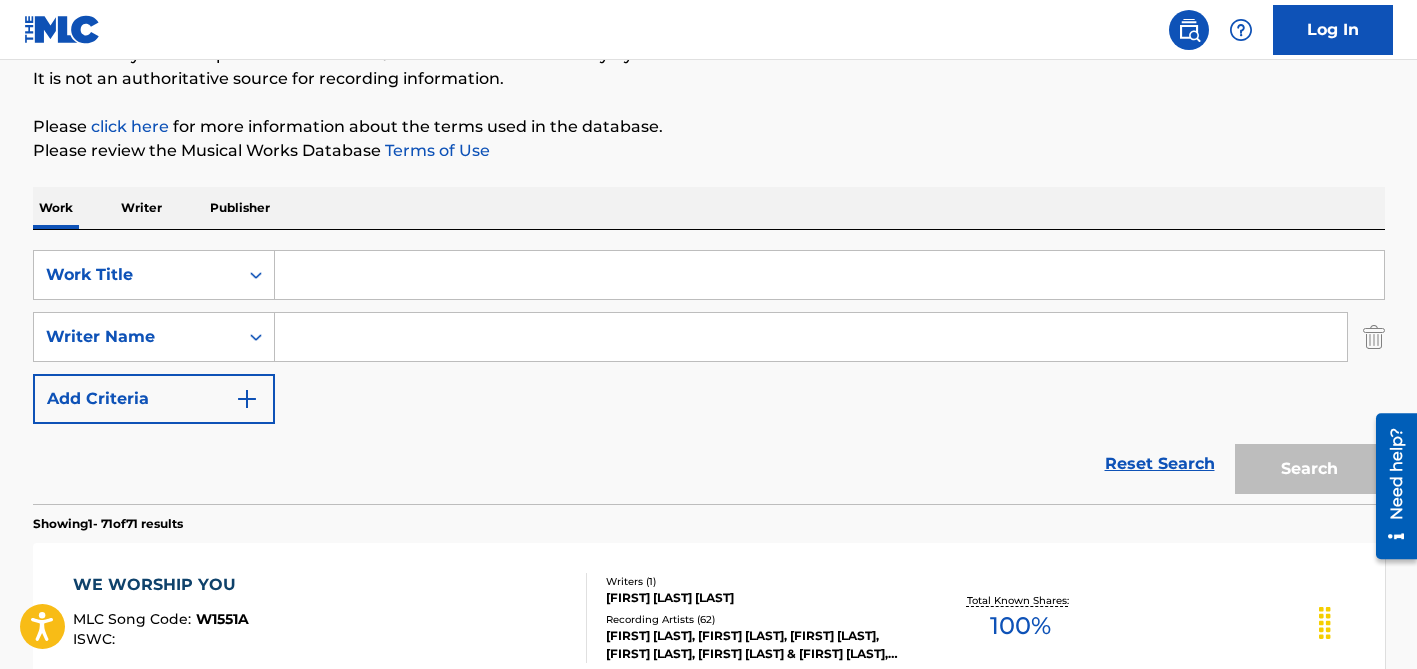 type 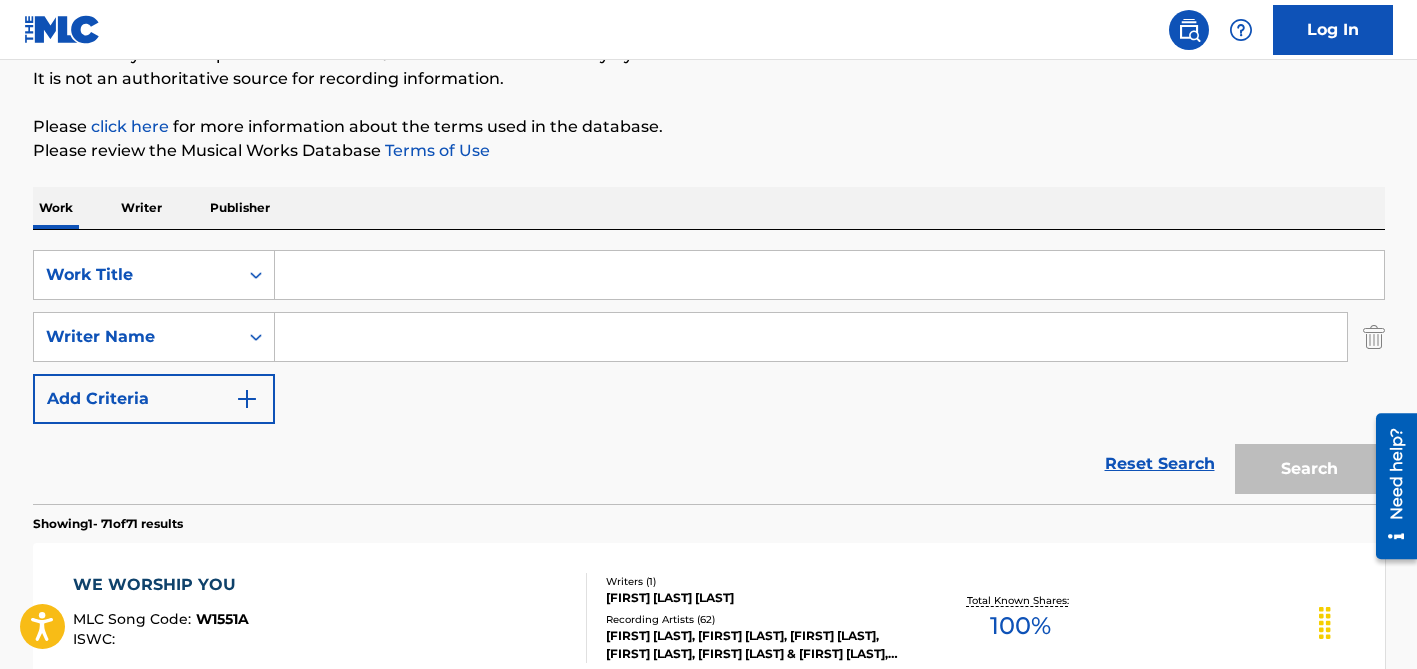 click at bounding box center (829, 275) 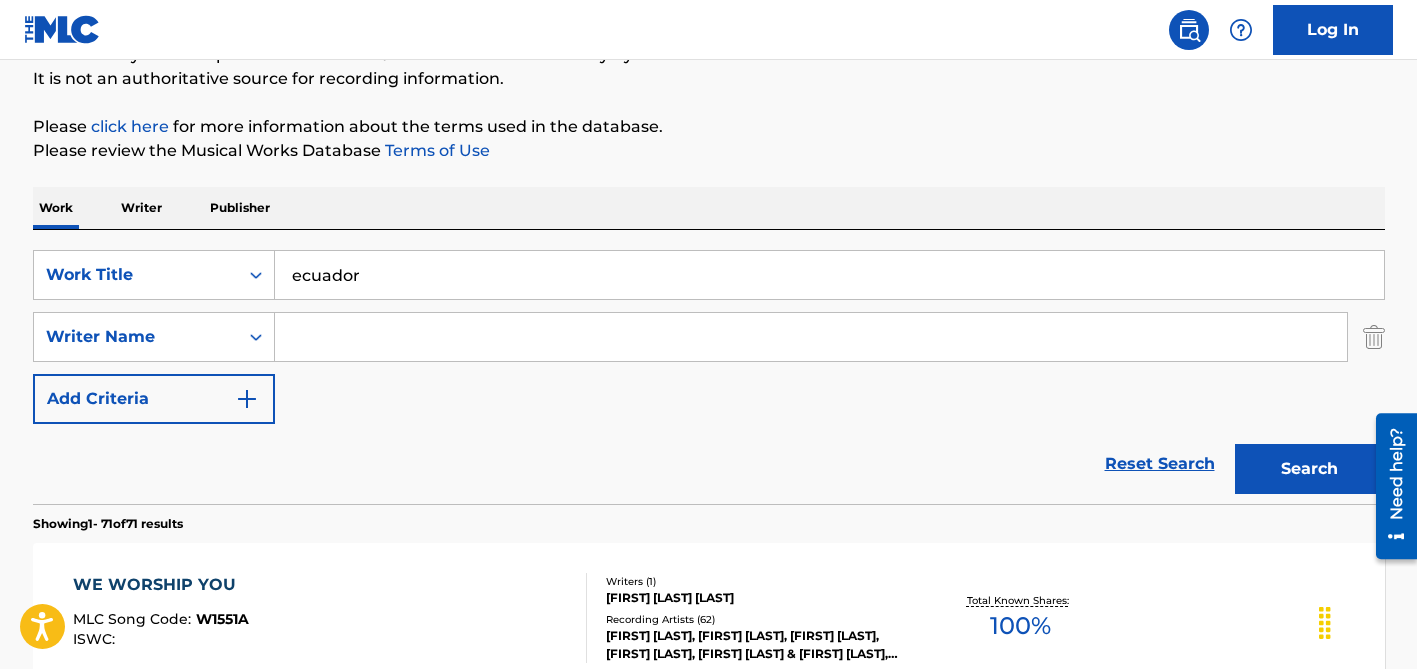 type on "ecuador" 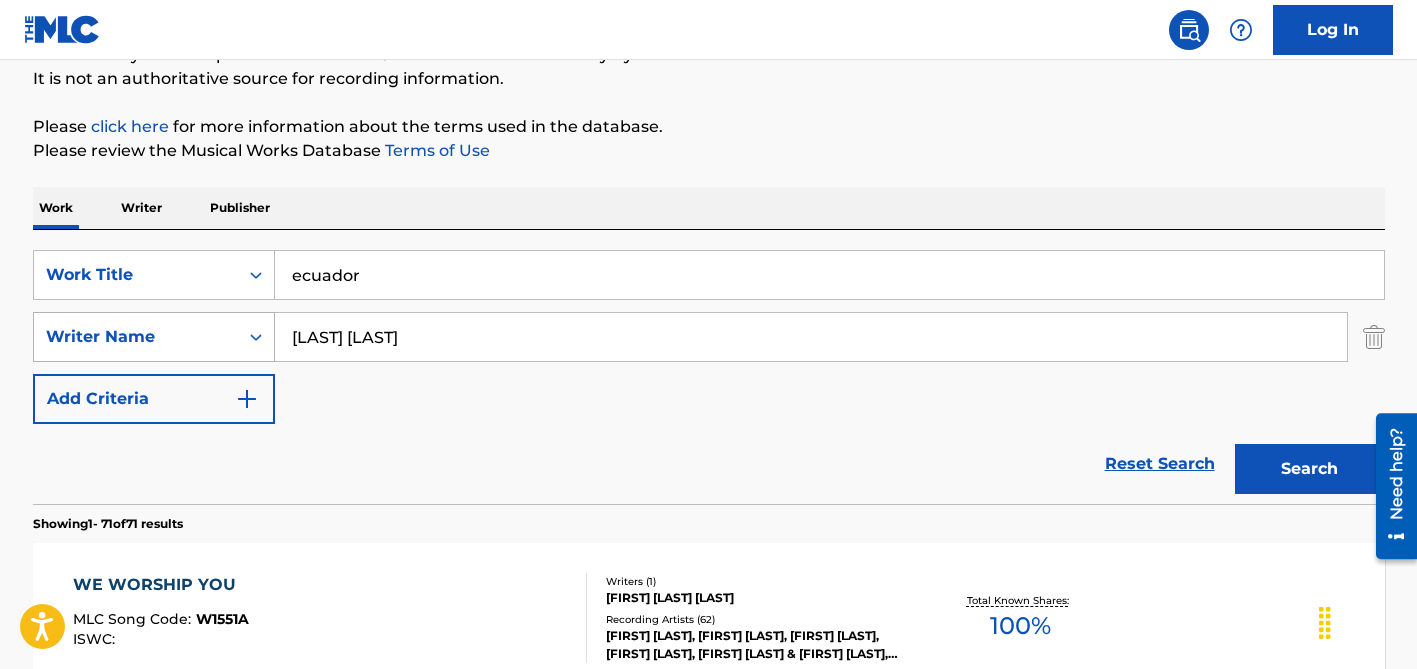 drag, startPoint x: 327, startPoint y: 337, endPoint x: 209, endPoint y: 326, distance: 118.511604 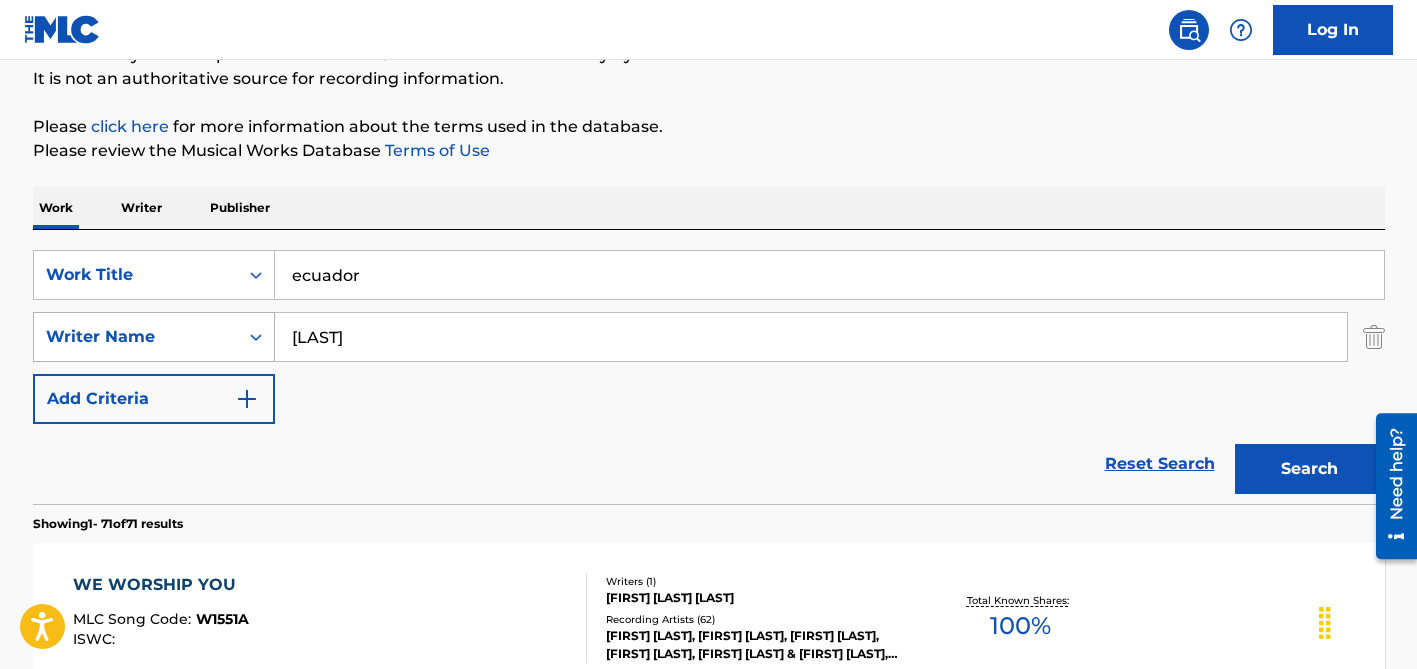 type on "[LAST]" 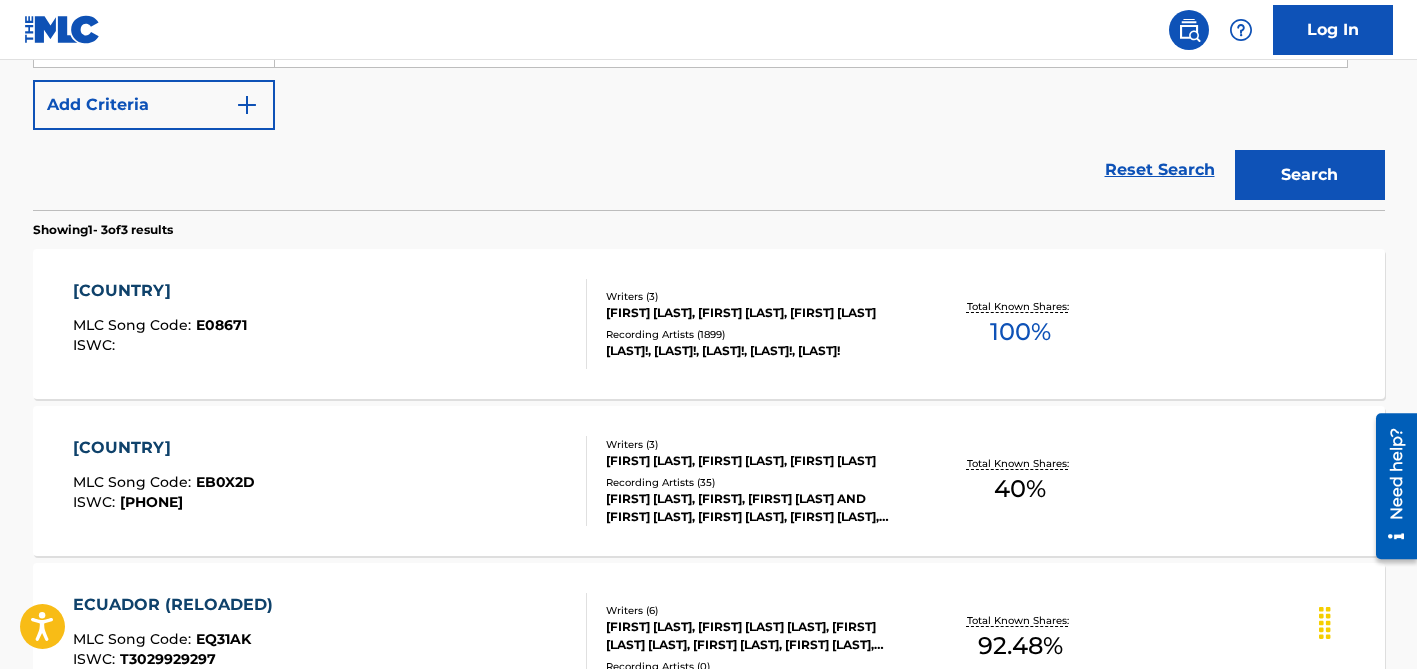 scroll, scrollTop: 451, scrollLeft: 0, axis: vertical 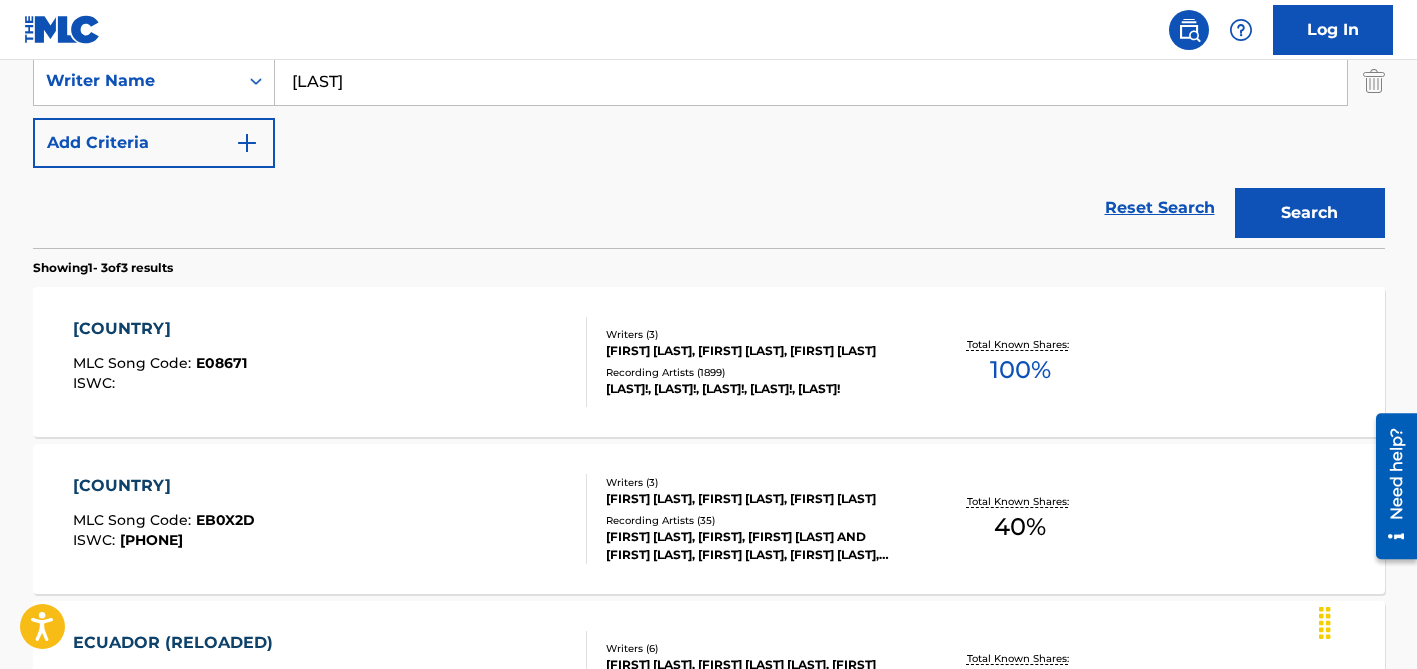 click on "[FIRST] [LAST], [FIRST] [LAST], [FIRST] [LAST]" at bounding box center (757, 351) 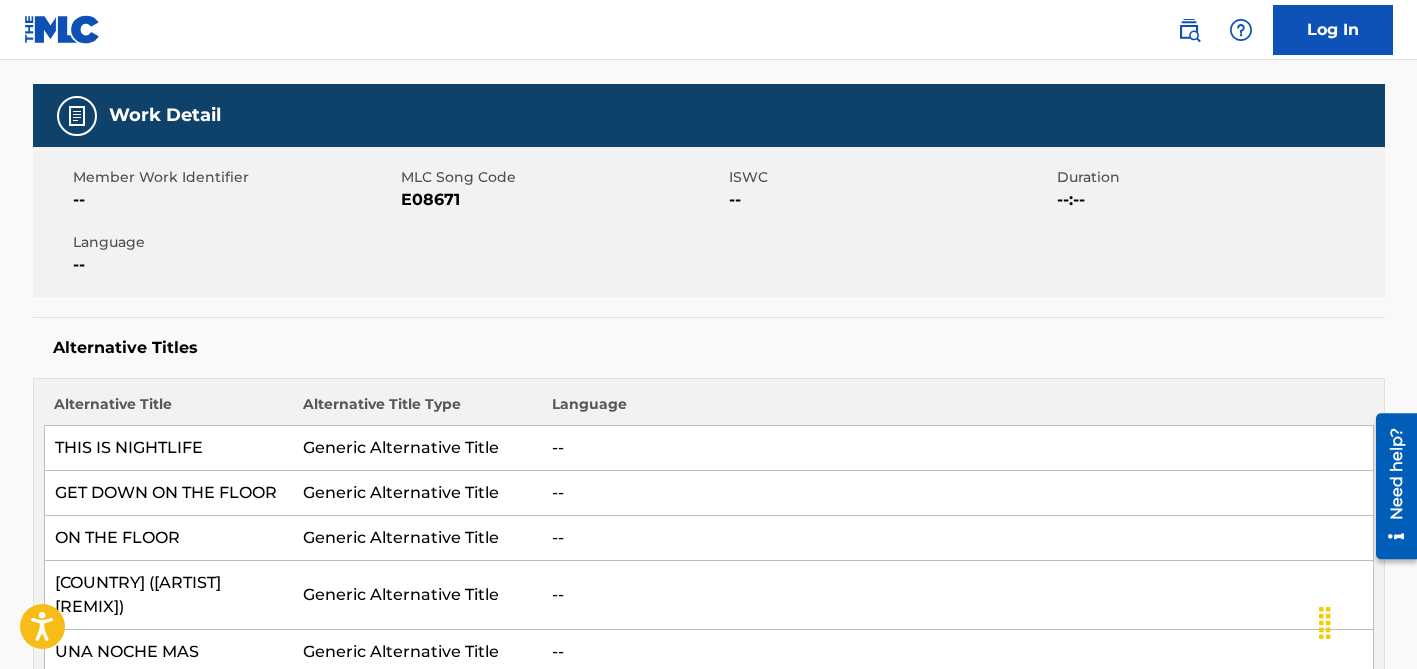 scroll, scrollTop: 0, scrollLeft: 0, axis: both 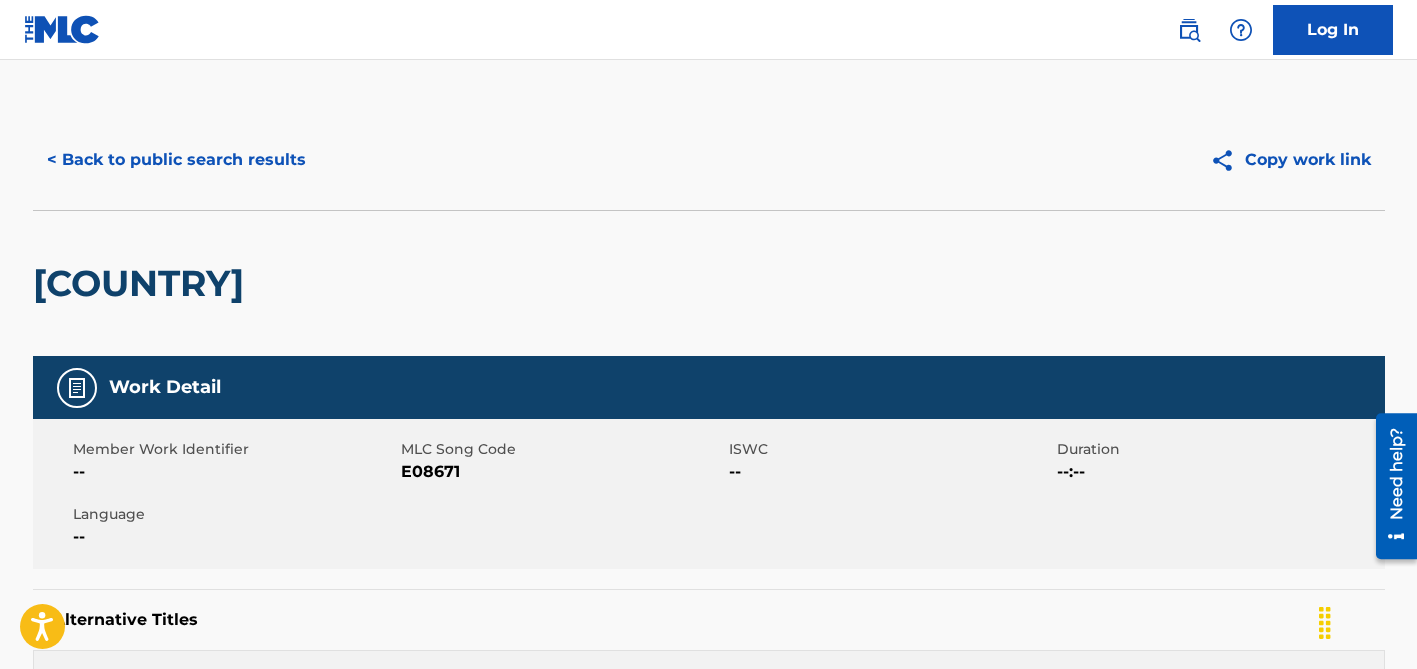 click on "< Back to public search results" at bounding box center [176, 160] 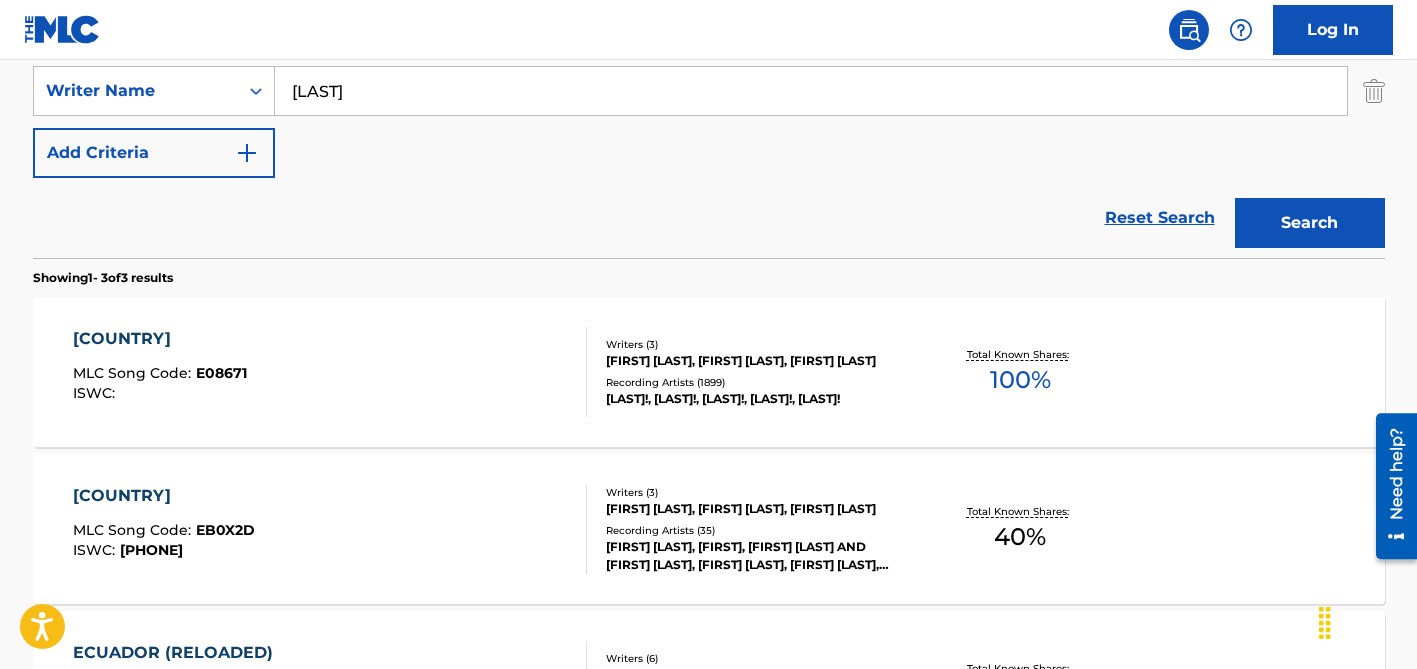 scroll, scrollTop: 300, scrollLeft: 0, axis: vertical 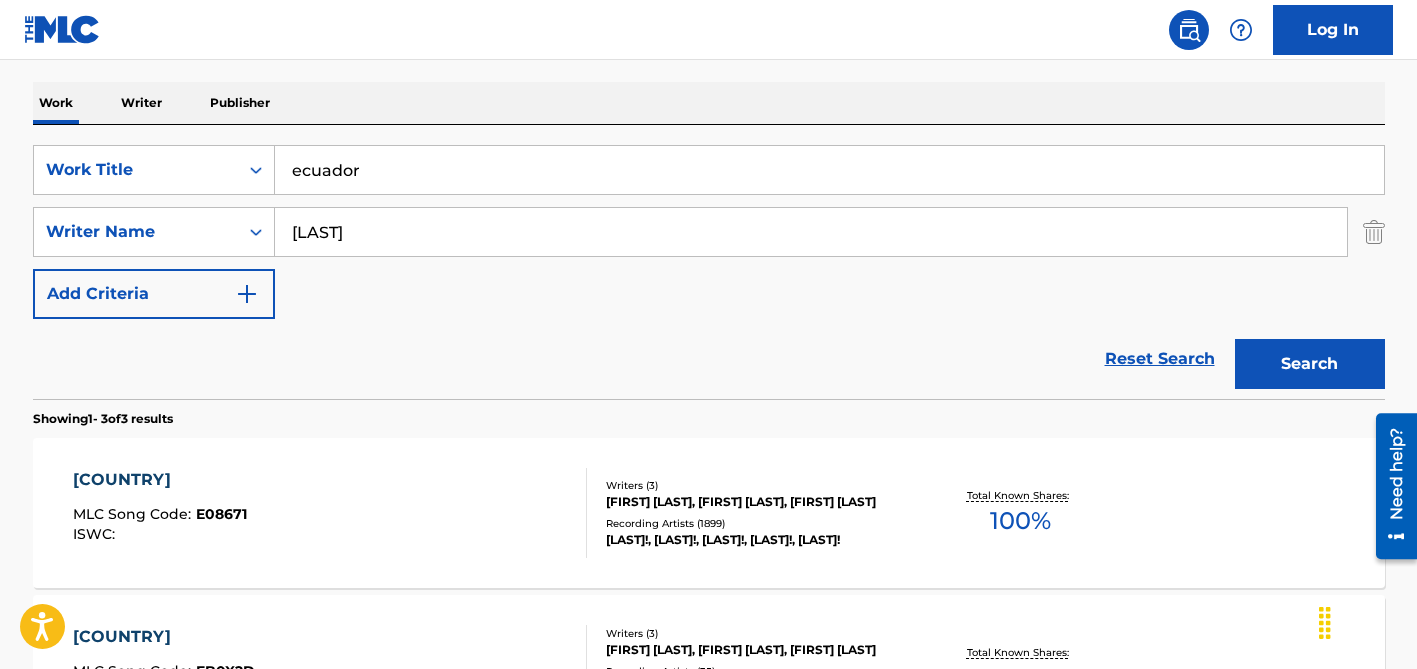 click on "[LAST]" at bounding box center (811, 232) 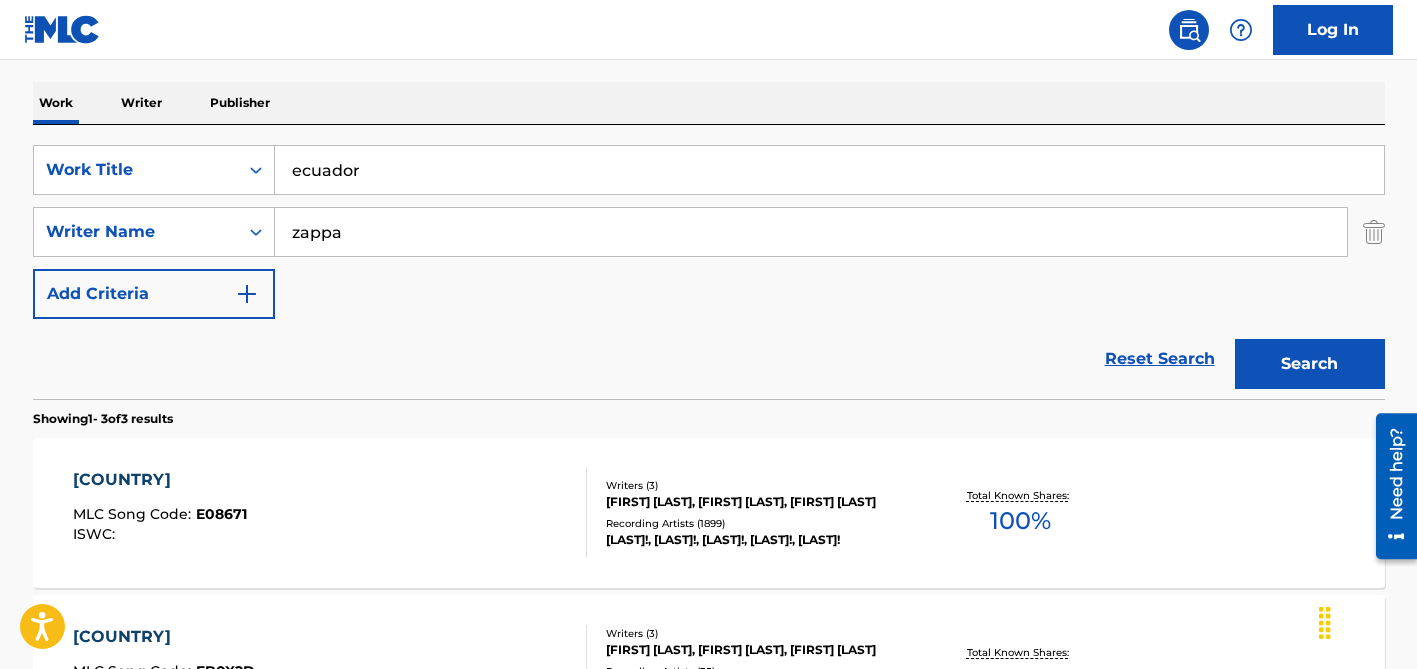 type on "zappa" 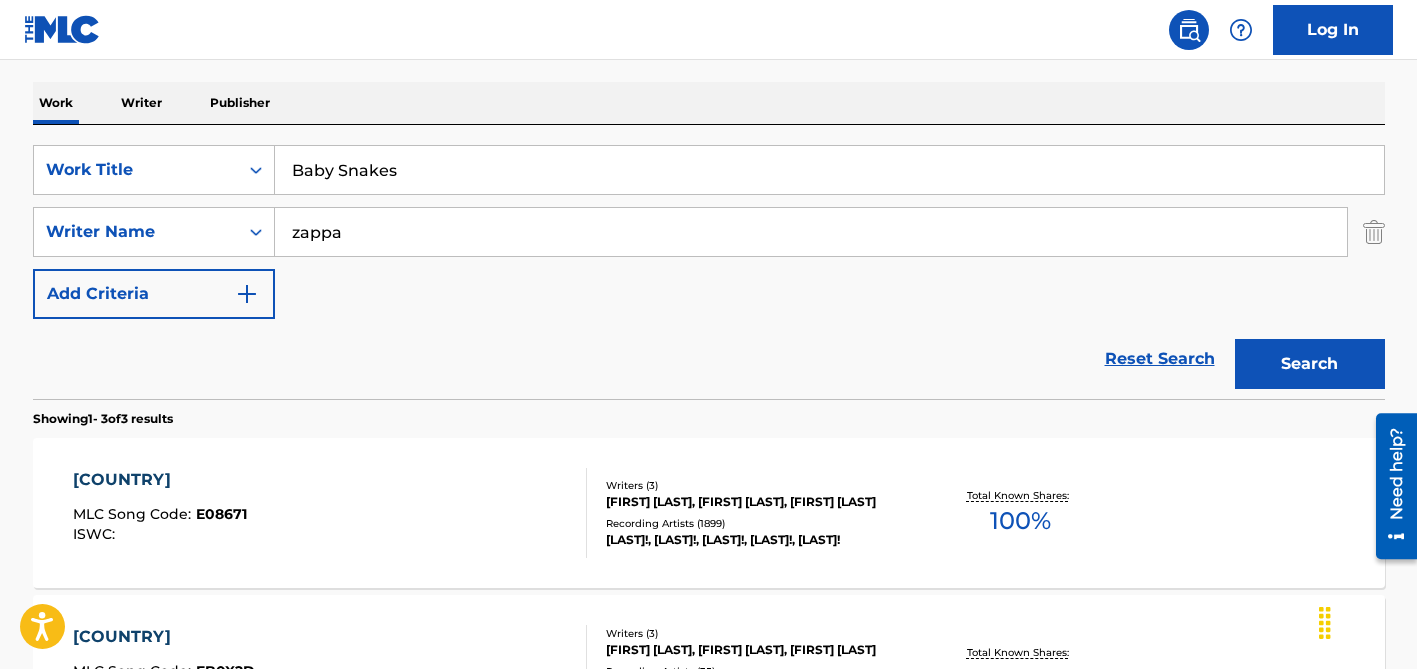 click on "Search" at bounding box center (1310, 364) 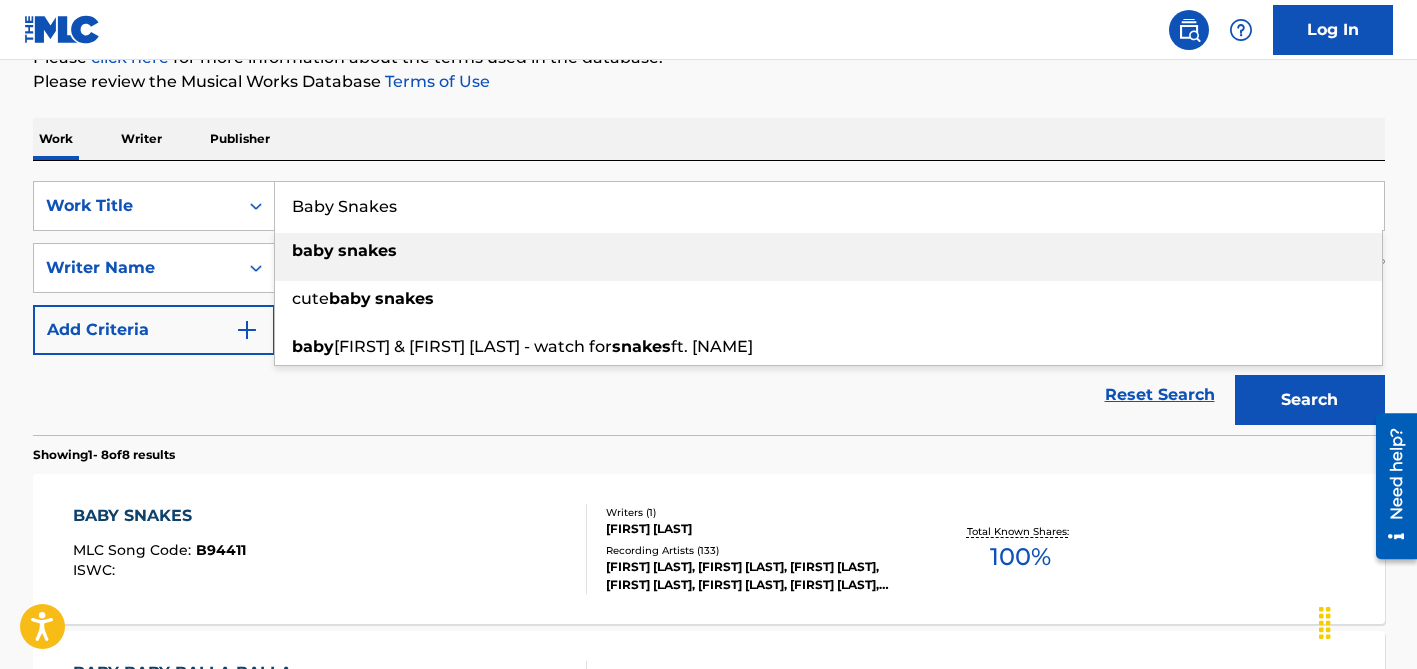 click on "Reset Search Search" at bounding box center [709, 395] 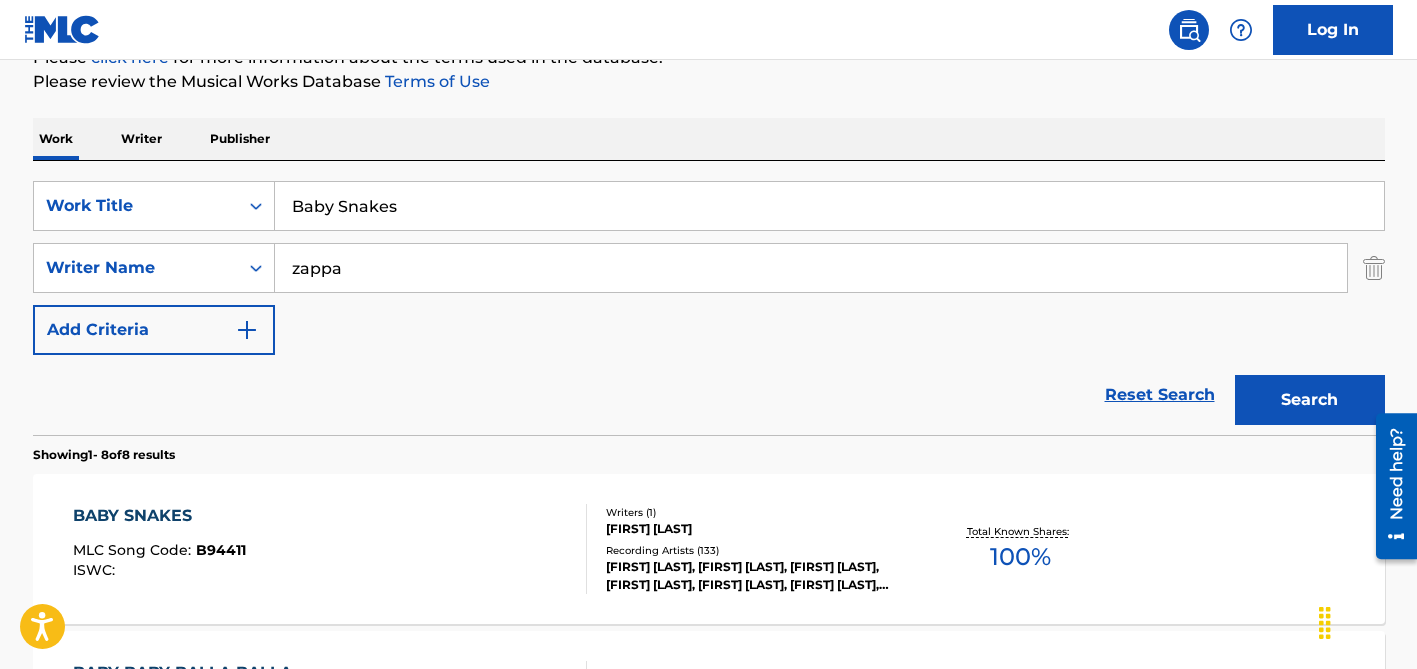 click on "Baby Snakes" at bounding box center [829, 206] 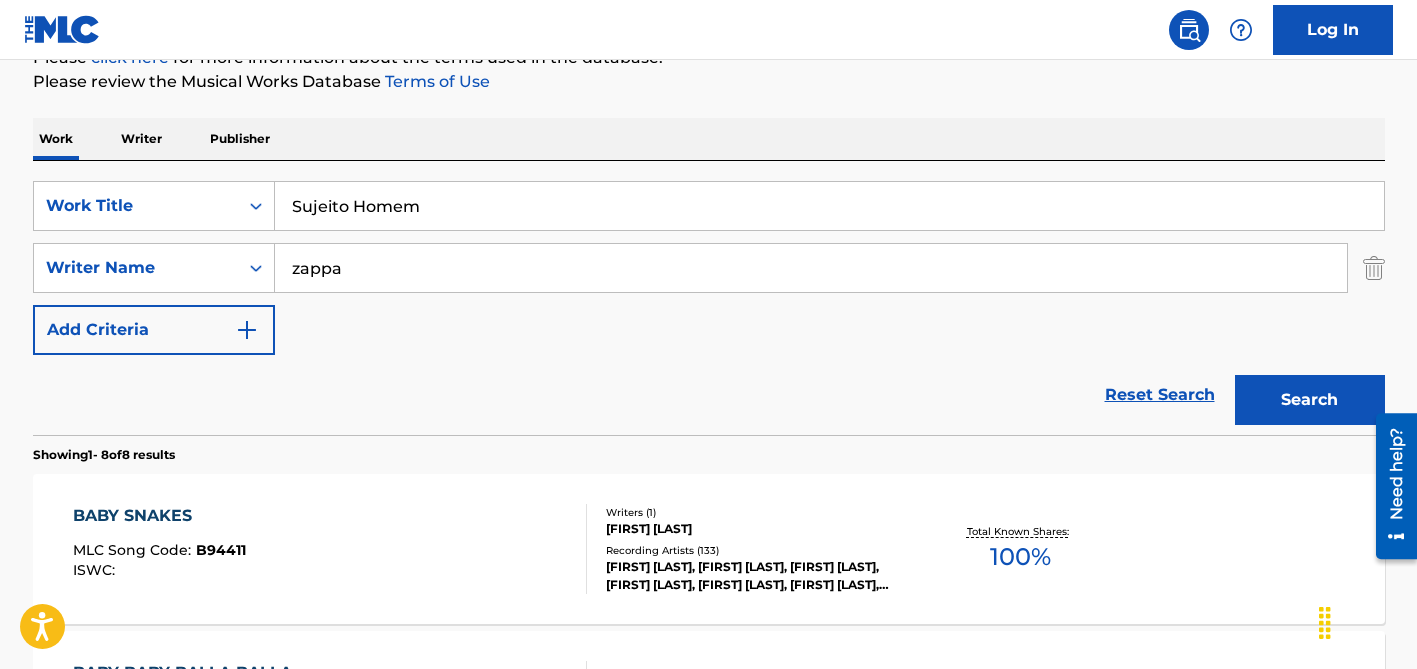 type on "Sujeito Homem" 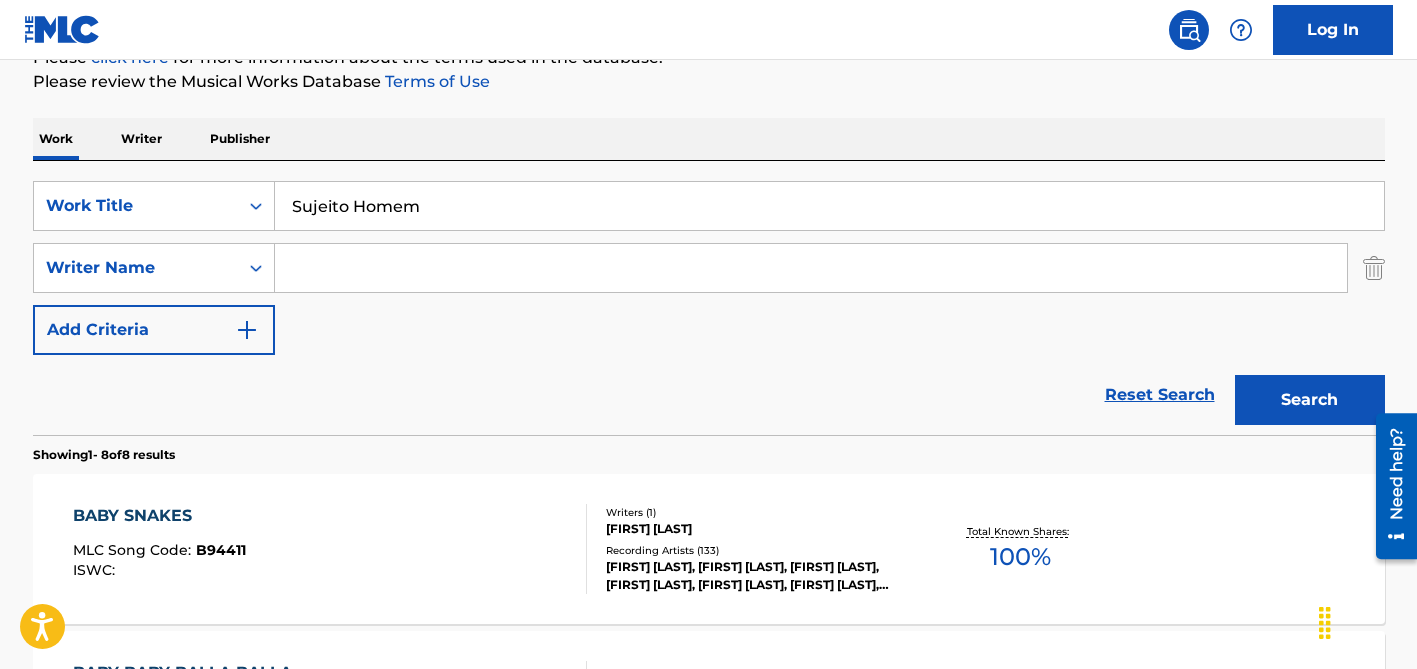 click on "Search" at bounding box center [1310, 400] 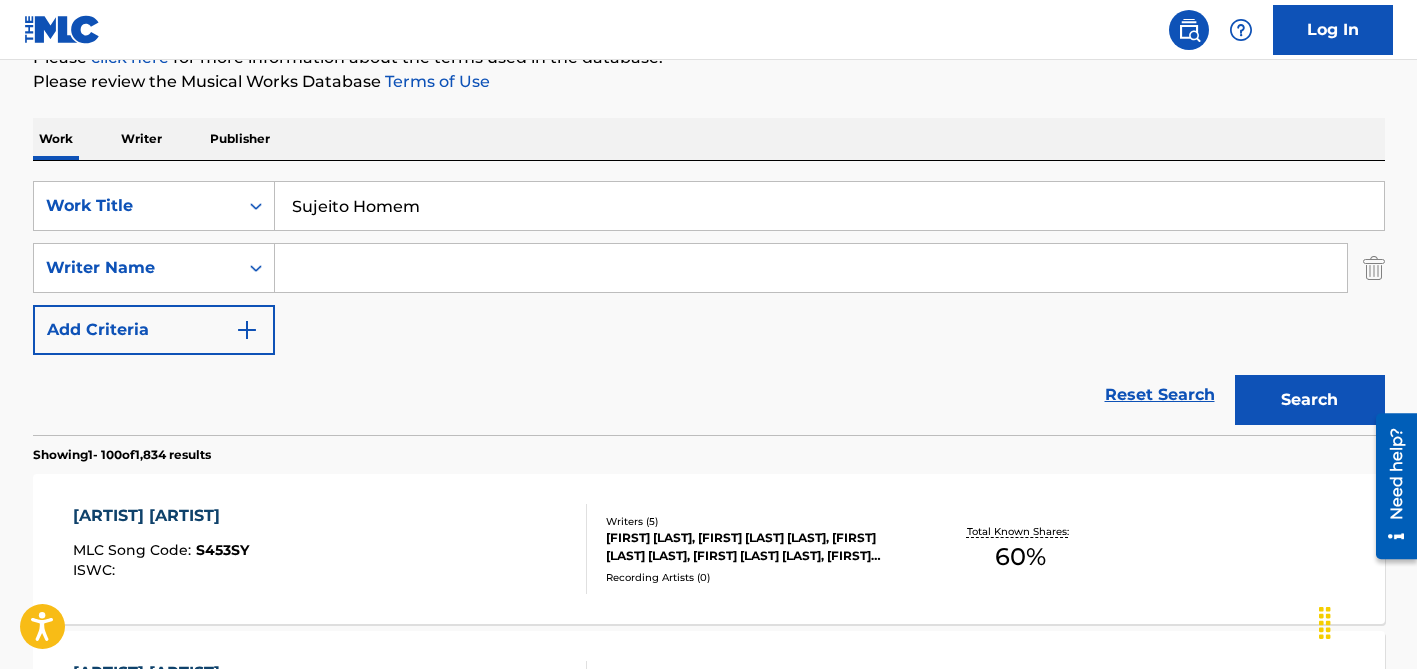 click at bounding box center [811, 268] 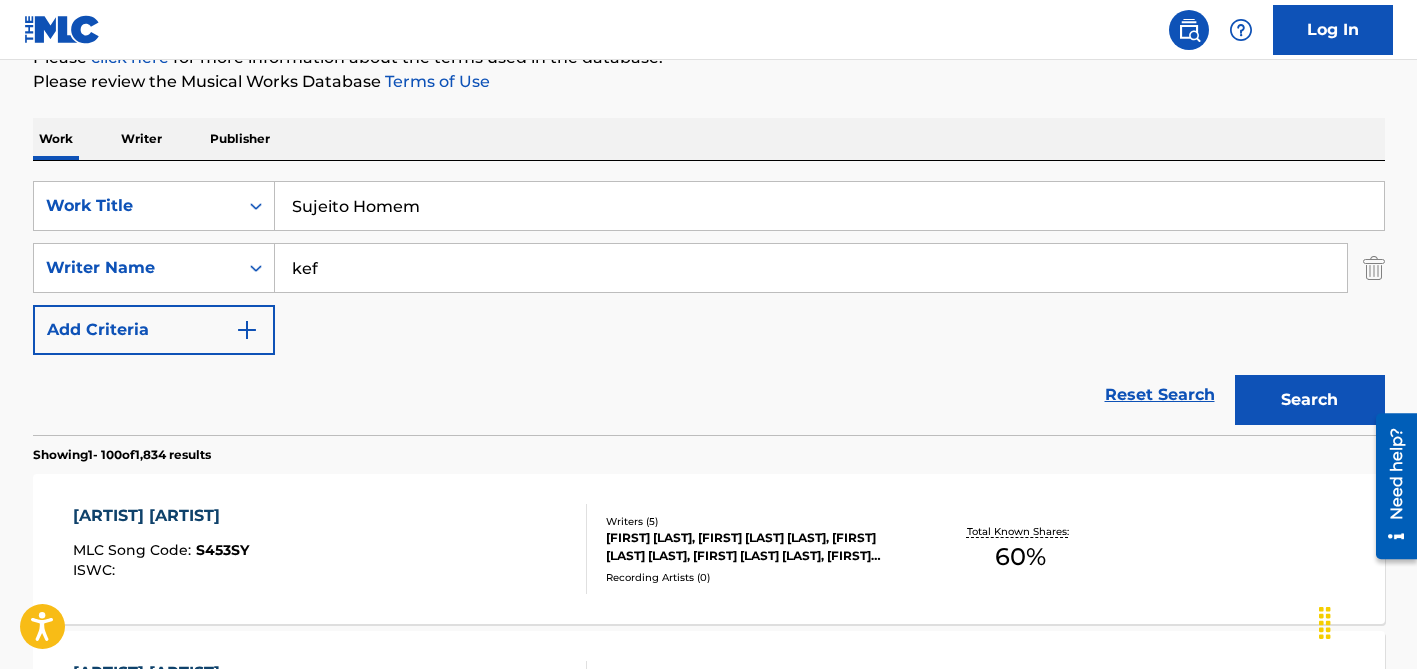 type on "kef" 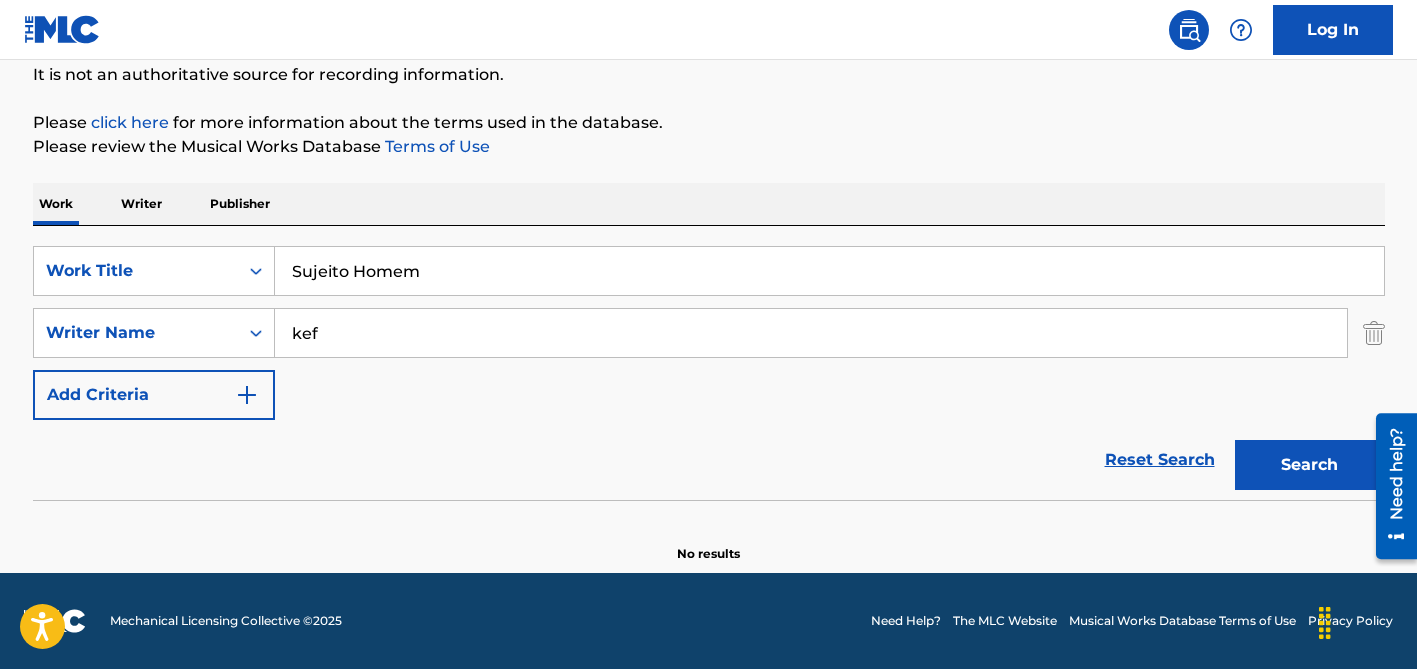 scroll, scrollTop: 199, scrollLeft: 0, axis: vertical 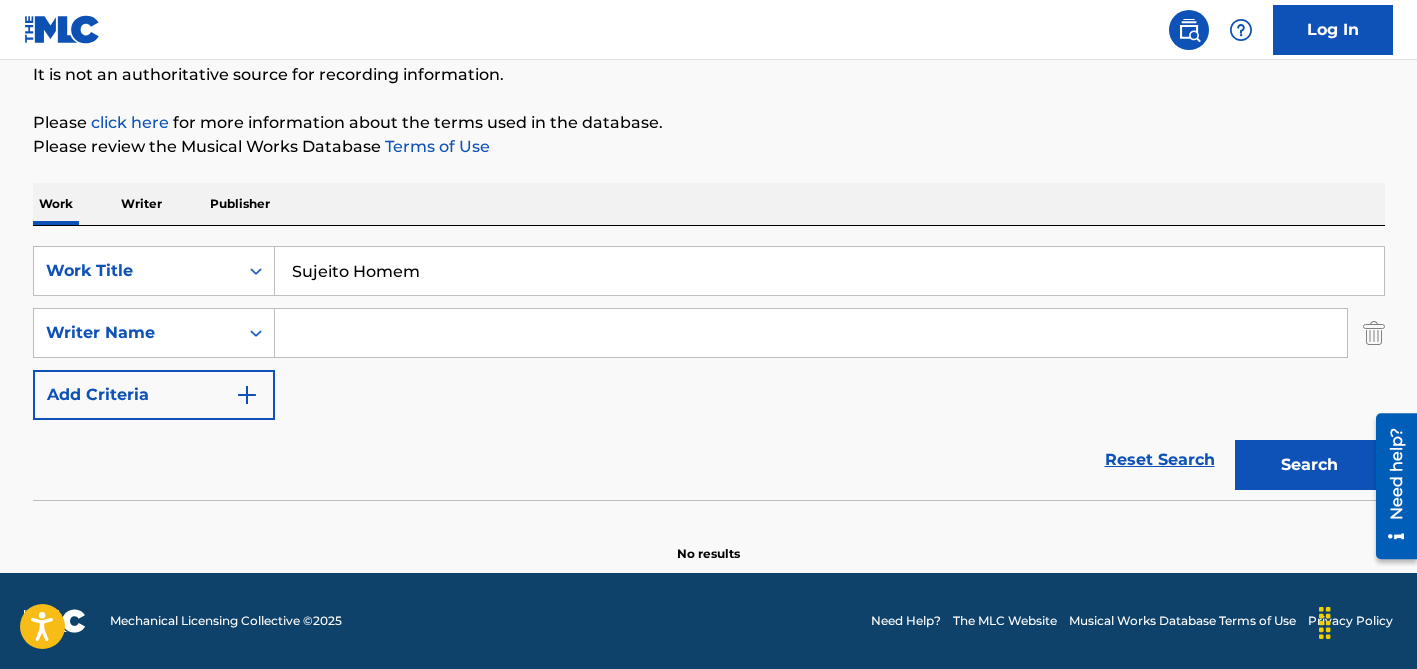 click on "Search" at bounding box center (1310, 465) 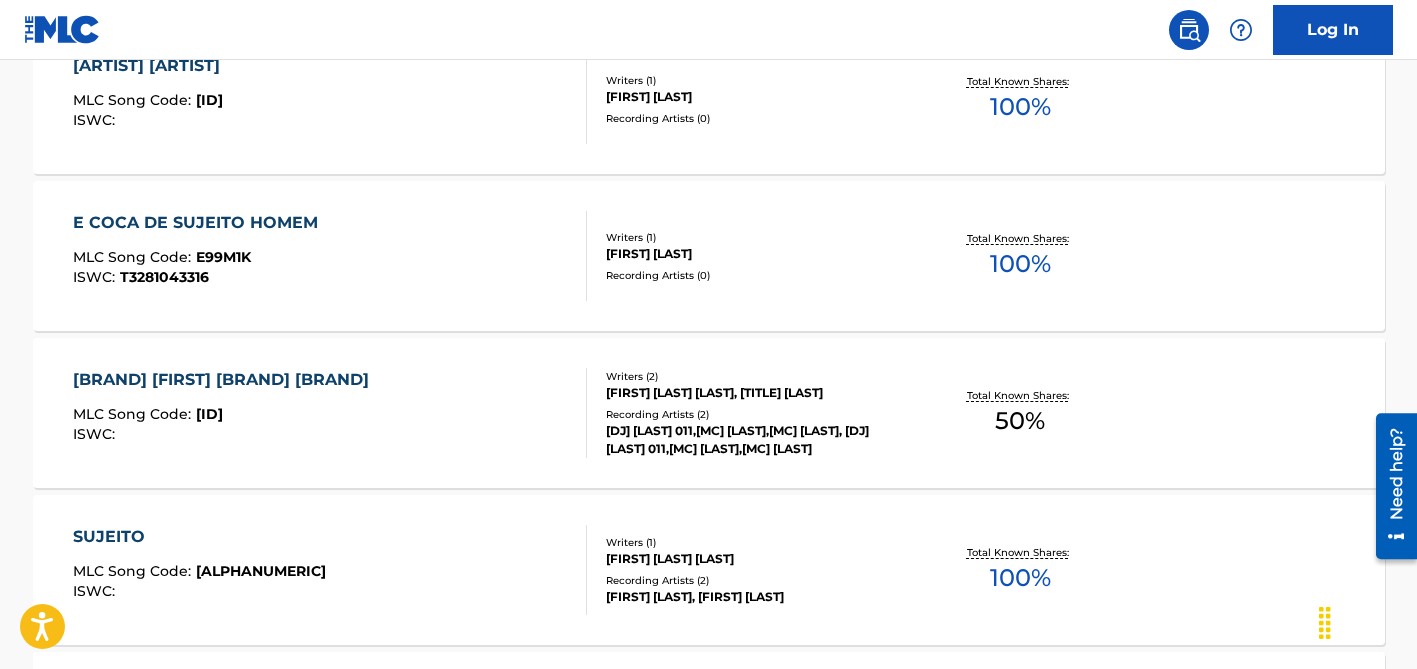 scroll, scrollTop: 1030, scrollLeft: 0, axis: vertical 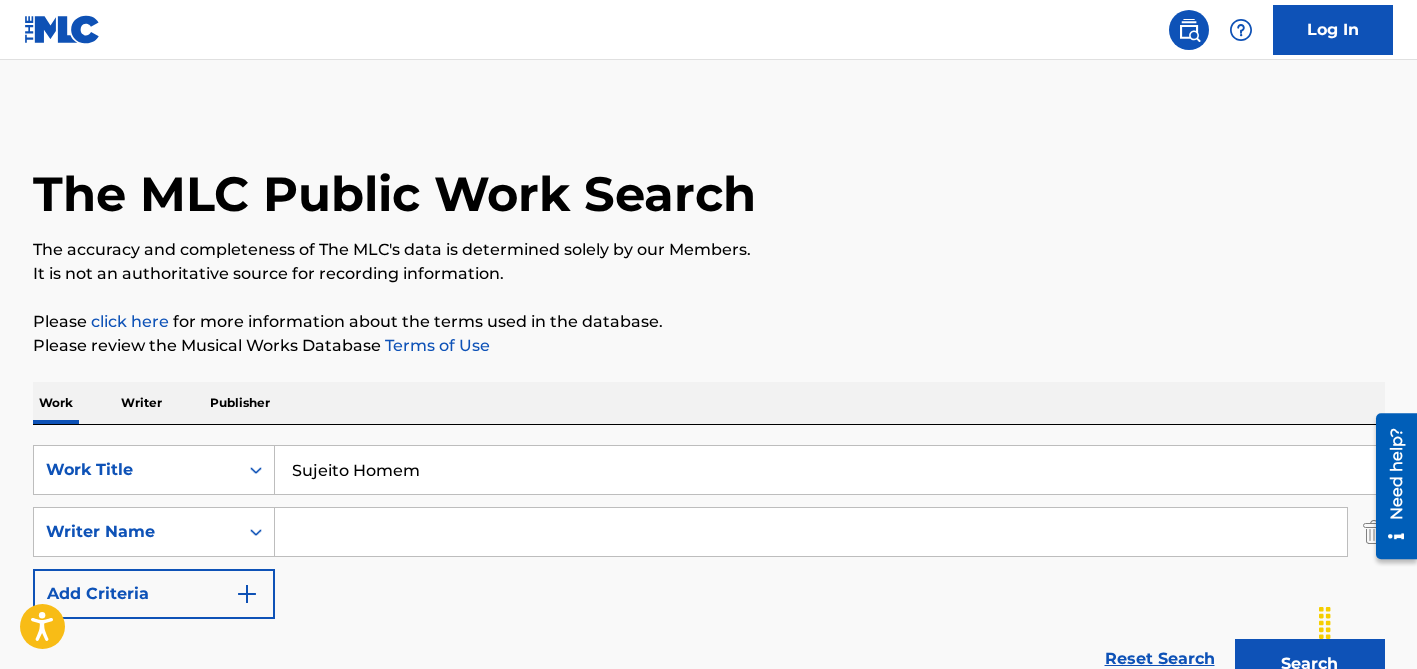 click at bounding box center (811, 532) 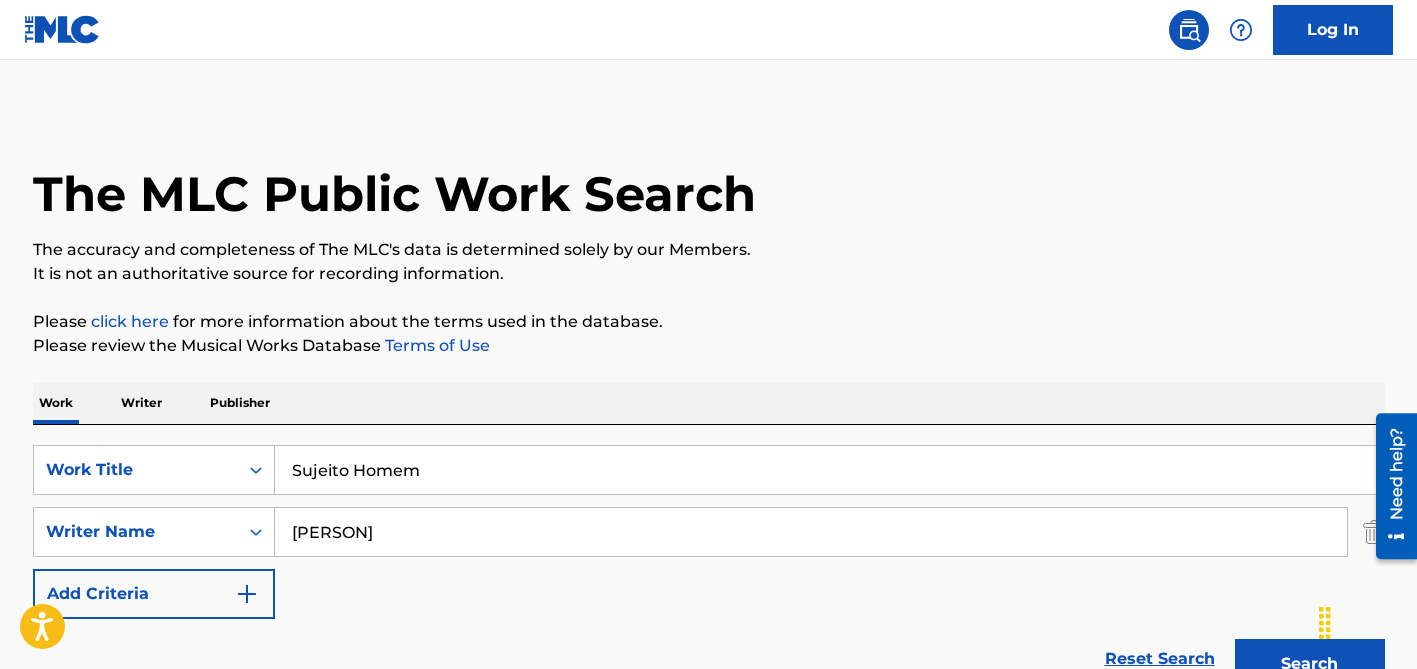 type on "[PERSON]" 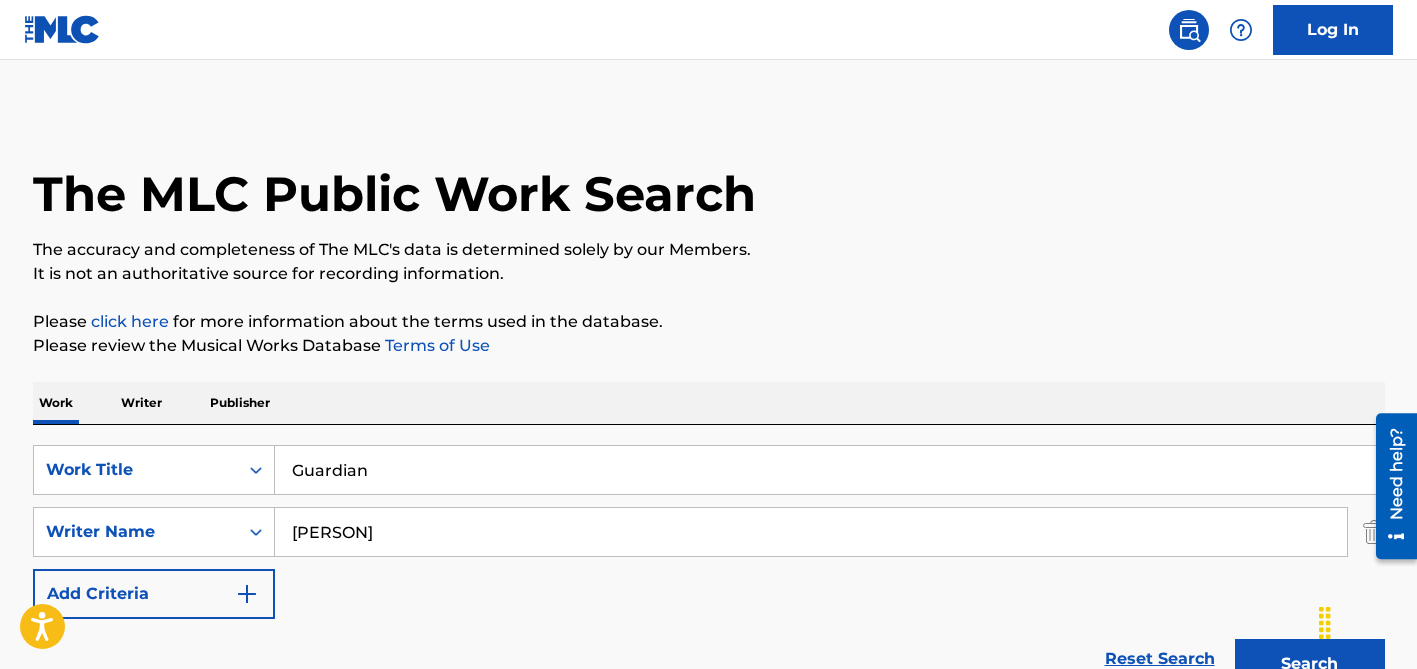 type on "Guardian" 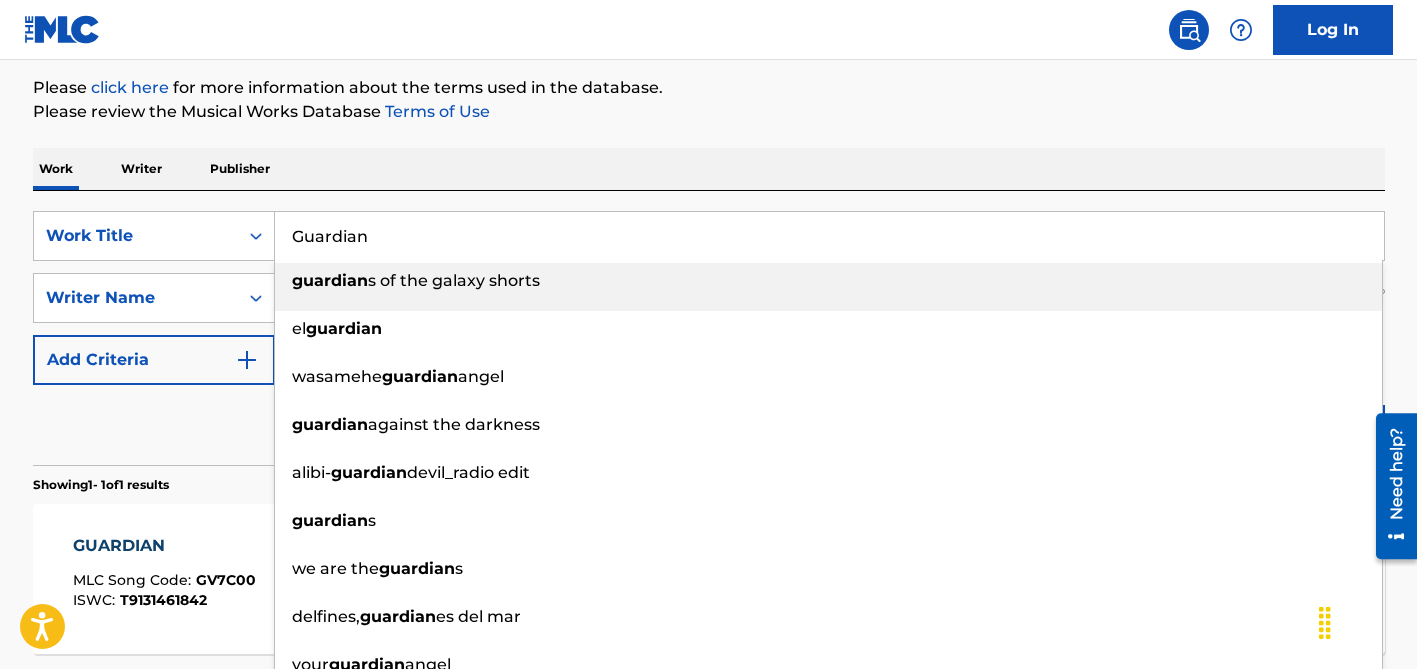 scroll, scrollTop: 342, scrollLeft: 0, axis: vertical 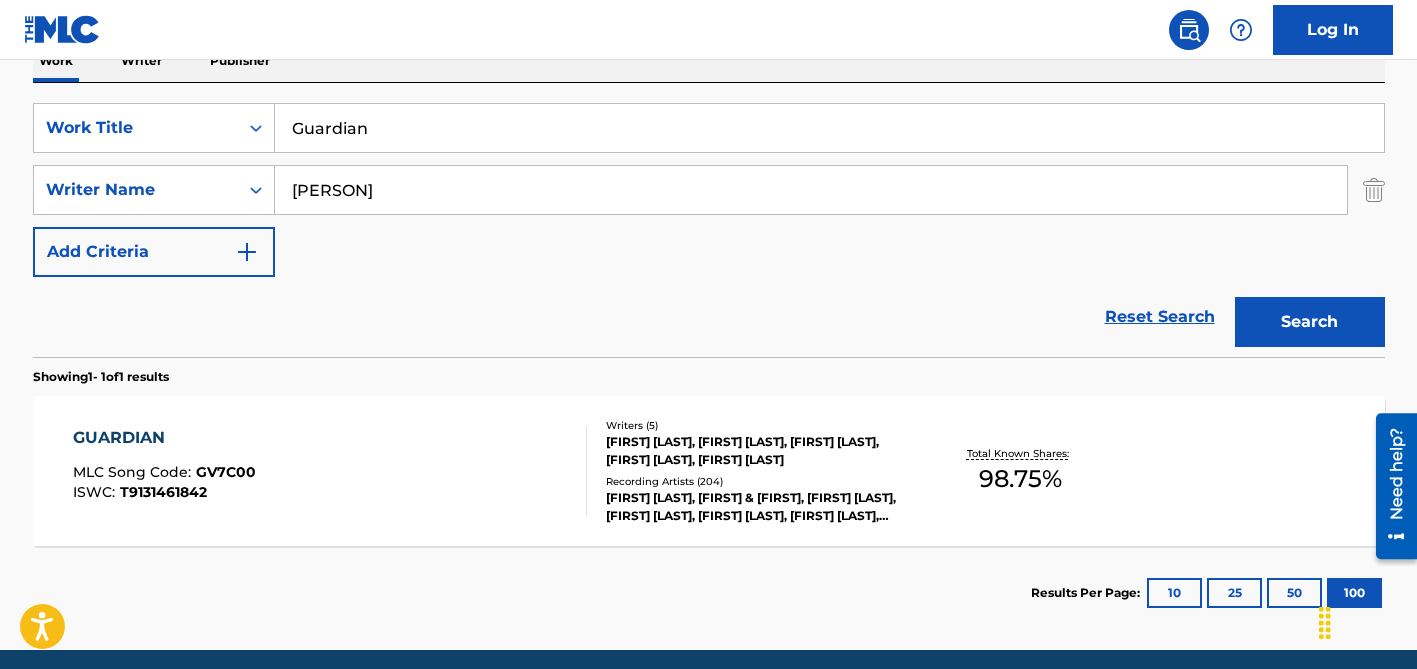 click on "Reset Search Search" at bounding box center [709, 317] 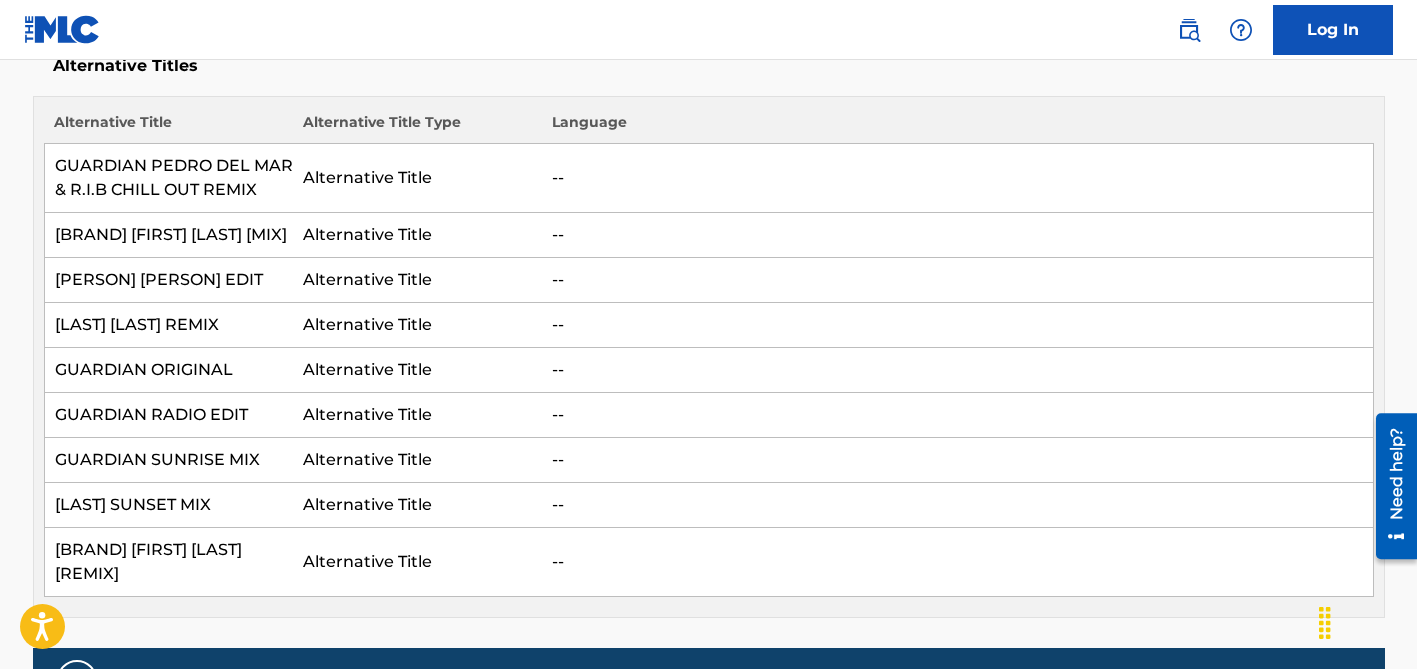 scroll, scrollTop: 0, scrollLeft: 0, axis: both 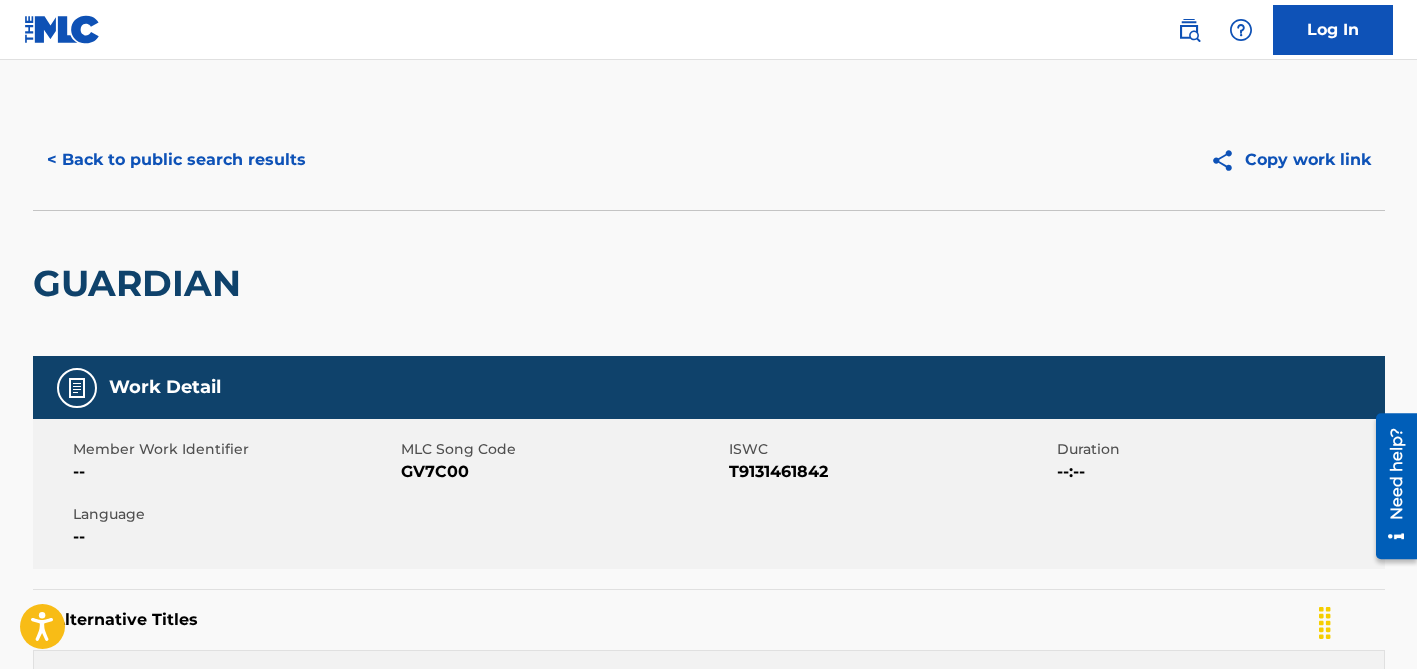 click on "< Back to public search results" at bounding box center (176, 160) 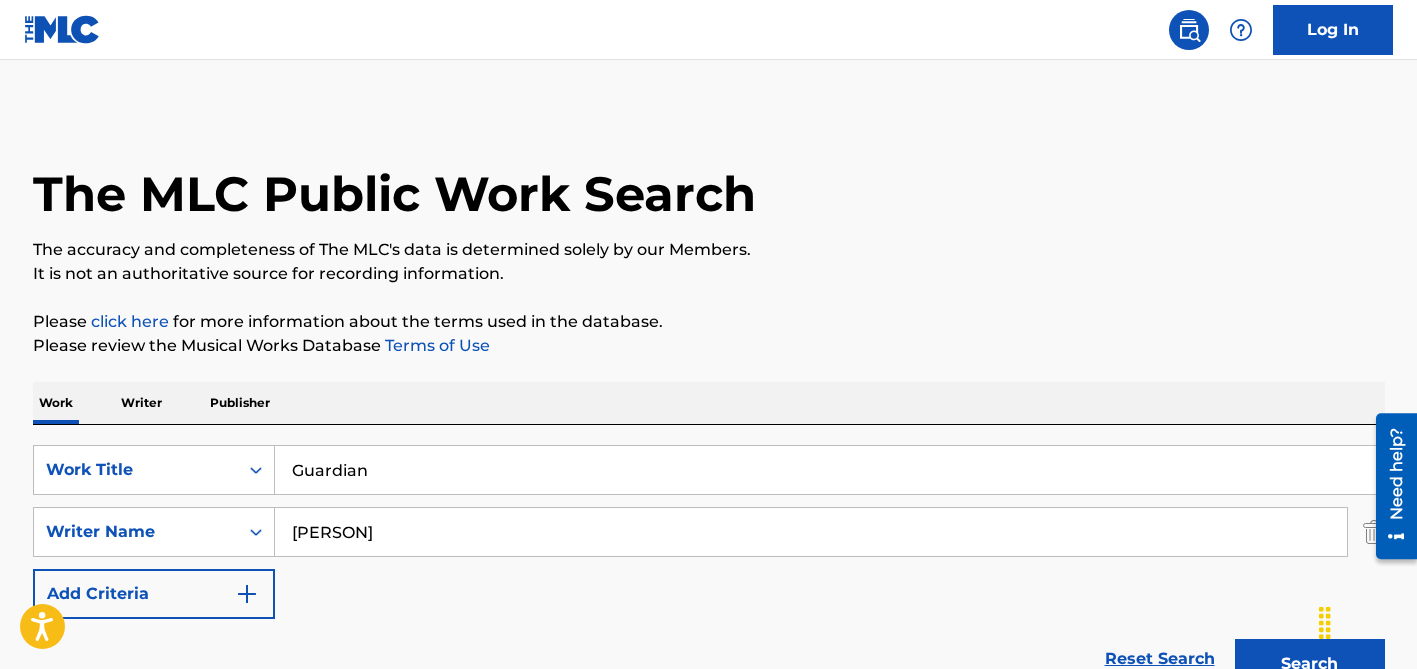 scroll, scrollTop: 305, scrollLeft: 0, axis: vertical 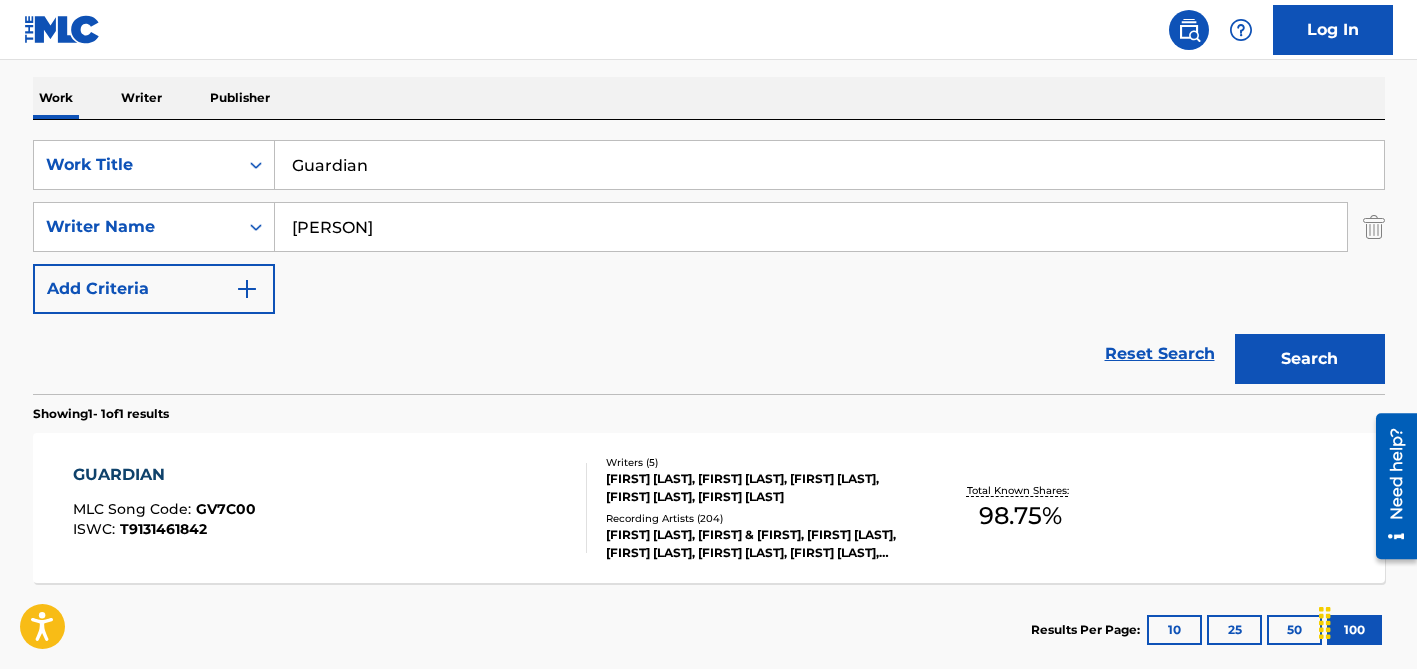 click on "Guardian" at bounding box center [829, 165] 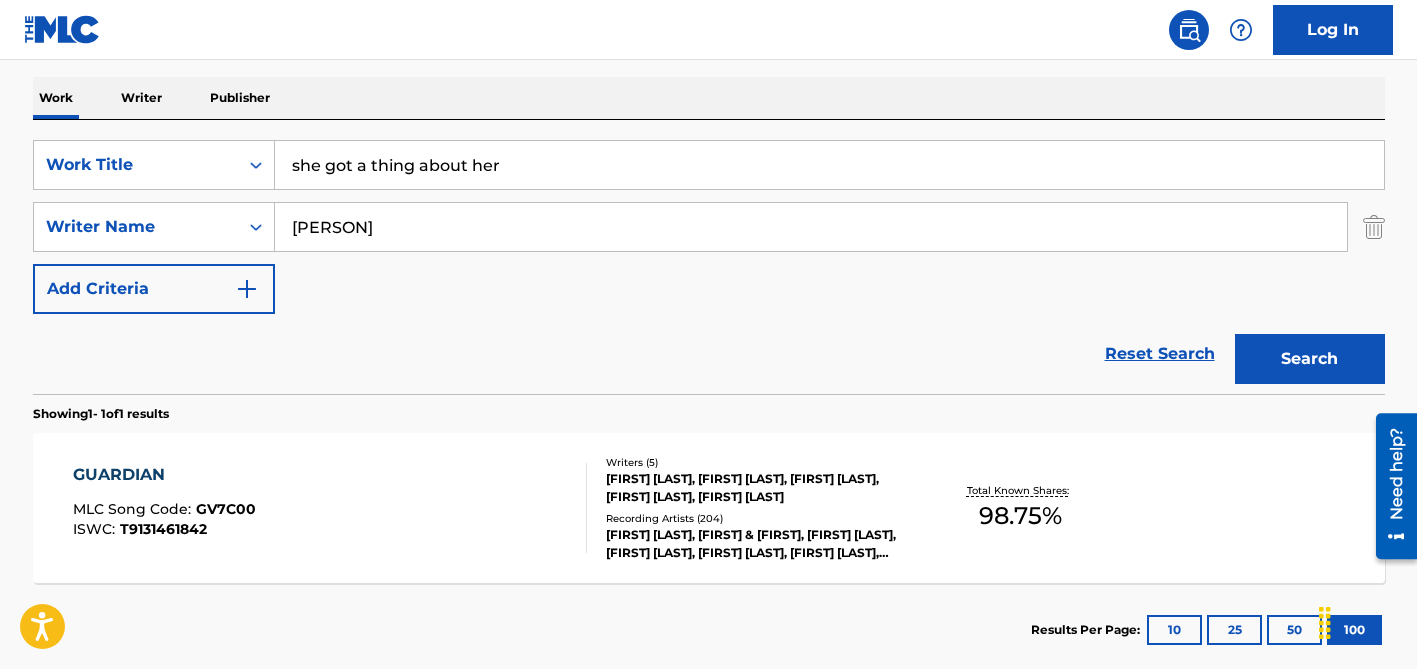 type on "she got a thing about her" 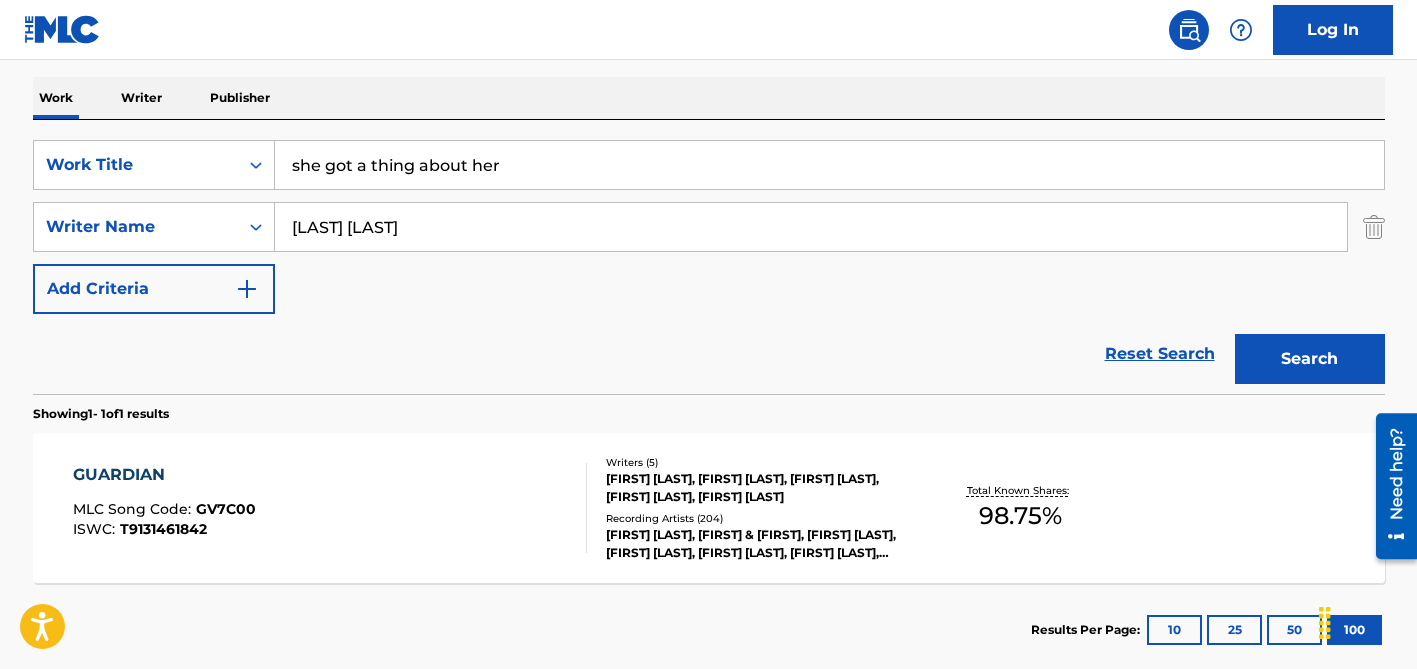 click on "Search" at bounding box center [1310, 359] 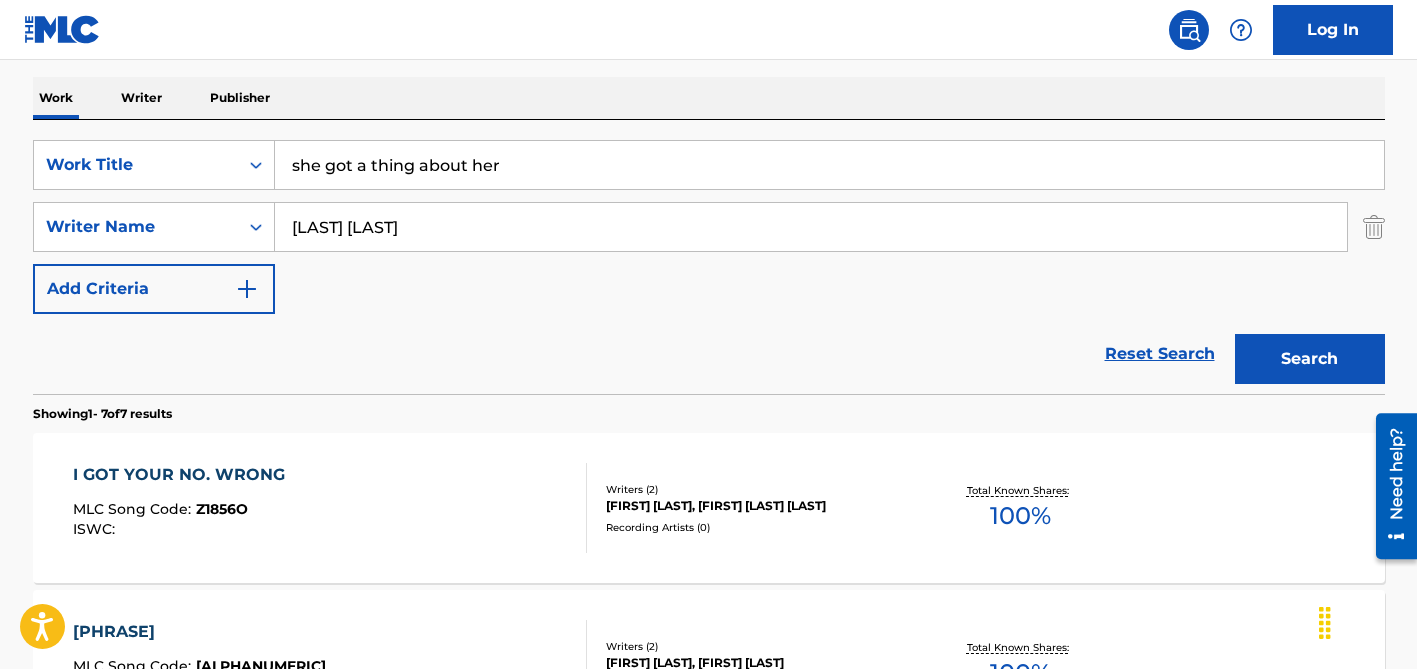 scroll, scrollTop: 326, scrollLeft: 0, axis: vertical 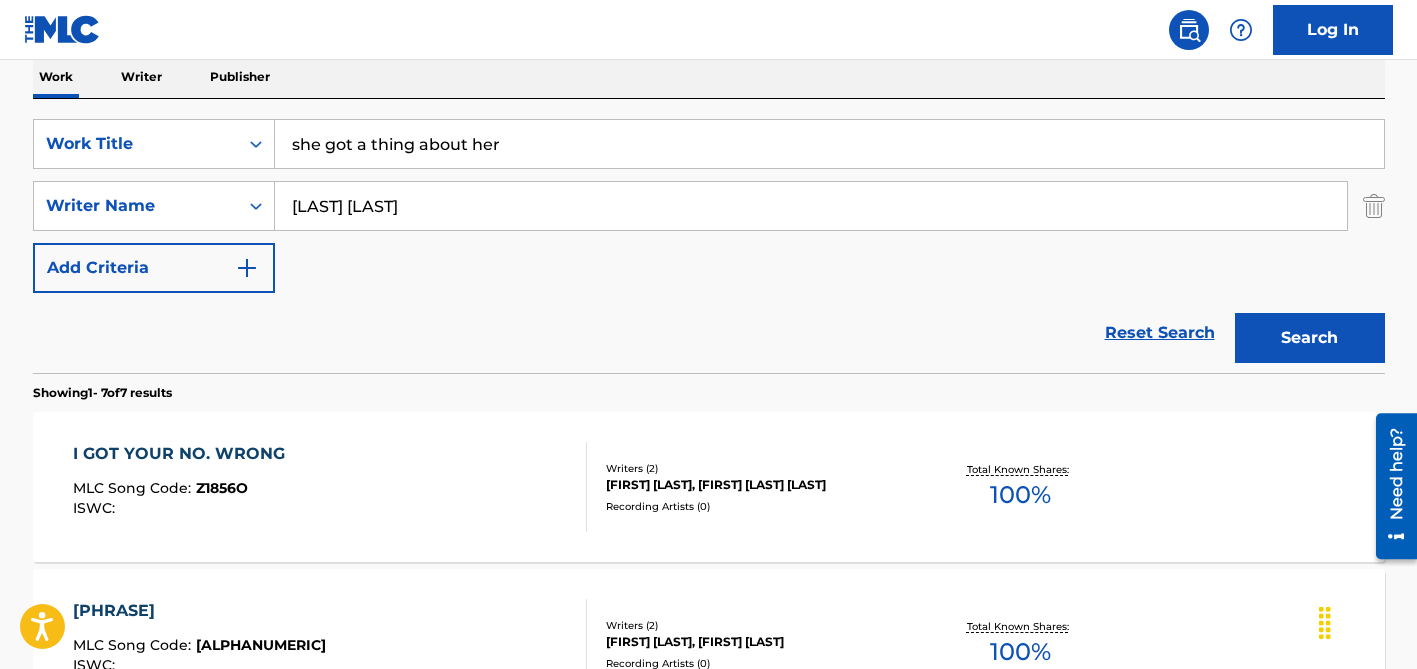 click on "[LAST] [LAST]" at bounding box center [811, 206] 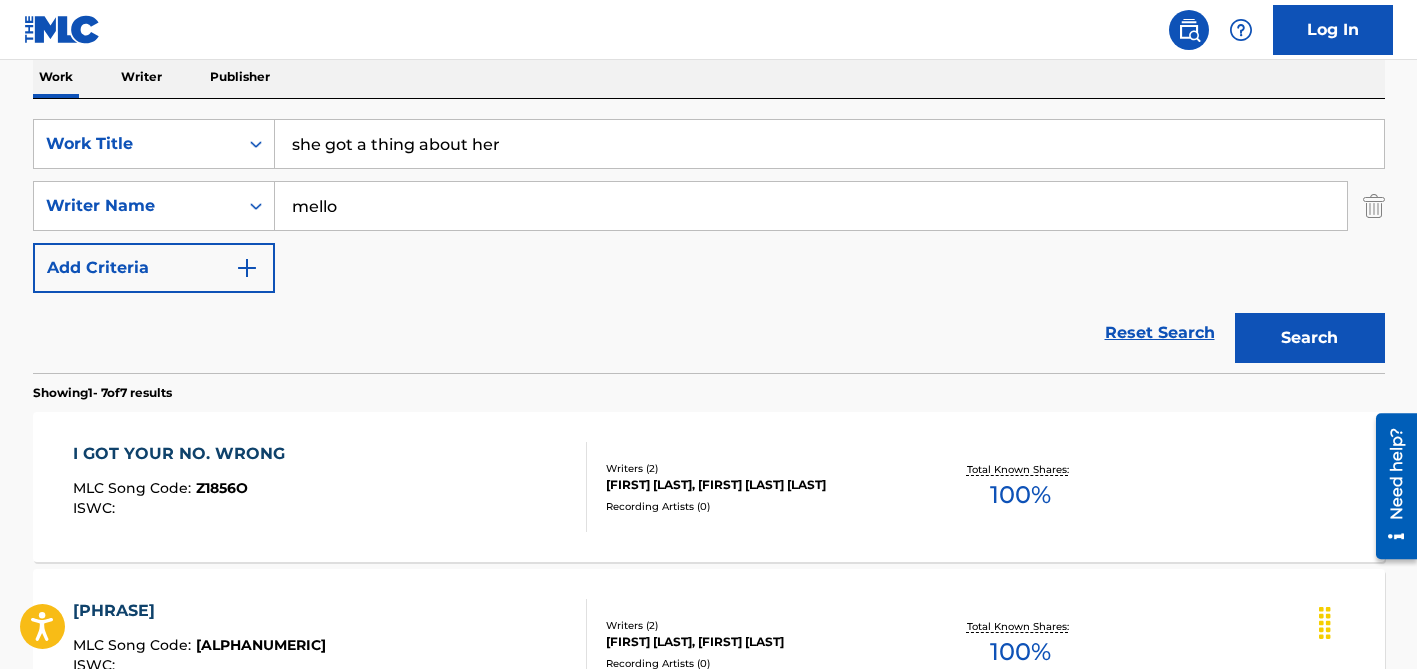 type on "mello" 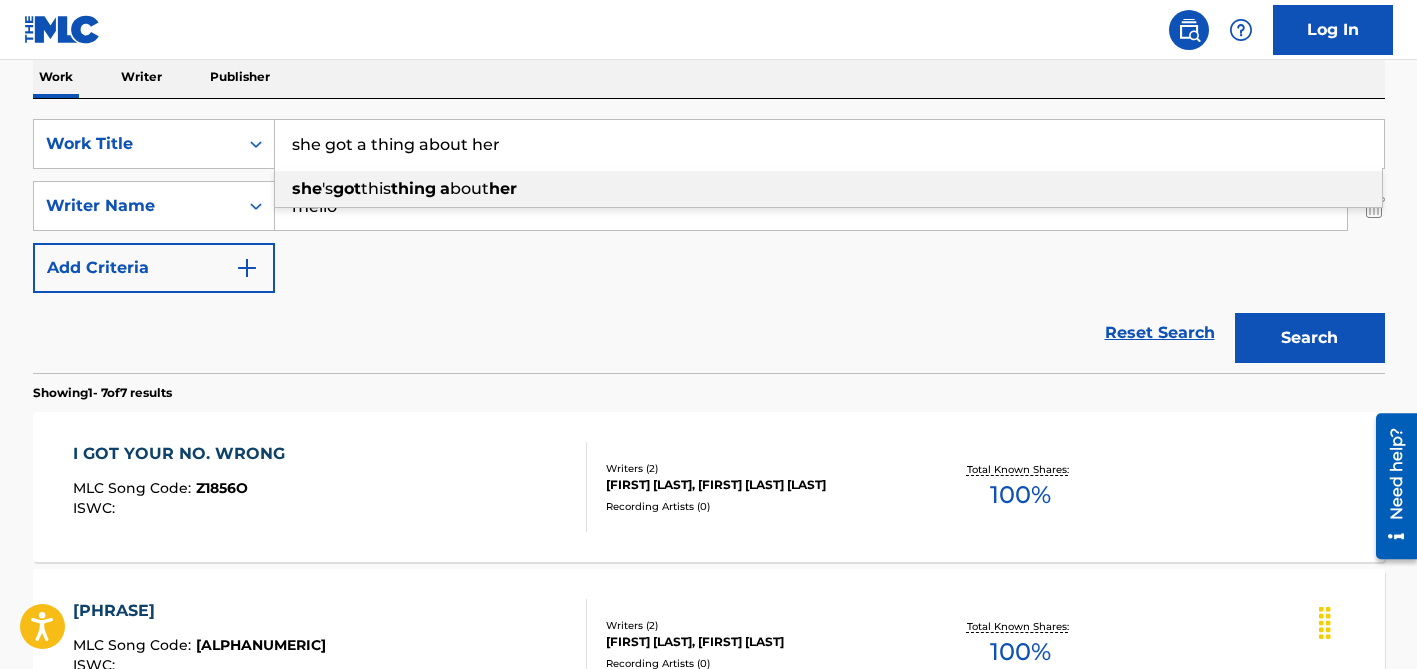 click on "she got a thing about her" at bounding box center (829, 144) 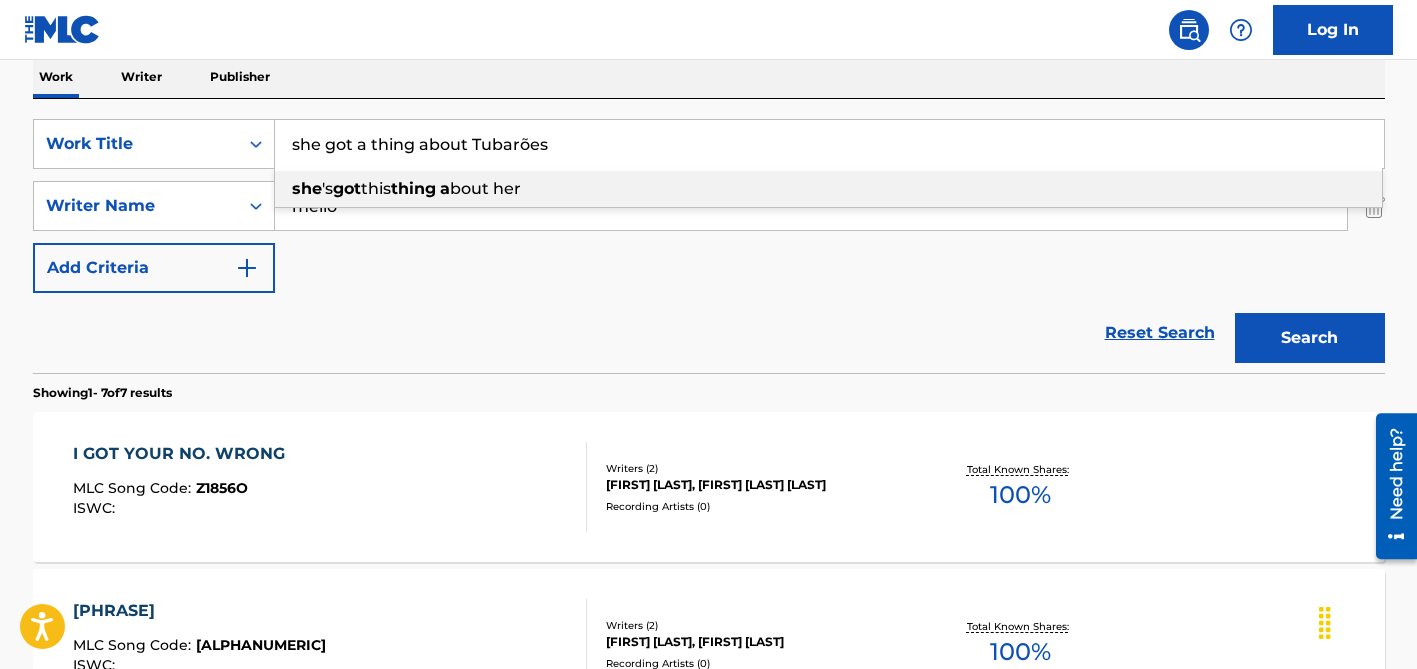 click on "she got a thing about Tubarões" at bounding box center (829, 144) 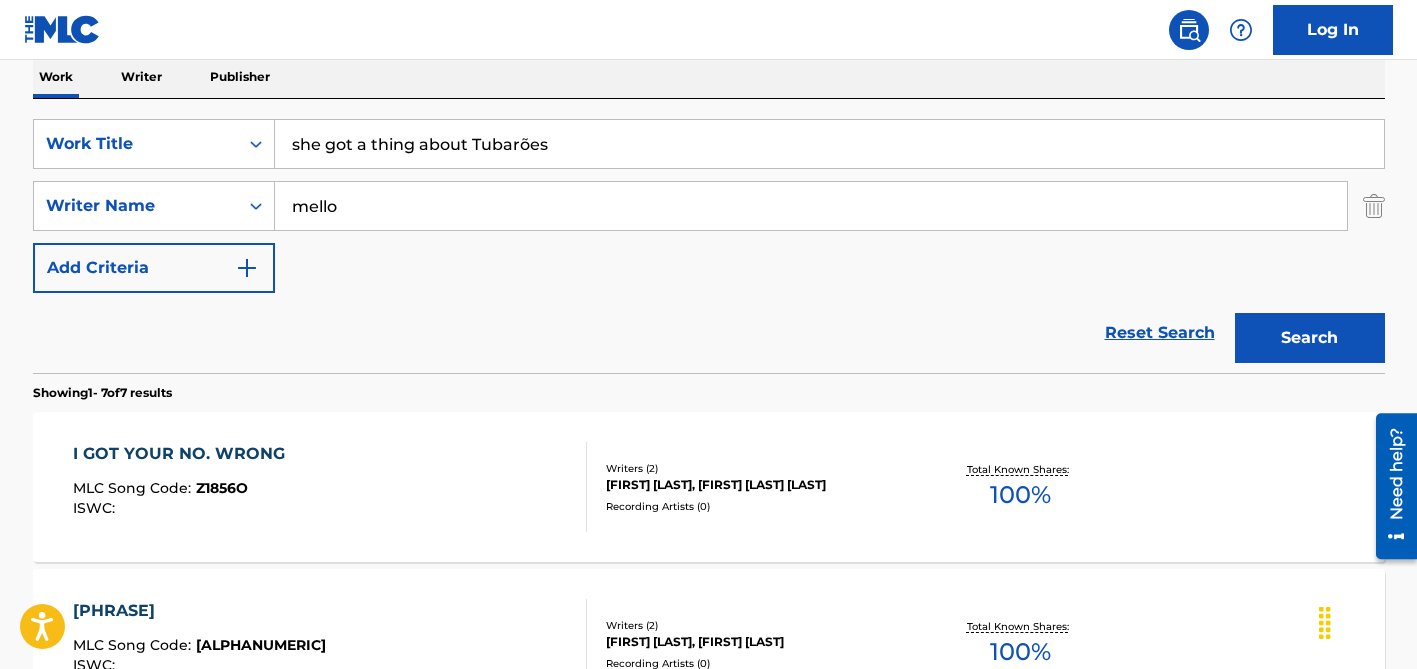 click on "she got a thing about Tubarões" at bounding box center [829, 144] 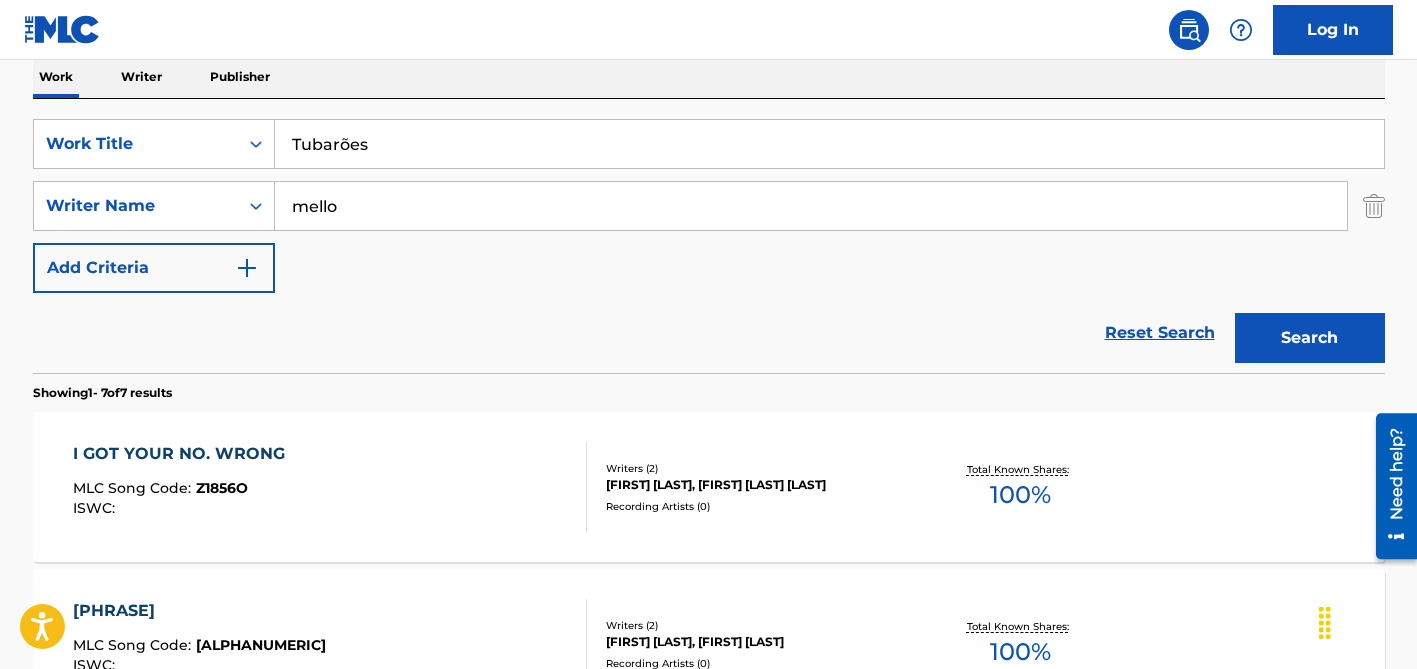 click on "Tubarões" at bounding box center (829, 144) 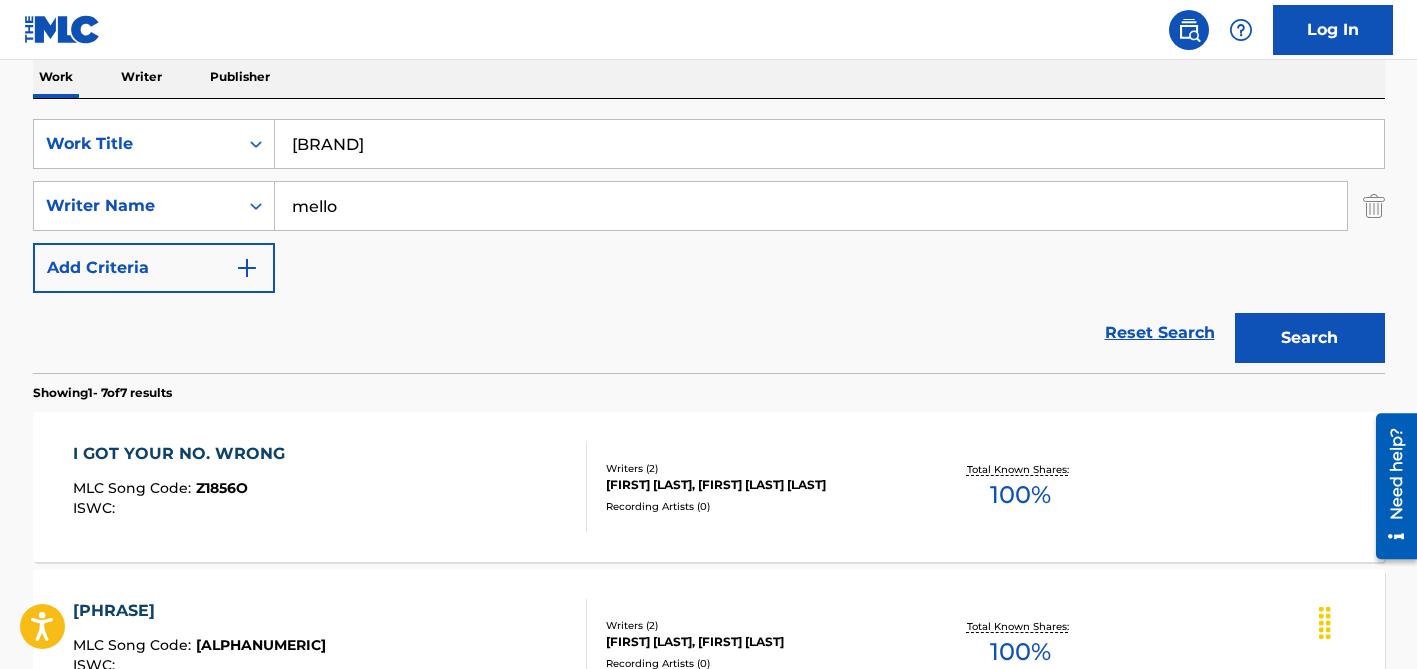 type on "[BRAND]" 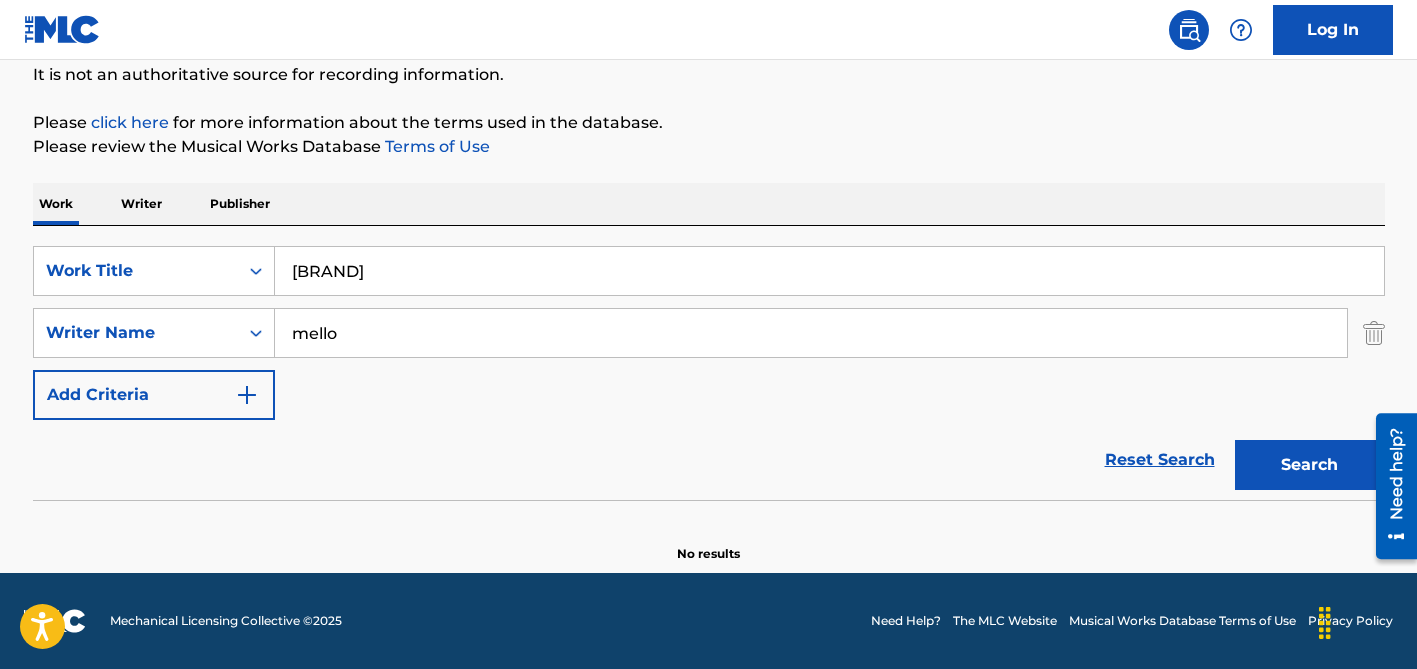 scroll, scrollTop: 199, scrollLeft: 0, axis: vertical 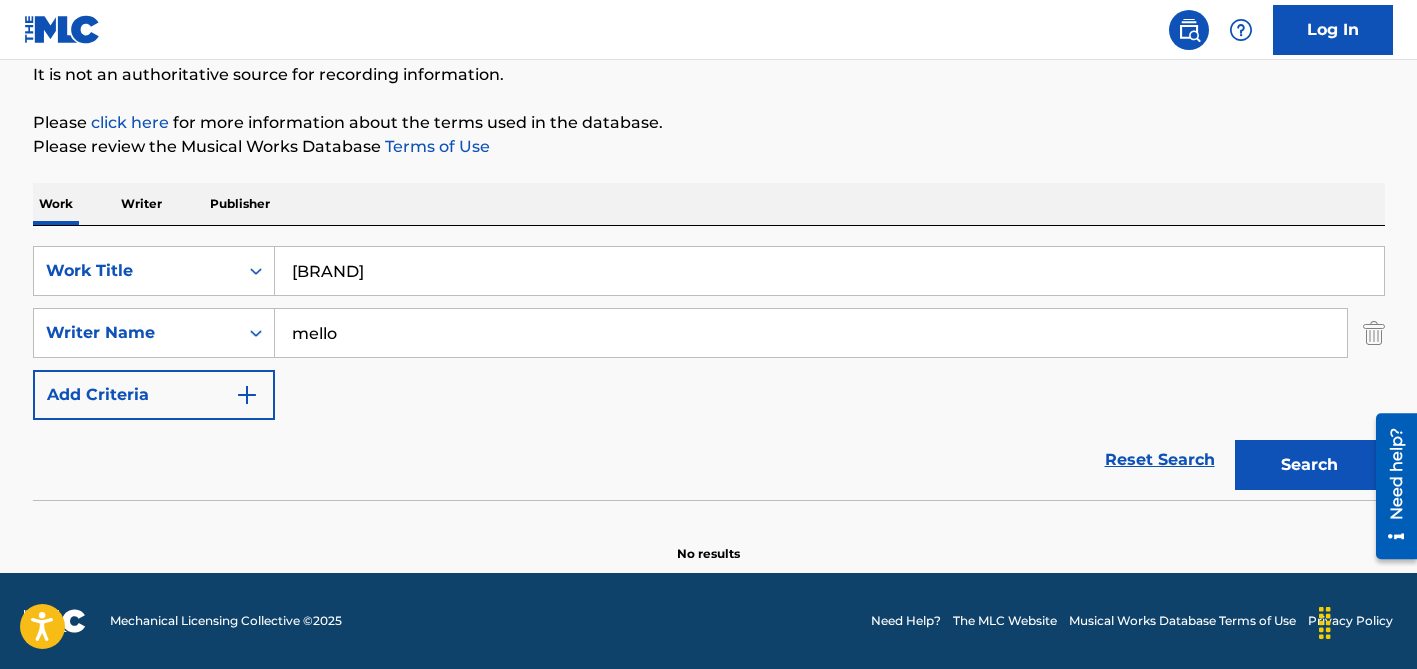 click on "mello" at bounding box center [811, 333] 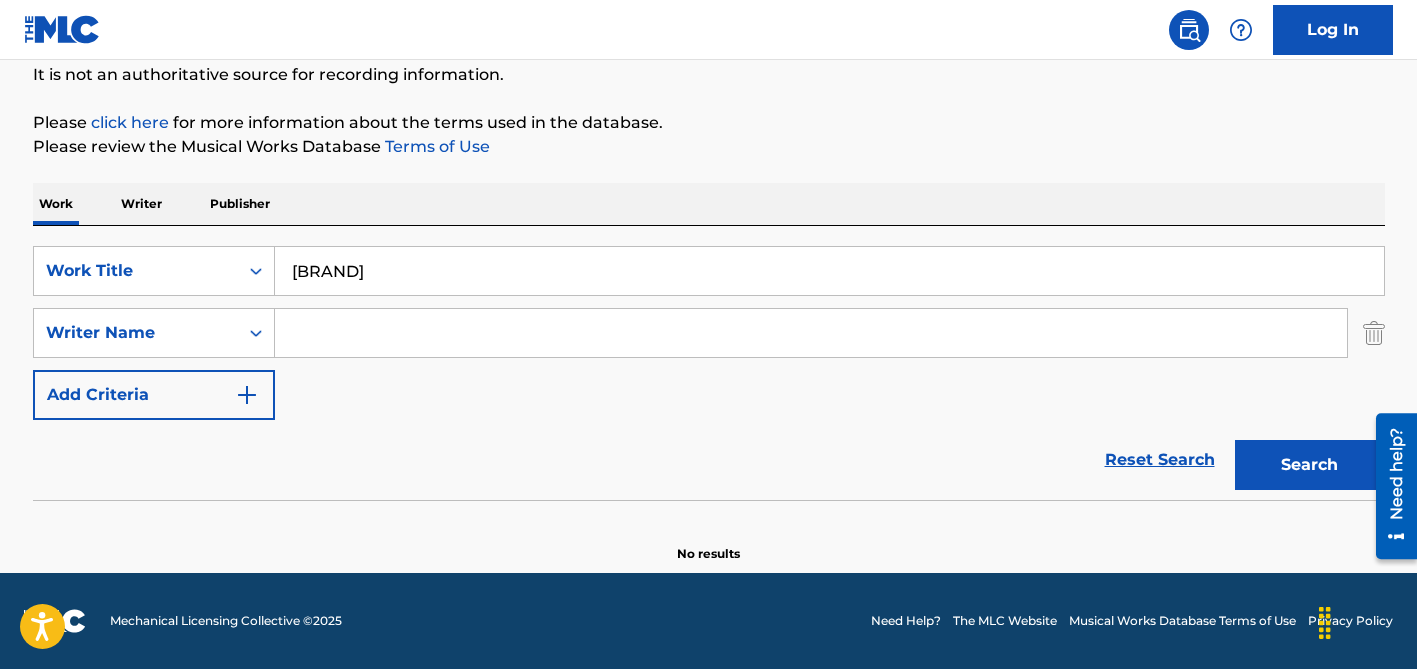 type 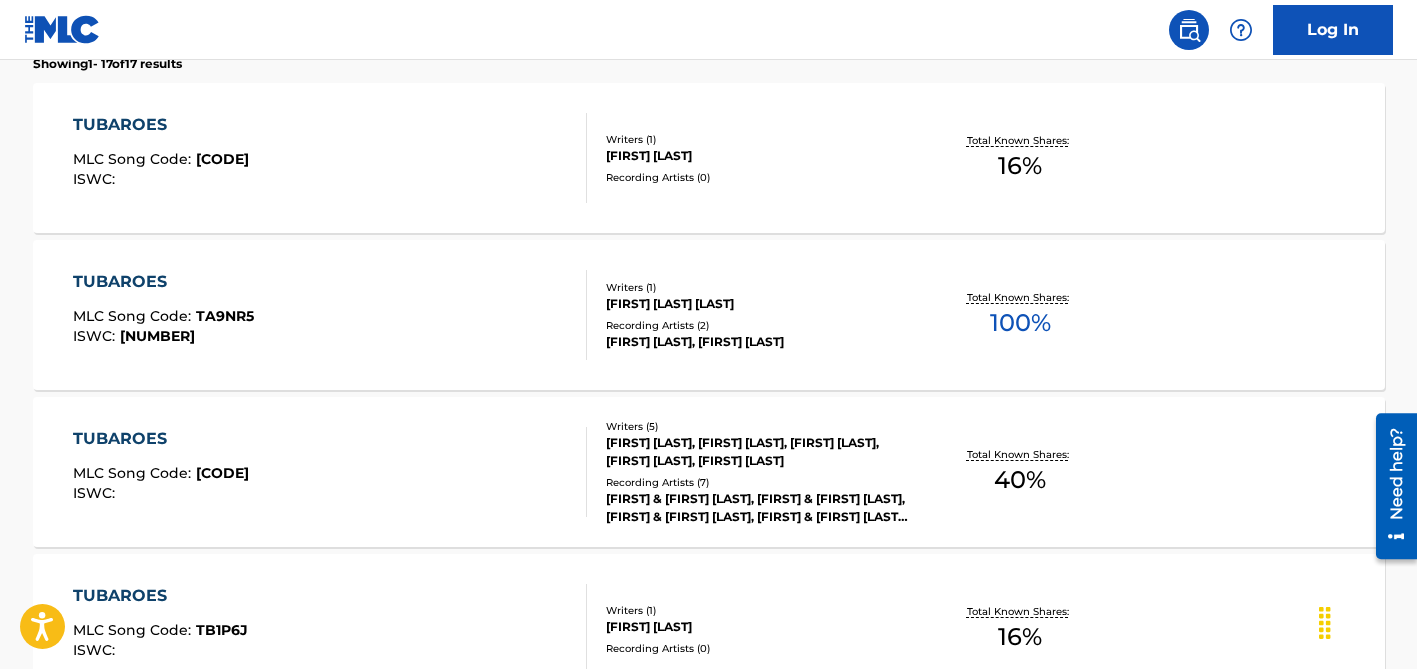 scroll, scrollTop: 661, scrollLeft: 0, axis: vertical 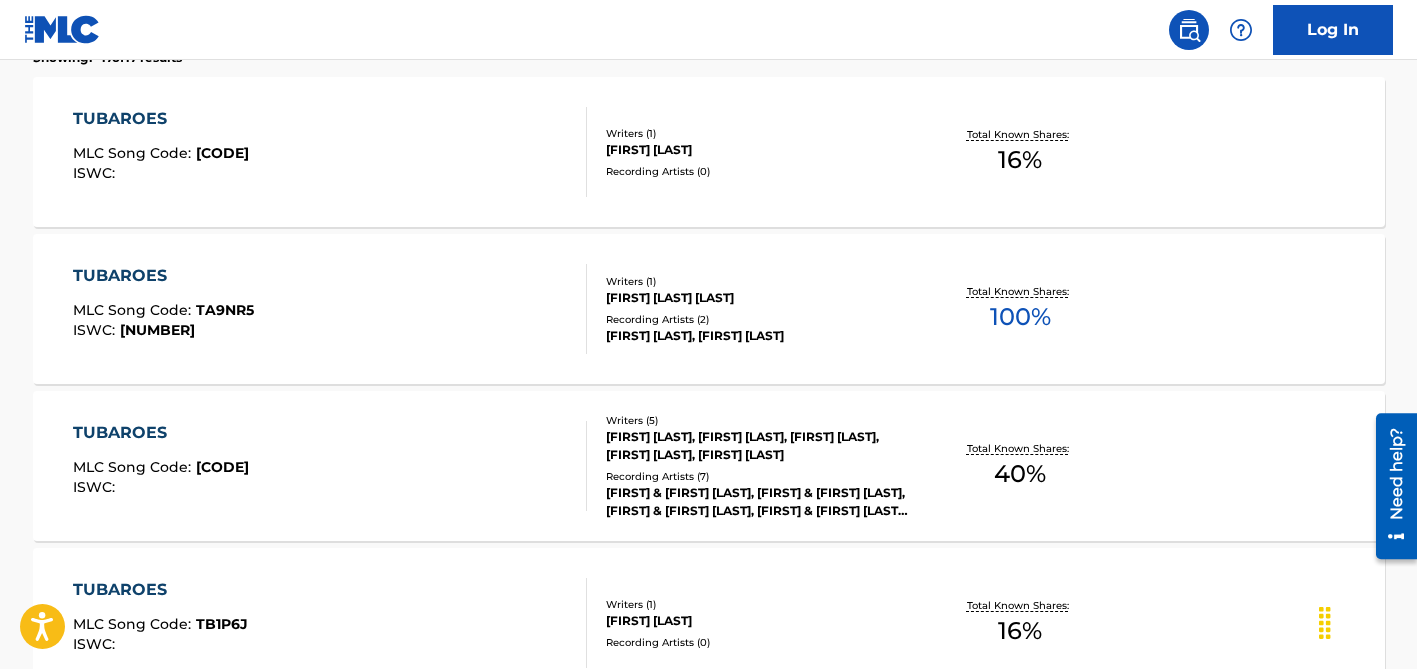 click on "[FIRST] [LAST], [FIRST] [LAST], [FIRST] [LAST], [FIRST] [LAST], [FIRST] [LAST]" at bounding box center (757, 446) 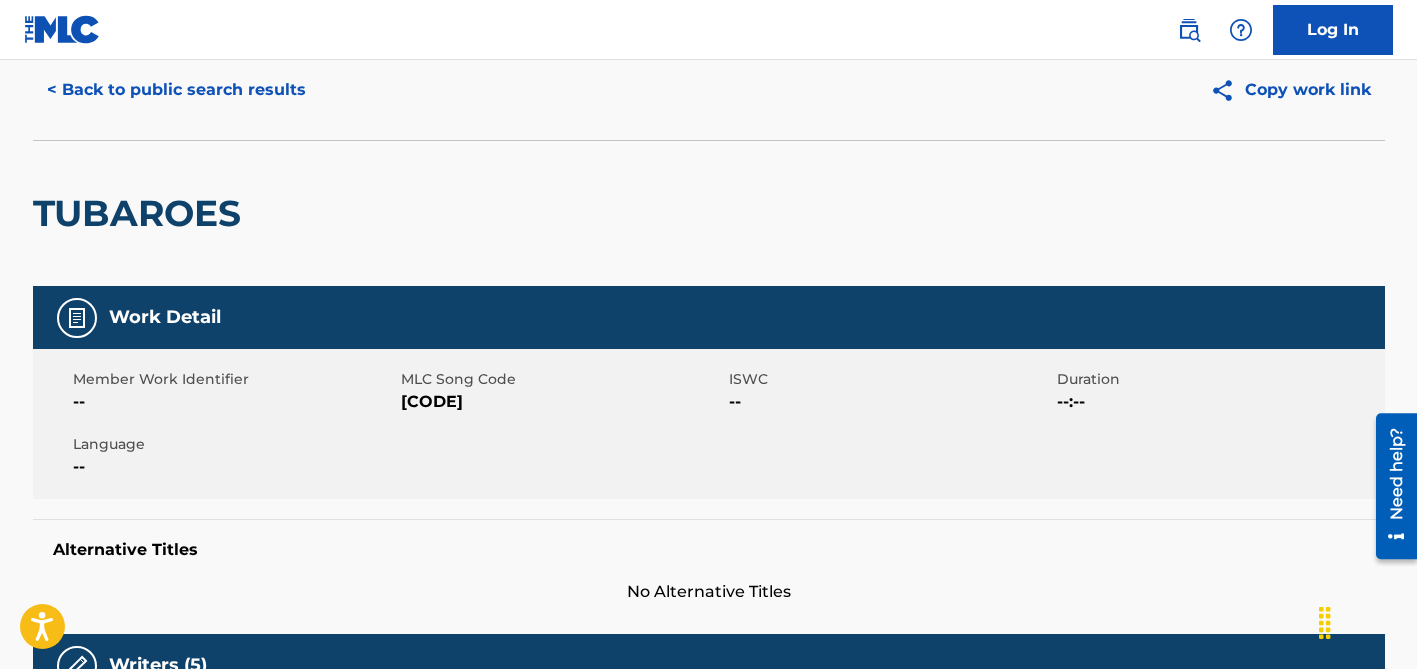 scroll, scrollTop: 0, scrollLeft: 0, axis: both 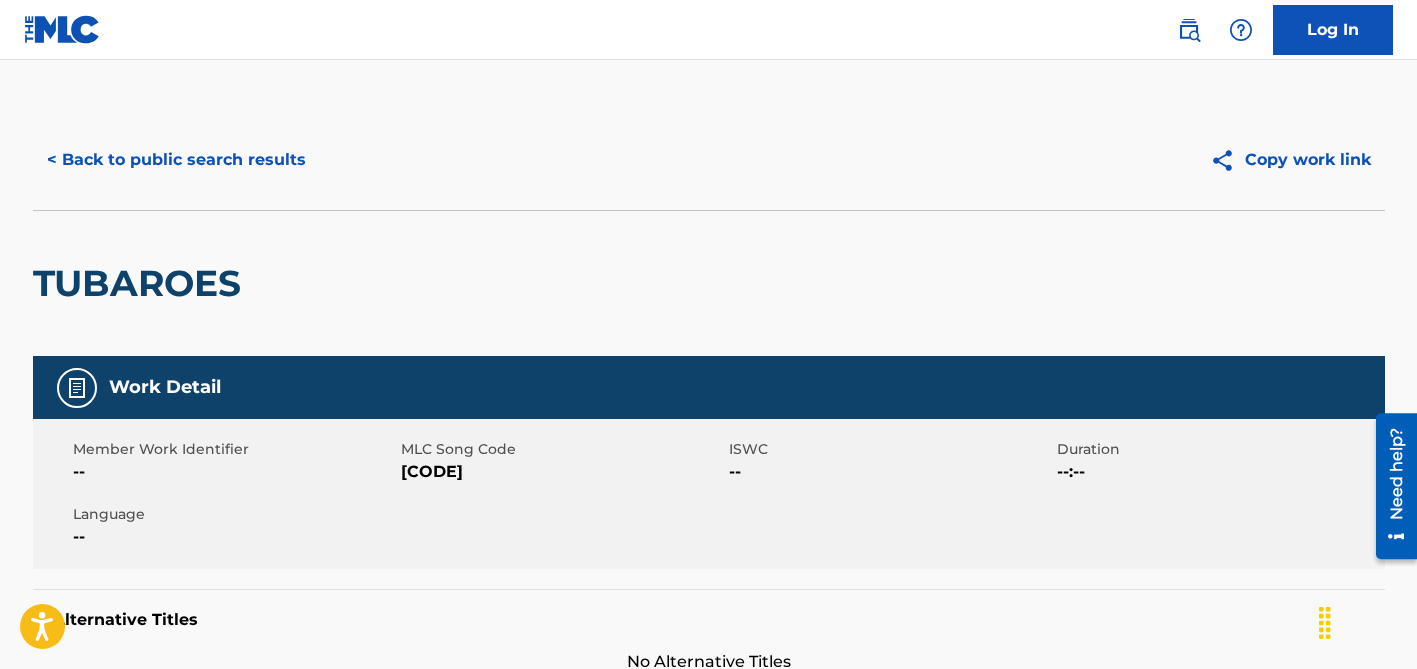 click on "< Back to public search results" at bounding box center [176, 160] 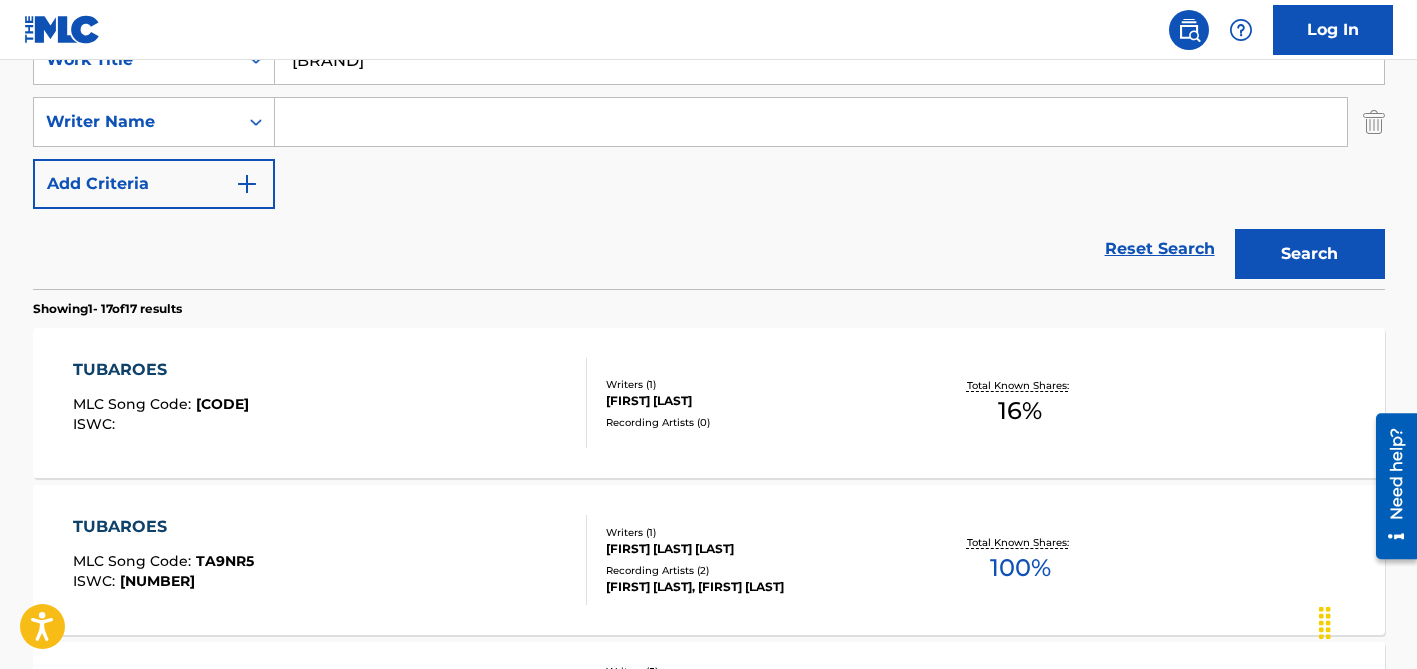 scroll, scrollTop: 253, scrollLeft: 0, axis: vertical 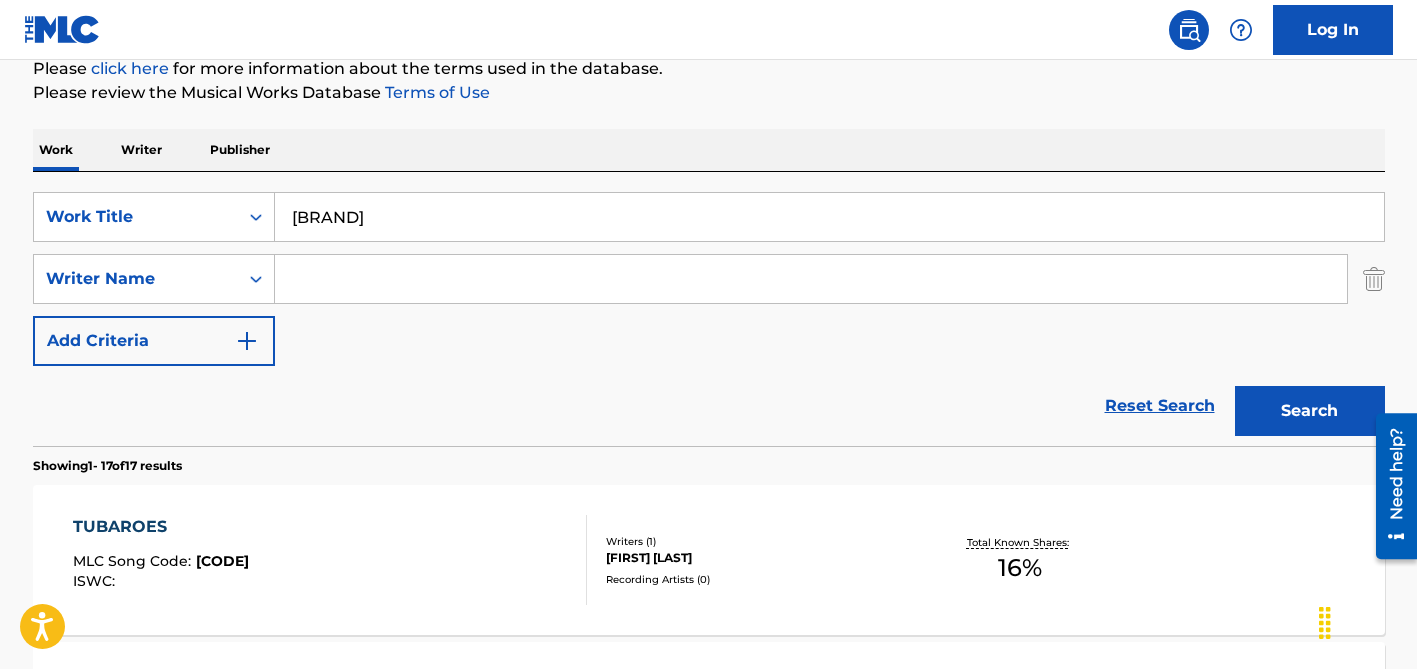 click on "[BRAND]" at bounding box center (829, 217) 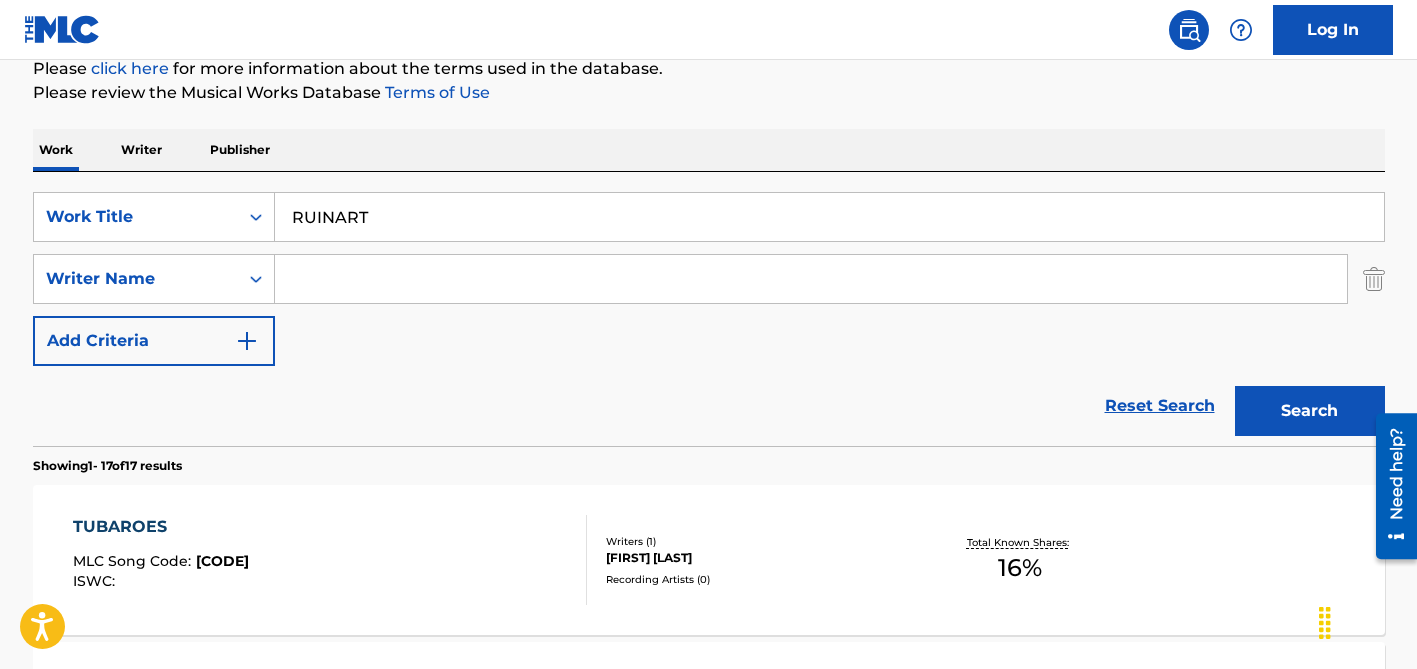 type on "RUINART" 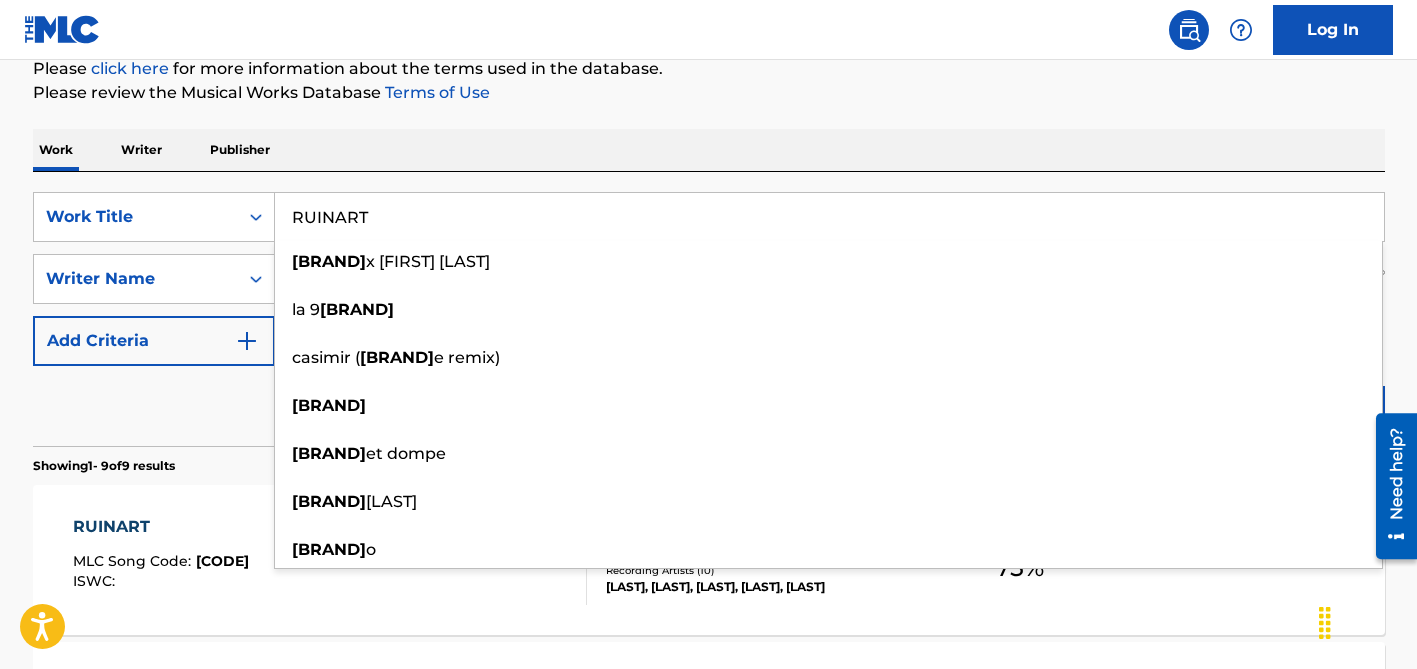 click on "Reset Search Search" at bounding box center [709, 406] 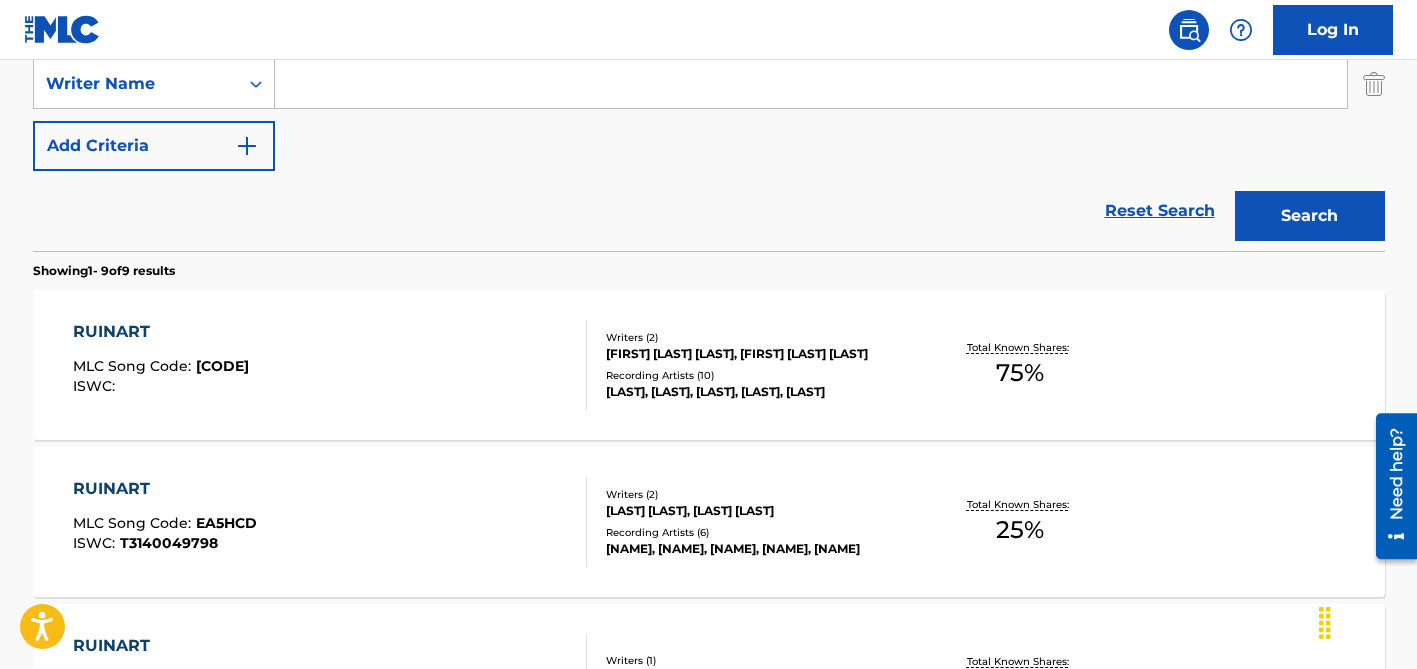 scroll, scrollTop: 0, scrollLeft: 0, axis: both 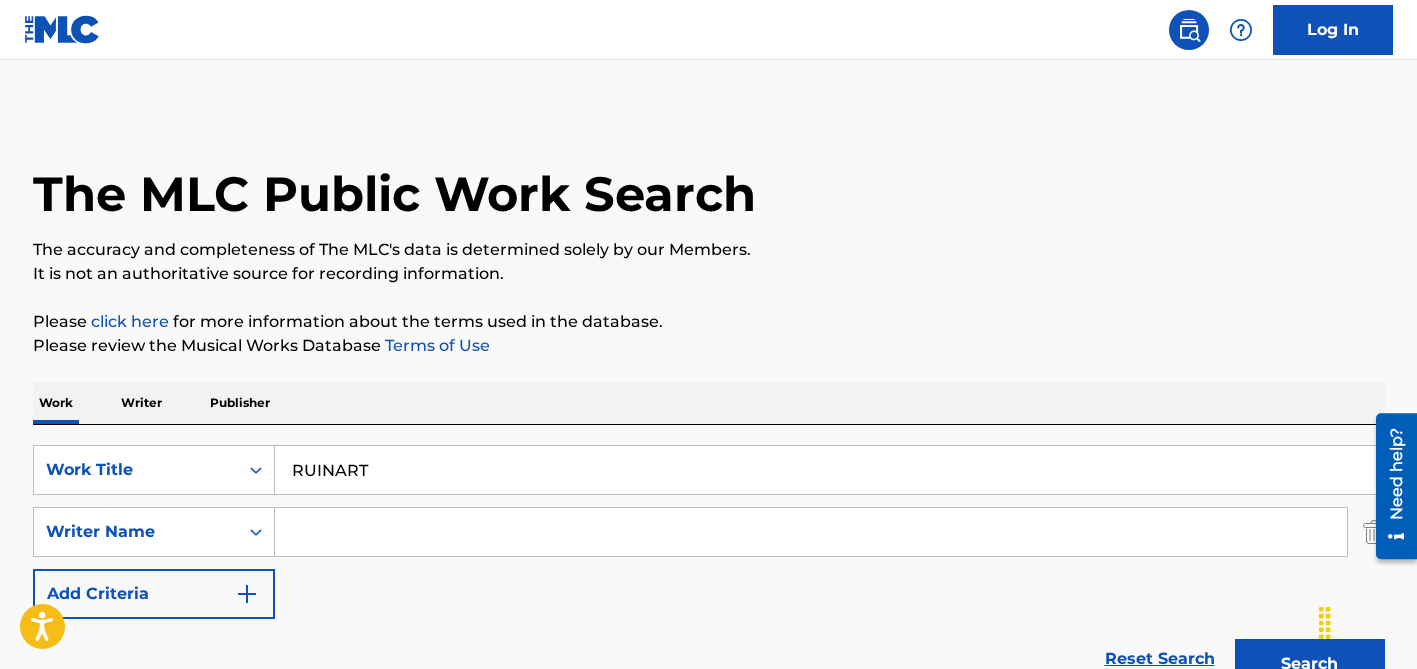click at bounding box center (811, 532) 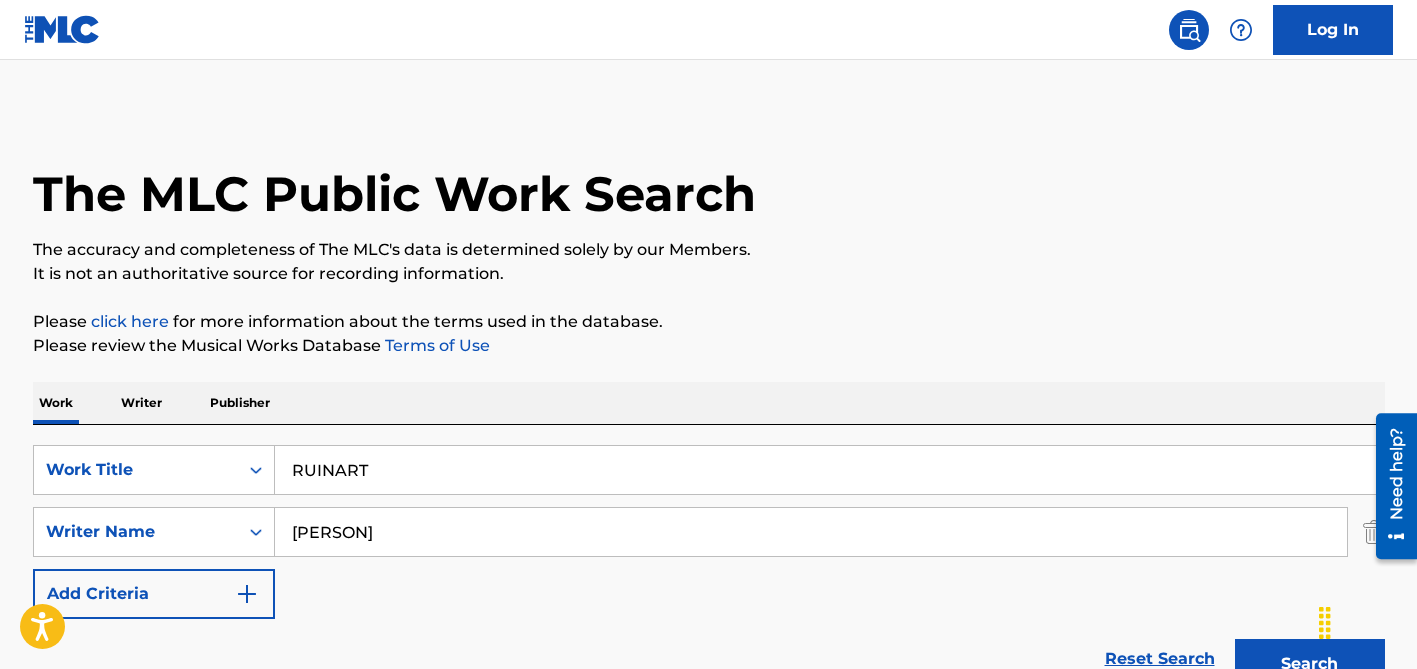 type on "[PERSON]" 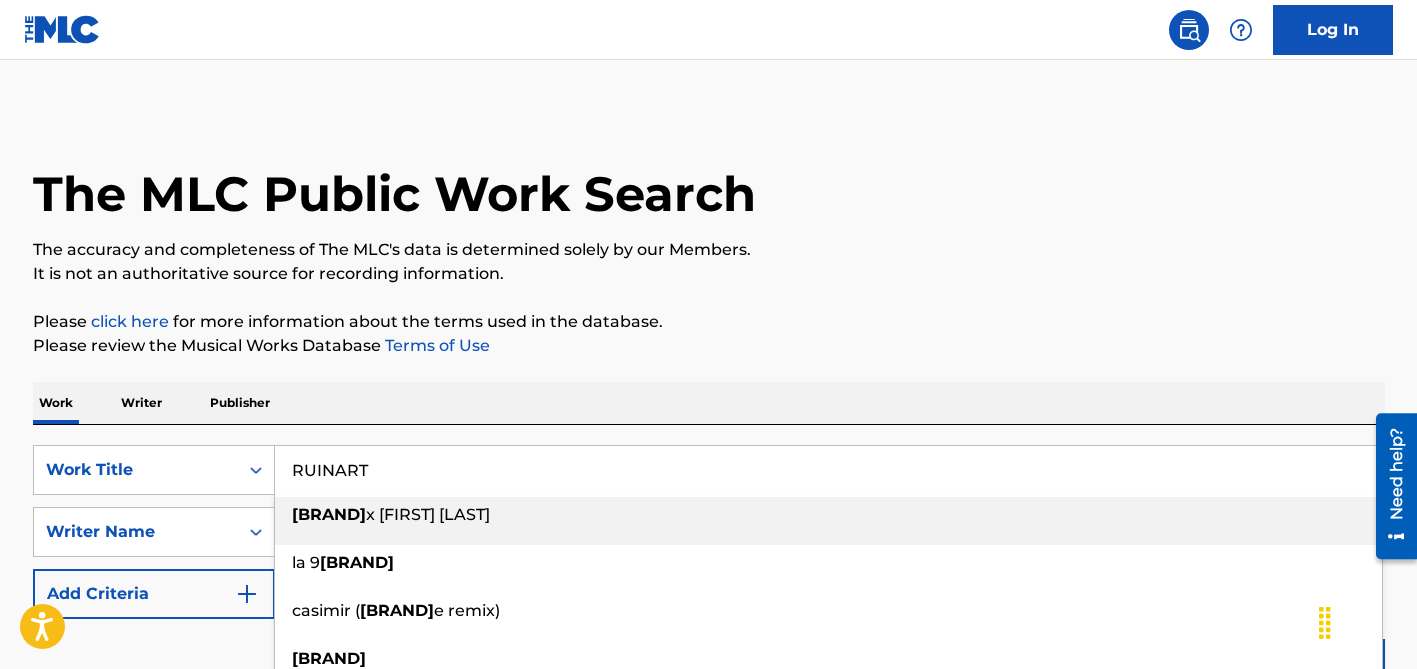 click on "RUINART" at bounding box center [829, 470] 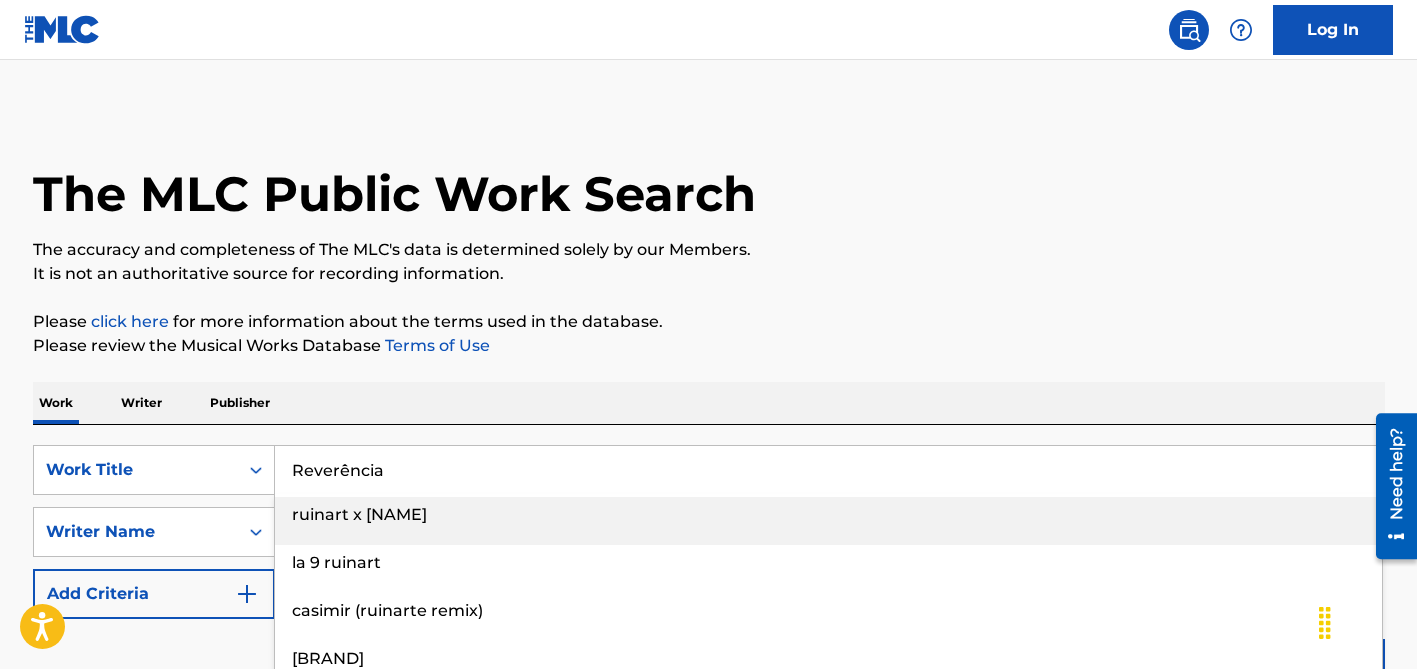 click on "Reverência" at bounding box center [829, 470] 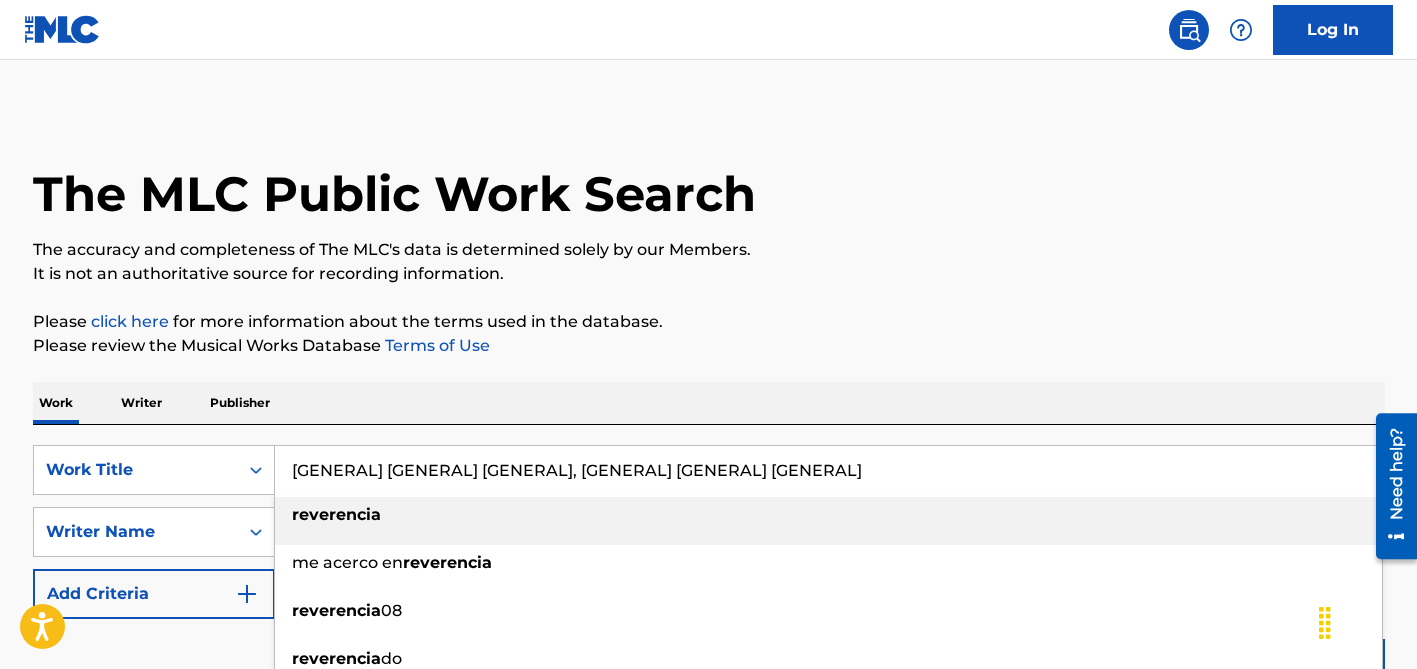 click on "[GENERAL] [GENERAL] [GENERAL], [GENERAL] [GENERAL] [GENERAL]" at bounding box center [829, 470] 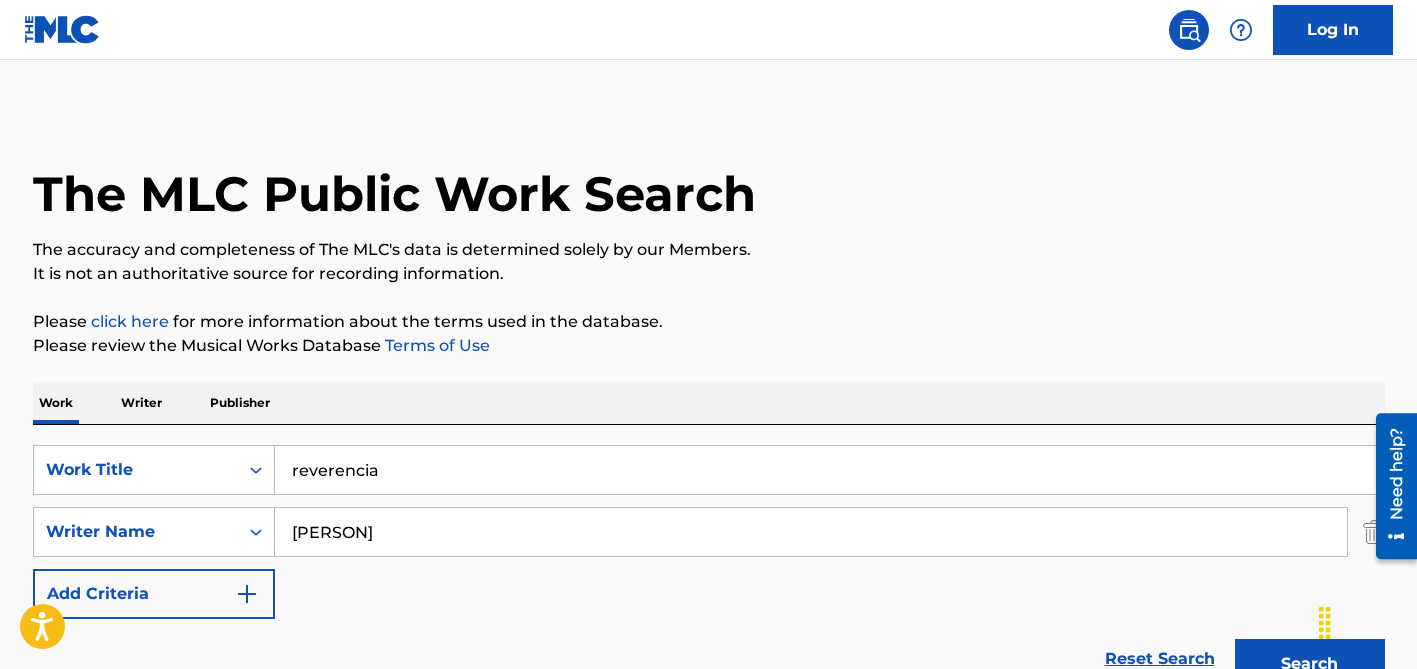 click on "Search" at bounding box center [1310, 664] 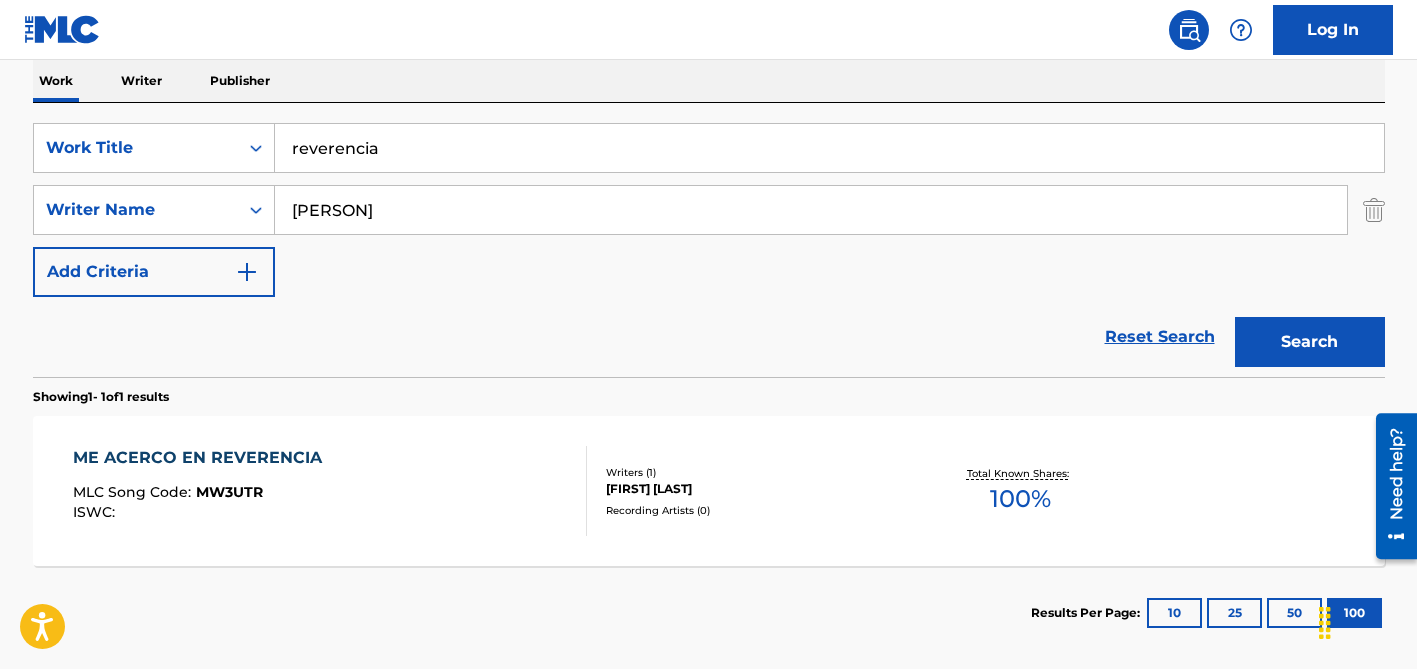 scroll, scrollTop: 330, scrollLeft: 0, axis: vertical 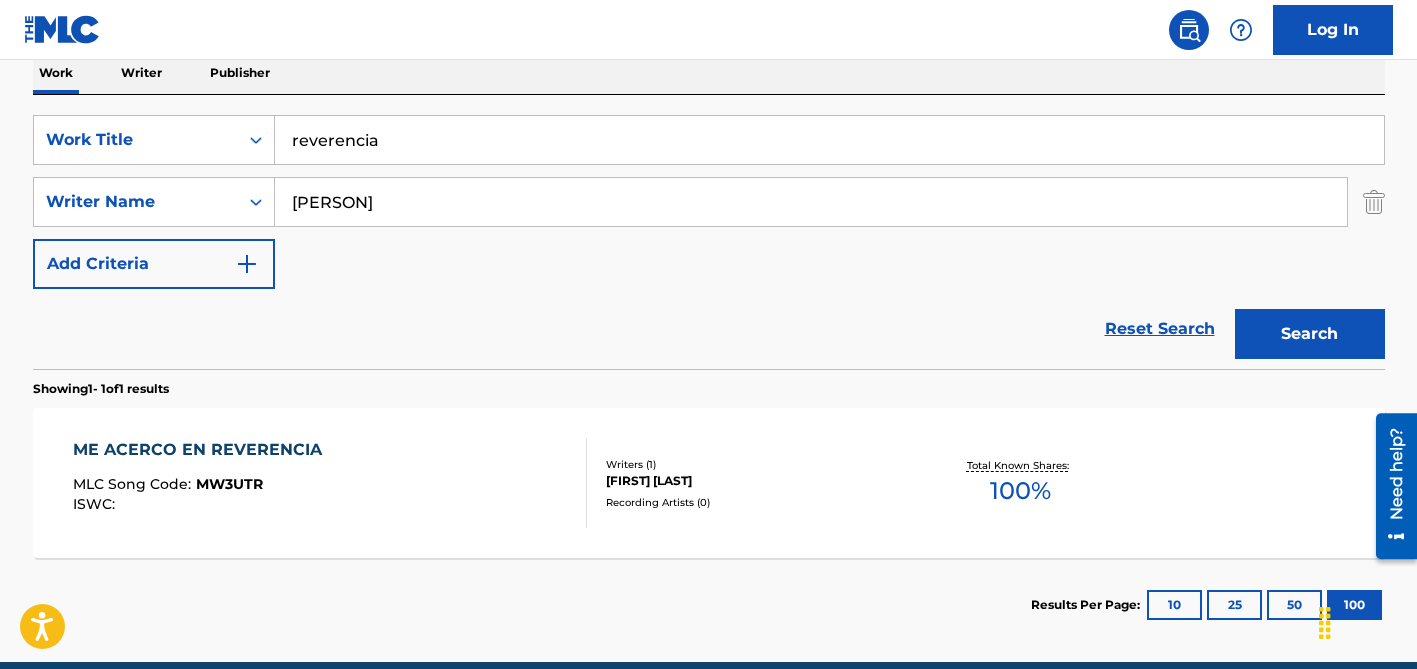 click on "[PERSON]" at bounding box center [811, 202] 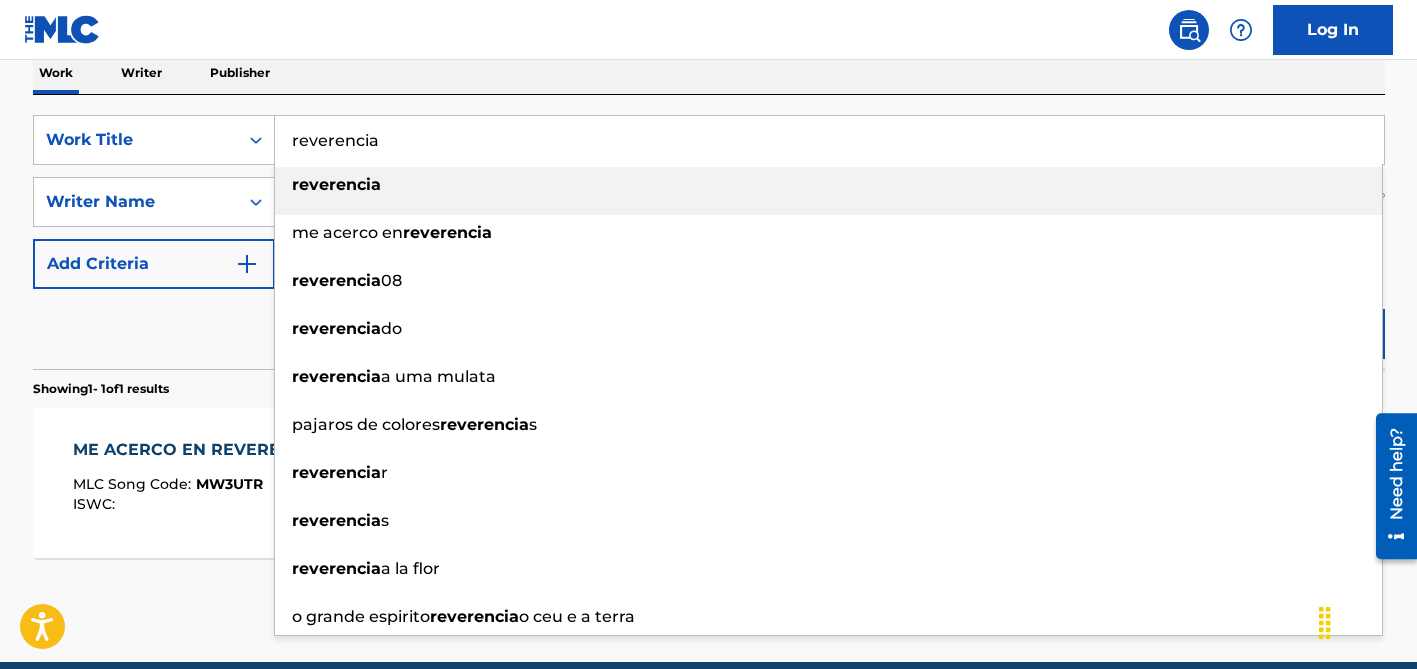 click on "reverencia" at bounding box center (829, 140) 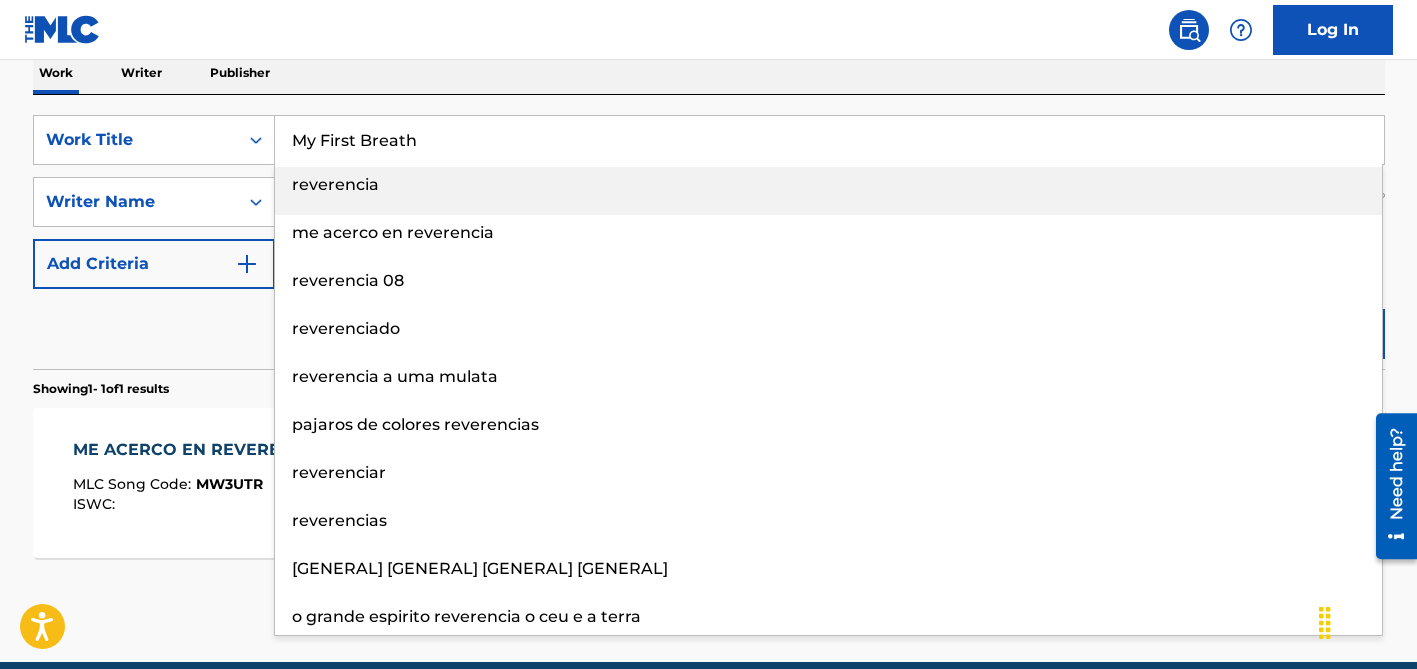 type on "My First Breath" 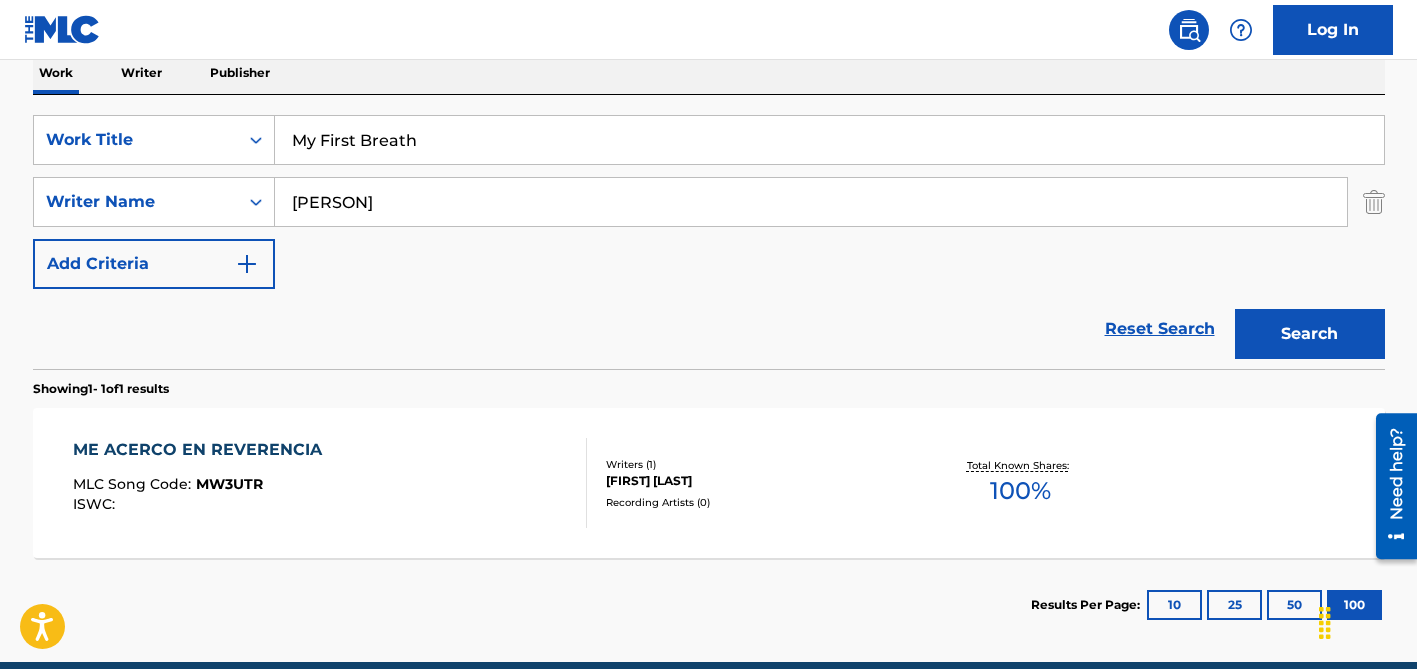 click on "[PERSON]" at bounding box center (811, 202) 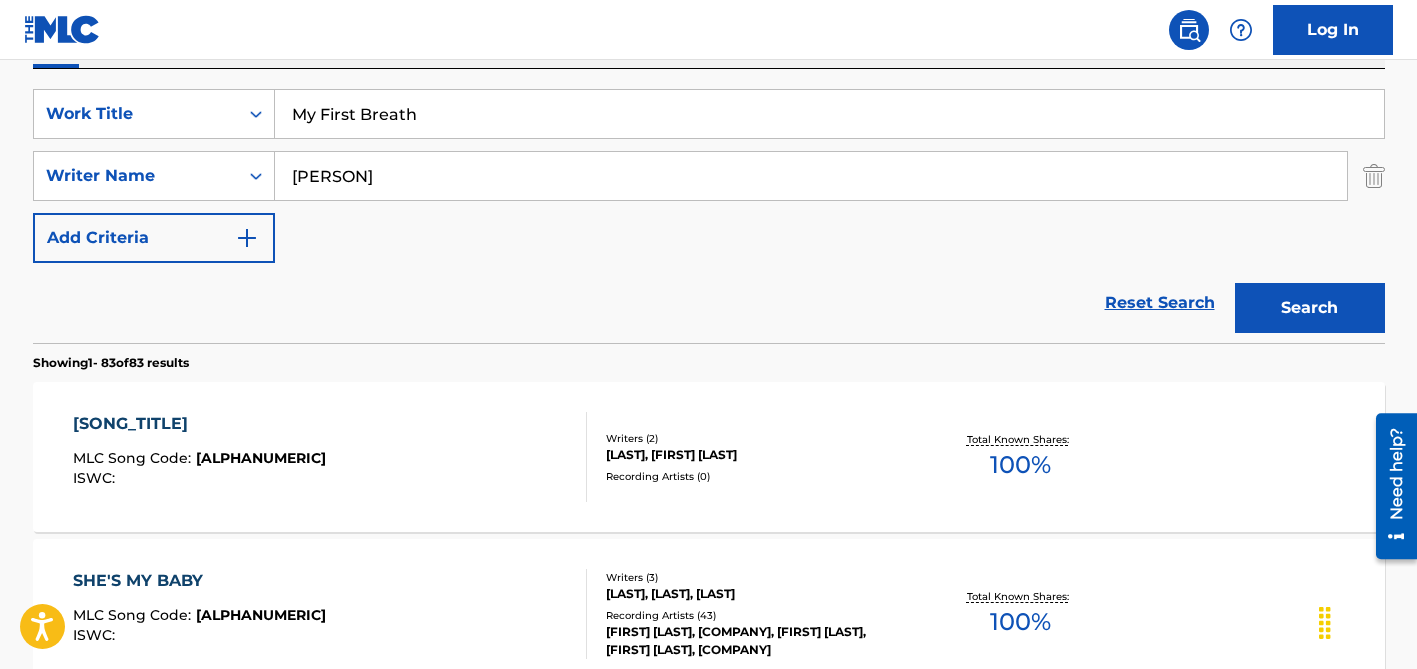 scroll, scrollTop: 0, scrollLeft: 0, axis: both 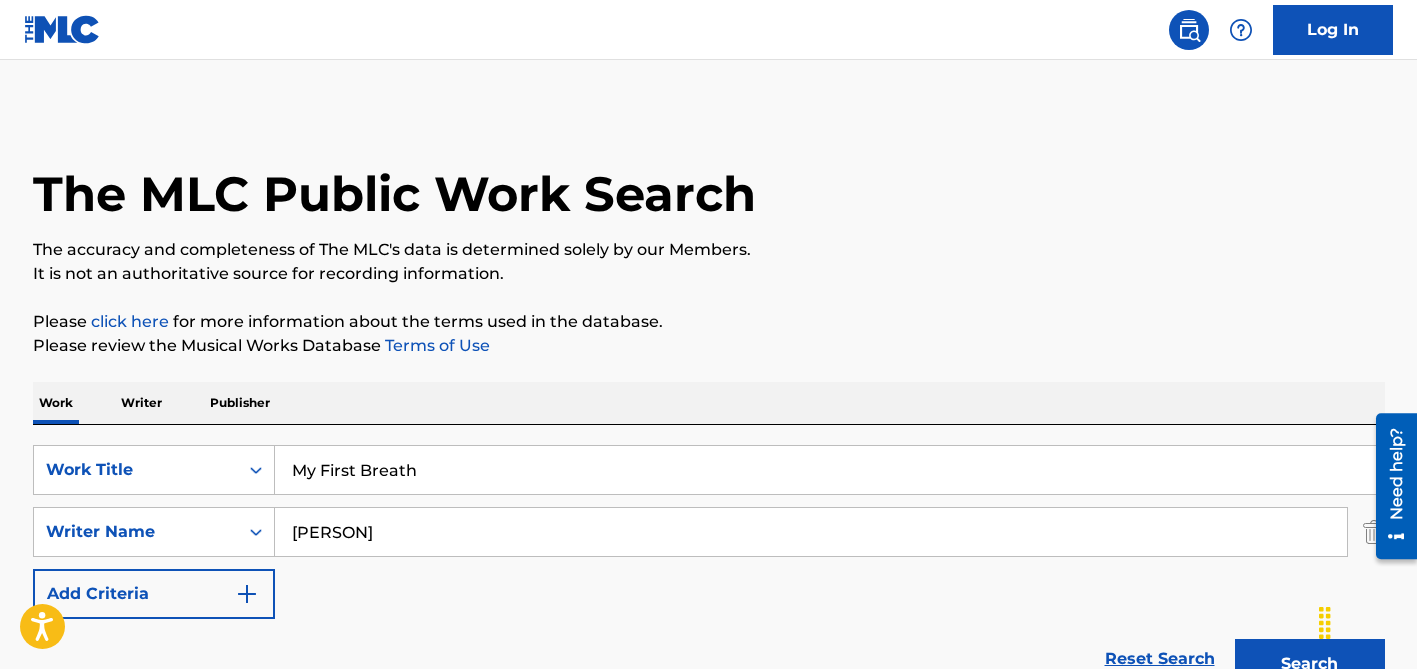 click on "[PERSON]" at bounding box center (811, 532) 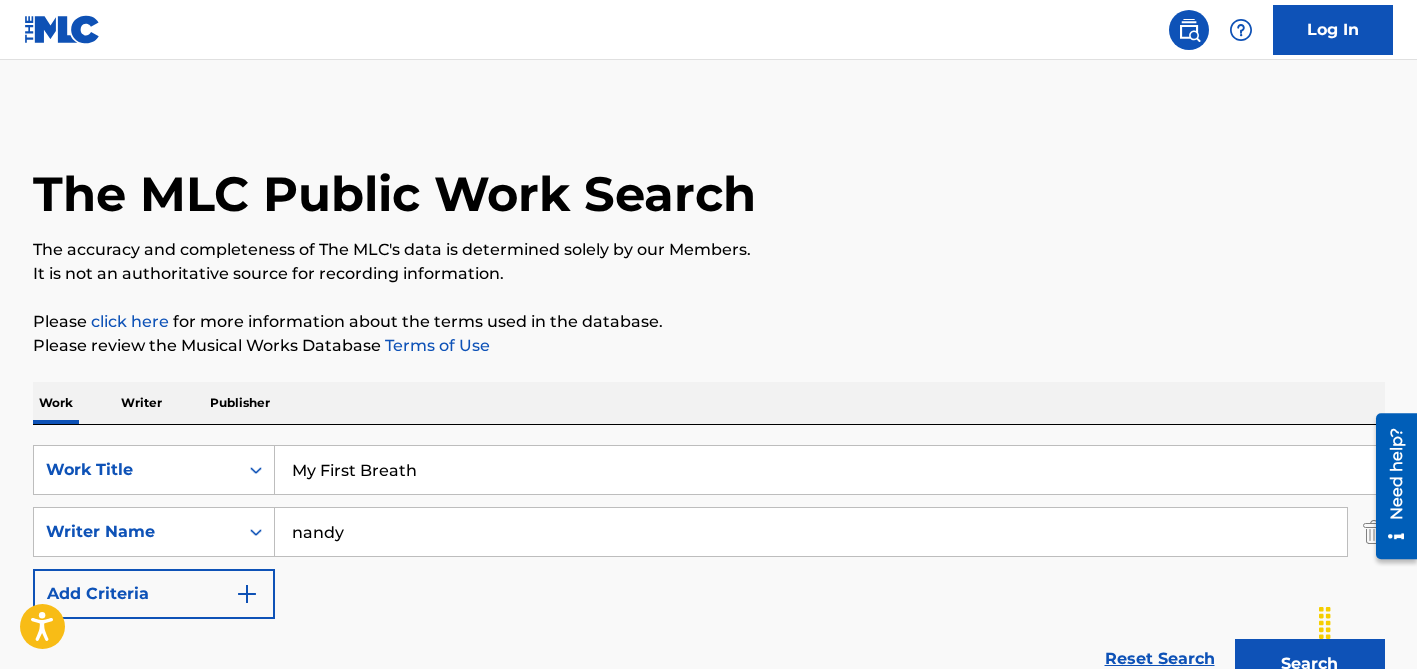 type on "nandy" 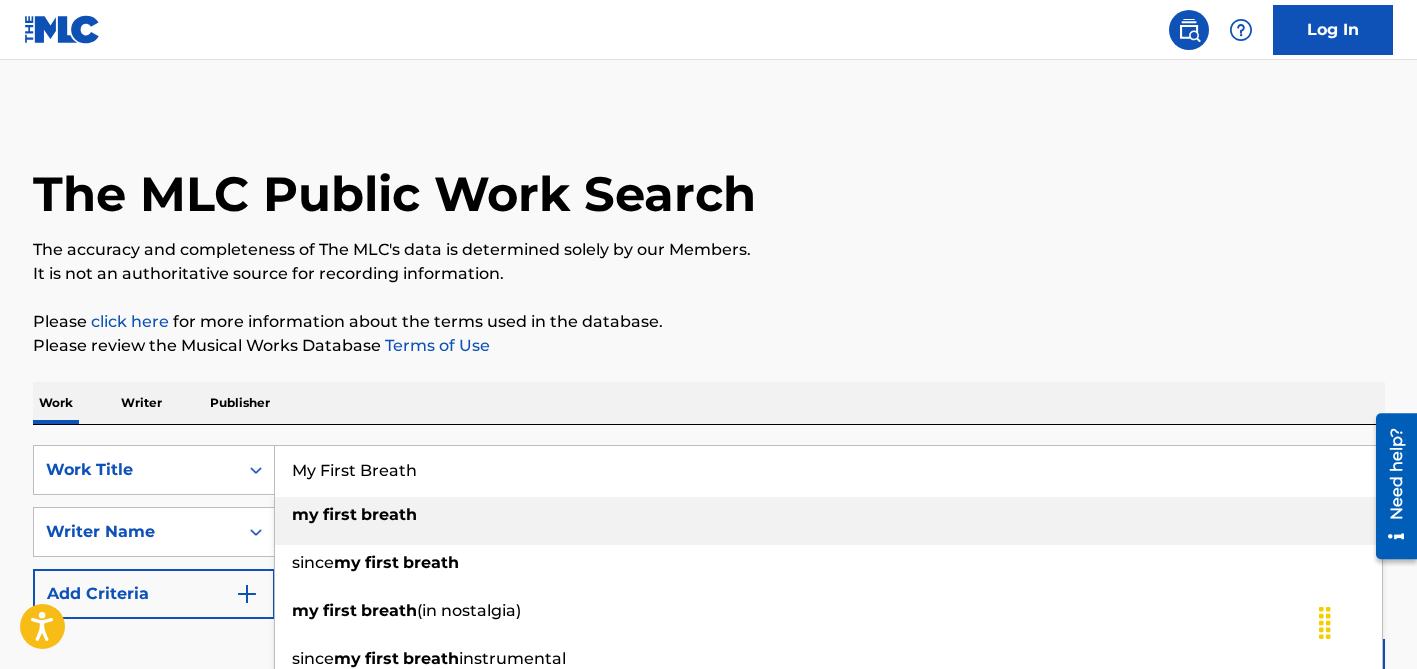 click on "My First Breath" at bounding box center (829, 470) 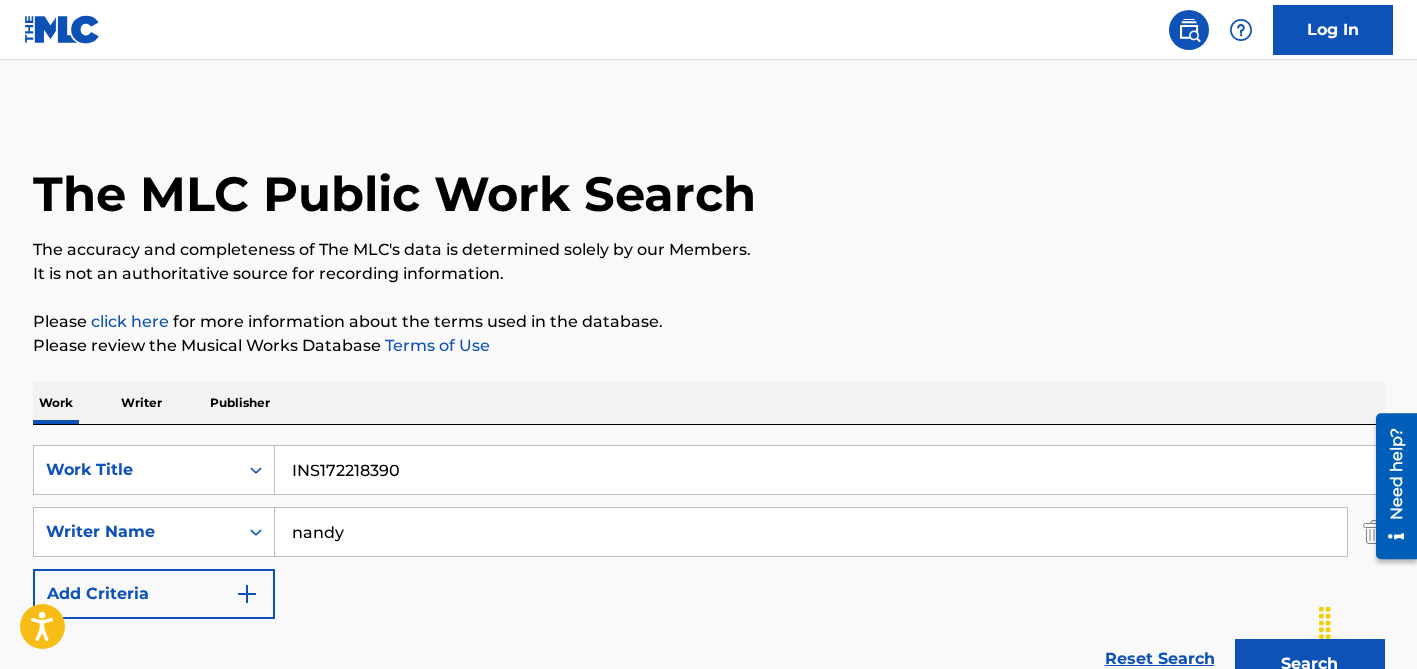 click on "INS172218390" at bounding box center [829, 470] 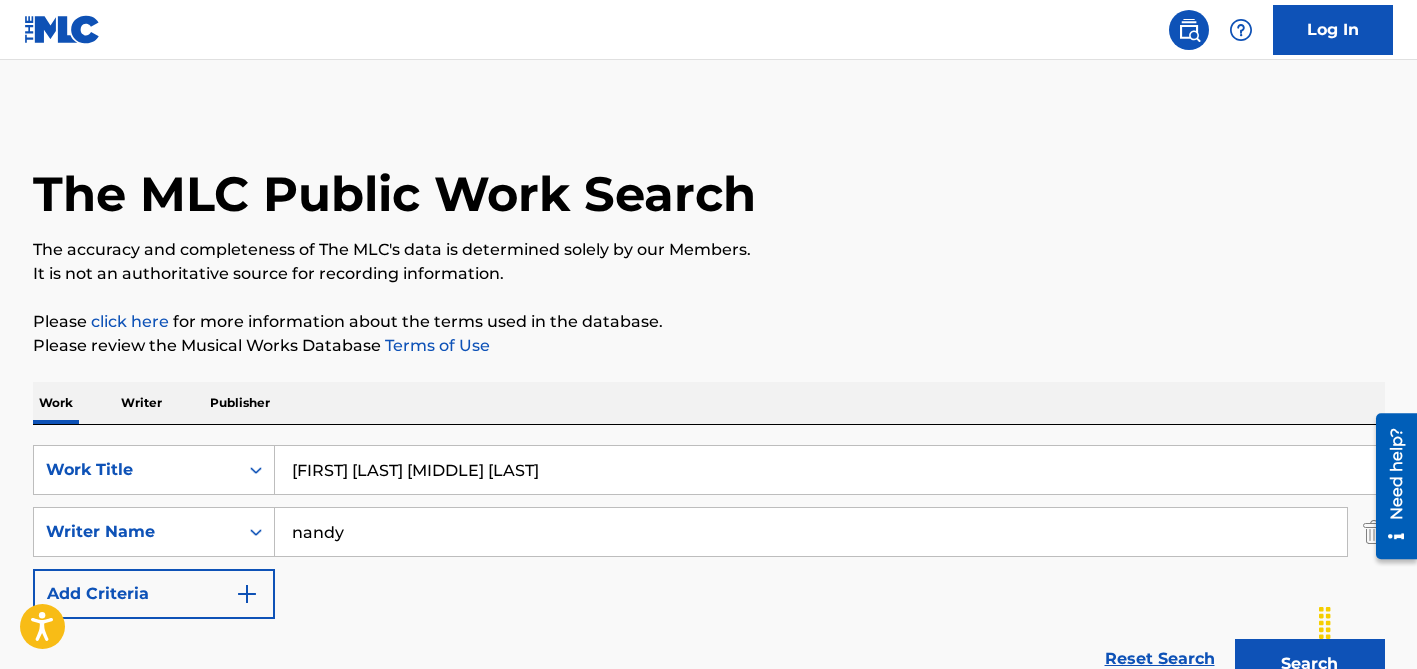 type on "[FIRST] [LAST] [MIDDLE] [LAST]" 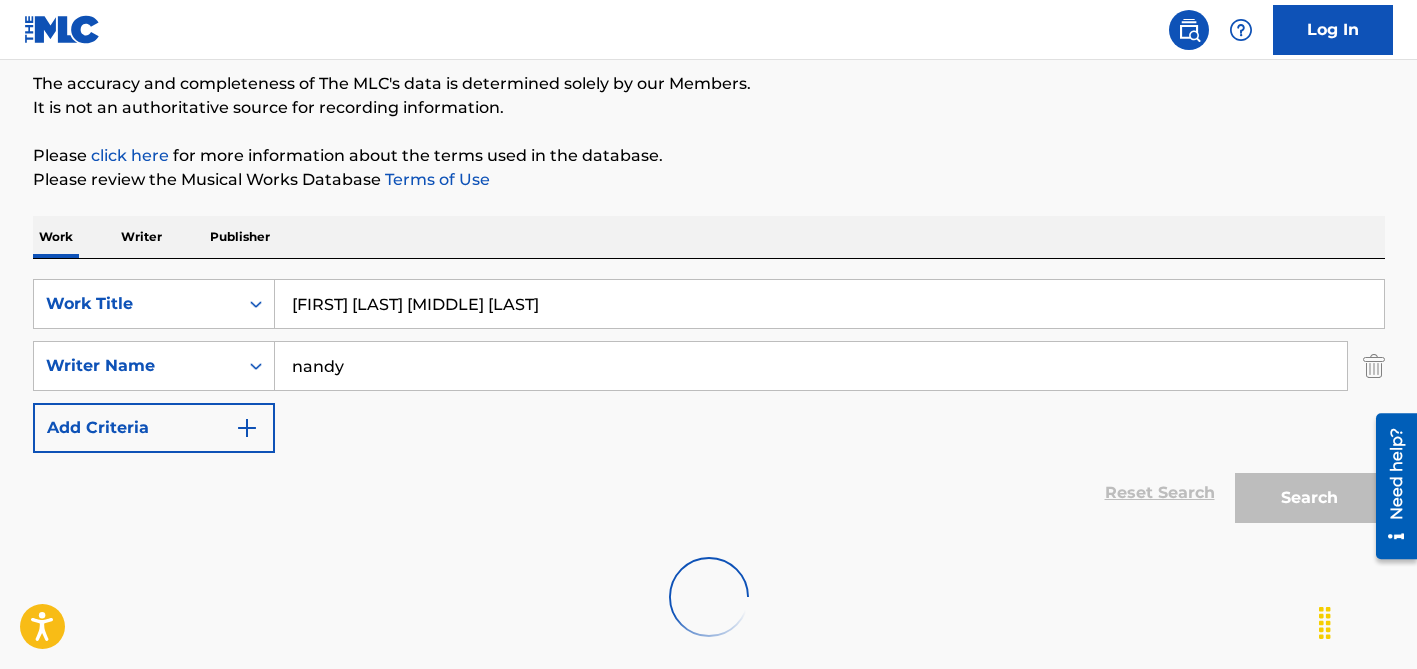 scroll, scrollTop: 199, scrollLeft: 0, axis: vertical 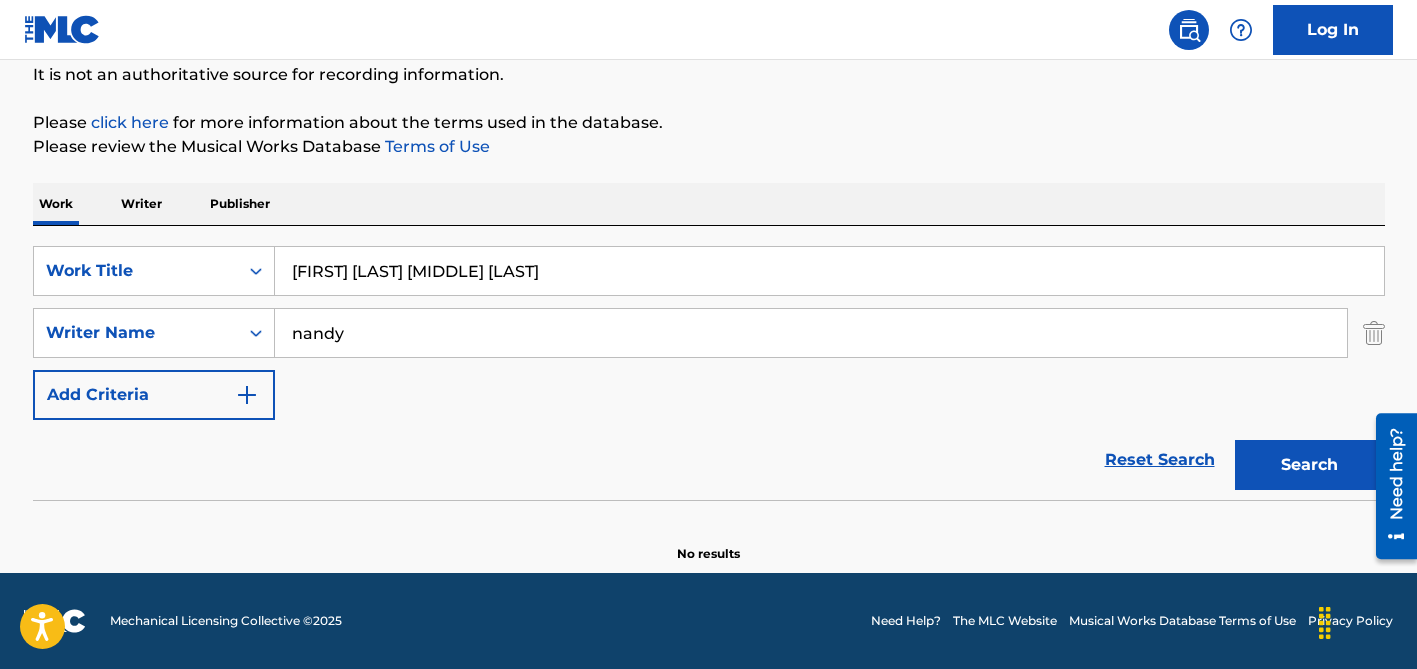 click on "nandy" at bounding box center [811, 333] 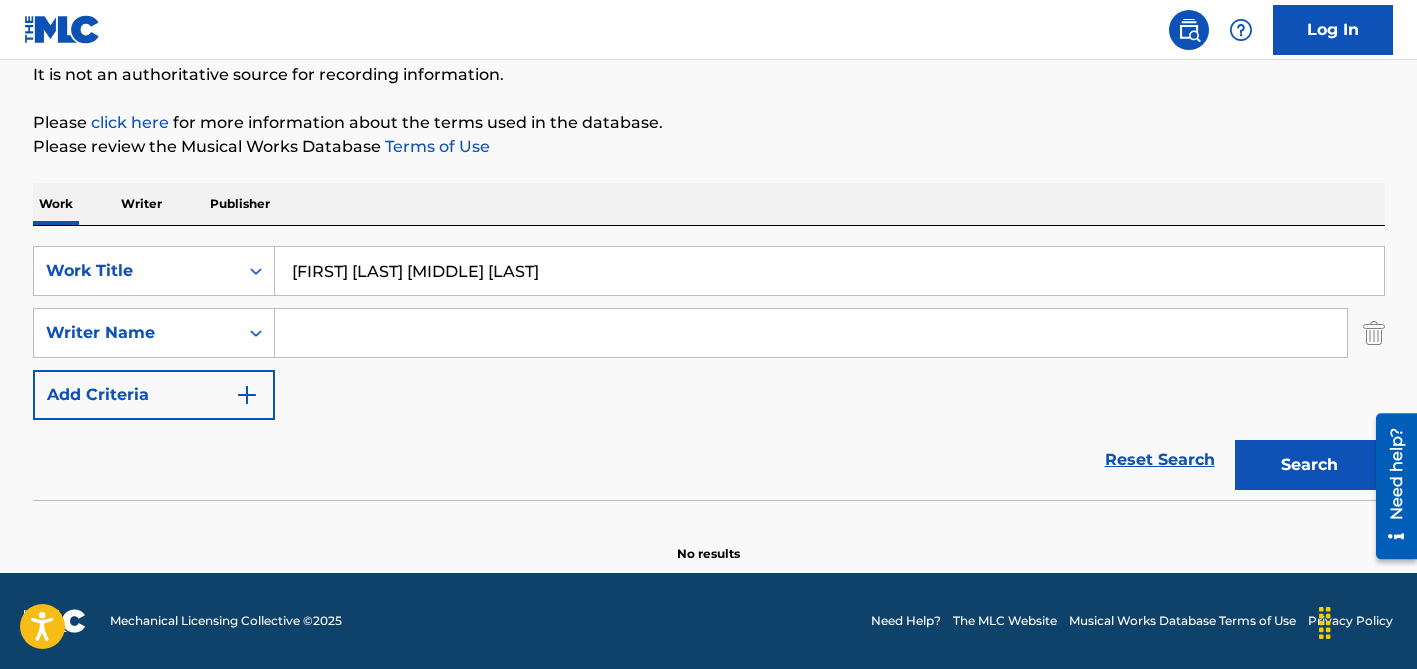 click on "Search" at bounding box center (1310, 465) 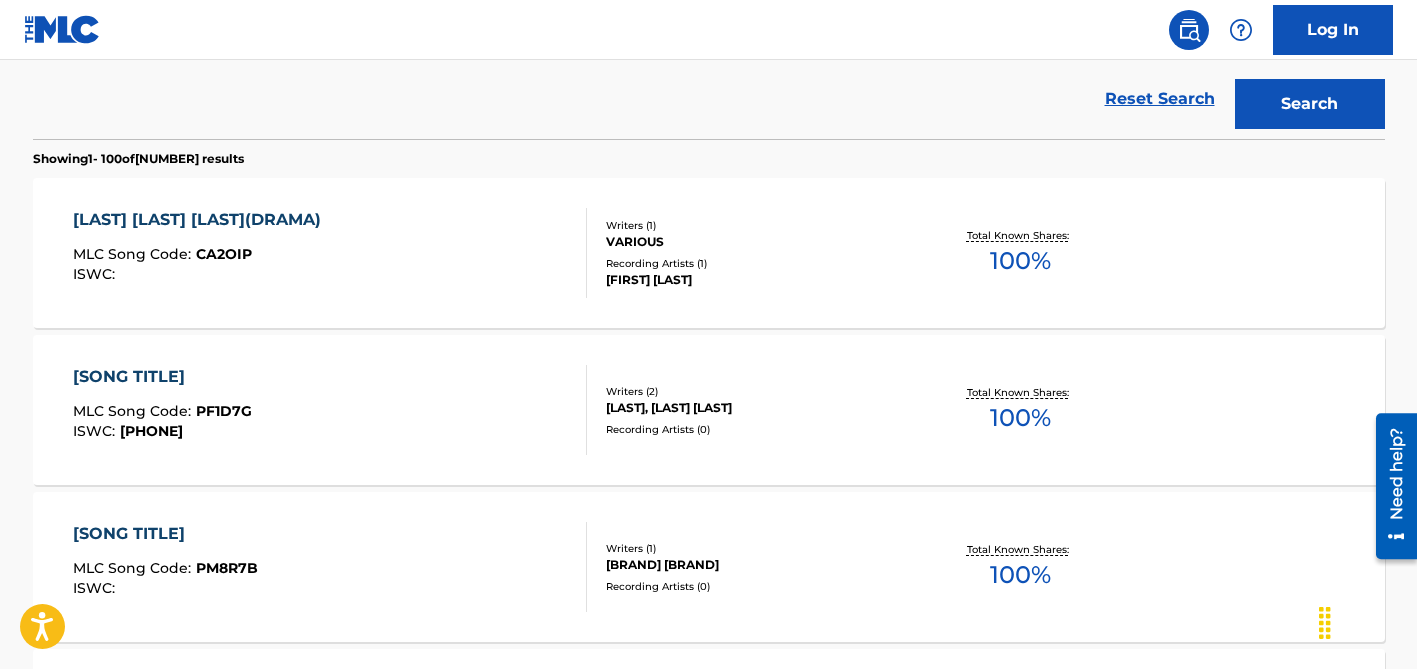 scroll, scrollTop: 561, scrollLeft: 0, axis: vertical 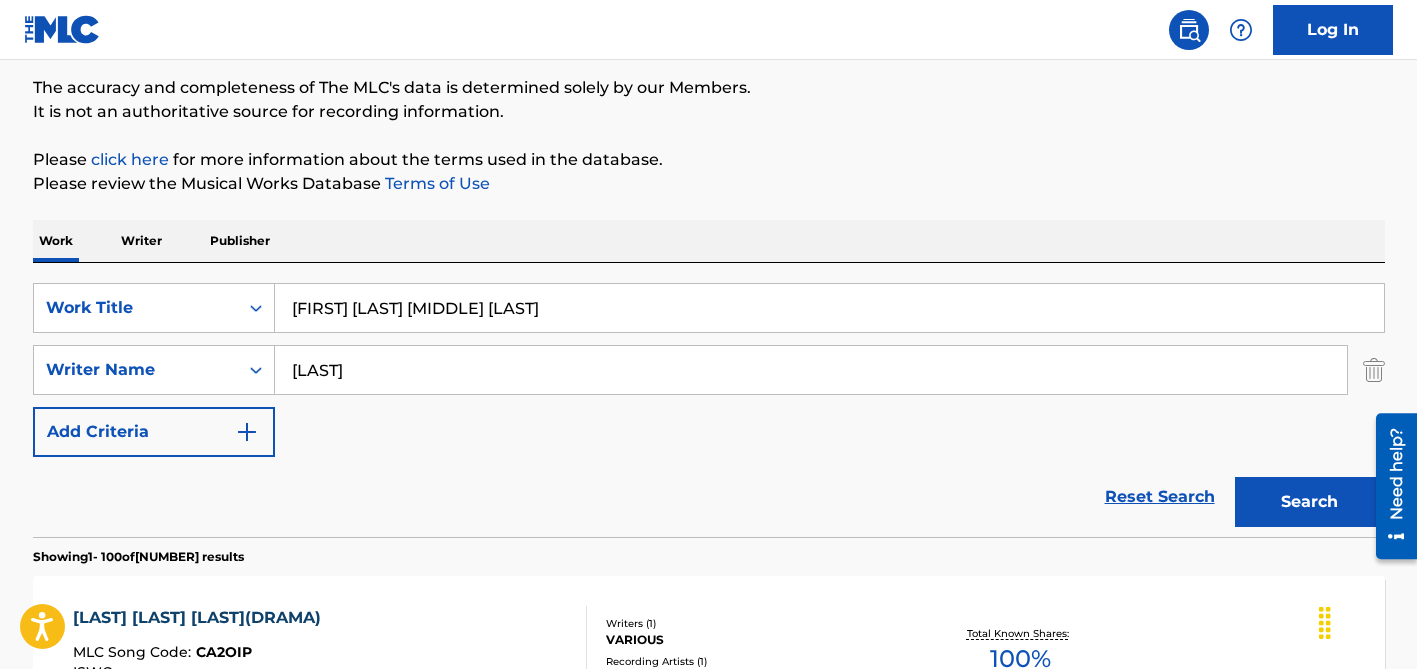 type on "[LAST]" 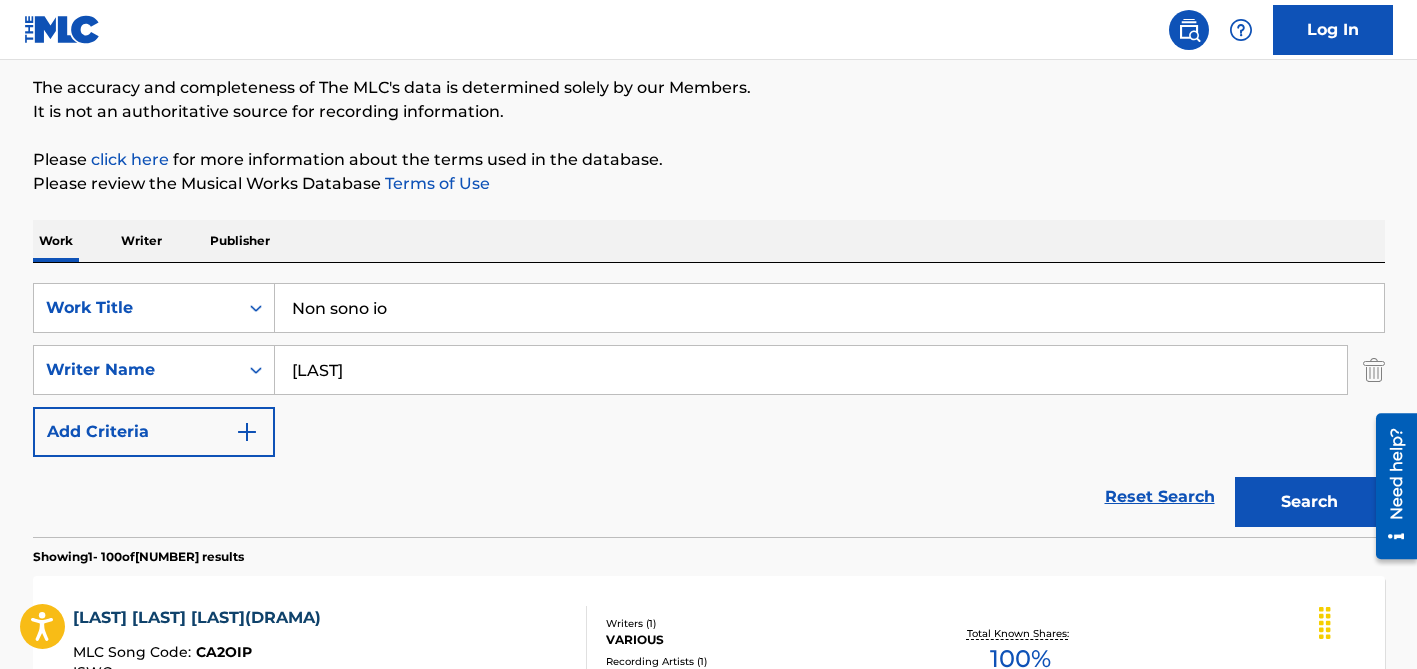 type on "Non sono io" 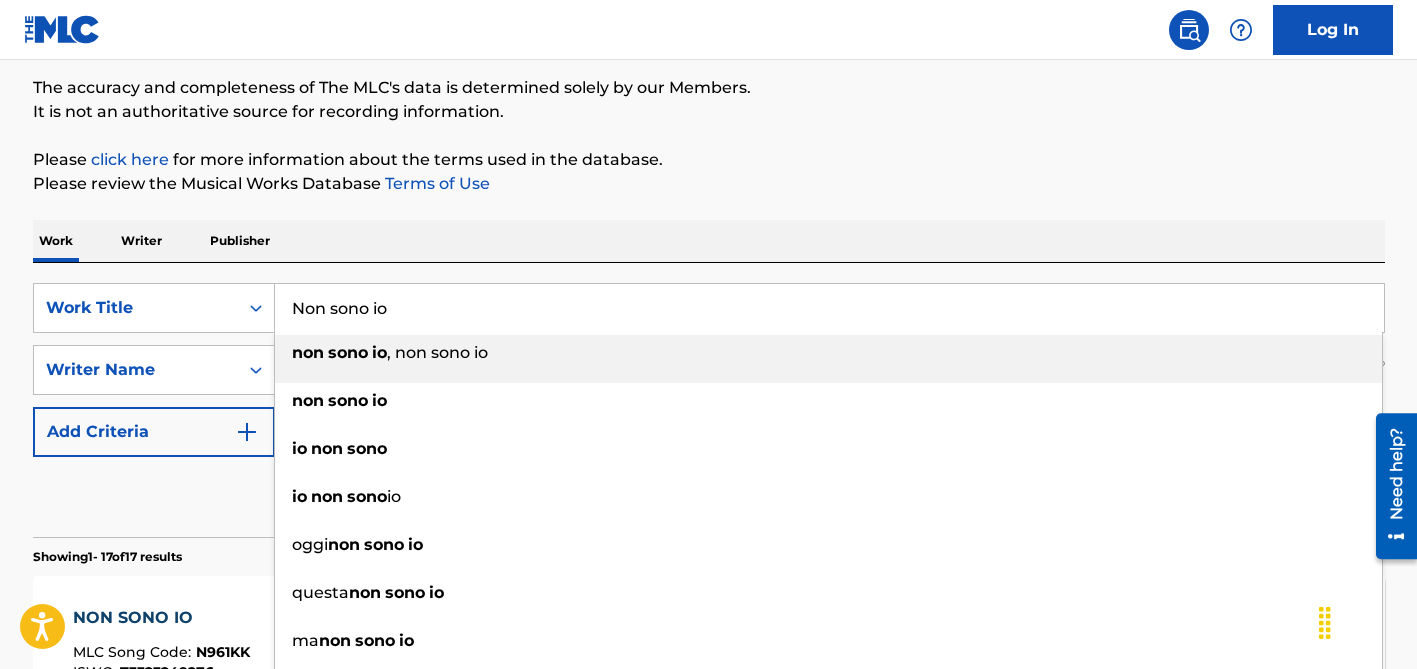 click on "The MLC Public Work Search The accuracy and completeness of The MLC's data is determined solely by our Members. It is not an authoritative source for recording information. Please   click here   for more information about the terms used in the database. Please review the Musical Works Database   Terms of Use Work Writer Publisher SearchWithCriteriaa84cea8a-170d-4f53-9795-163cdb191859 Work Title Non sono io non   sono   io , non sono io non   sono   io io   non   sono io   non   sono  io oggi  non   sono   io questa  non   sono   io ma  non   sono   io questo  non   sono   io quella  non   sono   io io   non   sono  come sono SearchWithCriteria983bcc0d-2f34-40ae-8032-3bebbac9602f Writer Name [LAST] Add Criteria Reset Search Search Showing  1  -   17  of  17   results   NON SONO IO MLC Song Code : [ALPHANUMERIC] ISWC : [ISWC] Writers ( 3 ) [FIRST] [LAST], [FIRST] [LAST], [FIRST] [LAST] Recording Artists ( 0 ) Total Known Shares: 50.01 % IO NON TI CONOSCO MLC Song Code : [ALPHANUMERIC] ISWC : [ISWC] Writers (" at bounding box center [709, 1640] 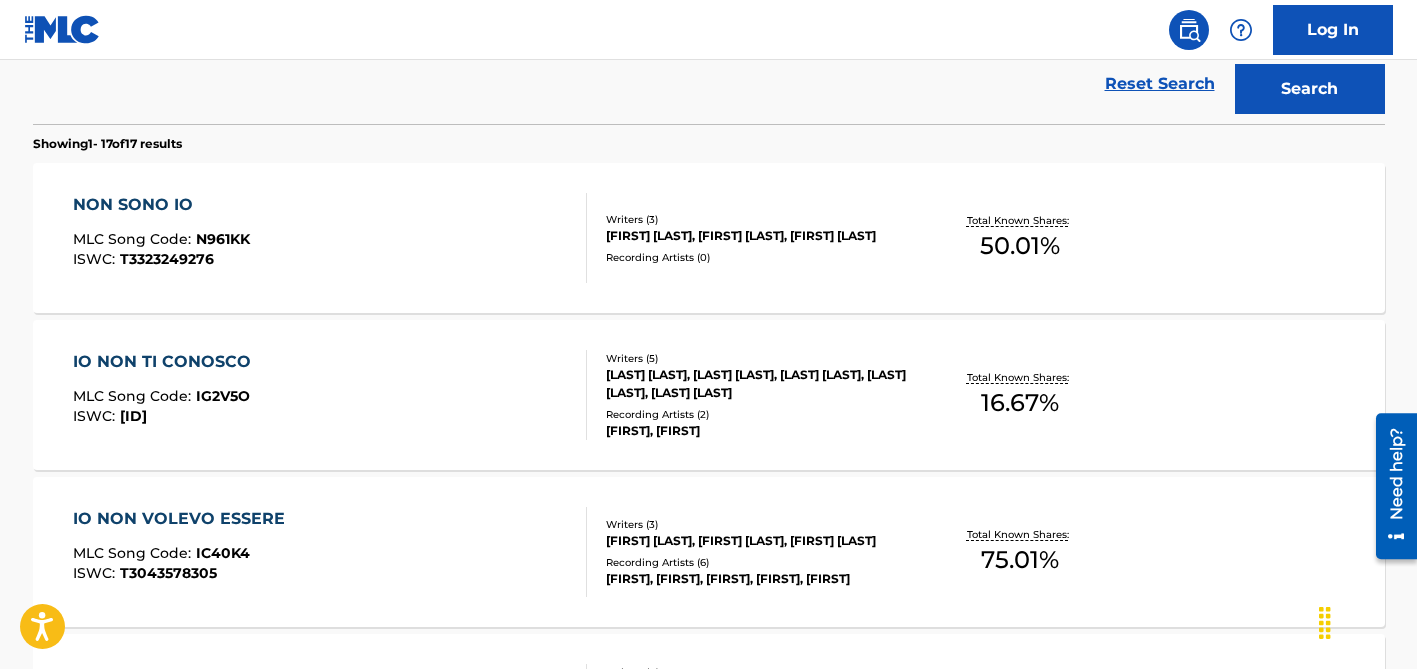 scroll, scrollTop: 583, scrollLeft: 0, axis: vertical 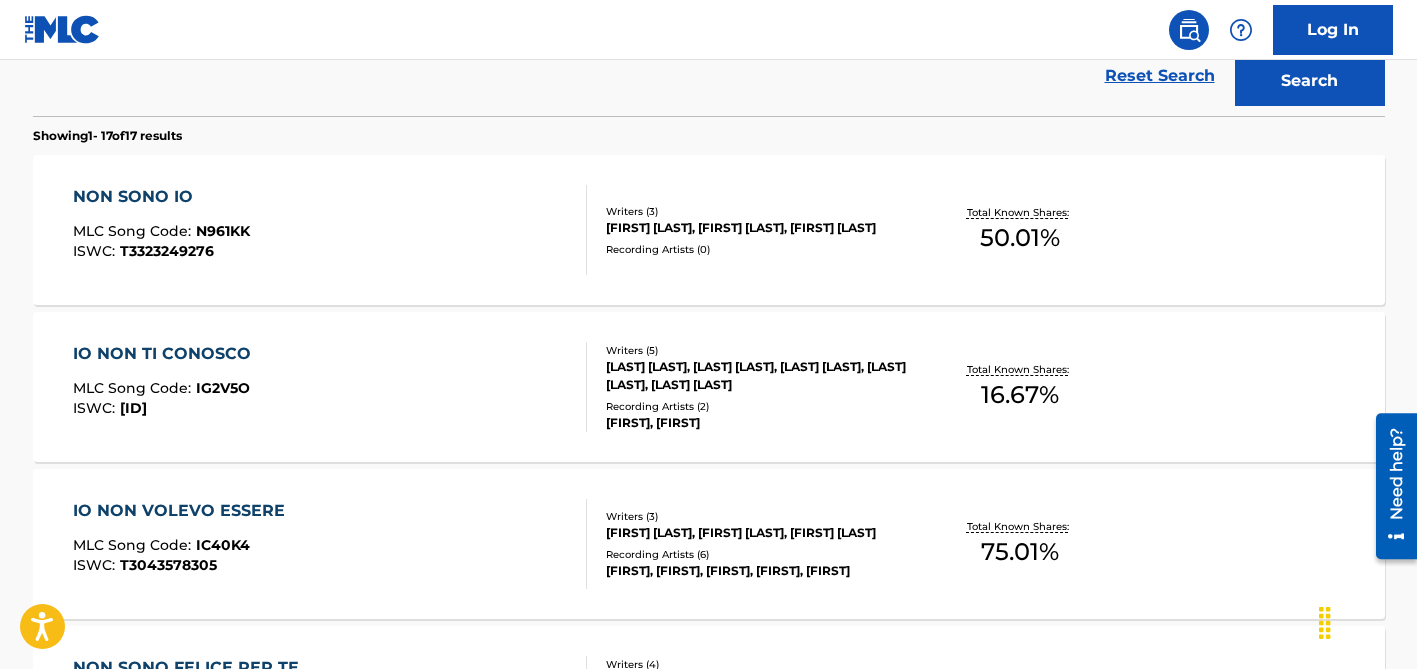 click on "[FIRST] [LAST], [FIRST] [LAST], [FIRST] [LAST]" at bounding box center [757, 228] 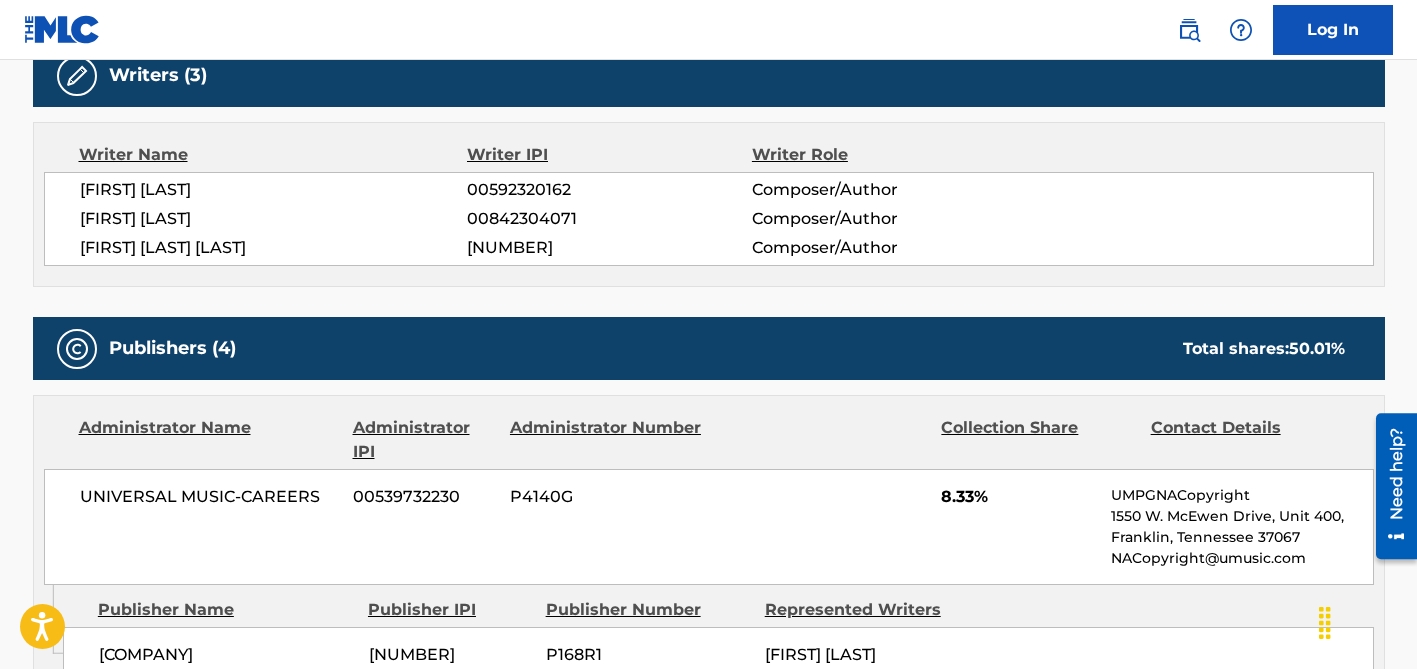 scroll, scrollTop: 0, scrollLeft: 0, axis: both 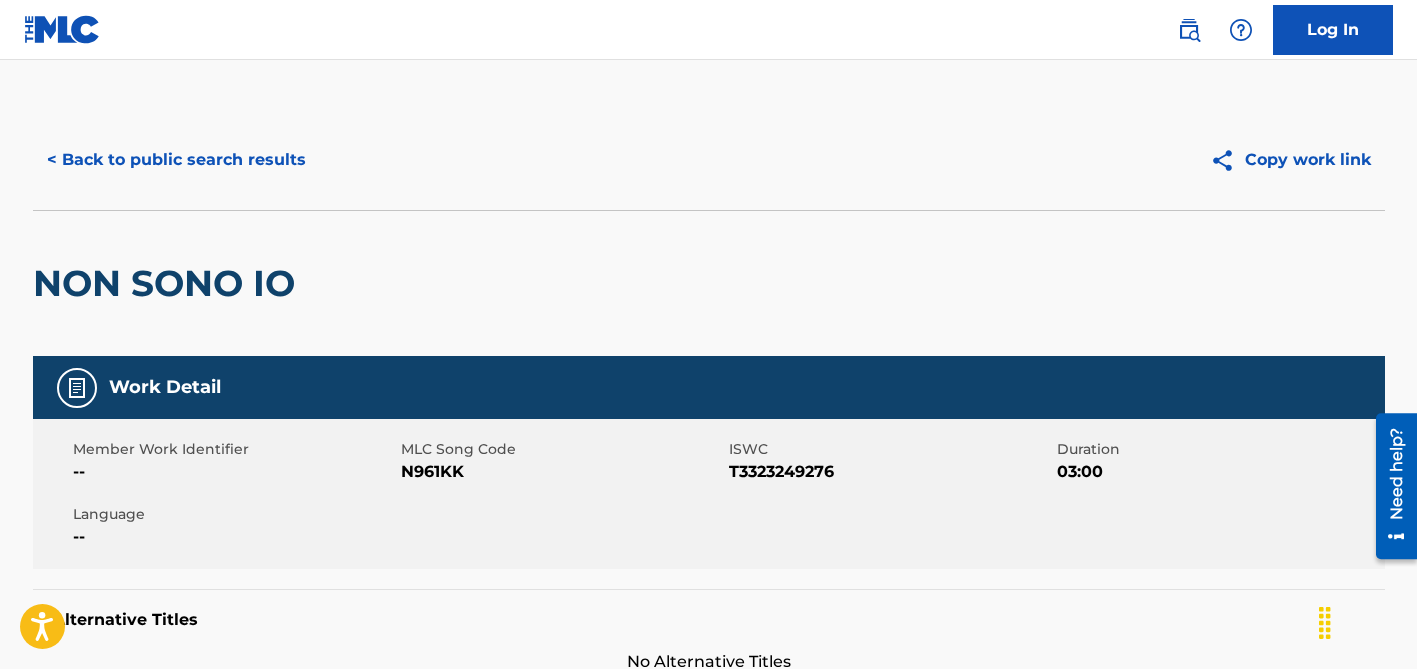 click on "< Back to public search results" at bounding box center (176, 160) 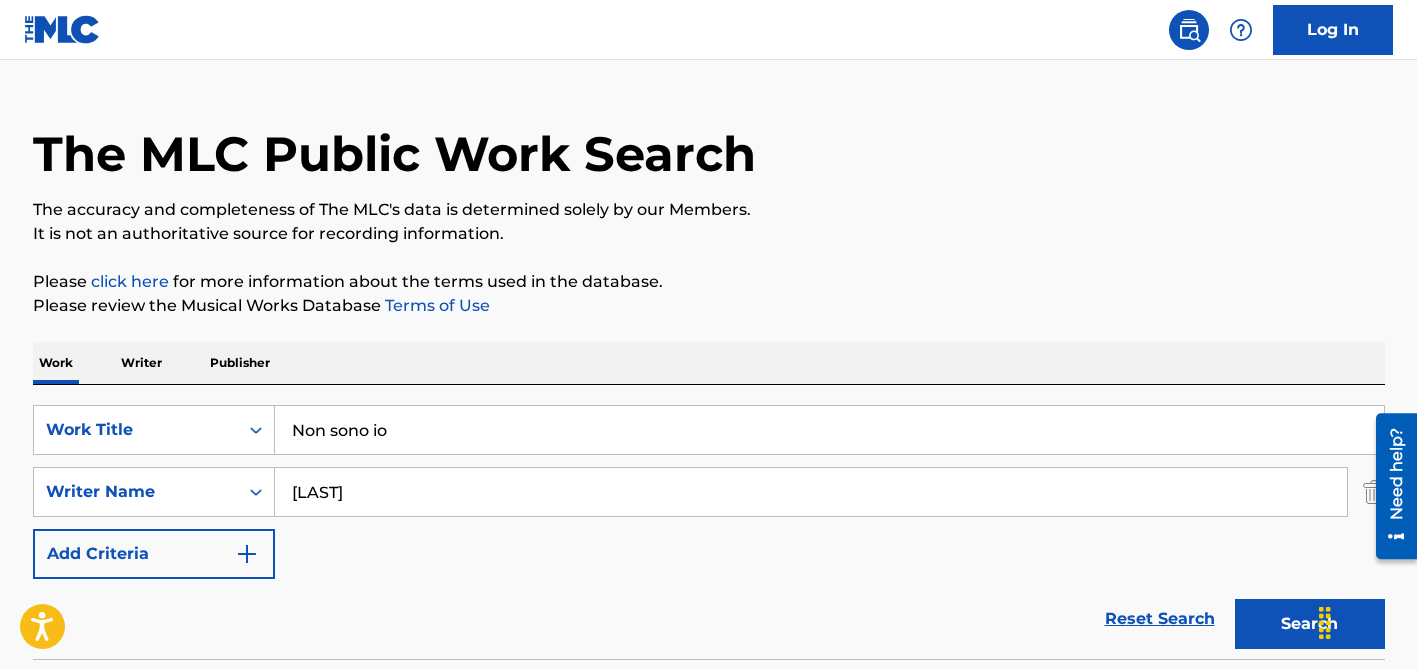 scroll, scrollTop: 0, scrollLeft: 0, axis: both 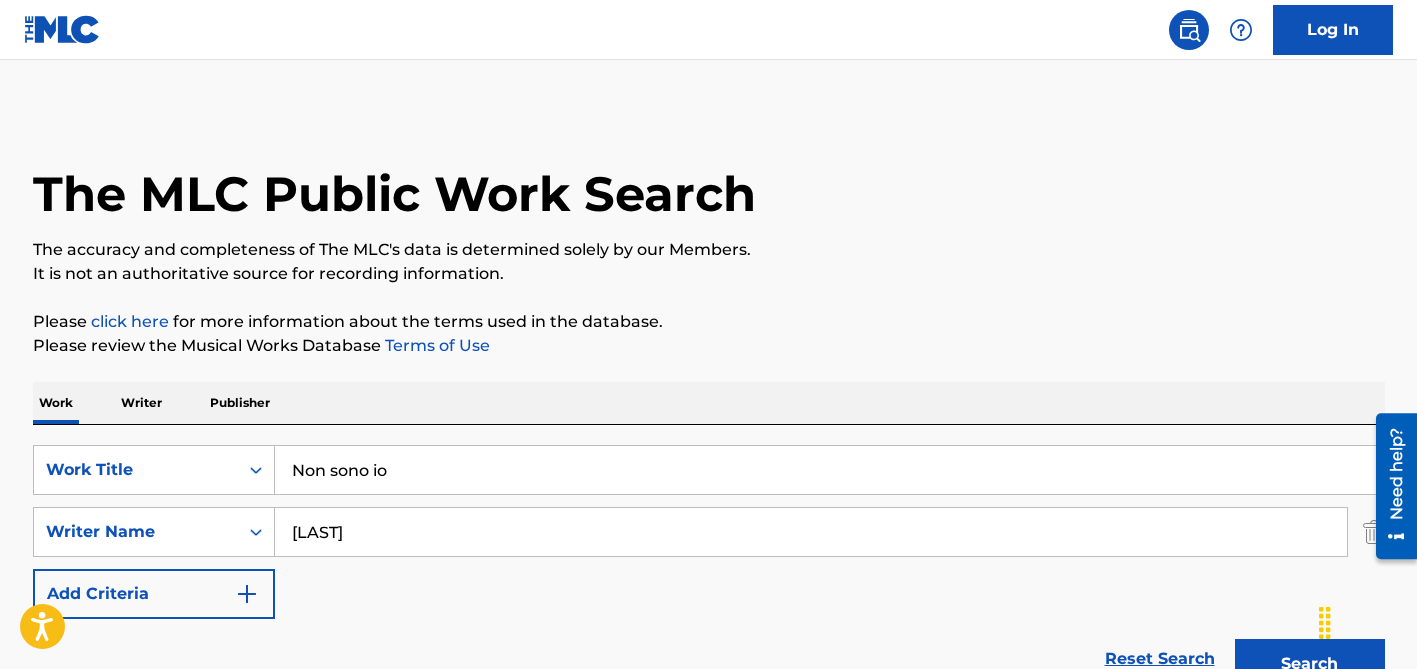 click on "[LAST]" at bounding box center (811, 532) 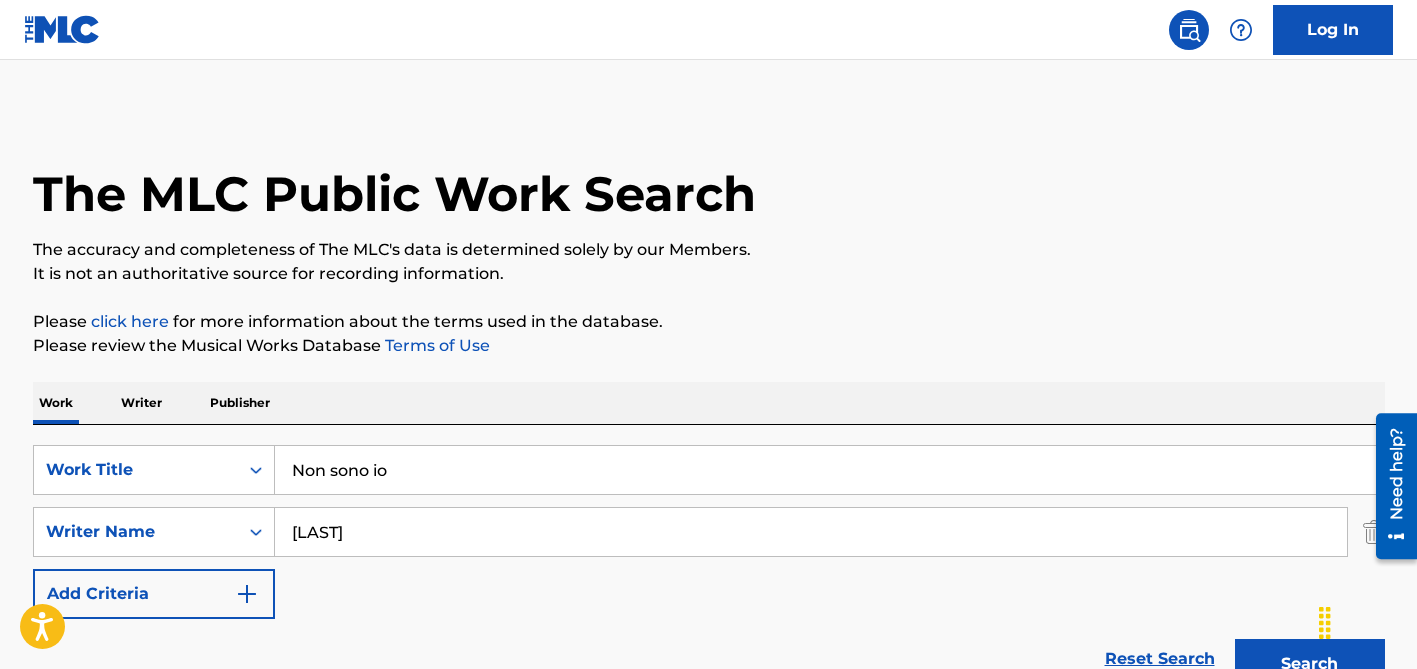 type on "[LAST]" 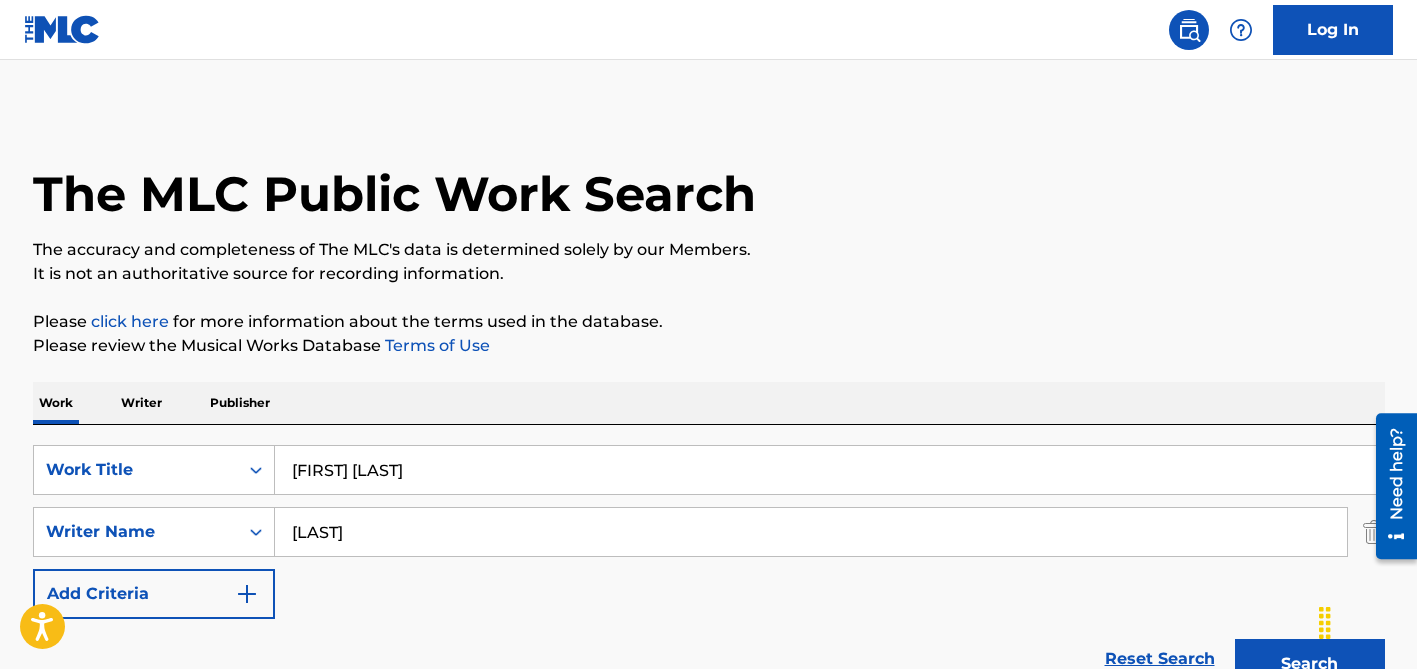 type on "[FIRST] [LAST]" 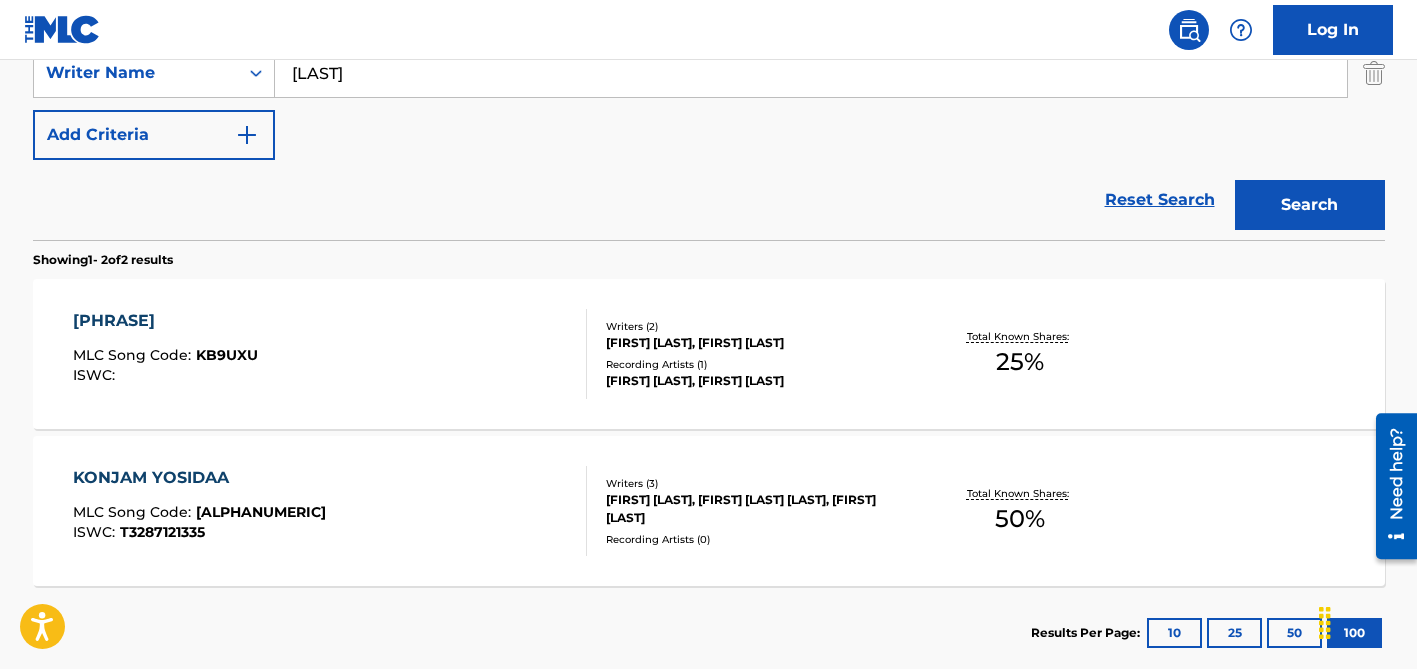 scroll, scrollTop: 461, scrollLeft: 0, axis: vertical 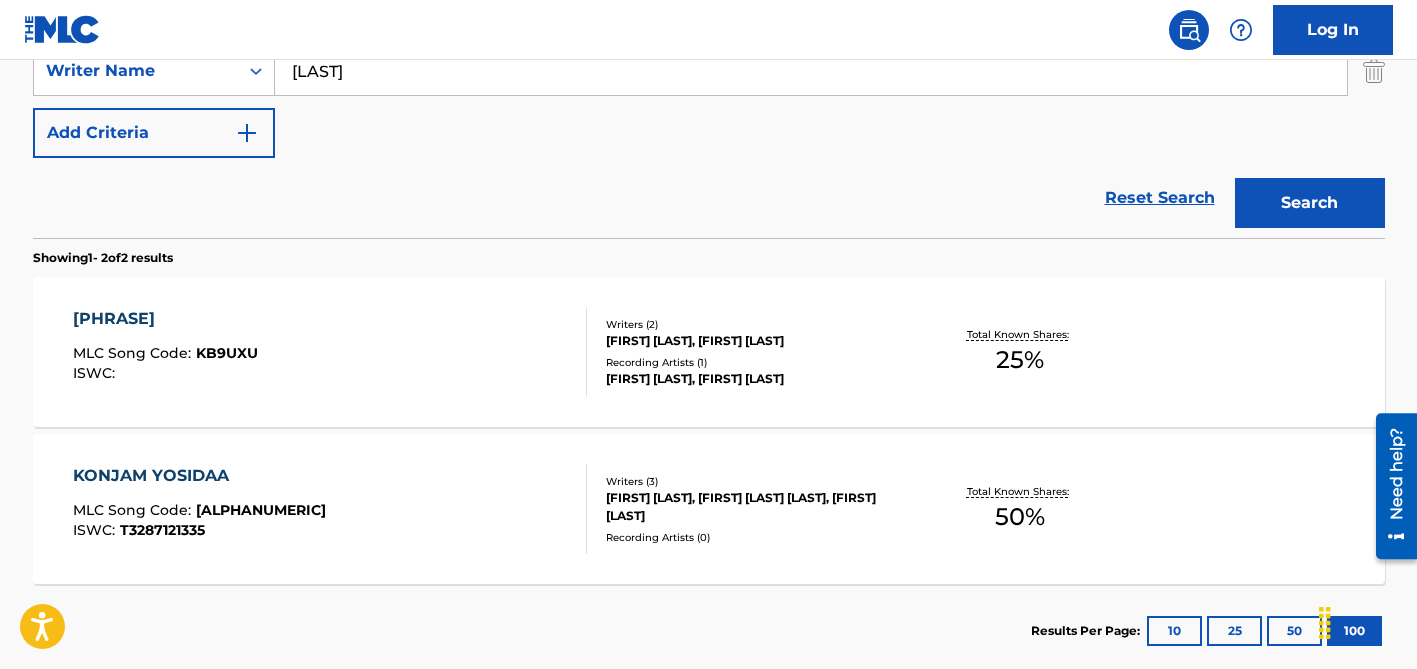 click on "Writers ( 2 ) [NAME] [NAME], [NAME] [NAME] Recording Artists ( 1 ) [NAME], [NAME]" at bounding box center [747, 352] 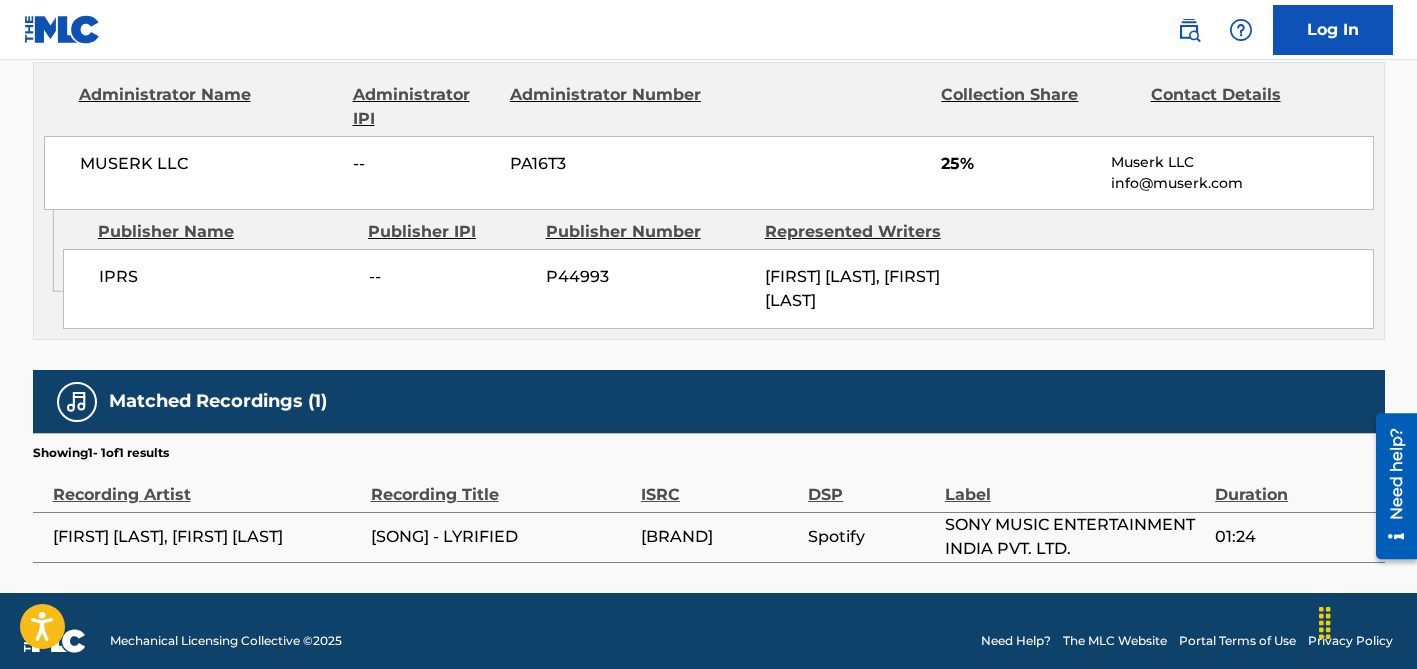 scroll, scrollTop: 0, scrollLeft: 0, axis: both 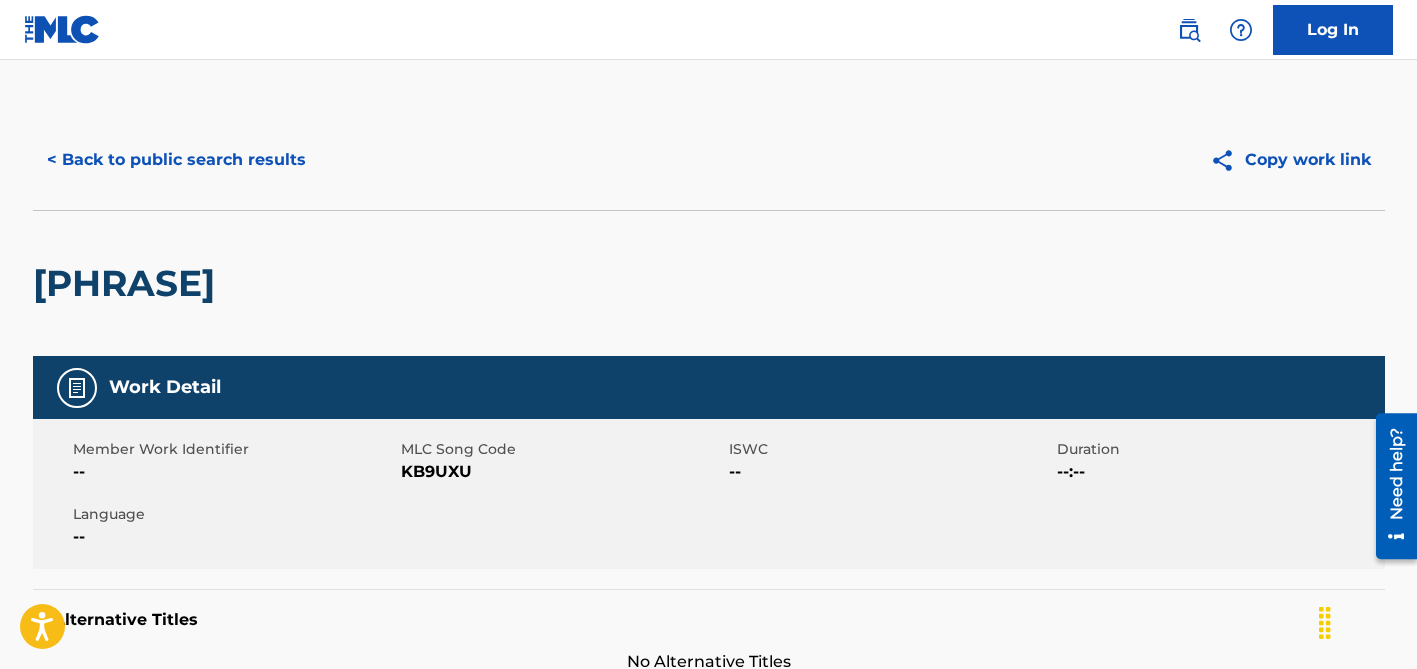 click on "< Back to public search results" at bounding box center (176, 160) 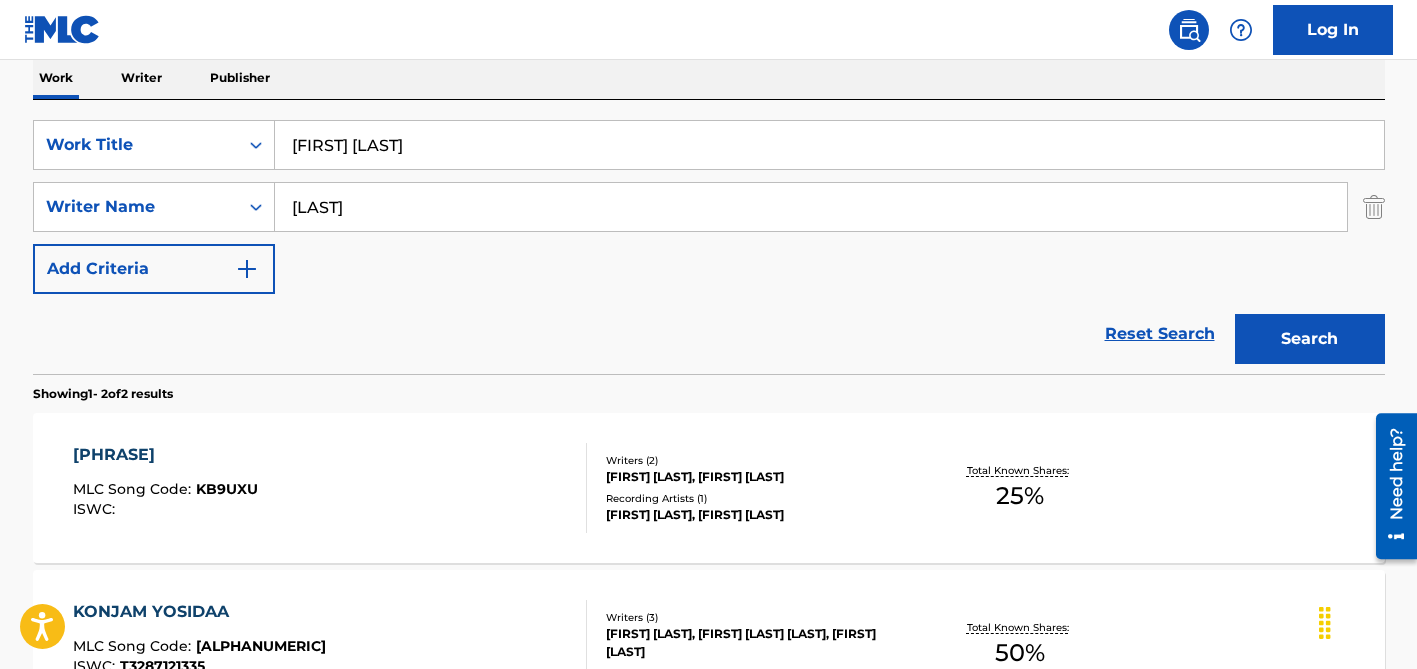 scroll, scrollTop: 282, scrollLeft: 0, axis: vertical 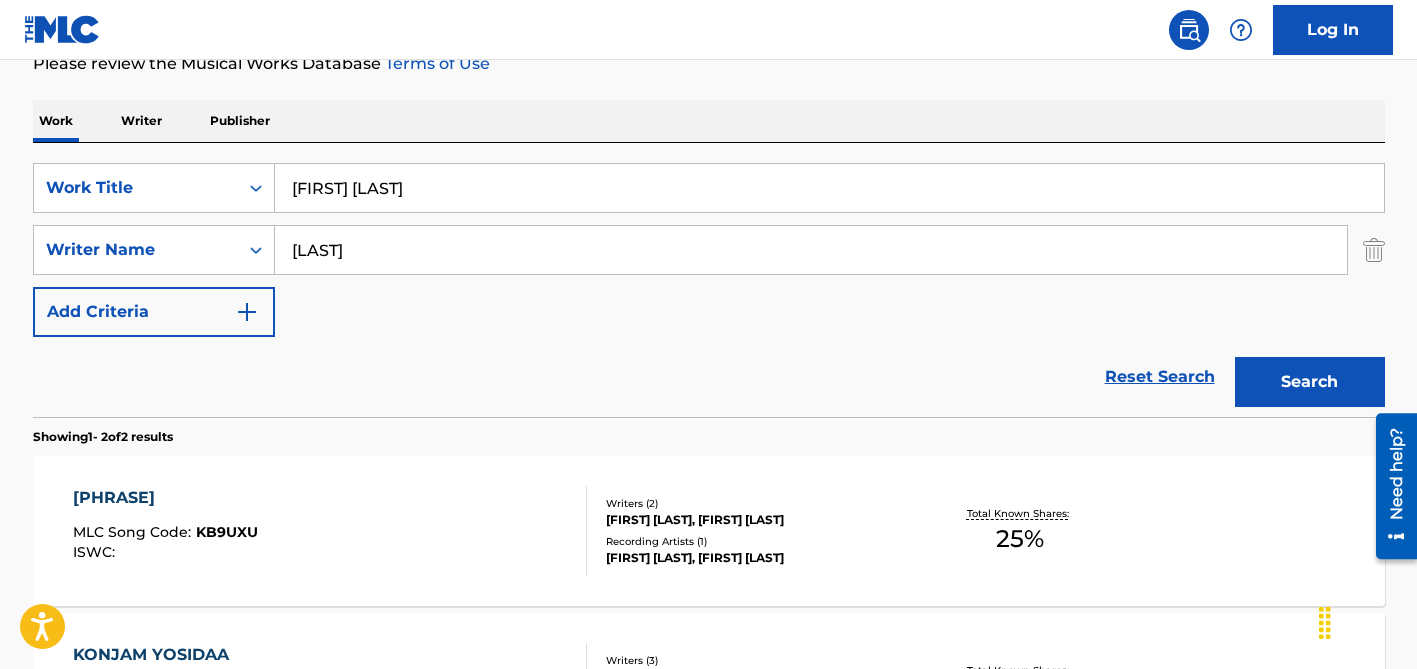 click on "[FIRST] [LAST]" at bounding box center [829, 188] 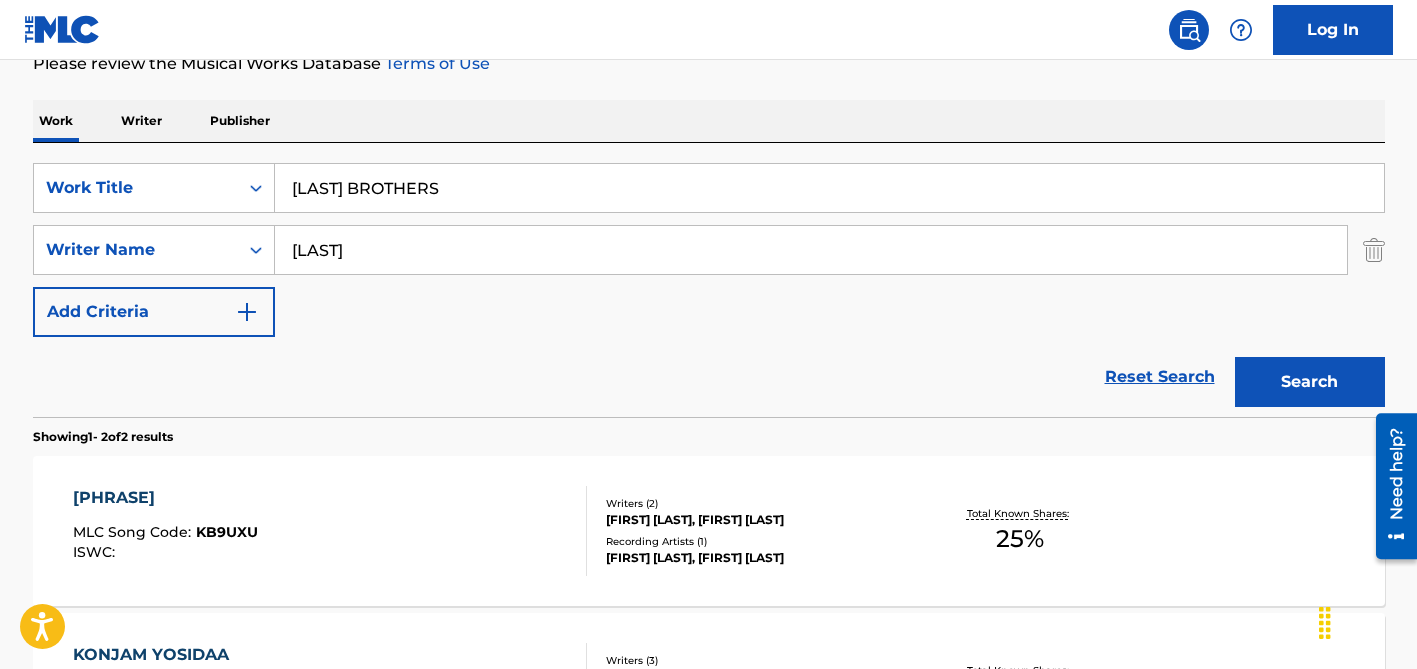 type on "[LAST] BROTHERS" 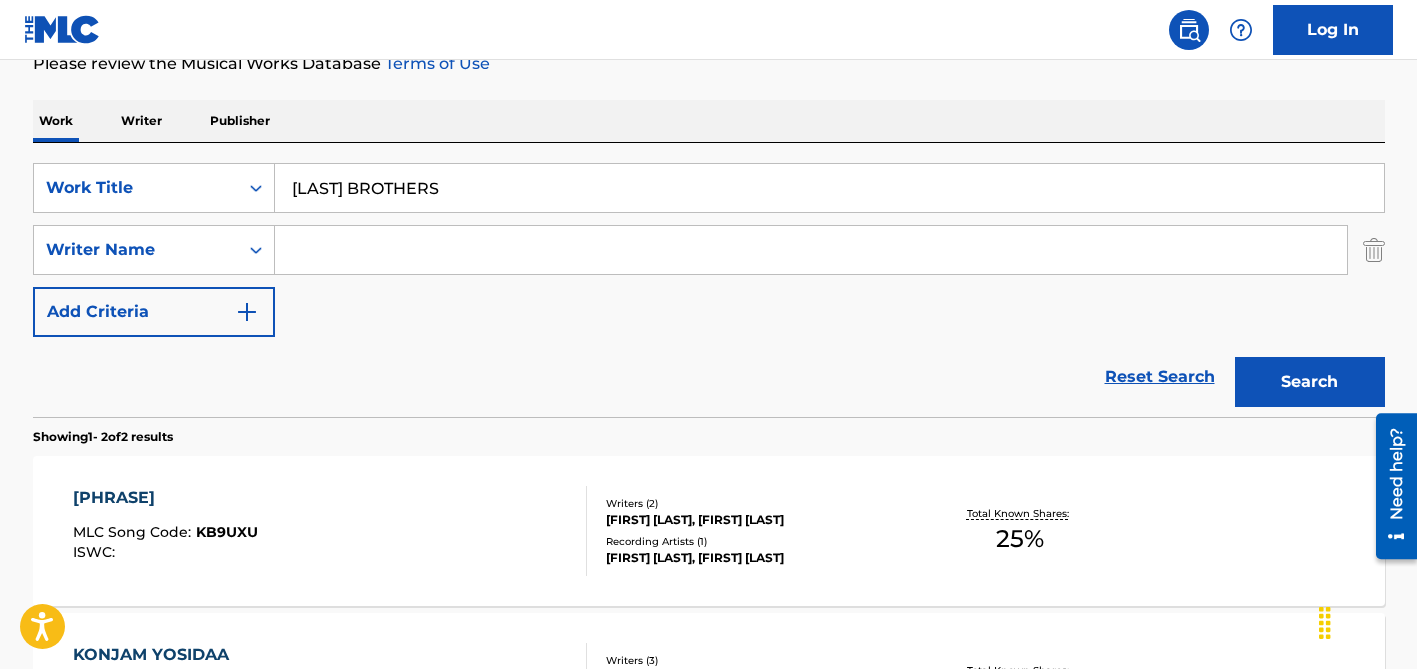 type 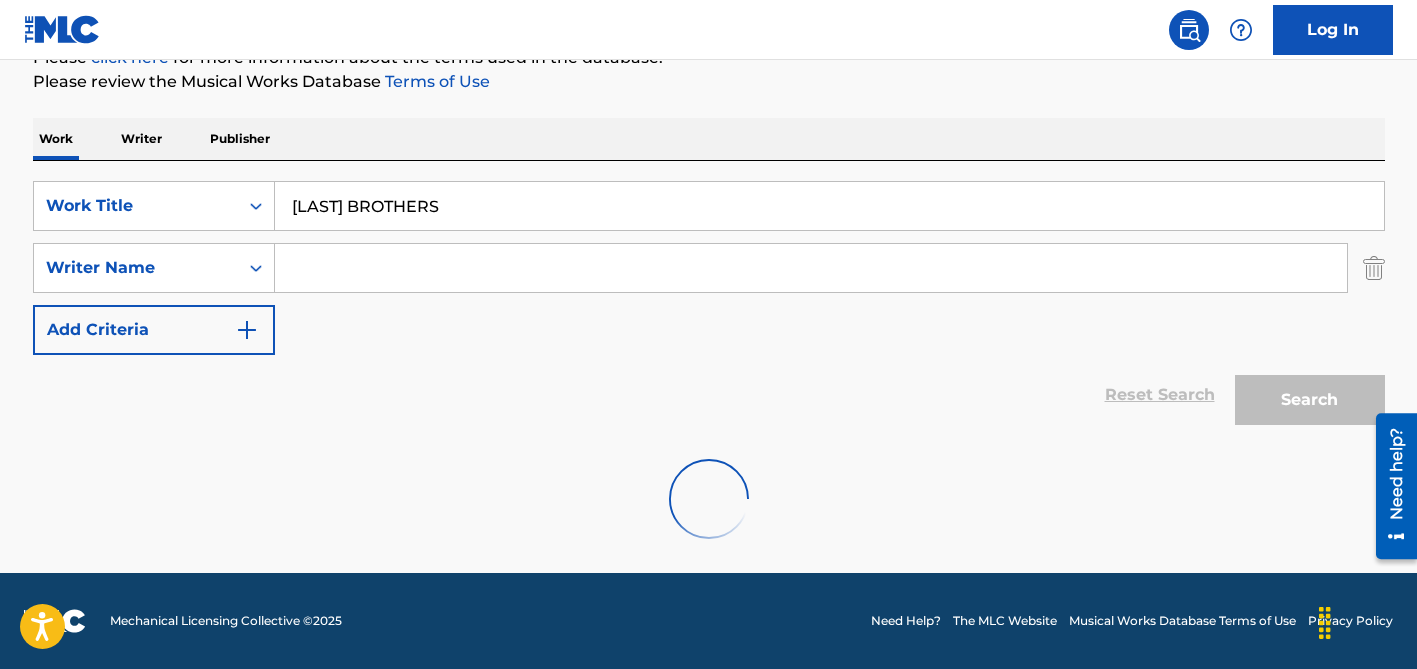 scroll, scrollTop: 264, scrollLeft: 0, axis: vertical 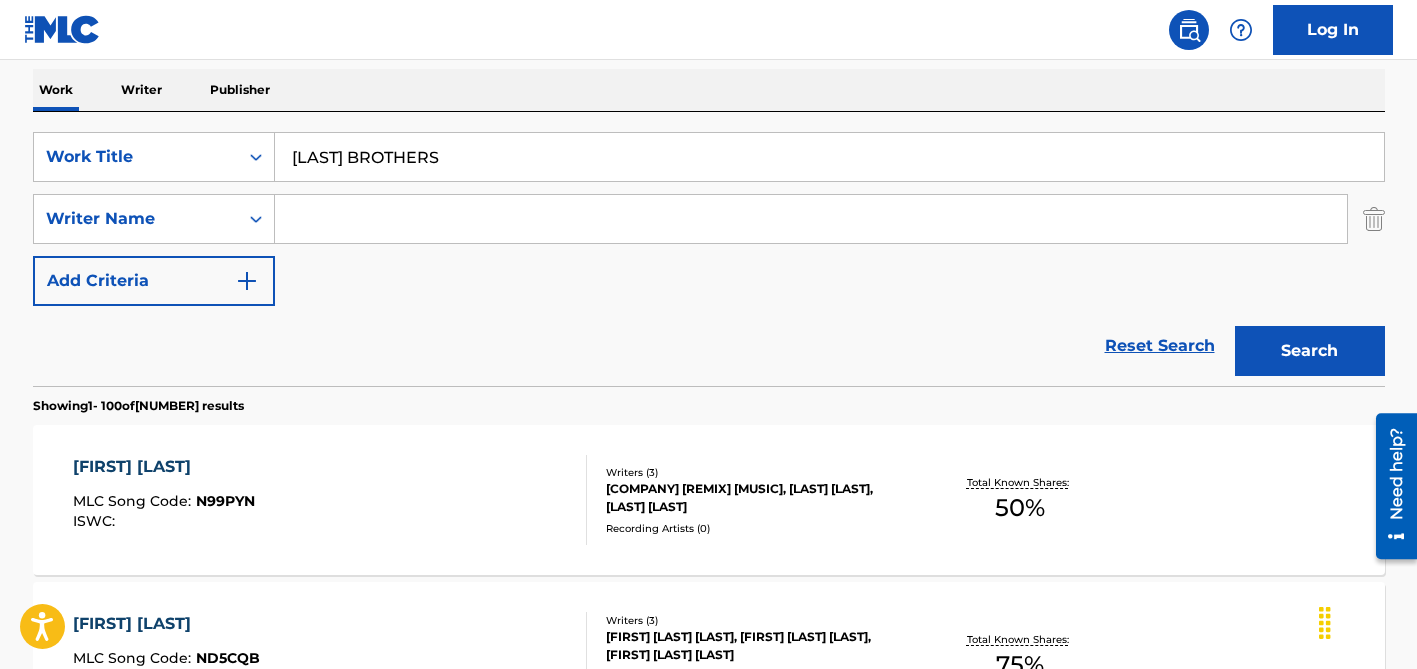 click on "[LAST] BROTHERS" at bounding box center (830, 157) 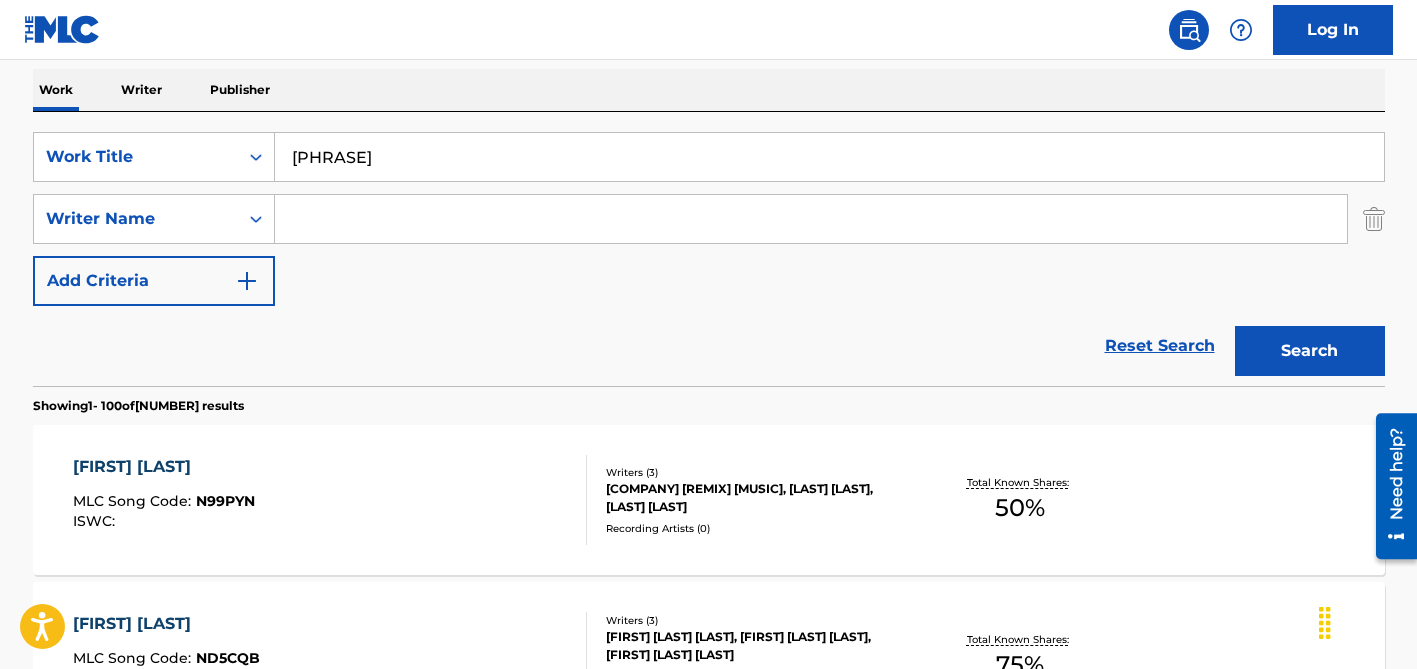 type on "[PHRASE]" 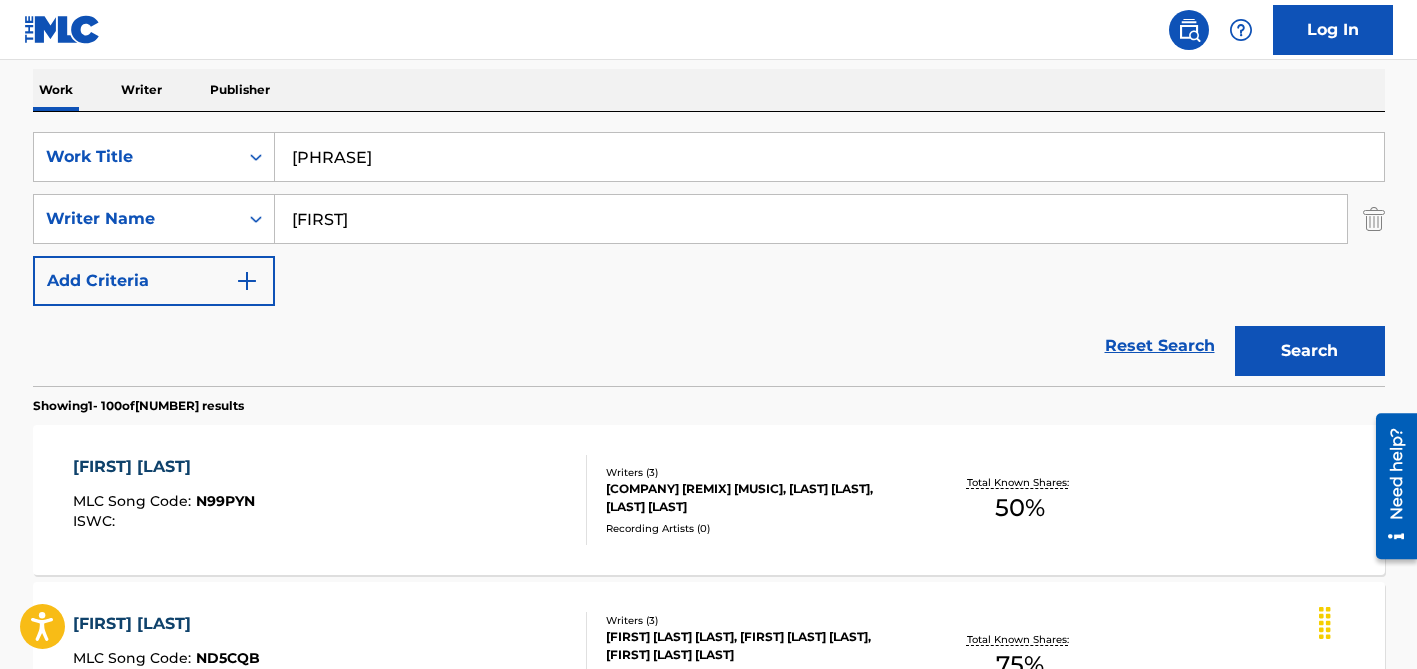 type on "[FIRST]" 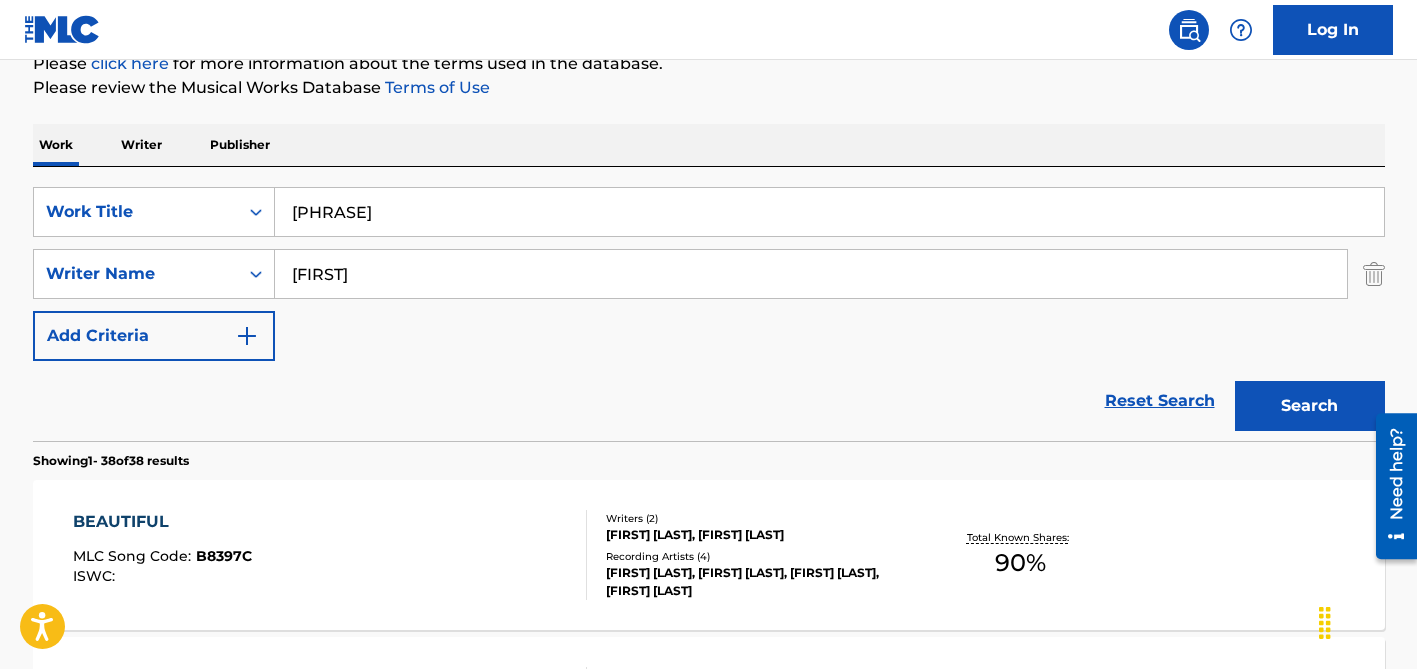 scroll, scrollTop: 103, scrollLeft: 0, axis: vertical 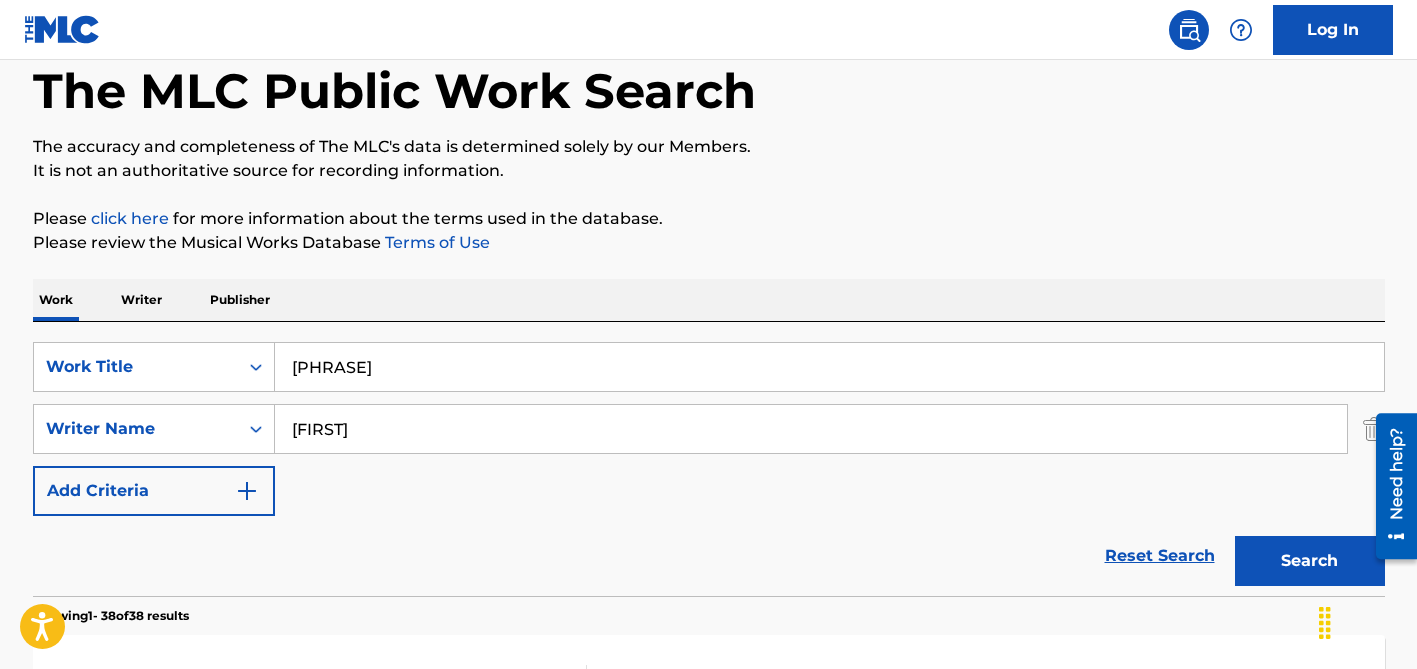 click on "[PHRASE]" at bounding box center [829, 367] 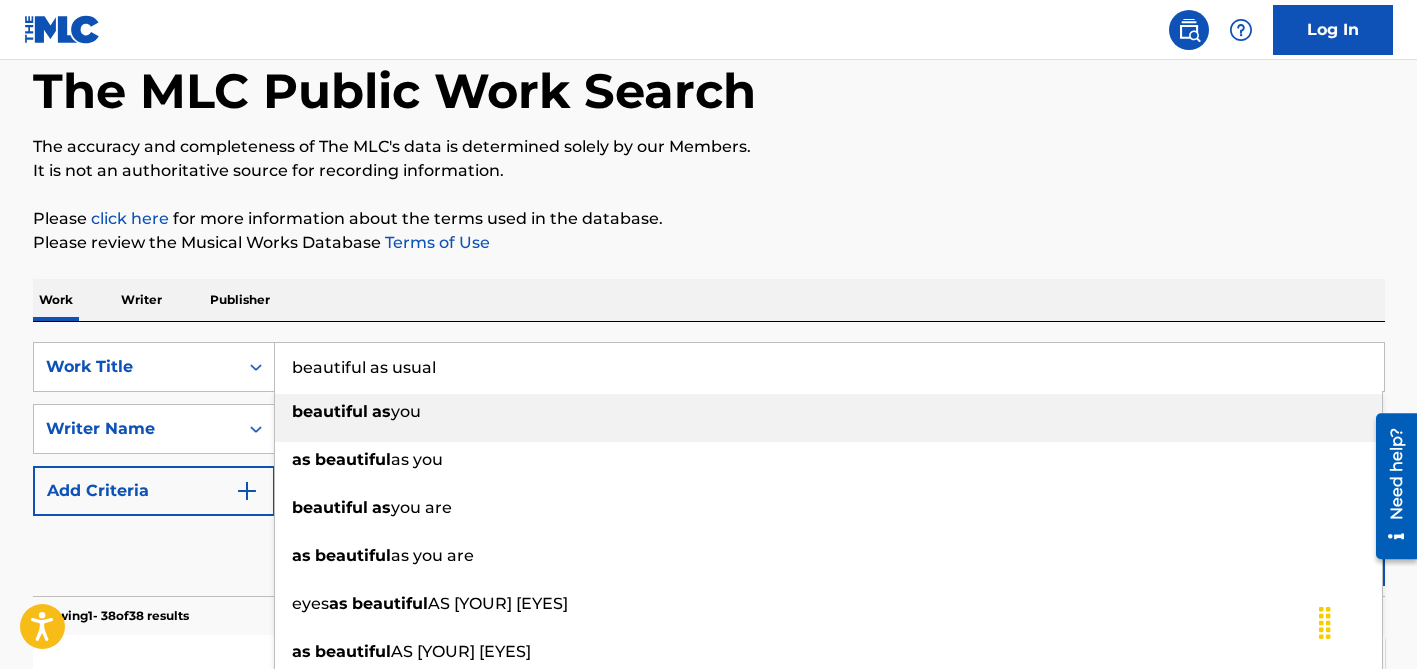 click on "you" at bounding box center [406, 411] 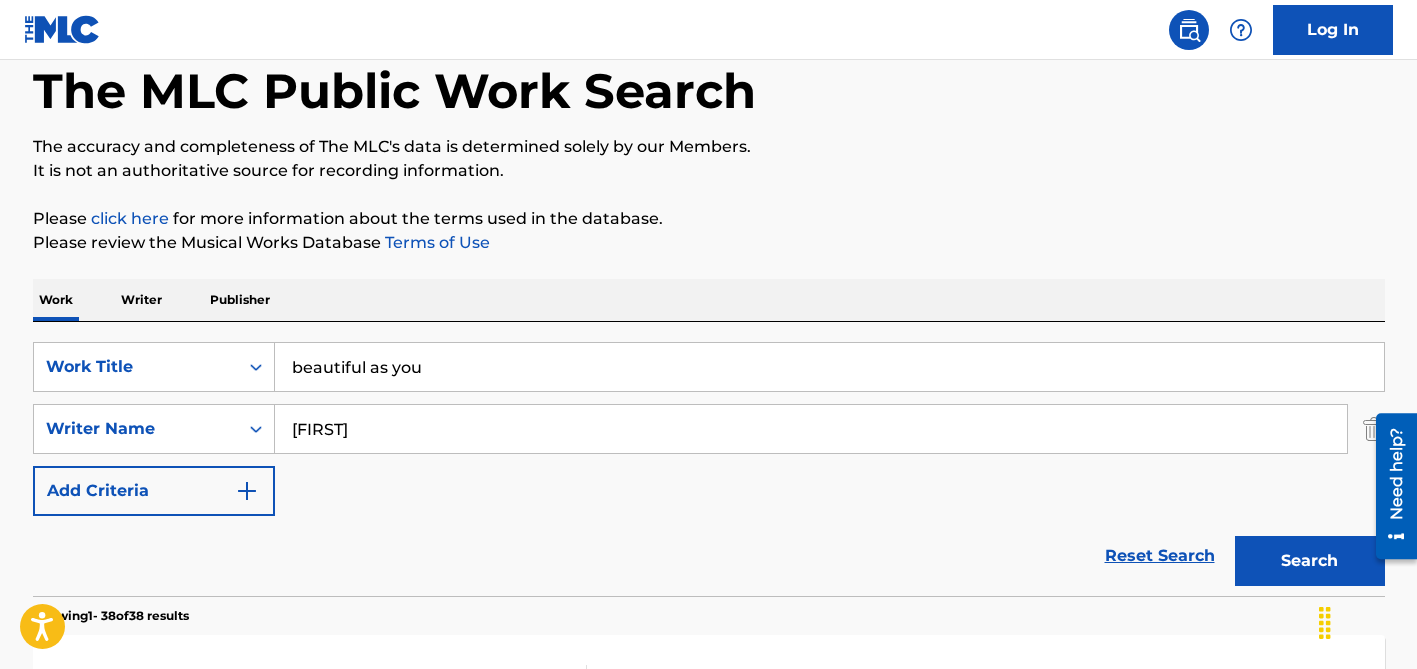click on "[FIRST]" at bounding box center (811, 429) 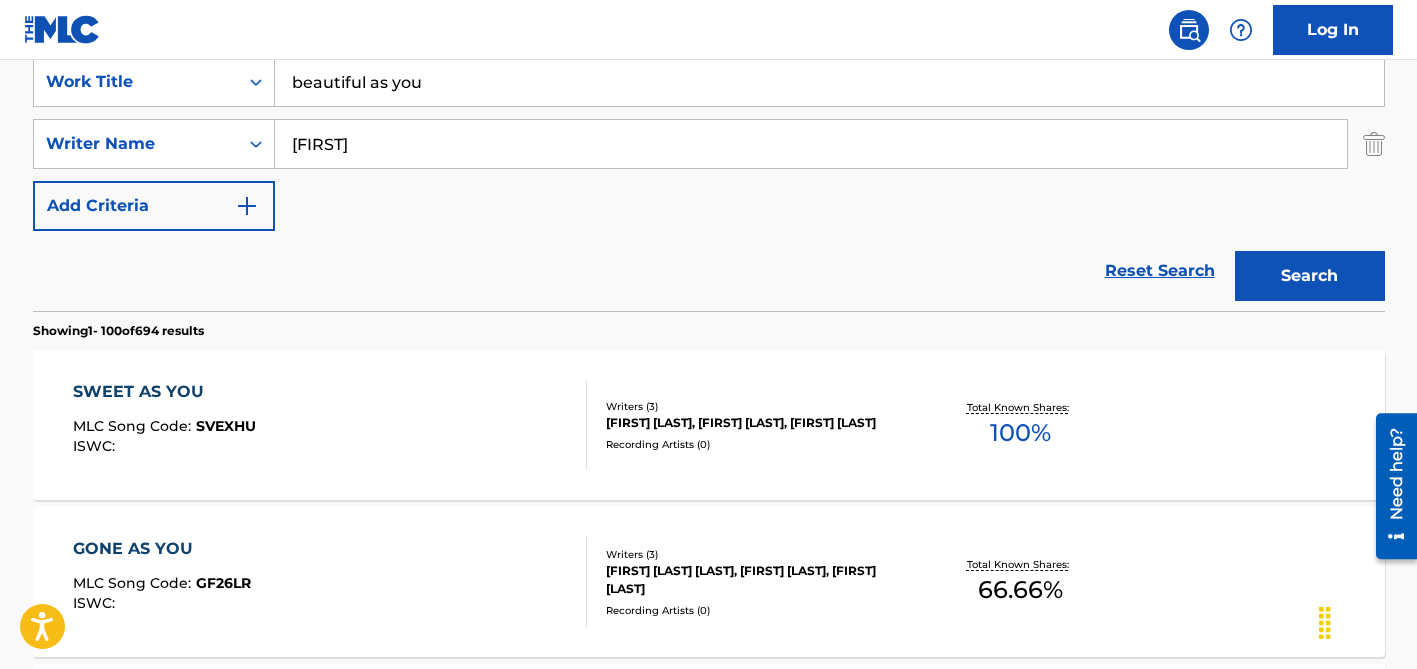 scroll, scrollTop: 403, scrollLeft: 0, axis: vertical 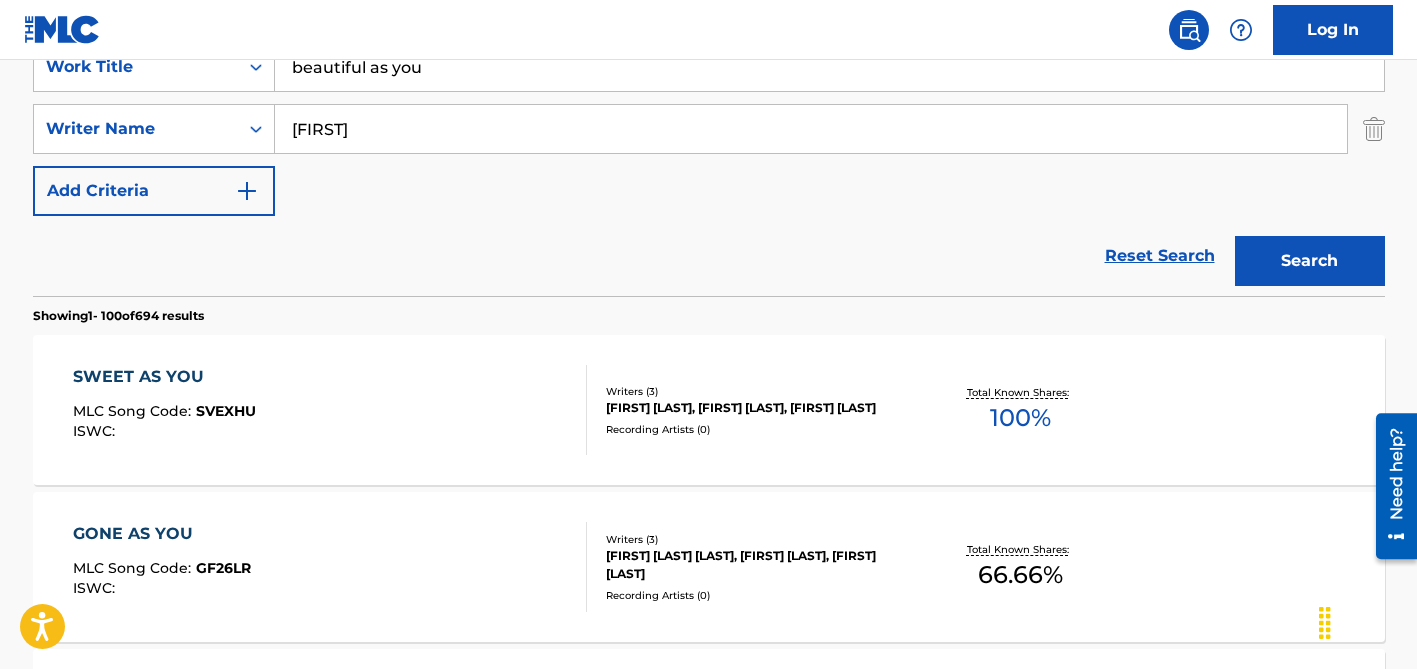 click on "beautiful as you" at bounding box center [829, 67] 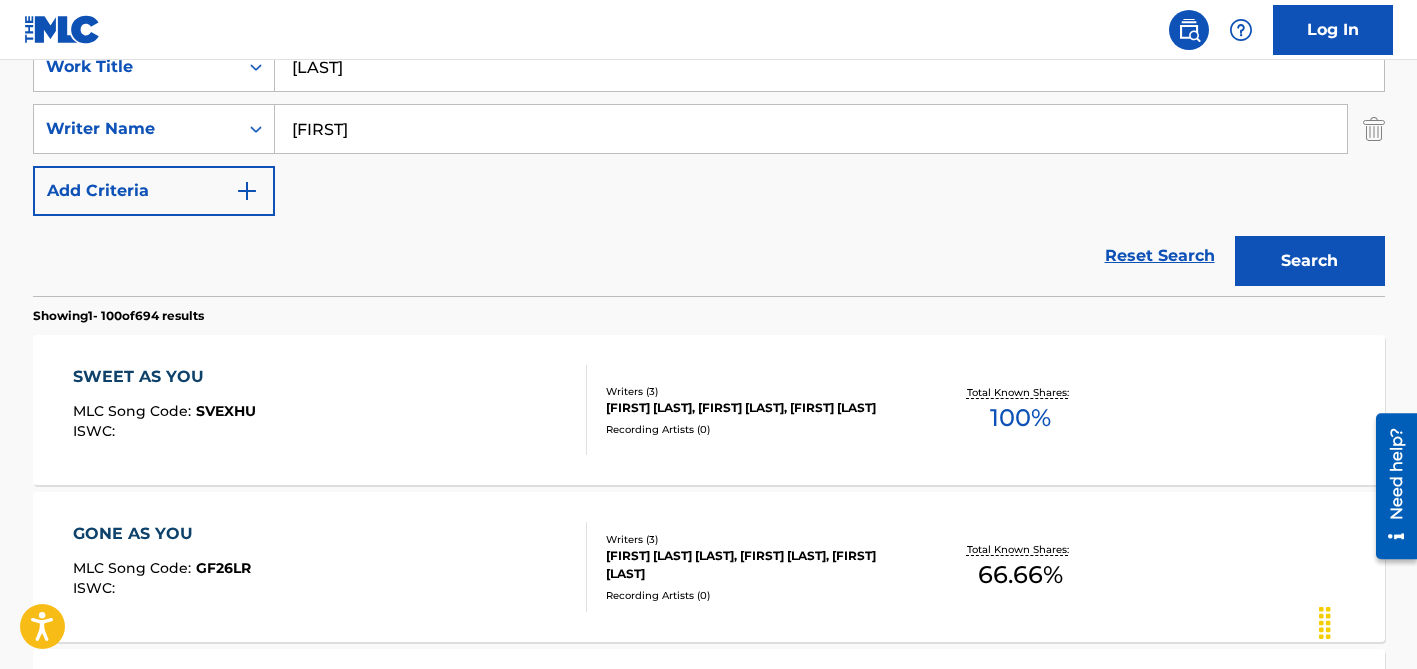 click on "[LAST]" at bounding box center [829, 67] 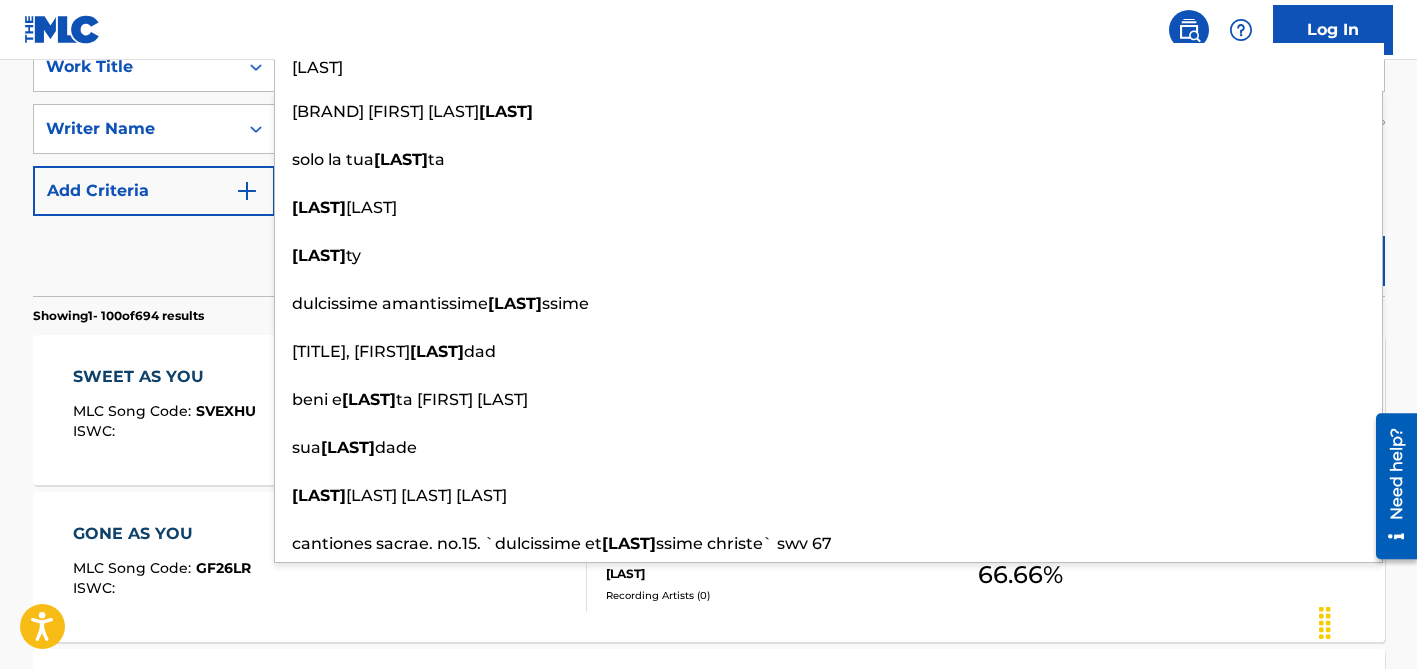 type on "[LAST]" 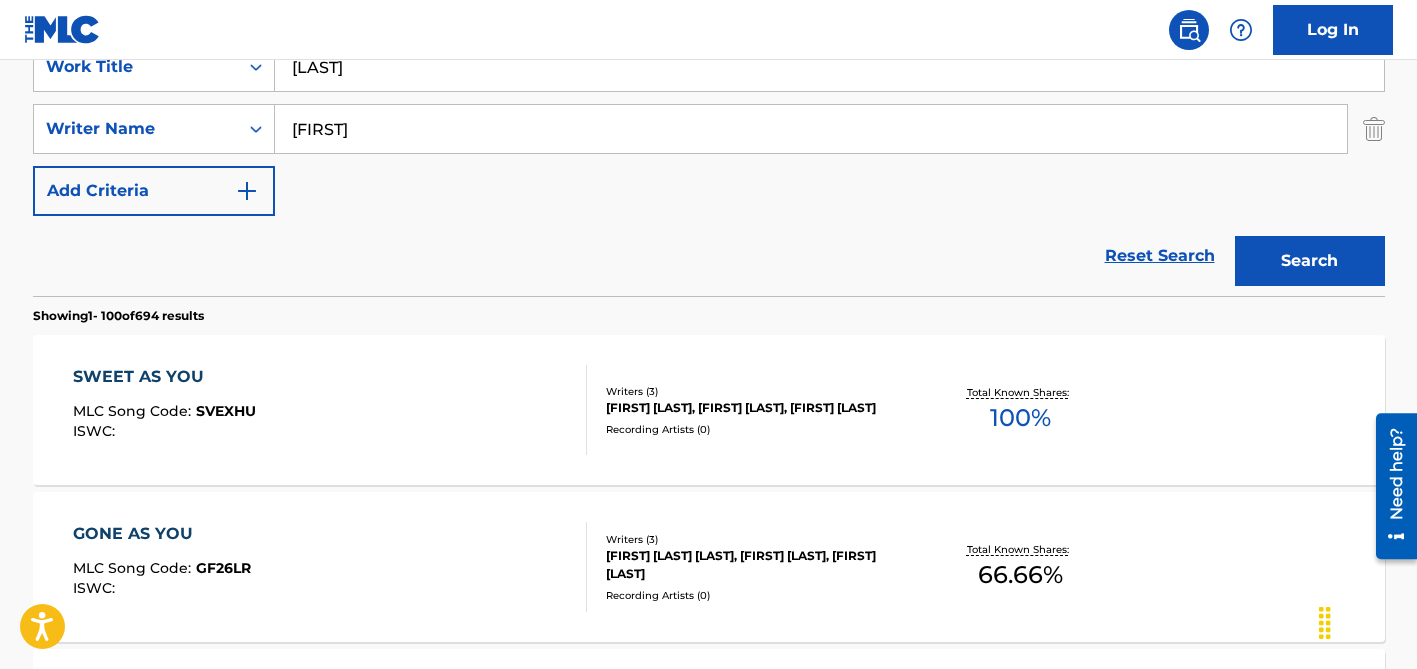 click on "[FIRST]" at bounding box center [811, 129] 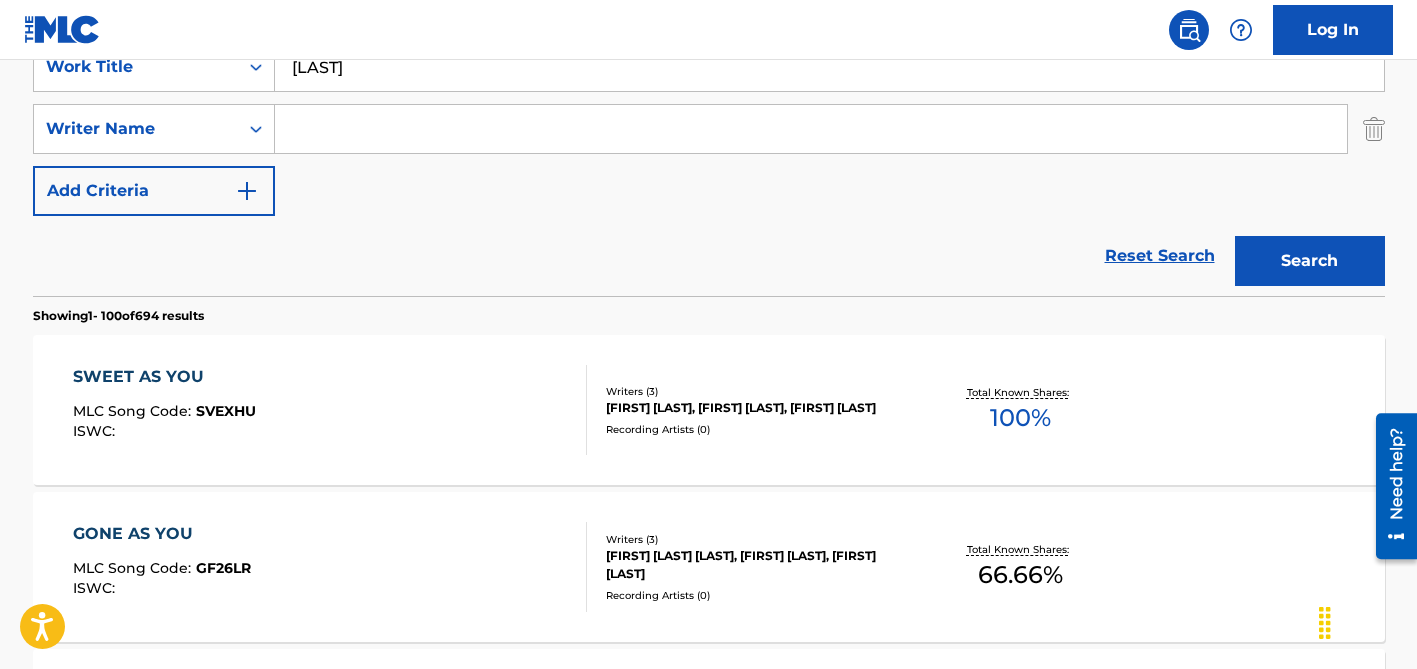type 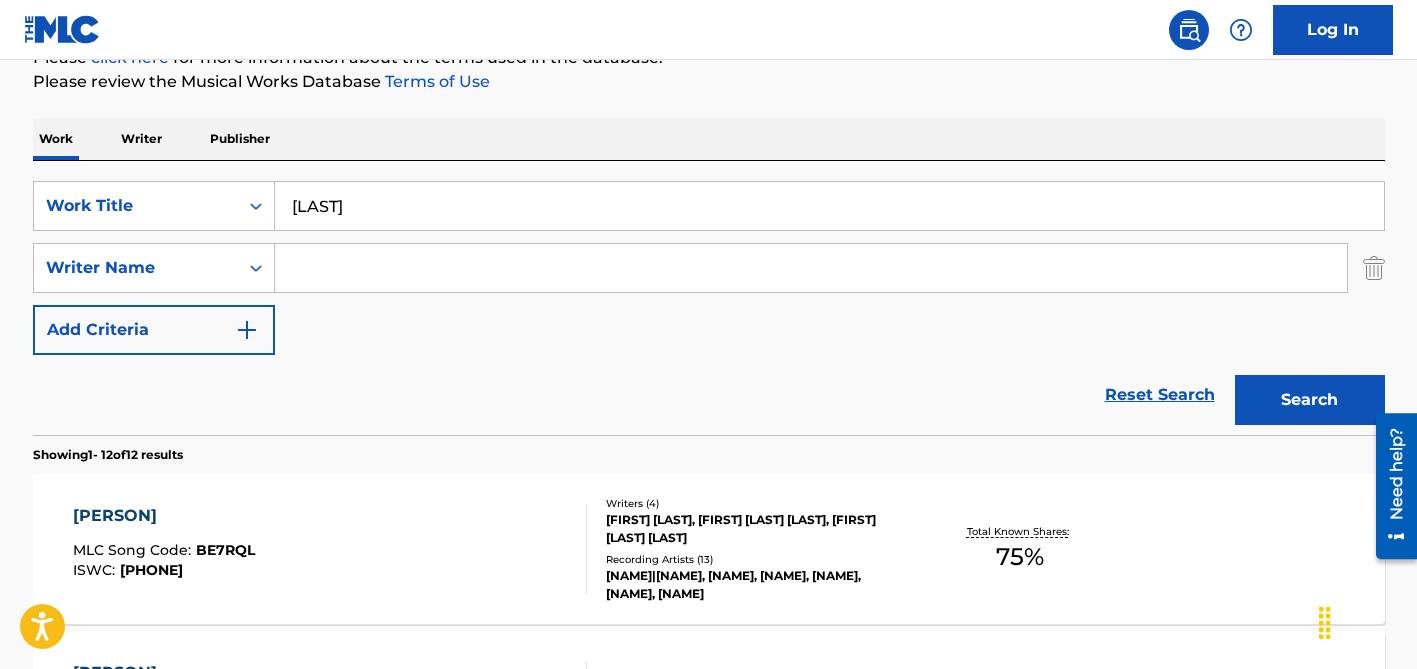 scroll, scrollTop: 403, scrollLeft: 0, axis: vertical 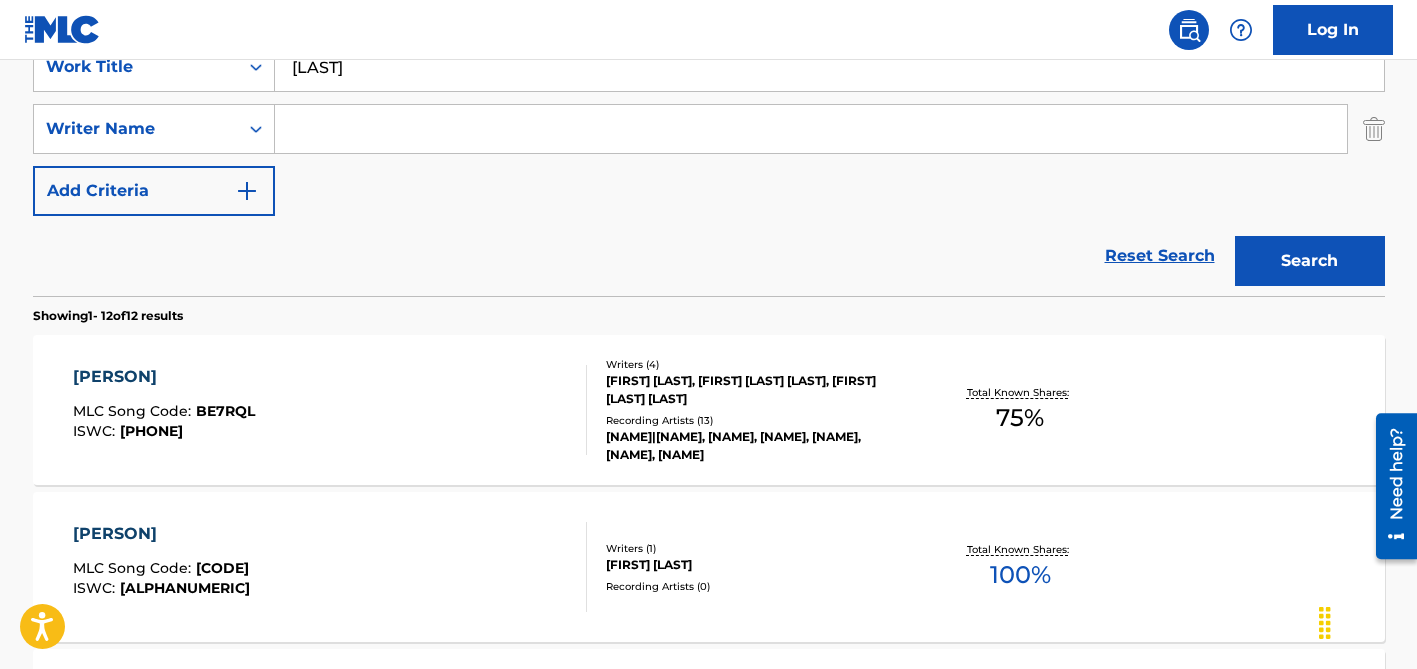 click on "[NAME]|[NAME], [NAME], [NAME], [NAME], [NAME], [NAME]" at bounding box center [757, 446] 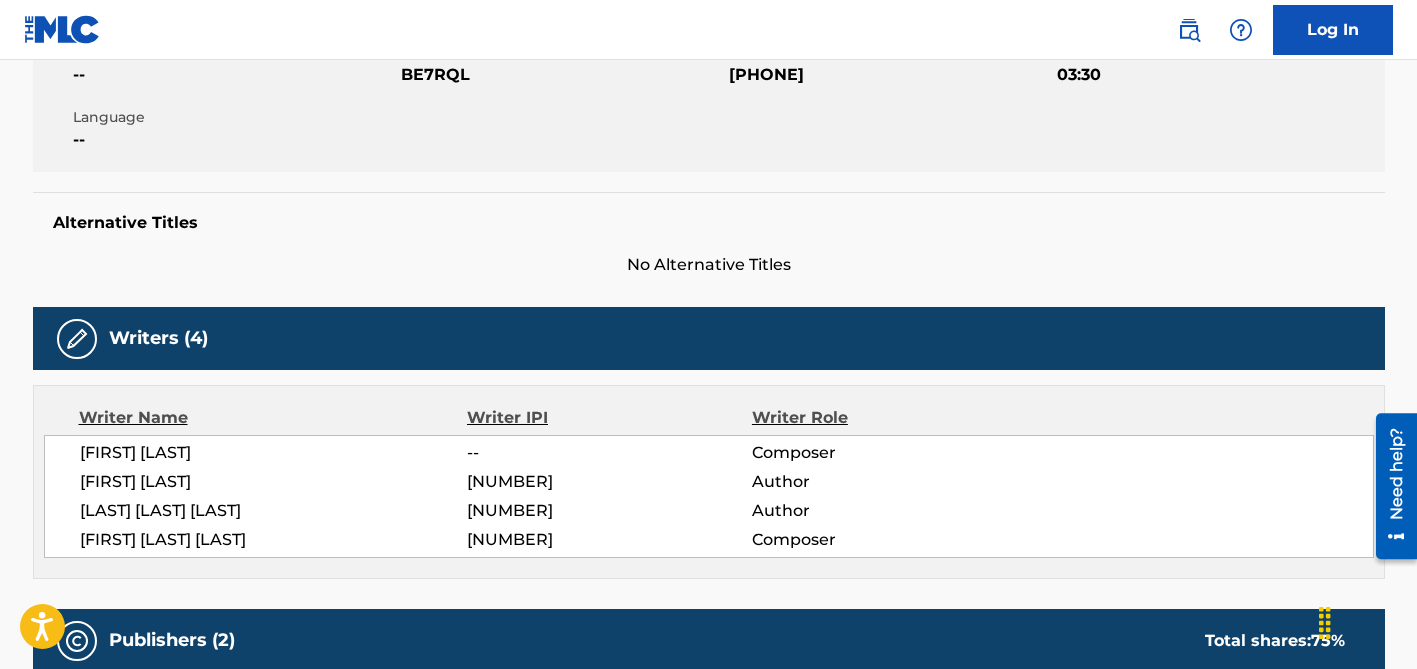 scroll, scrollTop: 0, scrollLeft: 0, axis: both 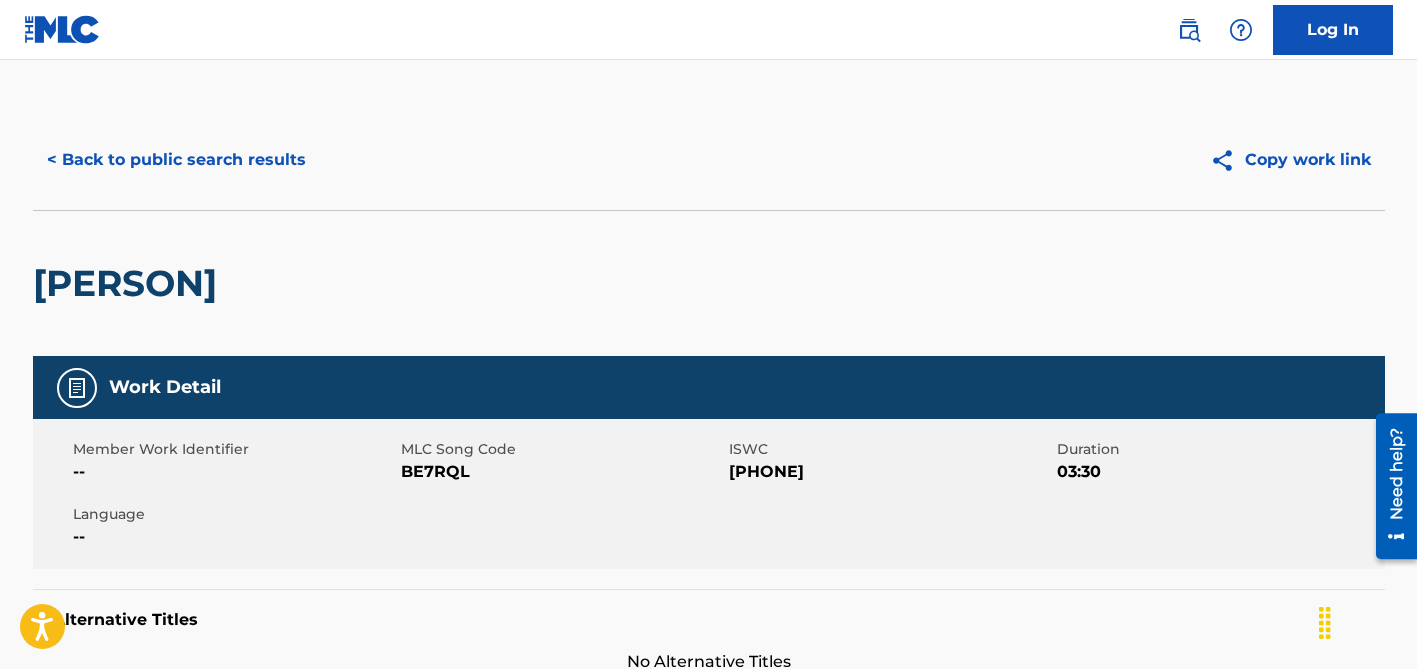 click on "< Back to public search results" at bounding box center [176, 160] 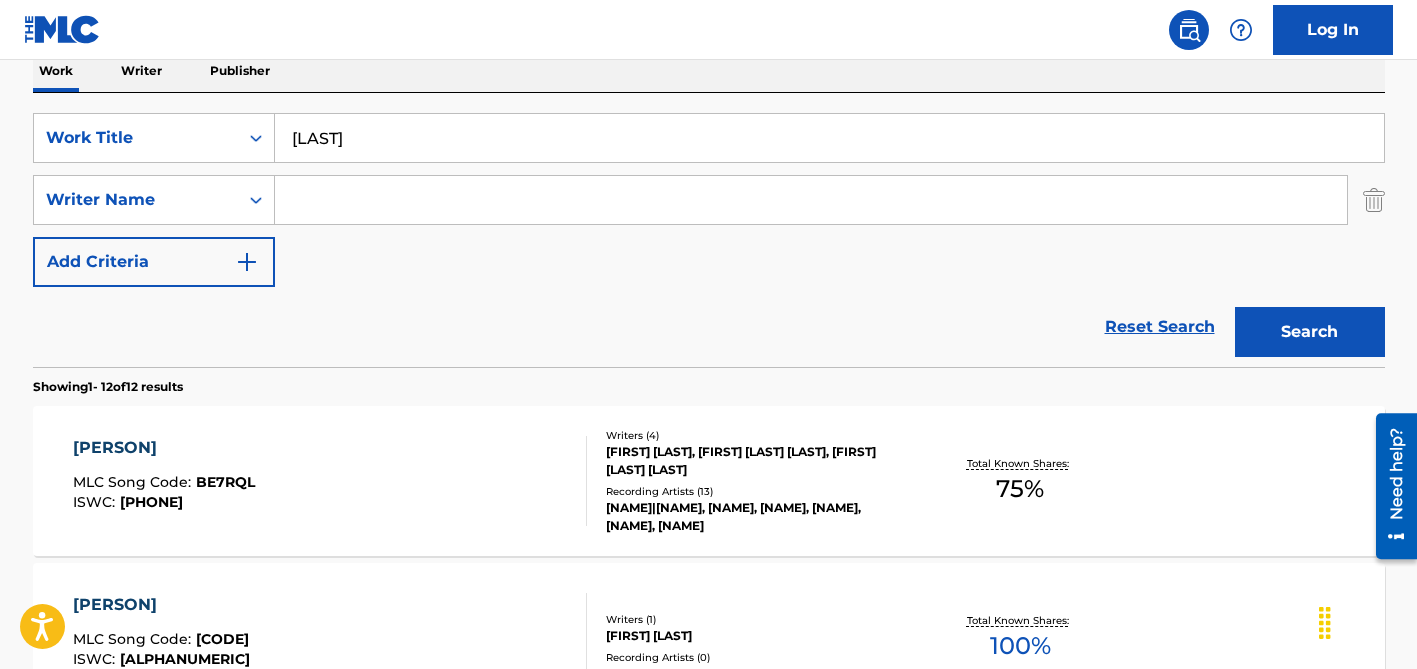 scroll, scrollTop: 323, scrollLeft: 0, axis: vertical 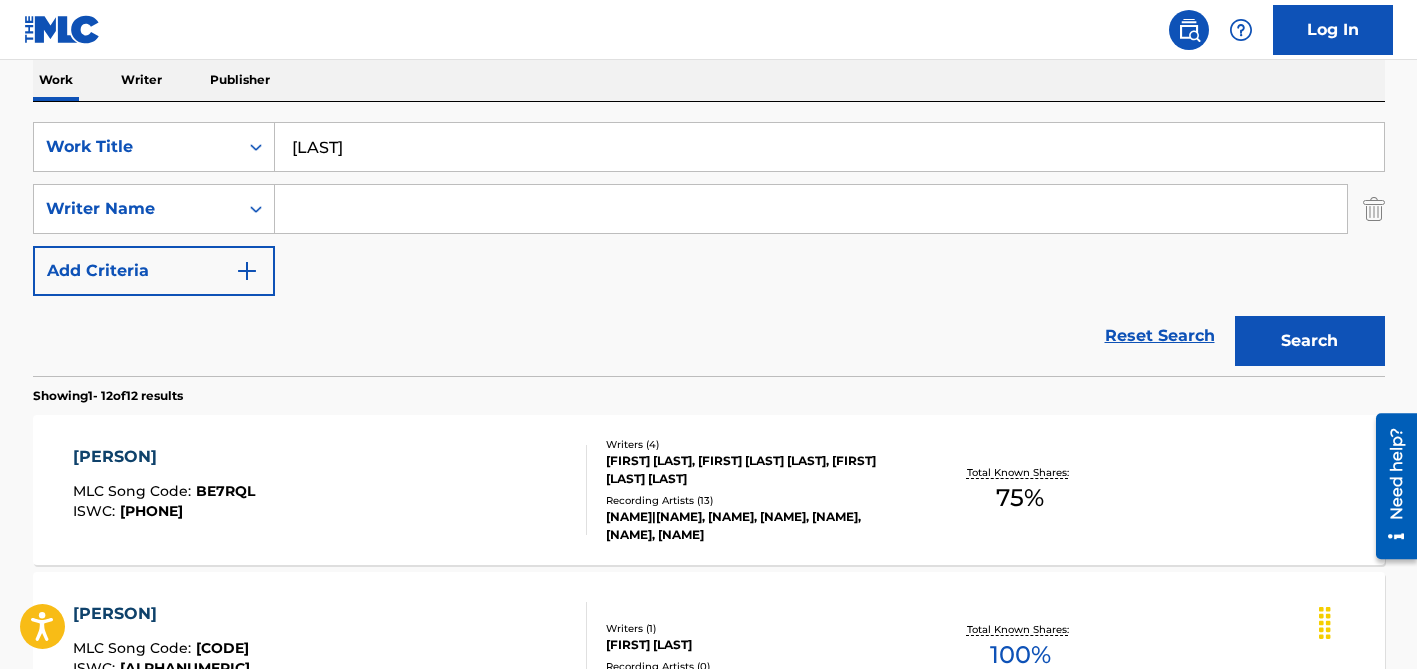 click at bounding box center [811, 209] 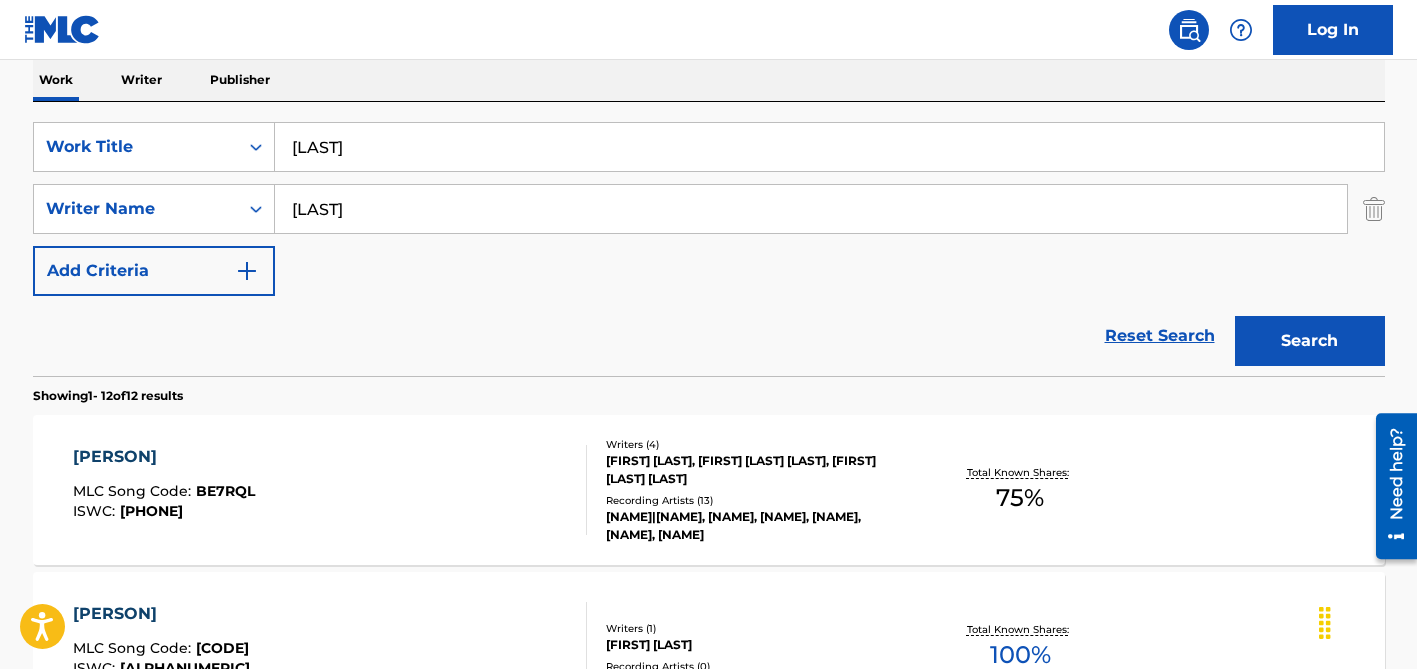 type on "[LAST]" 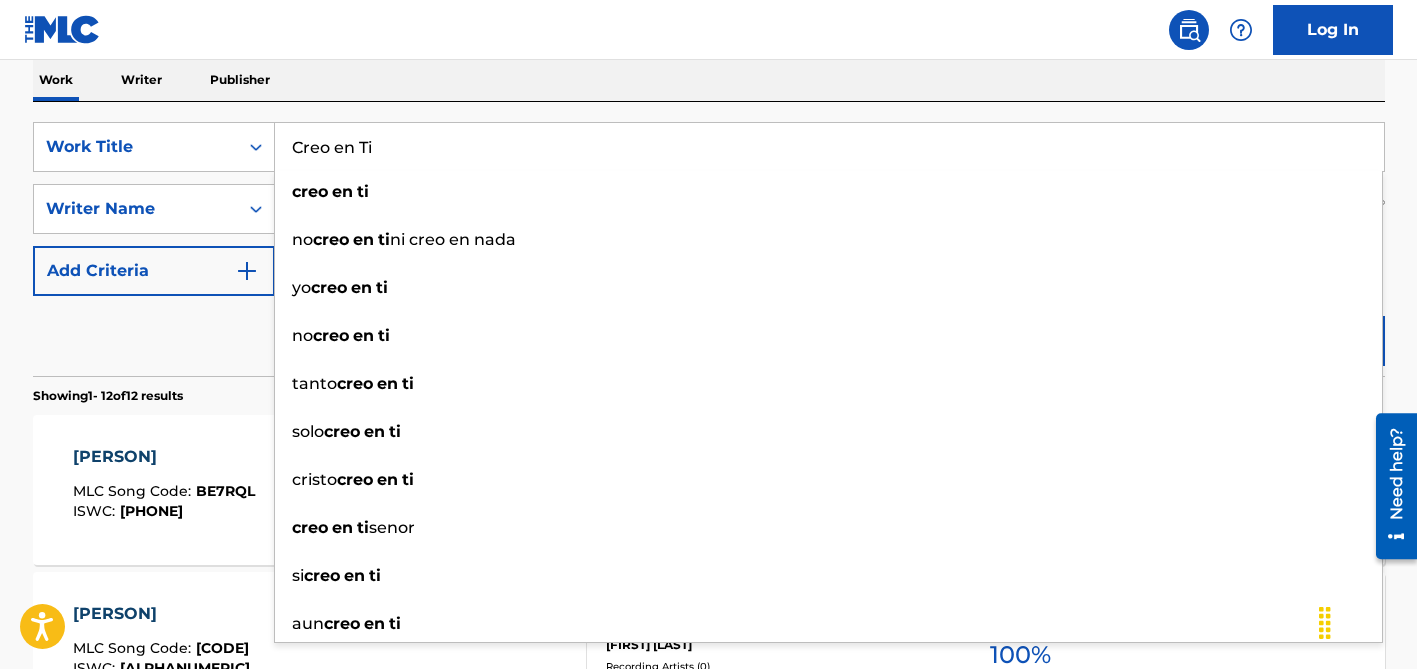 type on "Creo en Ti" 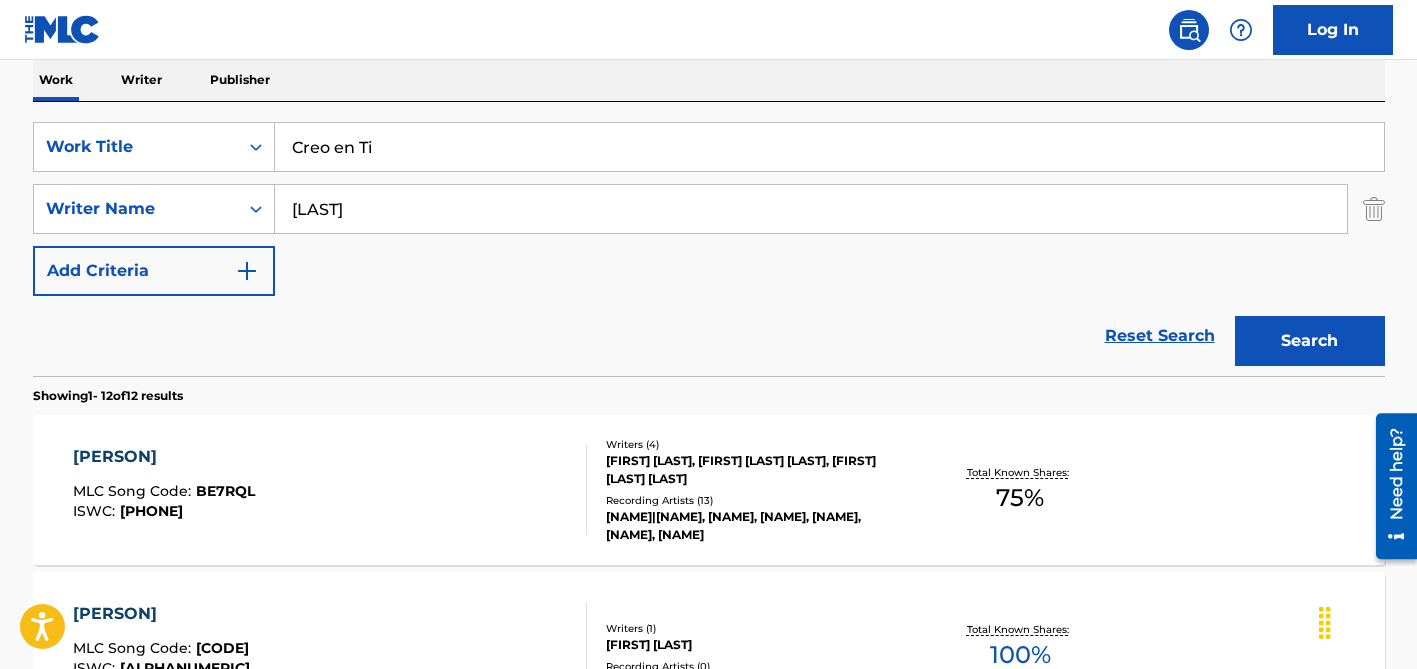 click on "Reset Search Search" at bounding box center [709, 336] 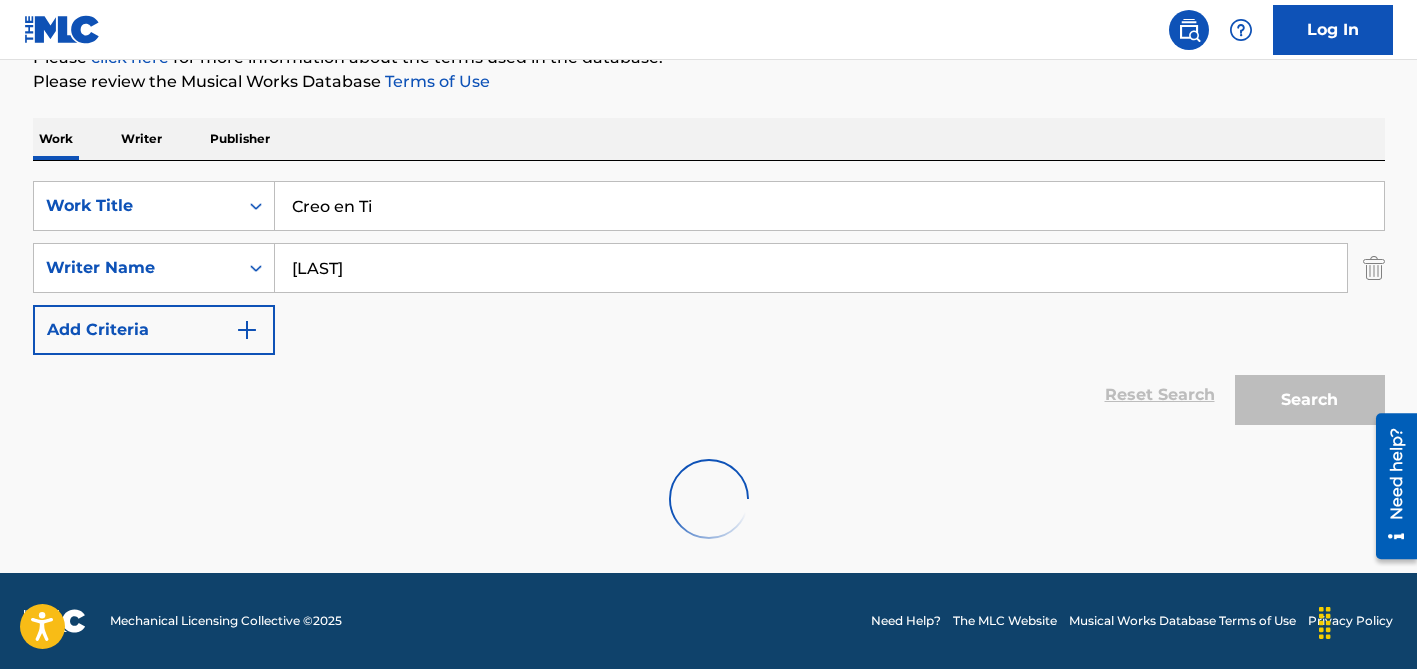 scroll, scrollTop: 264, scrollLeft: 0, axis: vertical 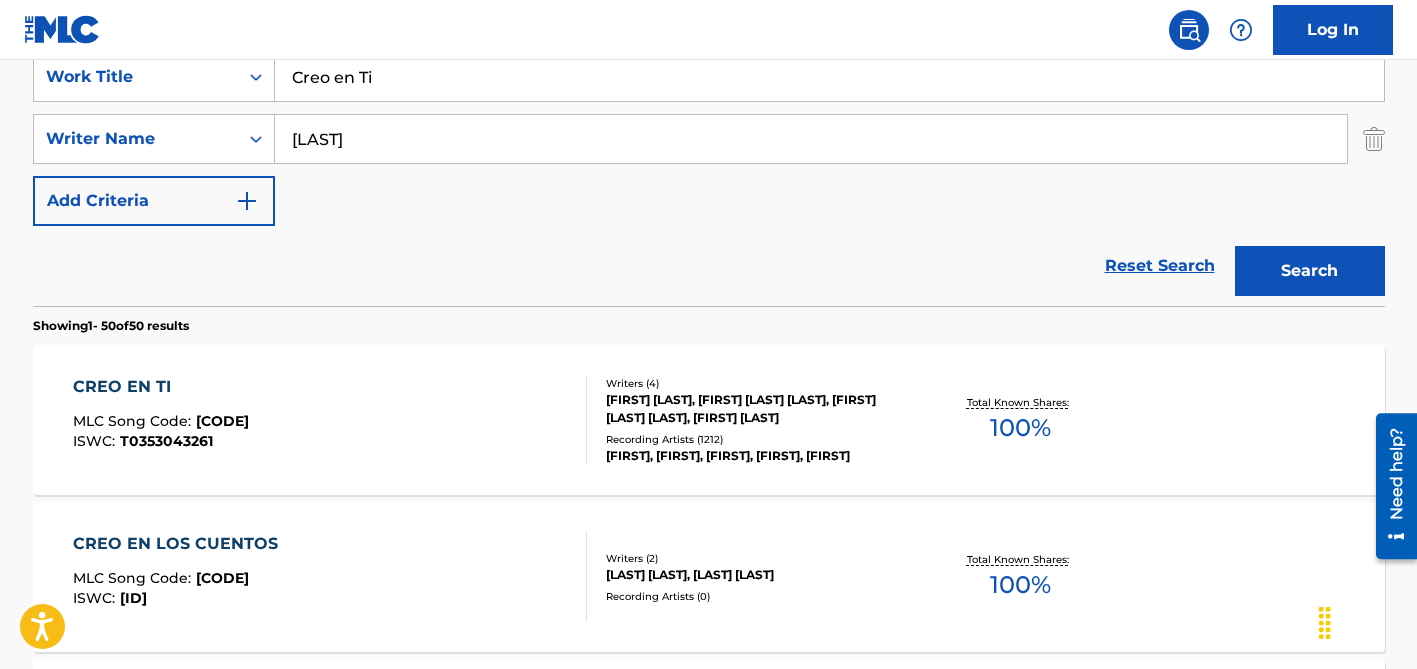 click on "[FIRST] [LAST], [FIRST] [LAST] [LAST], [FIRST] [LAST] [LAST], [FIRST] [LAST]" at bounding box center [757, 409] 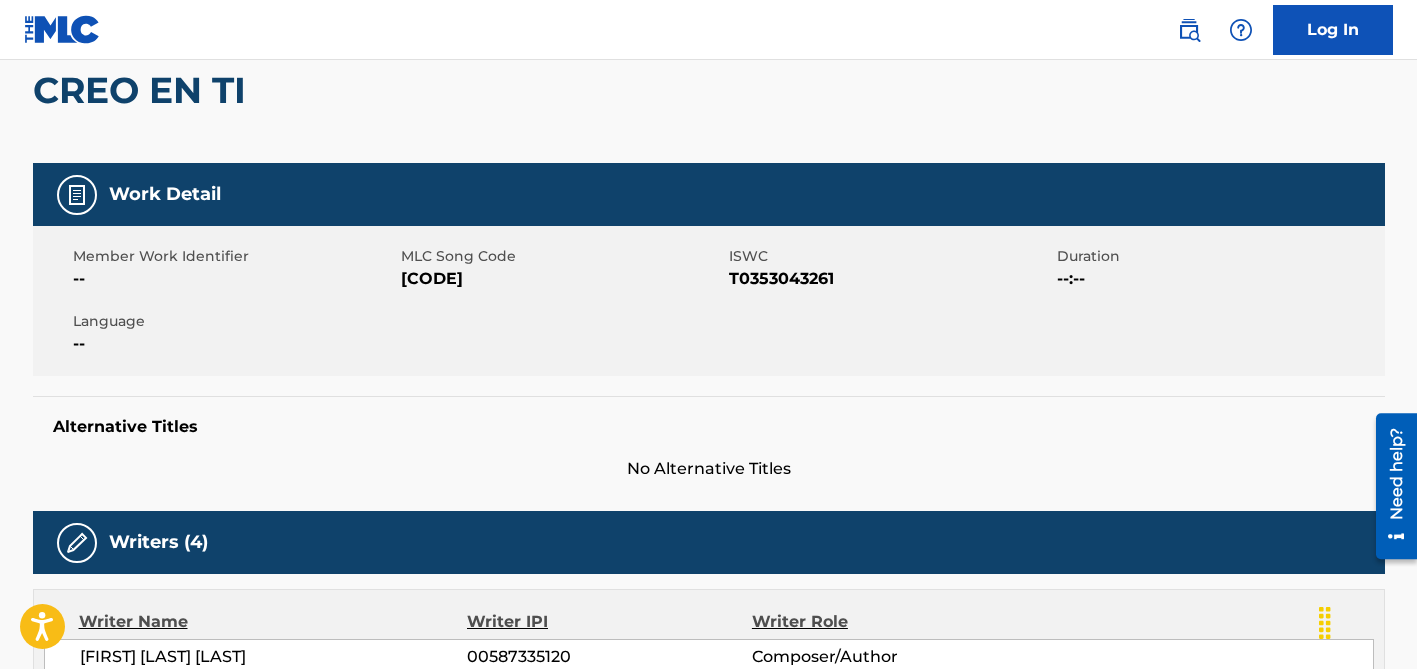 scroll, scrollTop: 0, scrollLeft: 0, axis: both 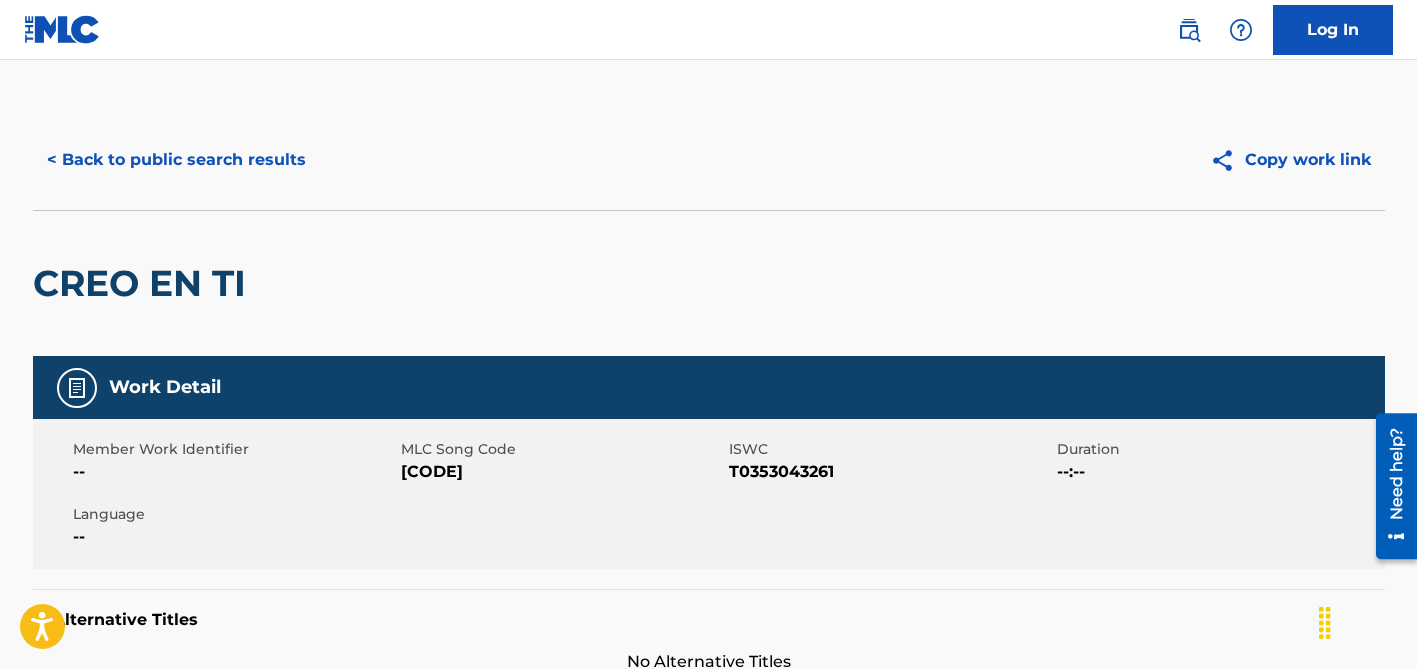 click on "< Back to public search results" at bounding box center (176, 160) 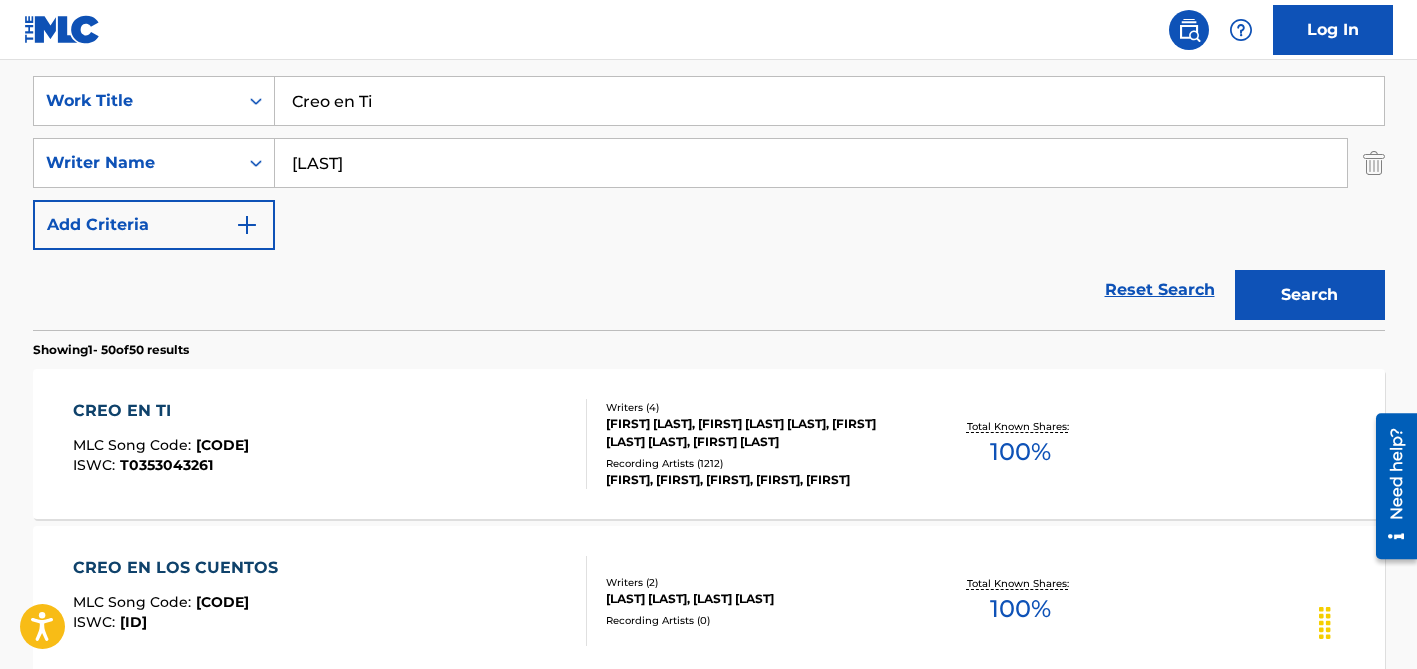 scroll, scrollTop: 358, scrollLeft: 0, axis: vertical 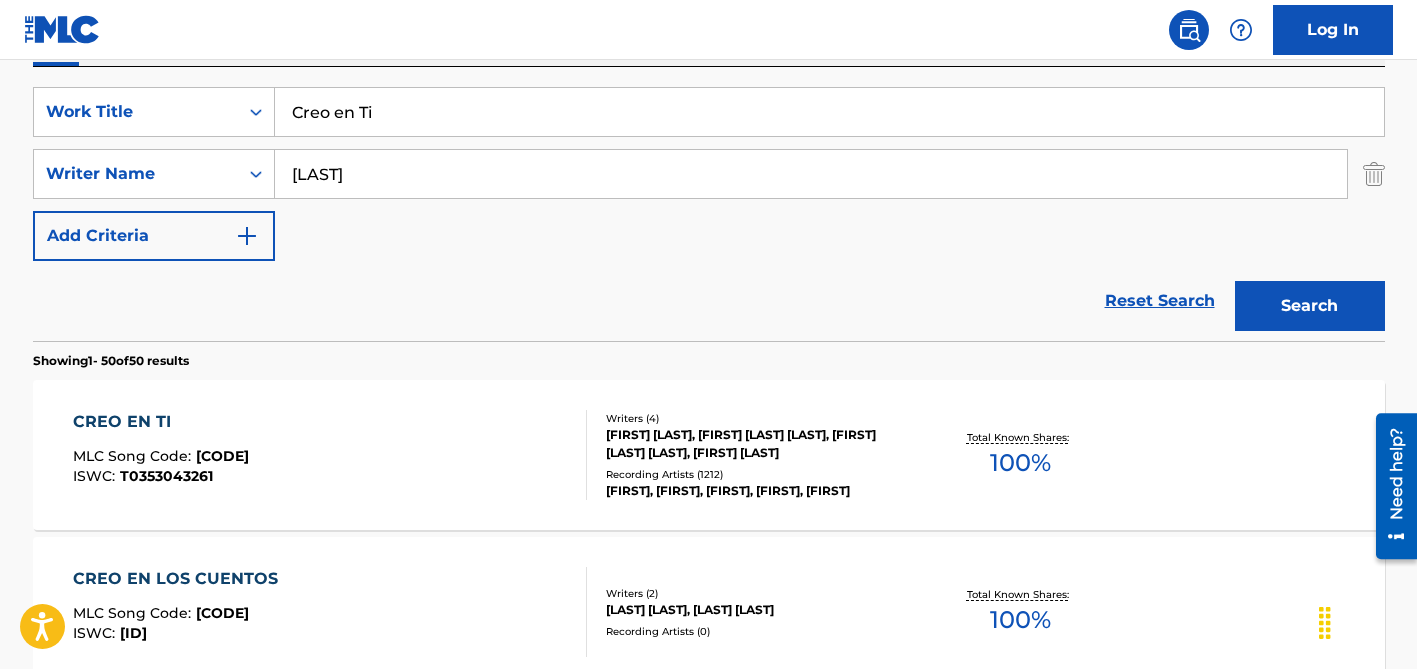 click on "[LAST]" at bounding box center (811, 174) 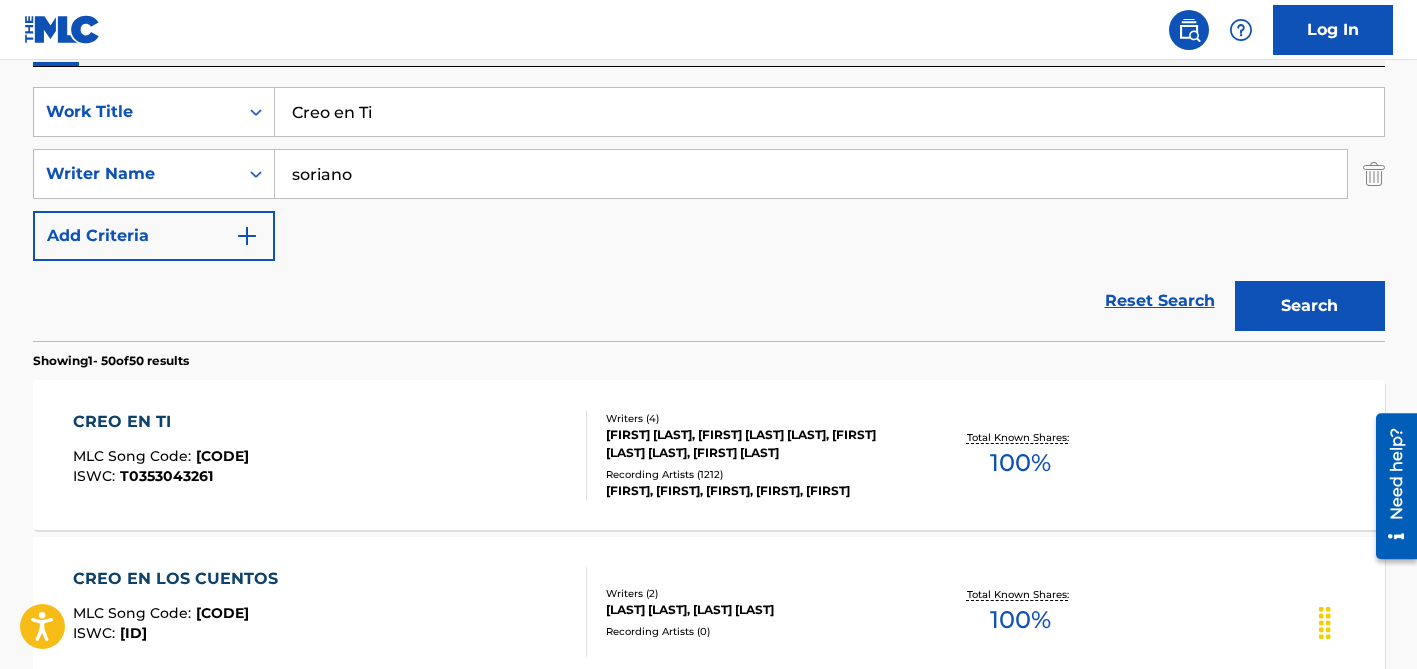 type on "soriano" 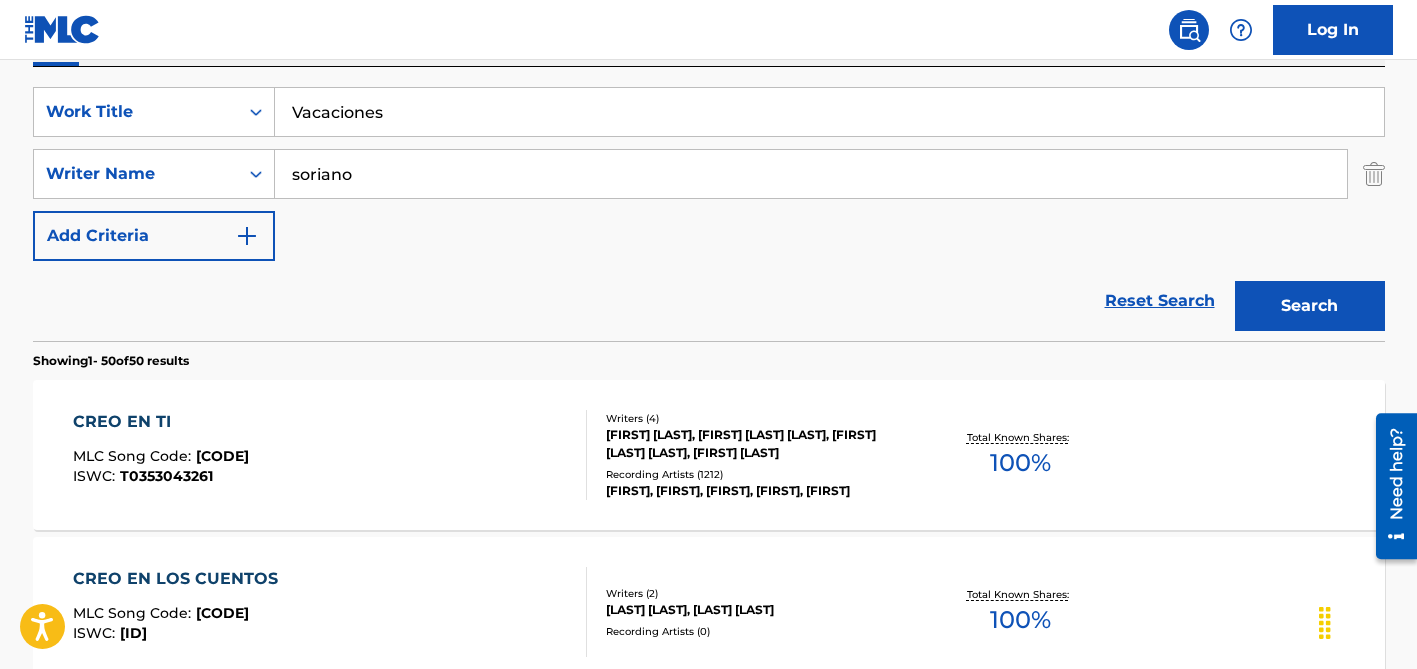 type on "Vacaciones" 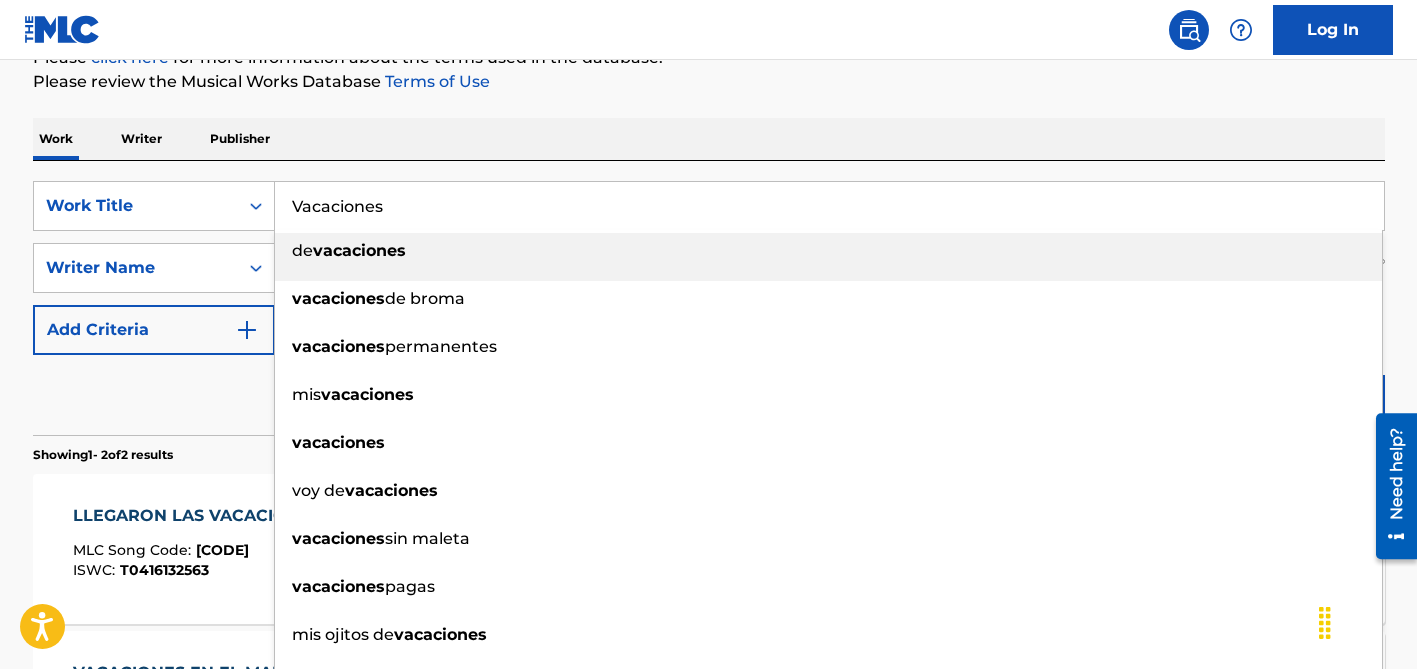 click on "Reset Search Search" at bounding box center [709, 395] 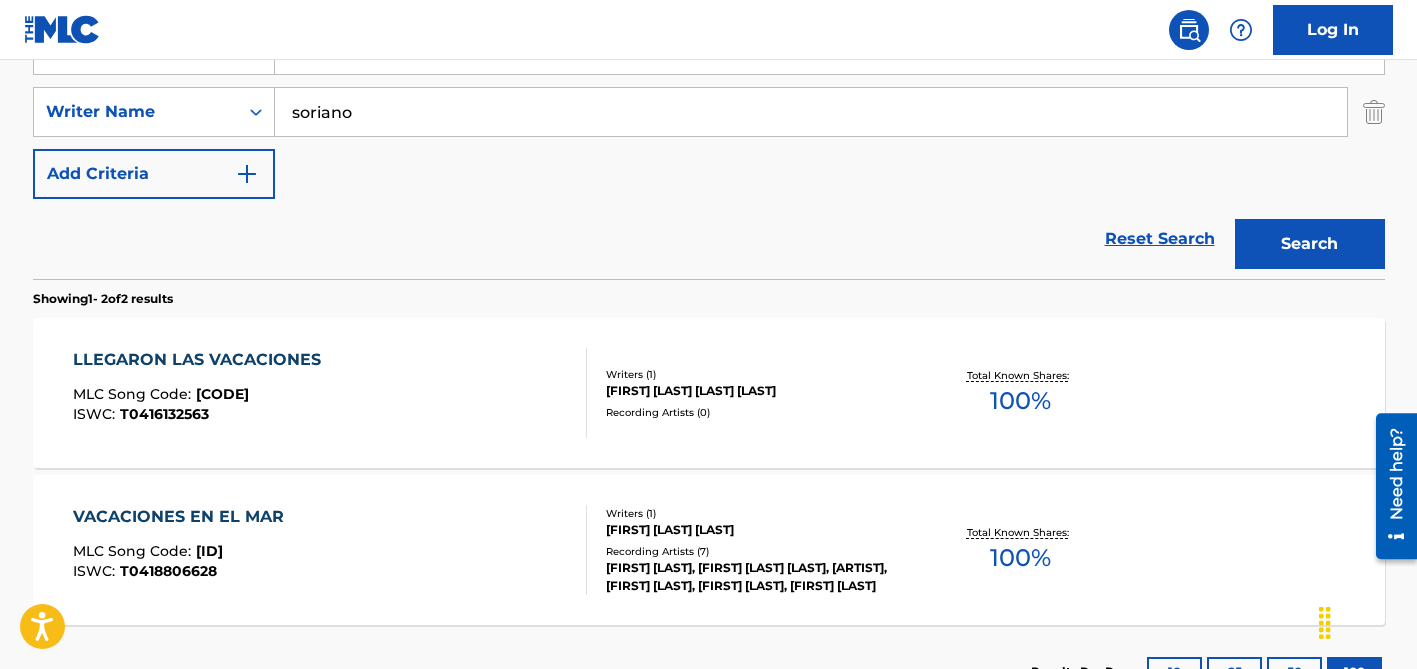 scroll, scrollTop: 419, scrollLeft: 0, axis: vertical 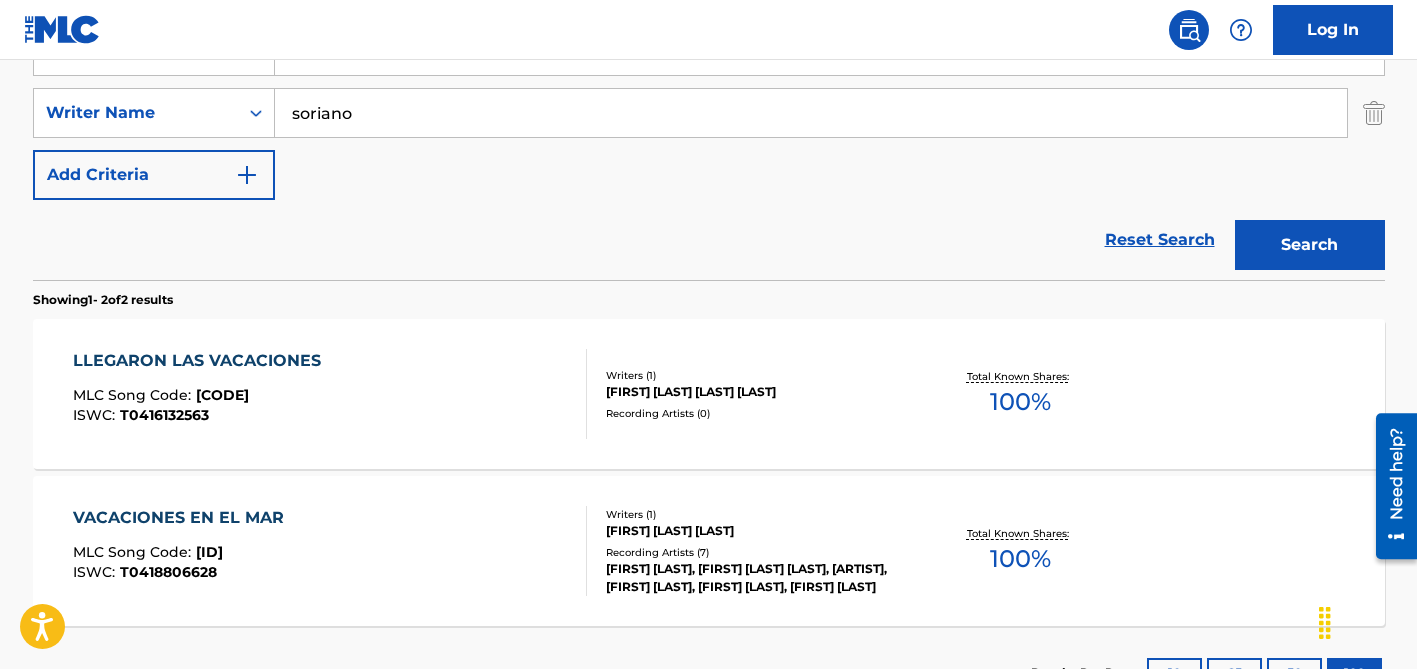 click on "soriano" at bounding box center (811, 113) 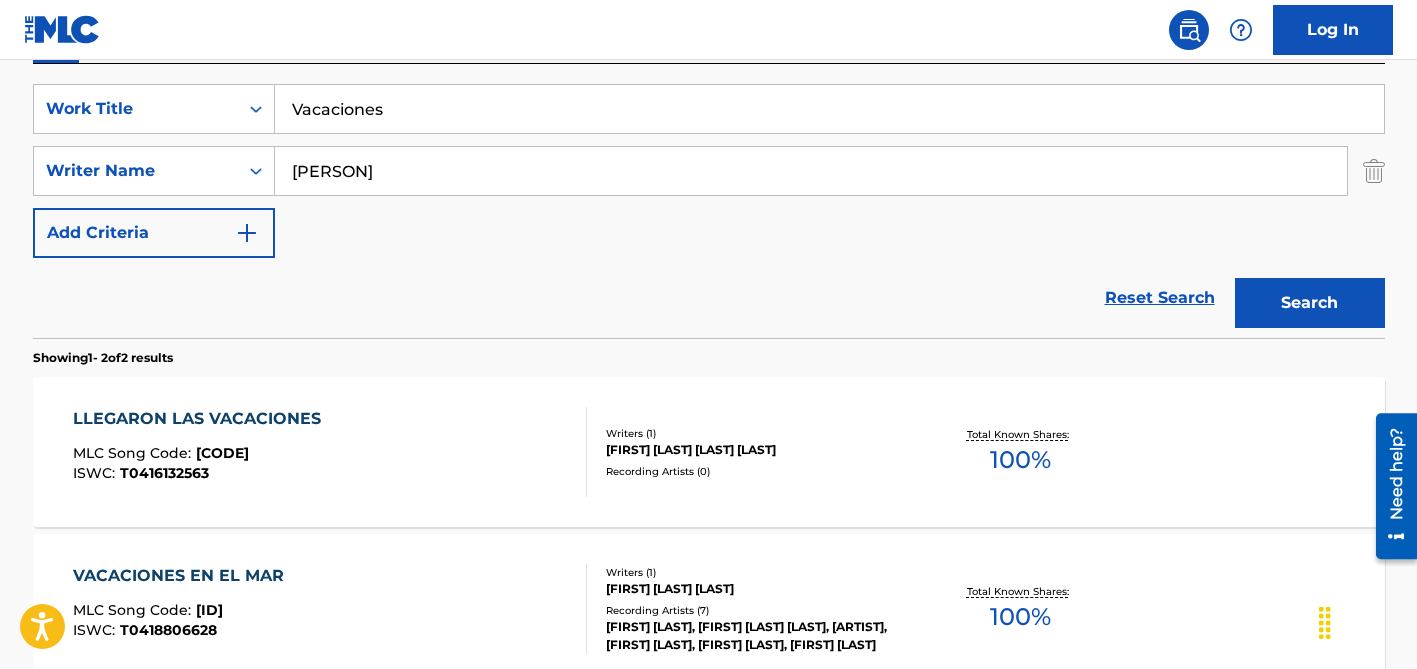 scroll, scrollTop: 342, scrollLeft: 0, axis: vertical 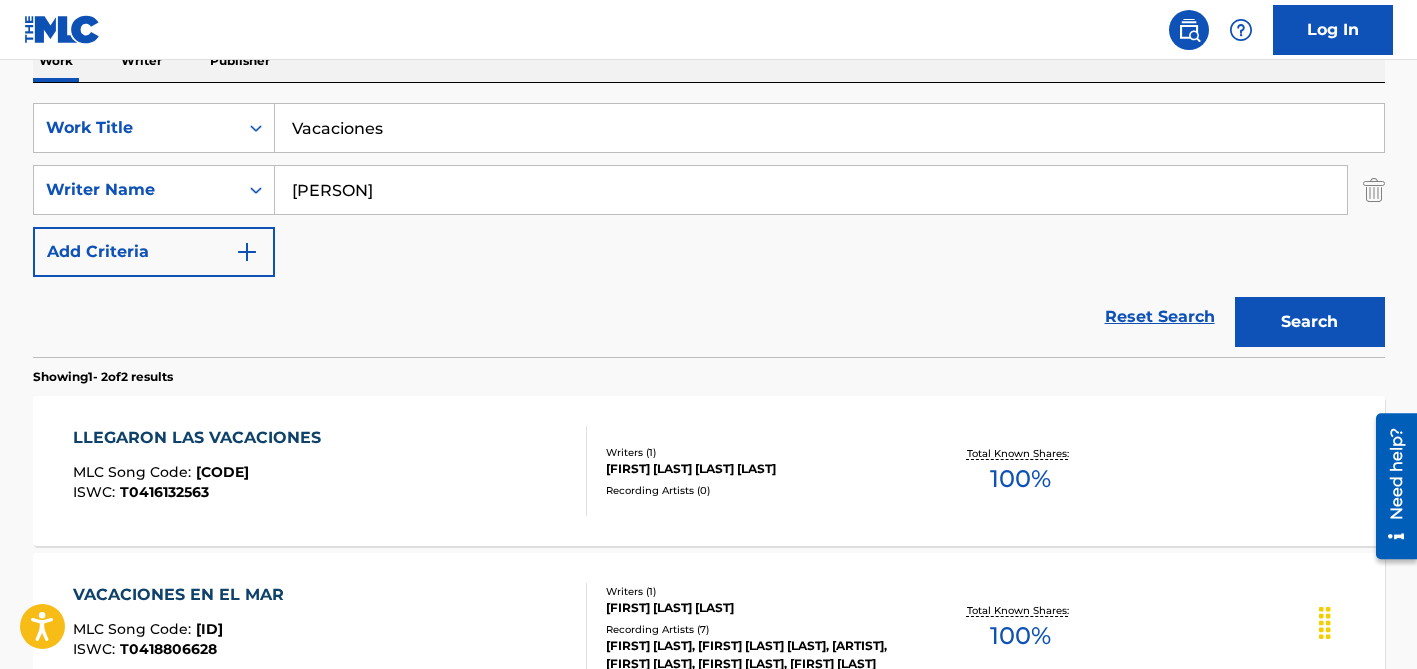 type on "[PERSON]" 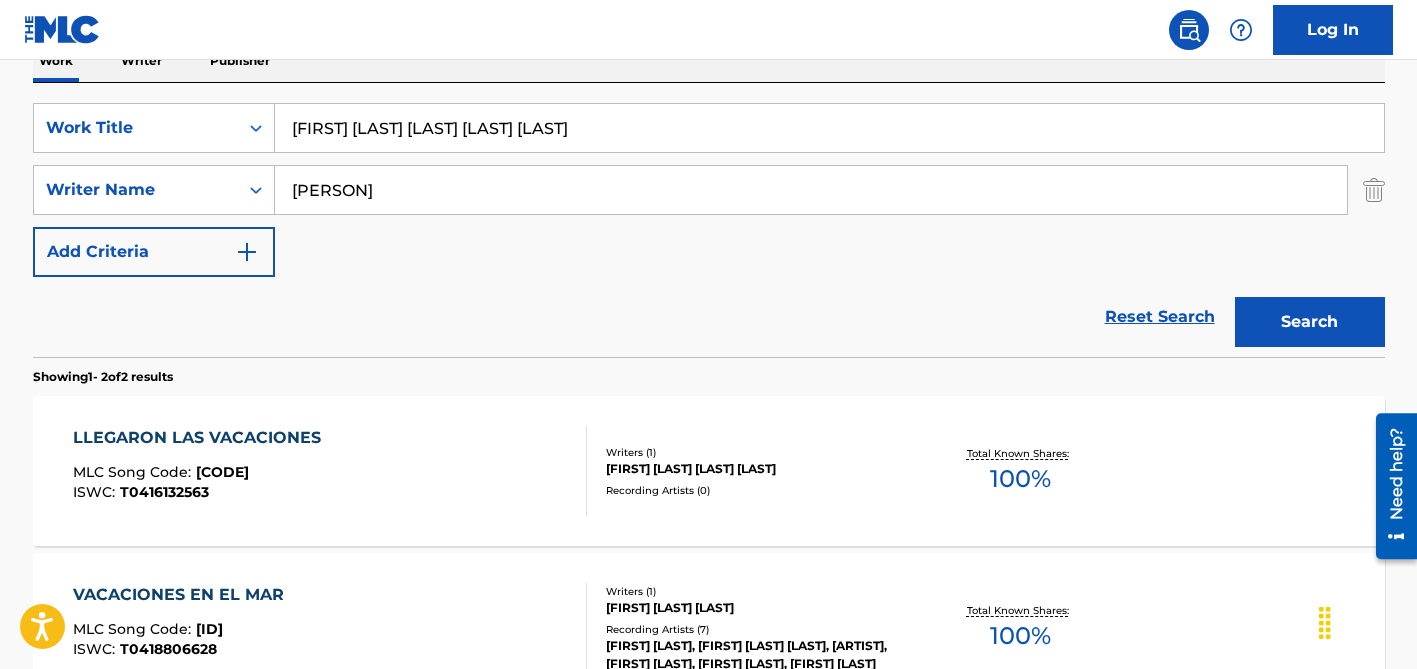 type on "[FIRST] [LAST] [LAST] [LAST] [LAST]" 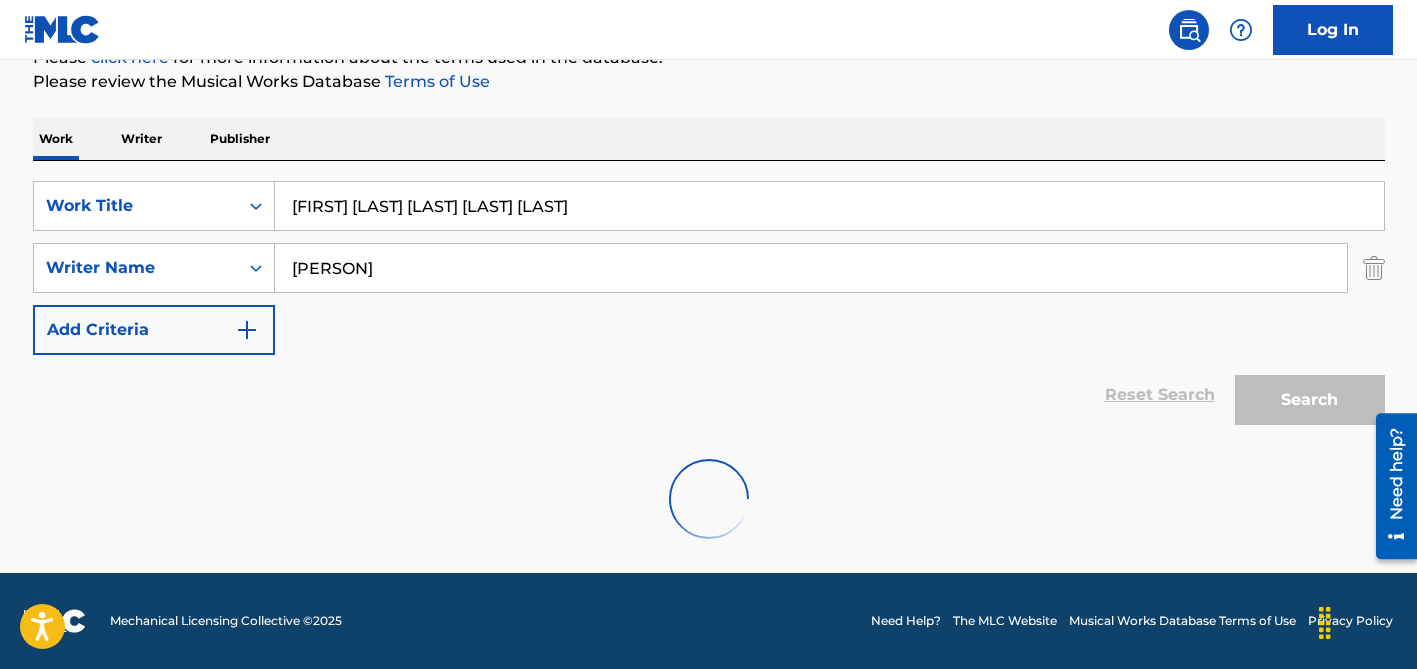 scroll, scrollTop: 264, scrollLeft: 0, axis: vertical 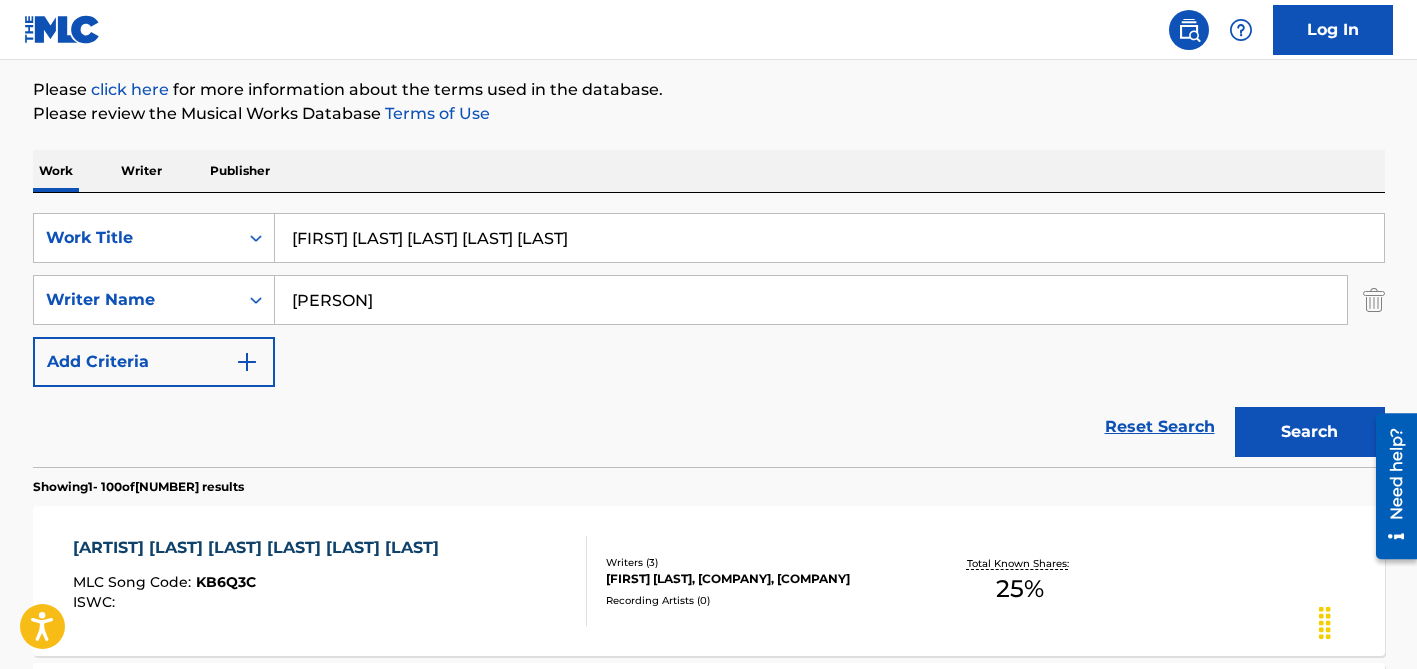 click on "SearchWithCriteriaa84cea8a-170d-4f53-9795-163cdb191859 Work Title [NAME] [NAME] [NAME] [NAME] [NAME] SearchWithCriteria983bcc0d-2f34-40ae-8032-3bebbac9602f Writer Name [NAME] Add Criteria" at bounding box center [709, 300] 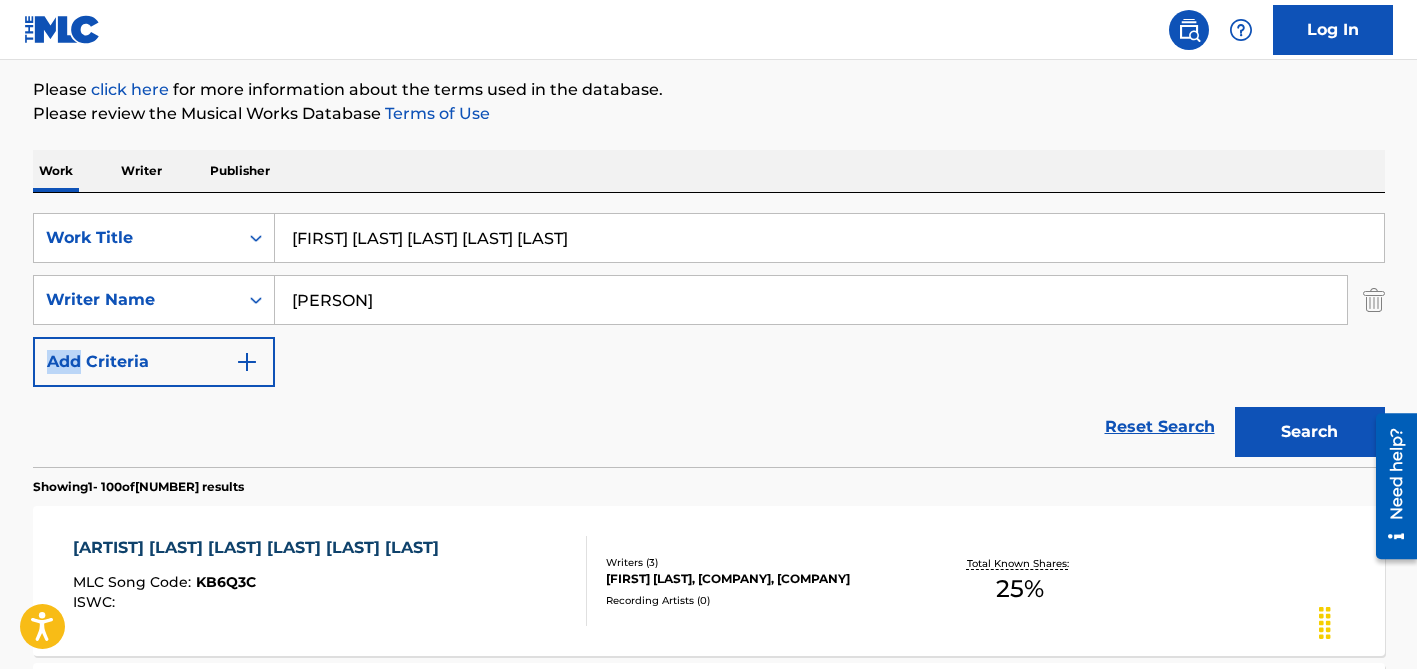 click on "SearchWithCriteriaa84cea8a-170d-4f53-9795-163cdb191859 Work Title [NAME] [NAME] [NAME] [NAME] [NAME] SearchWithCriteria983bcc0d-2f34-40ae-8032-3bebbac9602f Writer Name [NAME] Add Criteria" at bounding box center (709, 300) 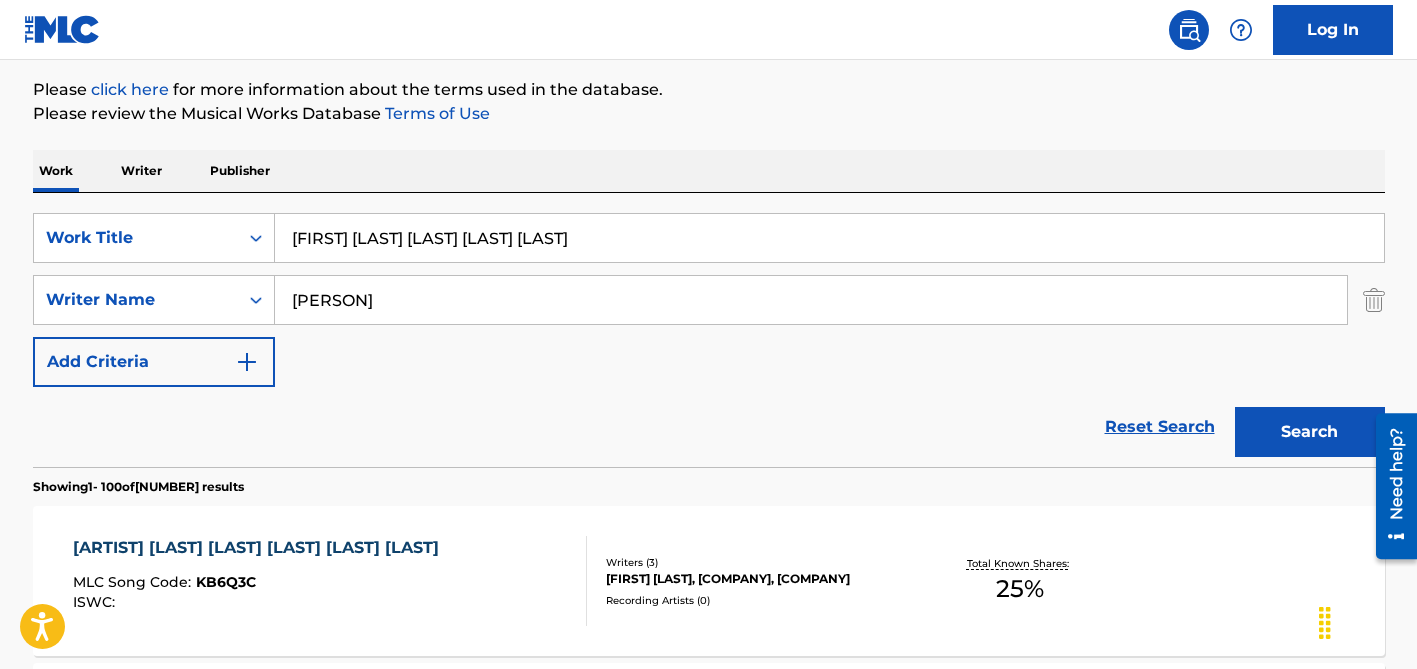 click on "[PERSON]" at bounding box center (811, 300) 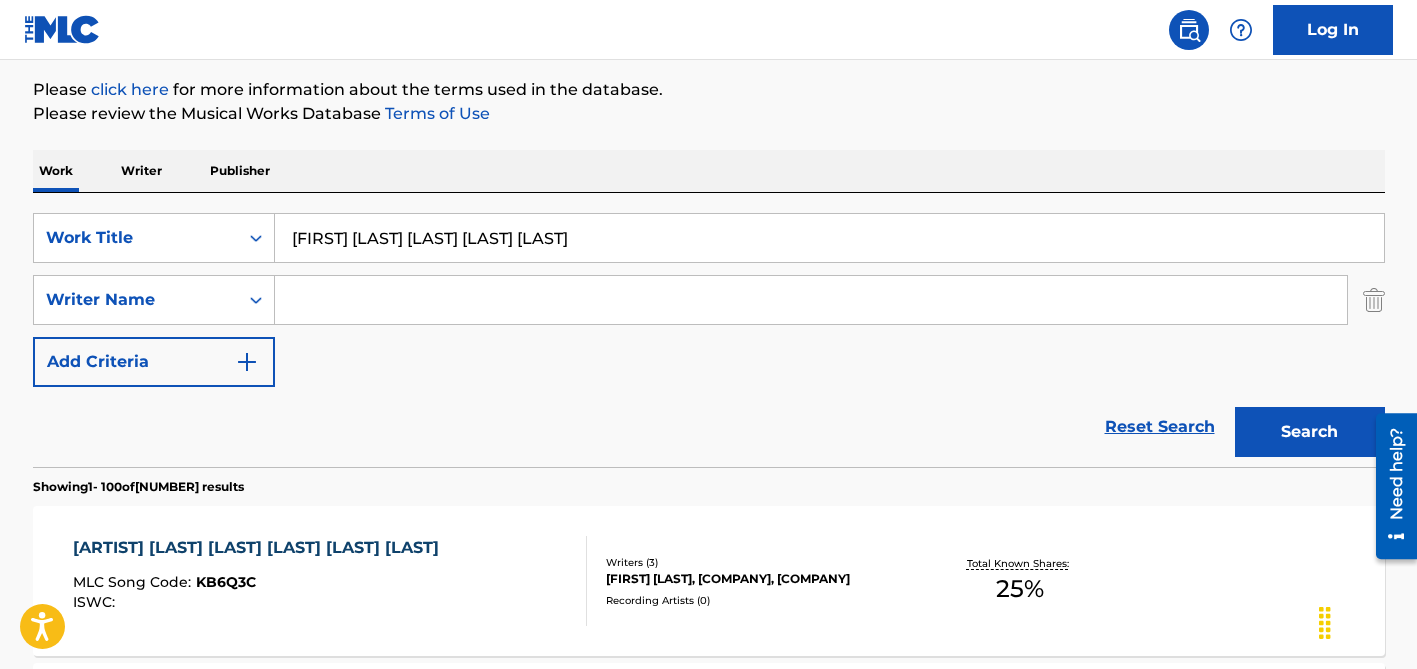 click on "Search" at bounding box center (1310, 432) 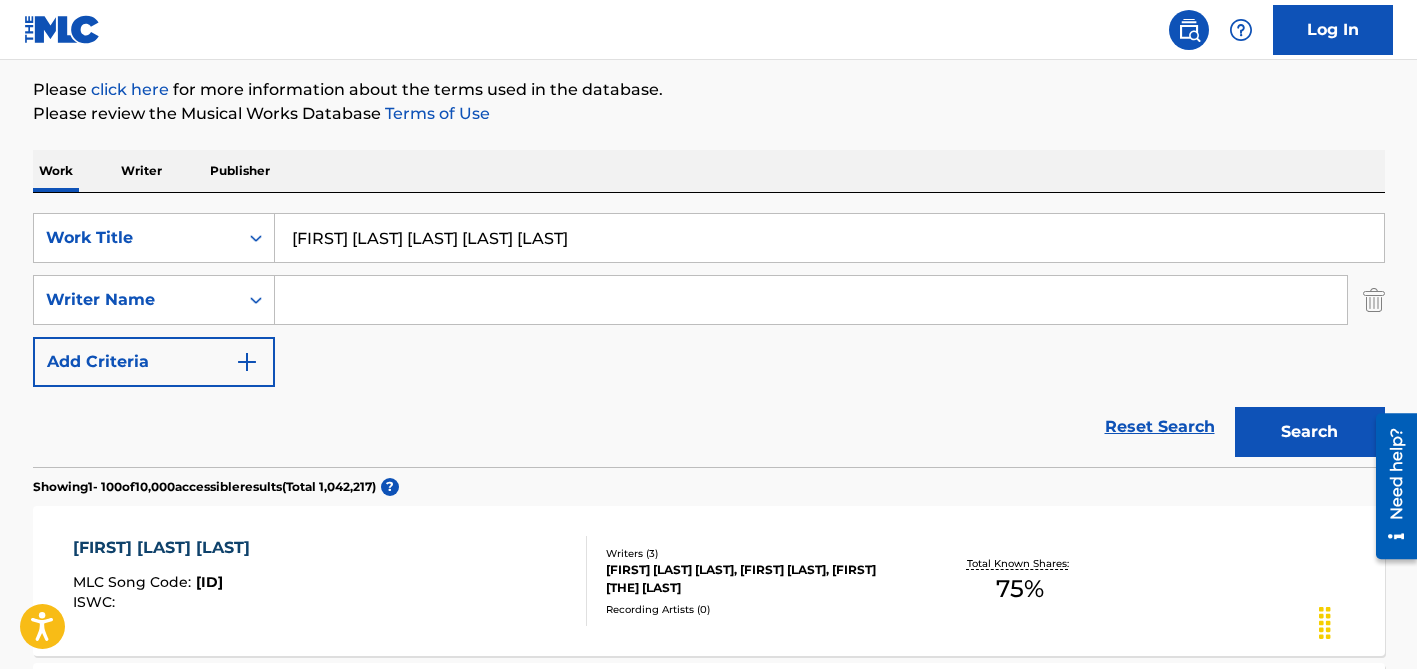 paste on "[FIRST] [LAST]" 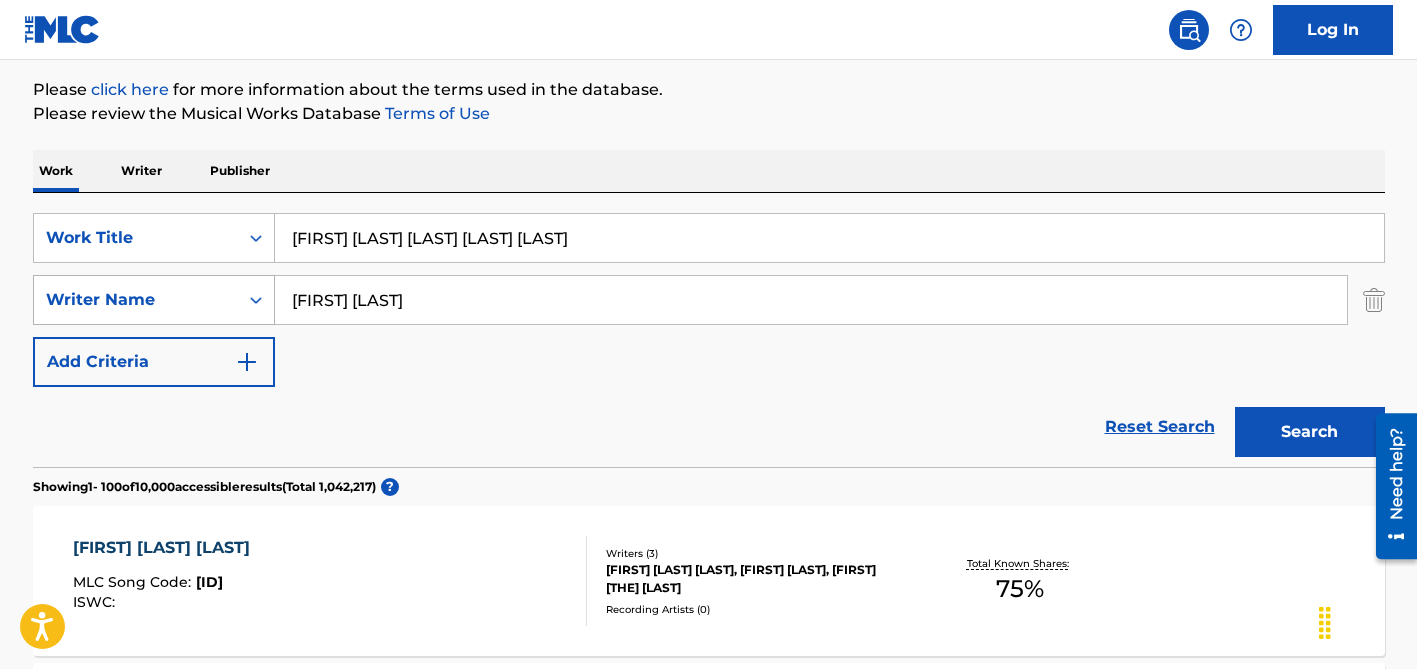 drag, startPoint x: 330, startPoint y: 294, endPoint x: 248, endPoint y: 289, distance: 82.1523 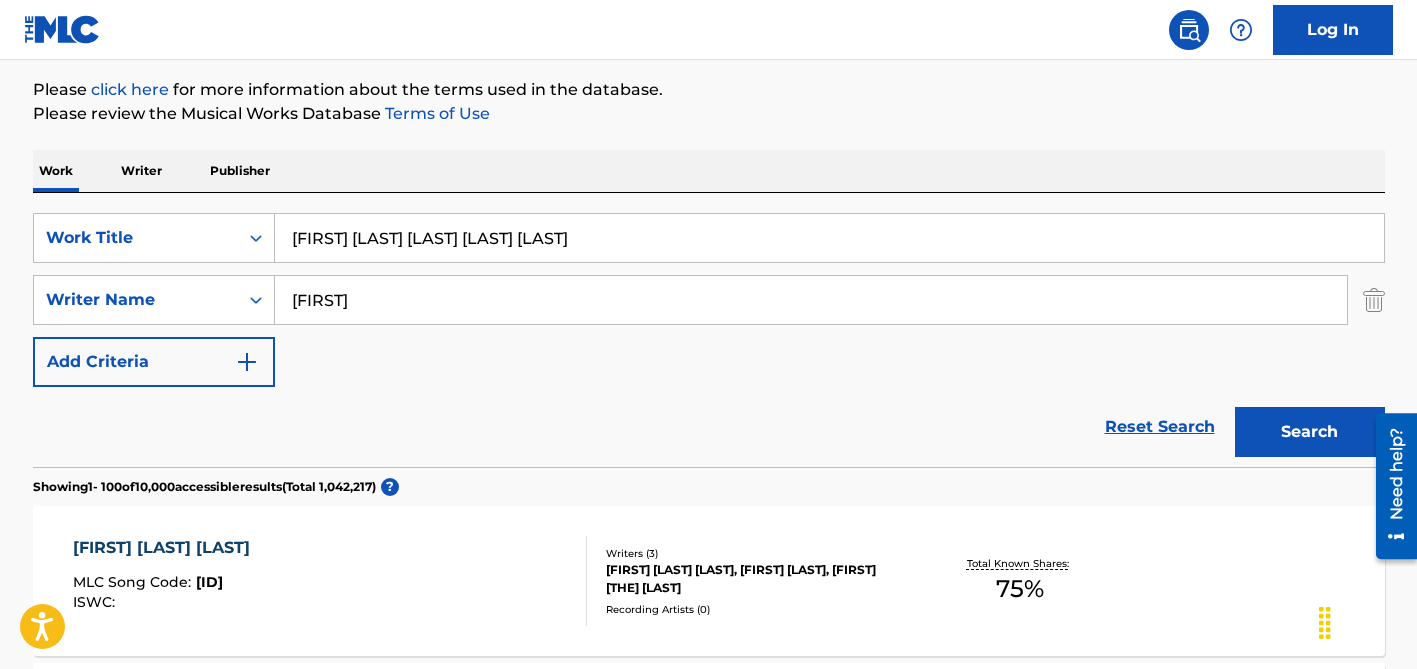 type on "[FIRST]" 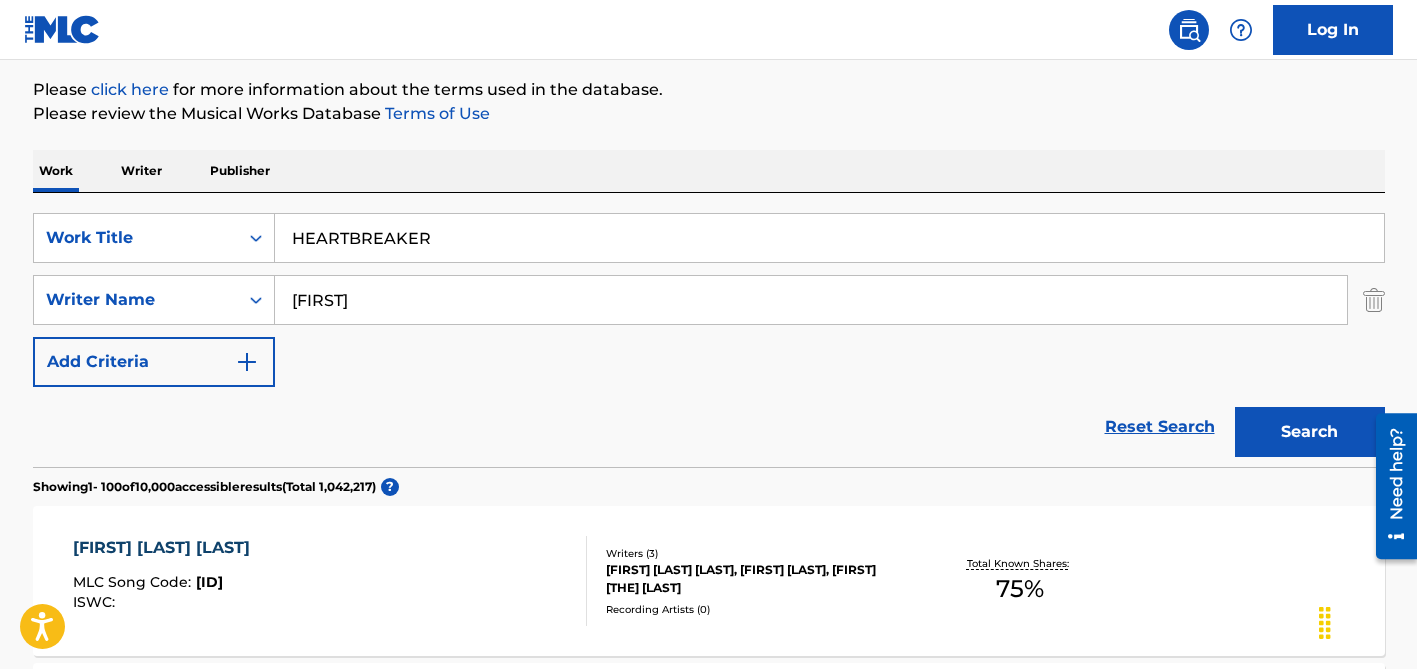 type on "HEARTBREAKER" 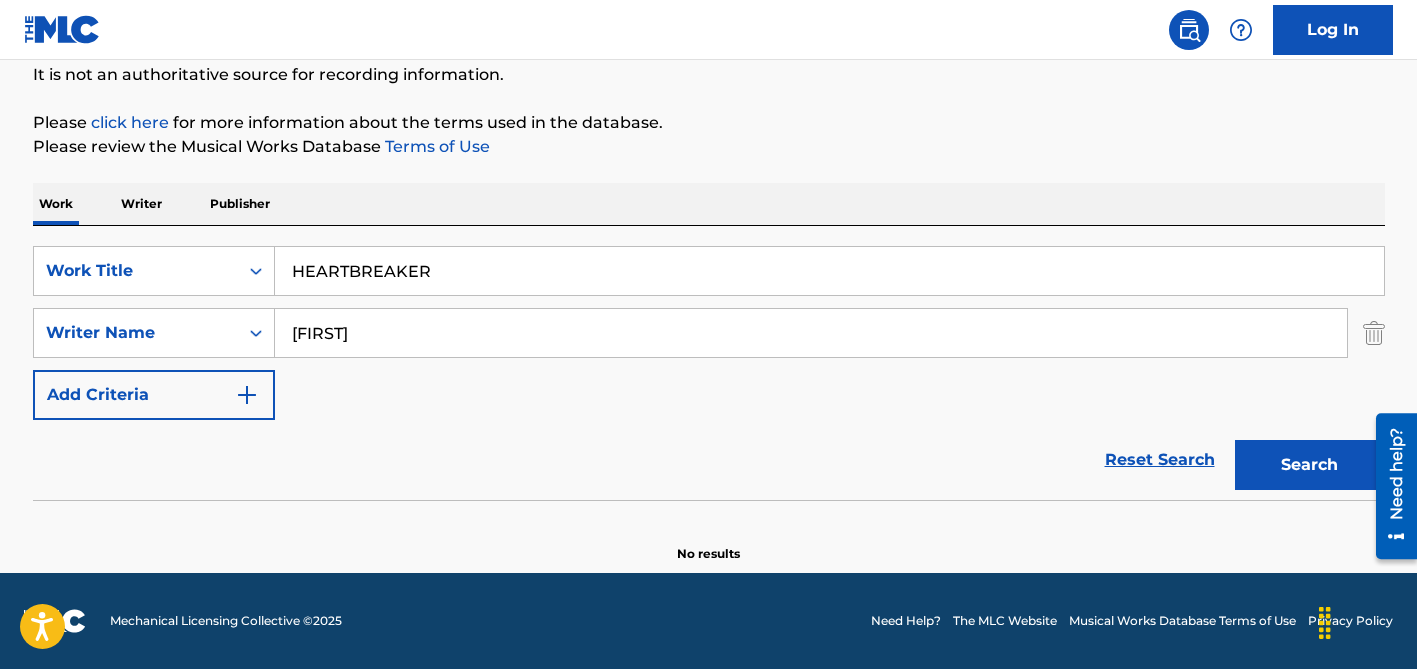scroll, scrollTop: 199, scrollLeft: 0, axis: vertical 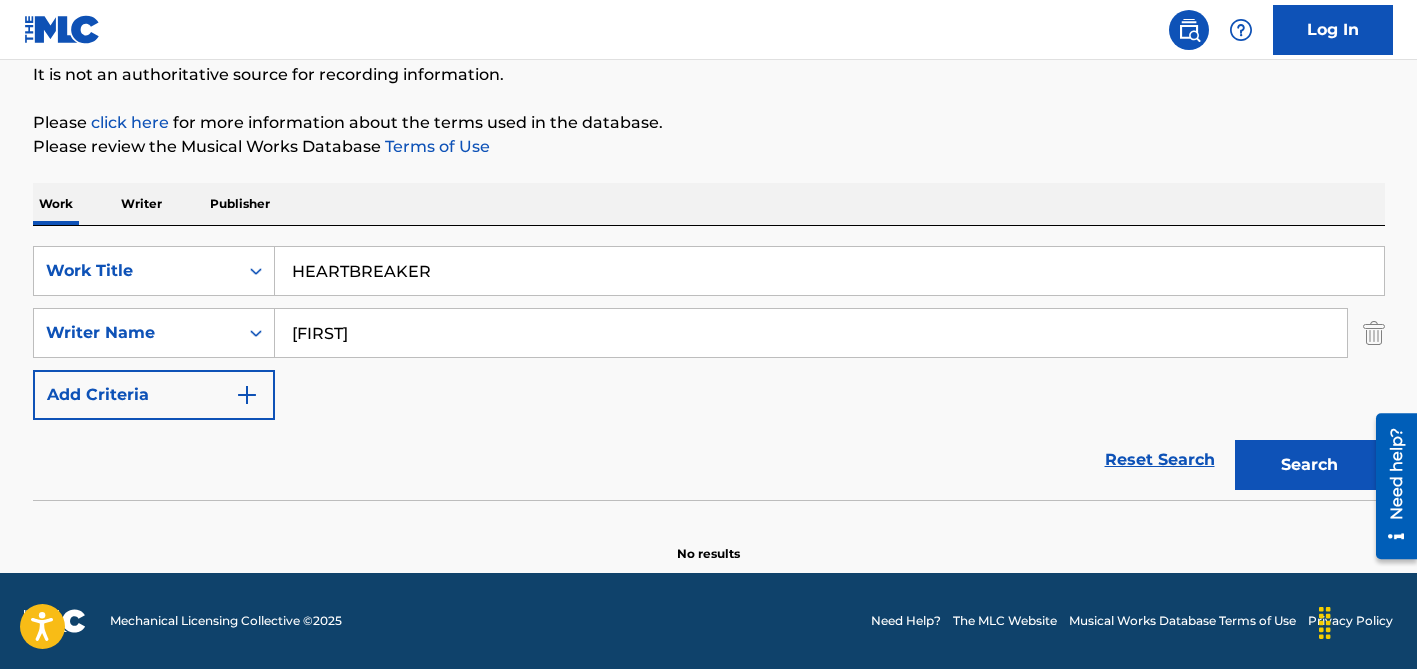 click on "[FIRST]" at bounding box center [811, 333] 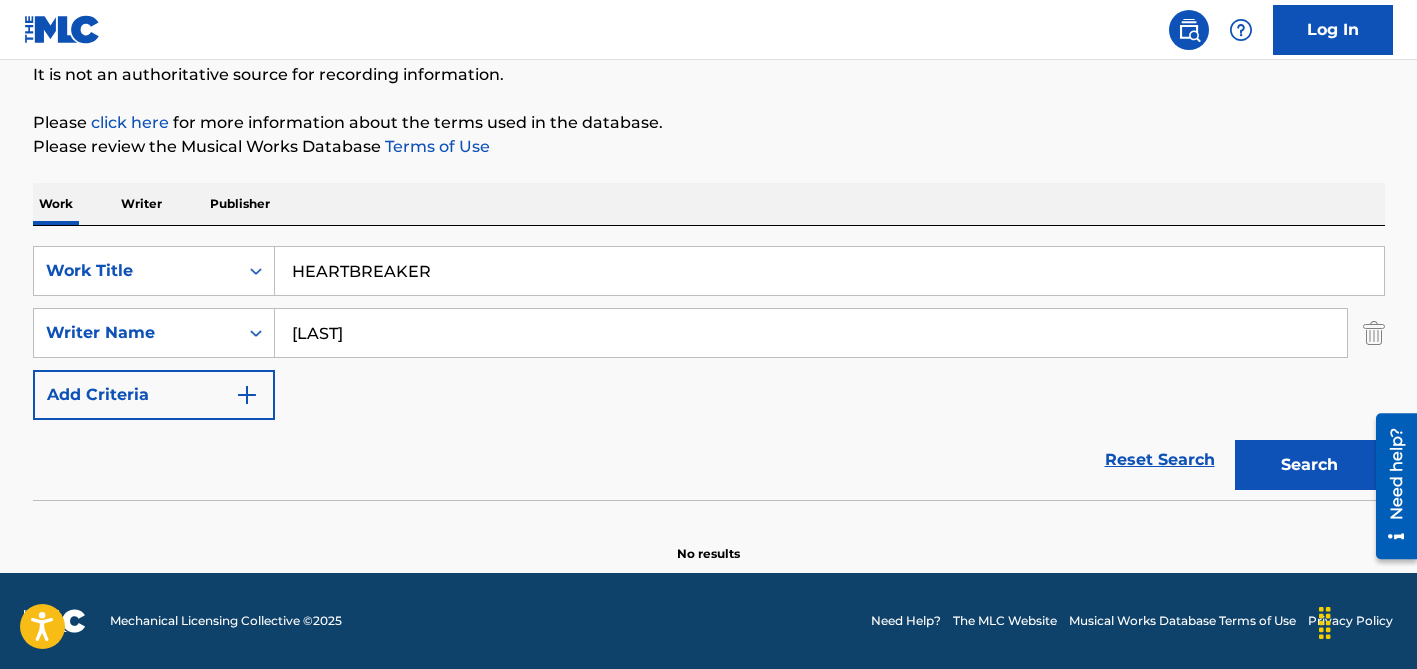 type on "[LAST]" 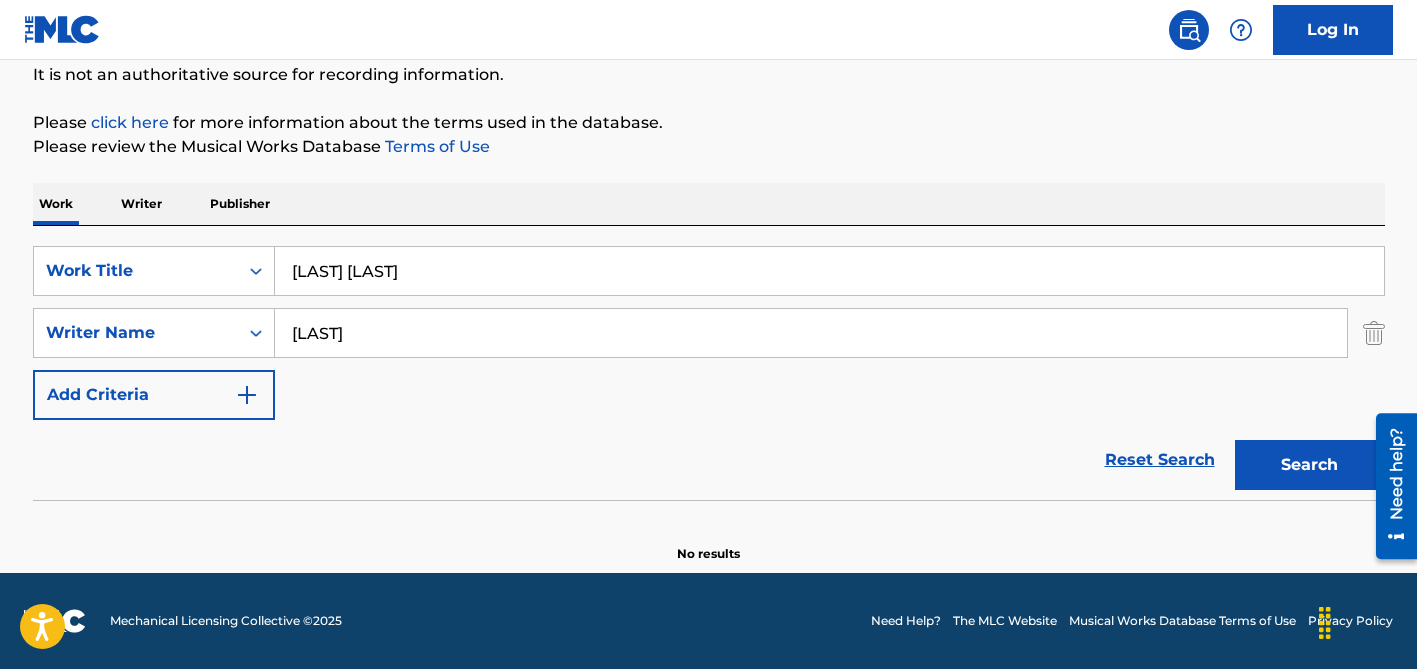 type on "[LAST] [LAST]" 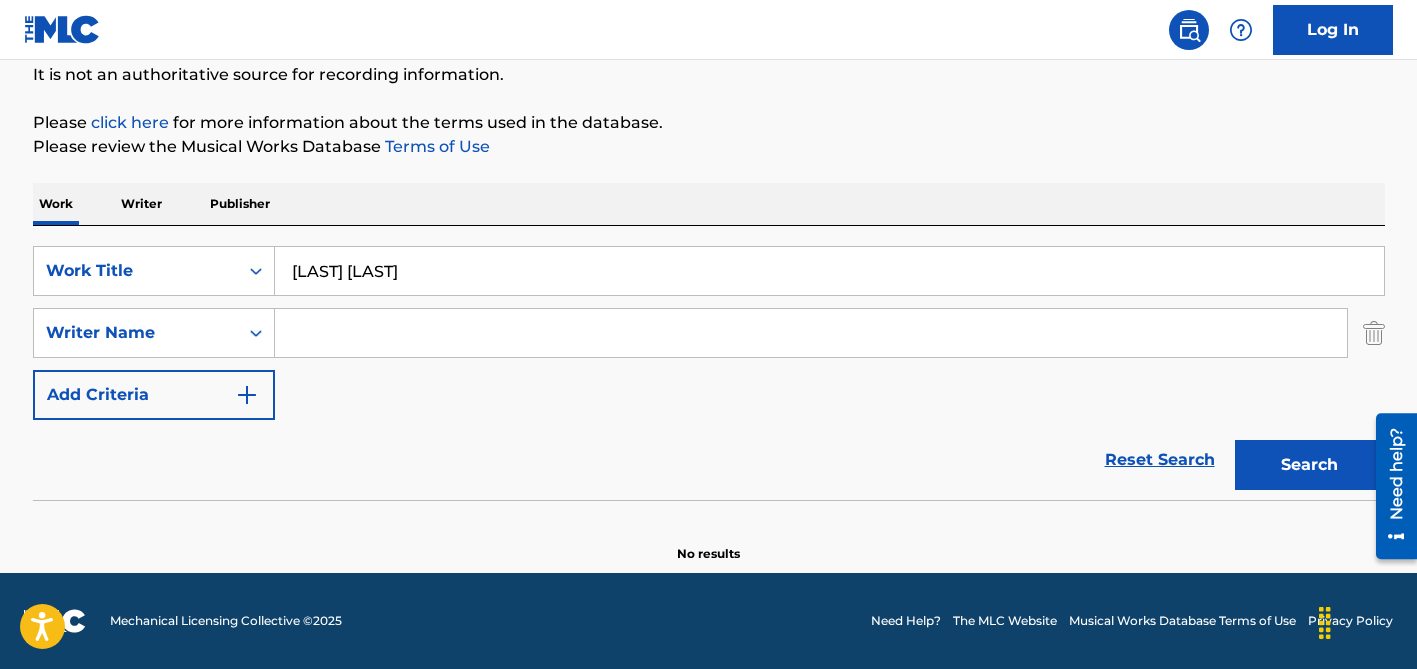 type 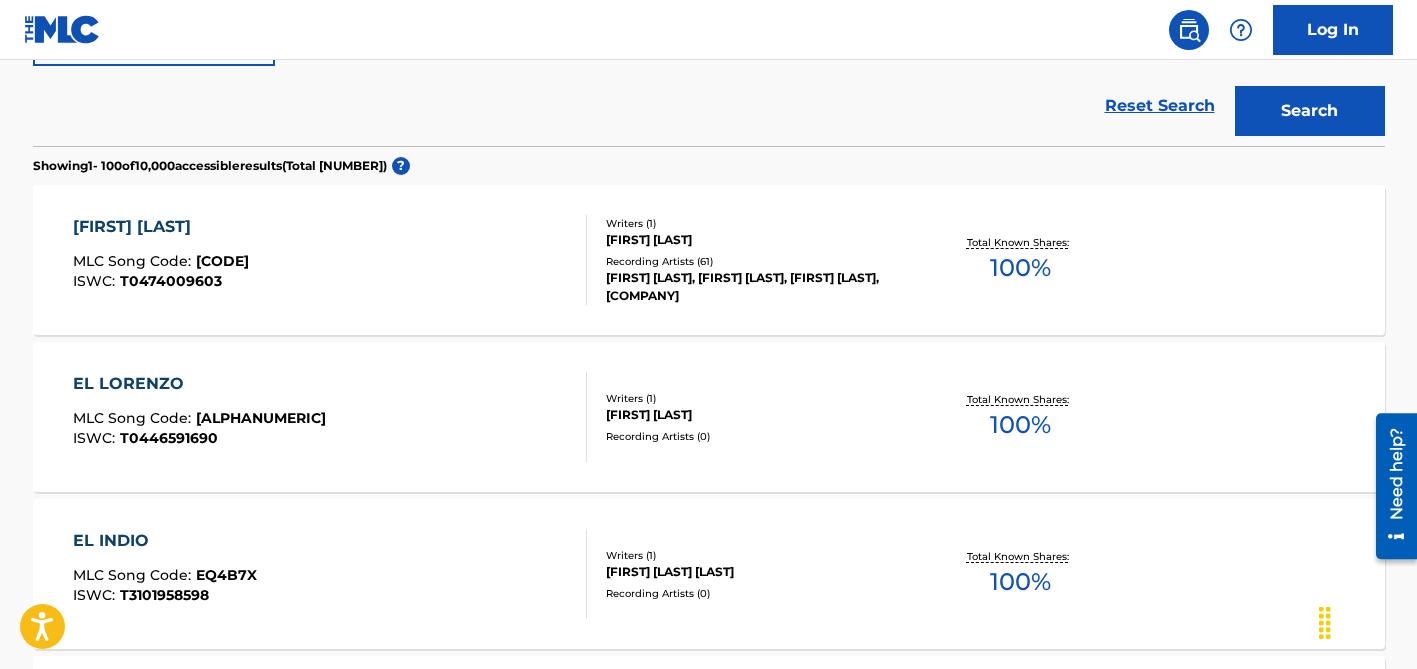 scroll, scrollTop: 598, scrollLeft: 0, axis: vertical 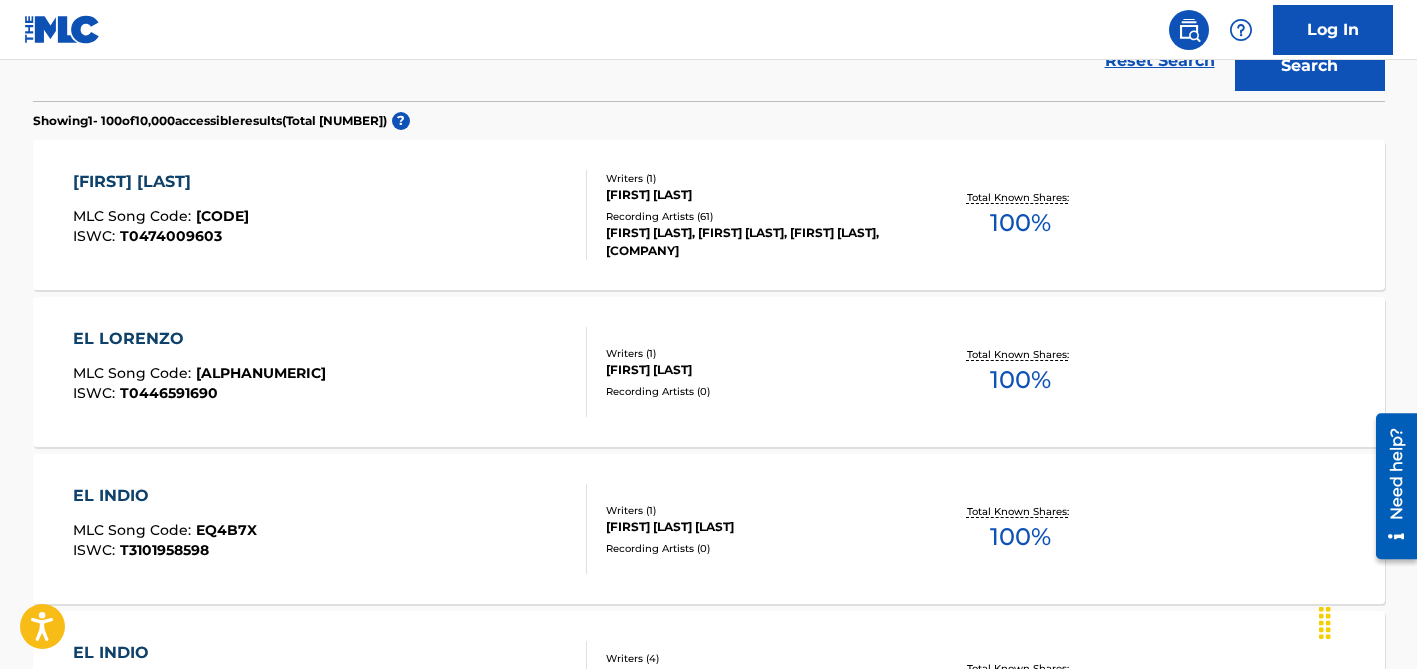 click on "[FIRST] [LAST], [FIRST] [LAST], [FIRST] [LAST], [COMPANY]" at bounding box center [757, 242] 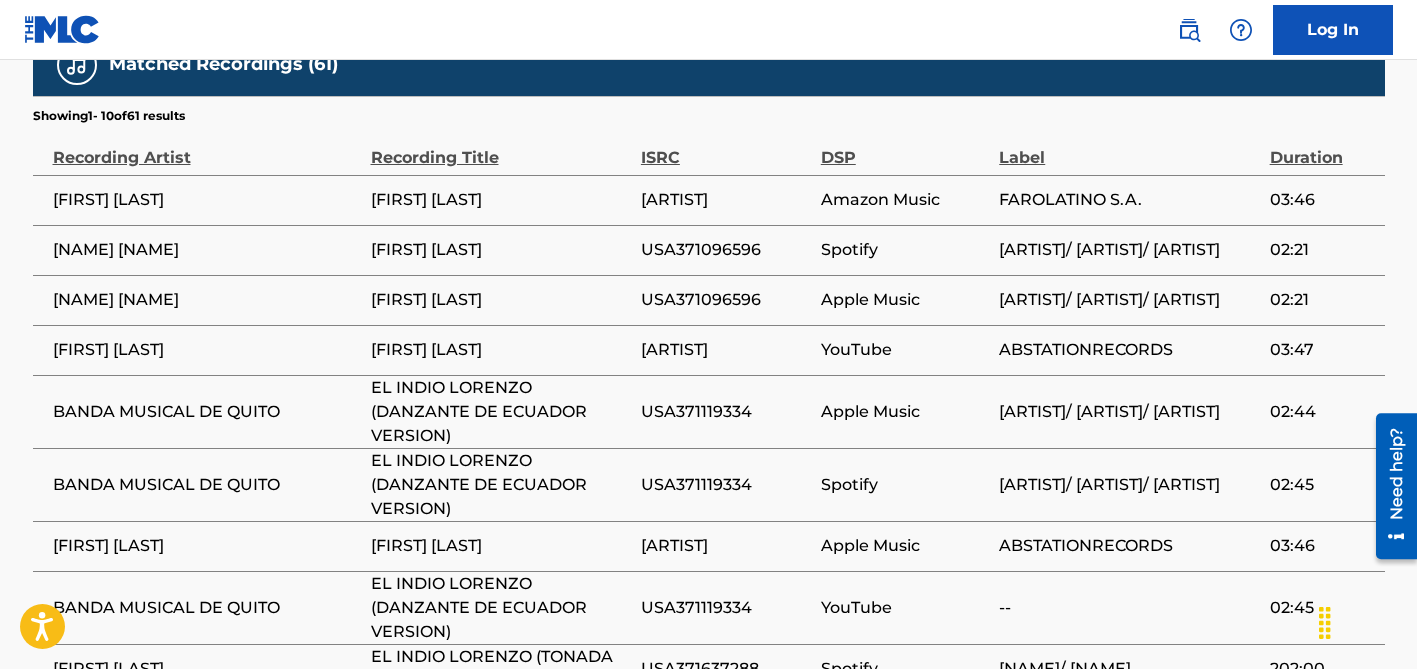 scroll, scrollTop: 1322, scrollLeft: 0, axis: vertical 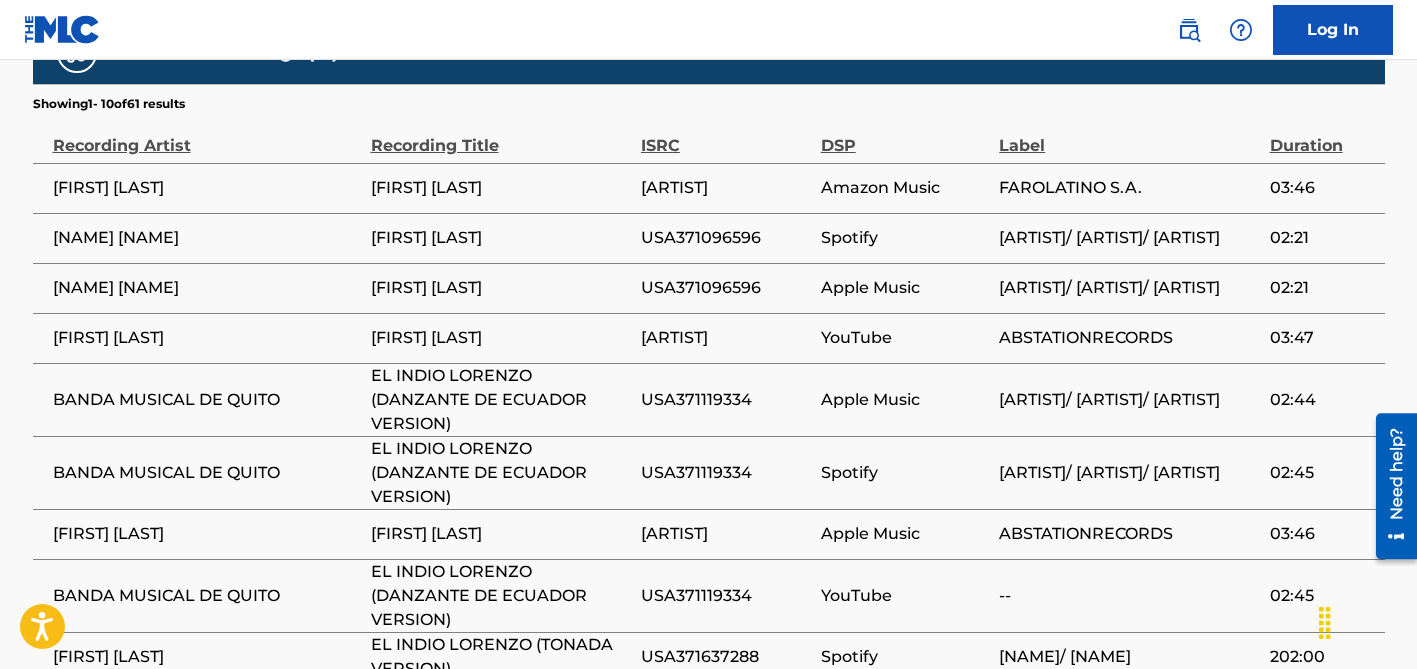 click on "[NAME] [NAME]" at bounding box center [207, 238] 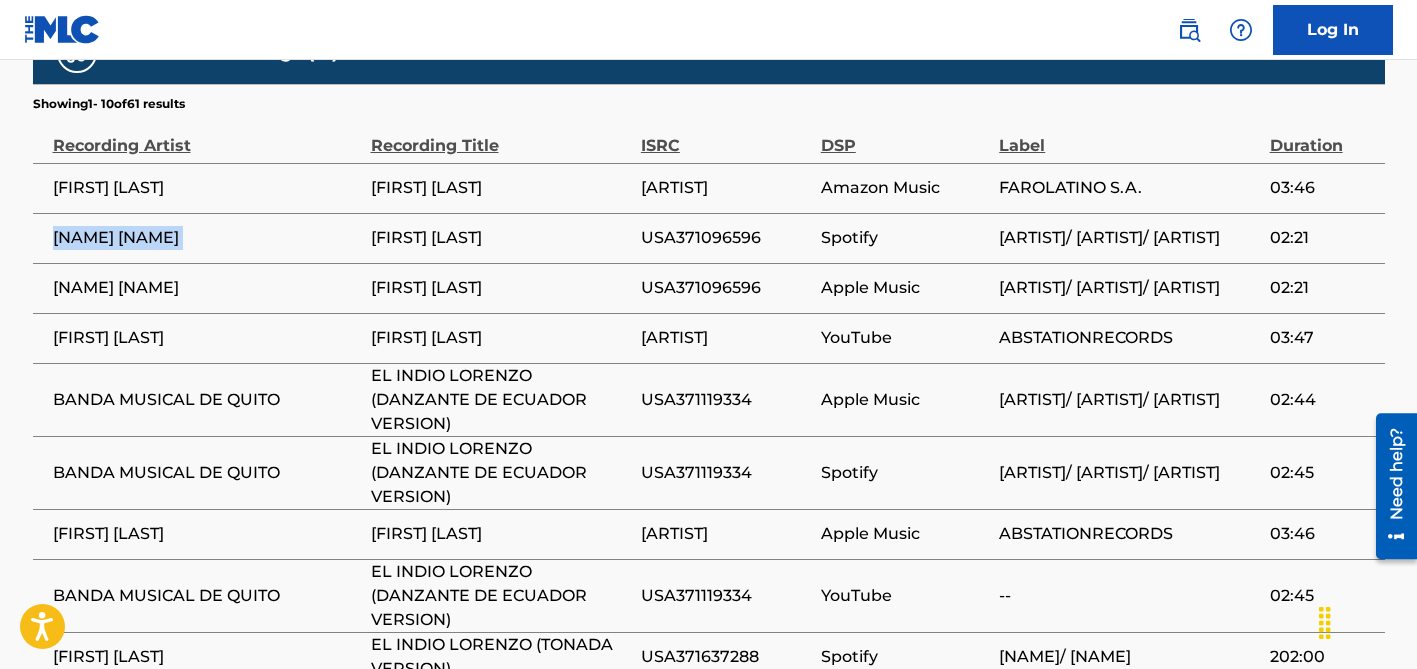 click on "[NAME] [NAME]" at bounding box center (207, 238) 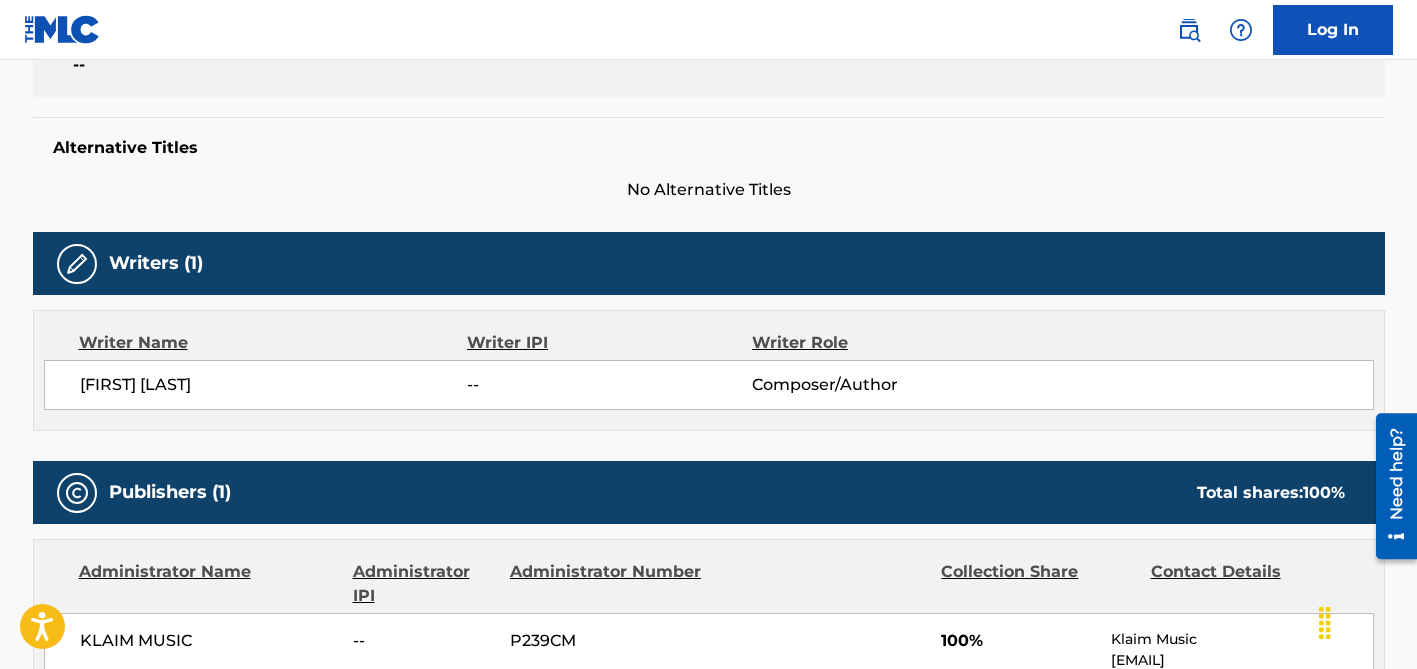 scroll, scrollTop: 484, scrollLeft: 0, axis: vertical 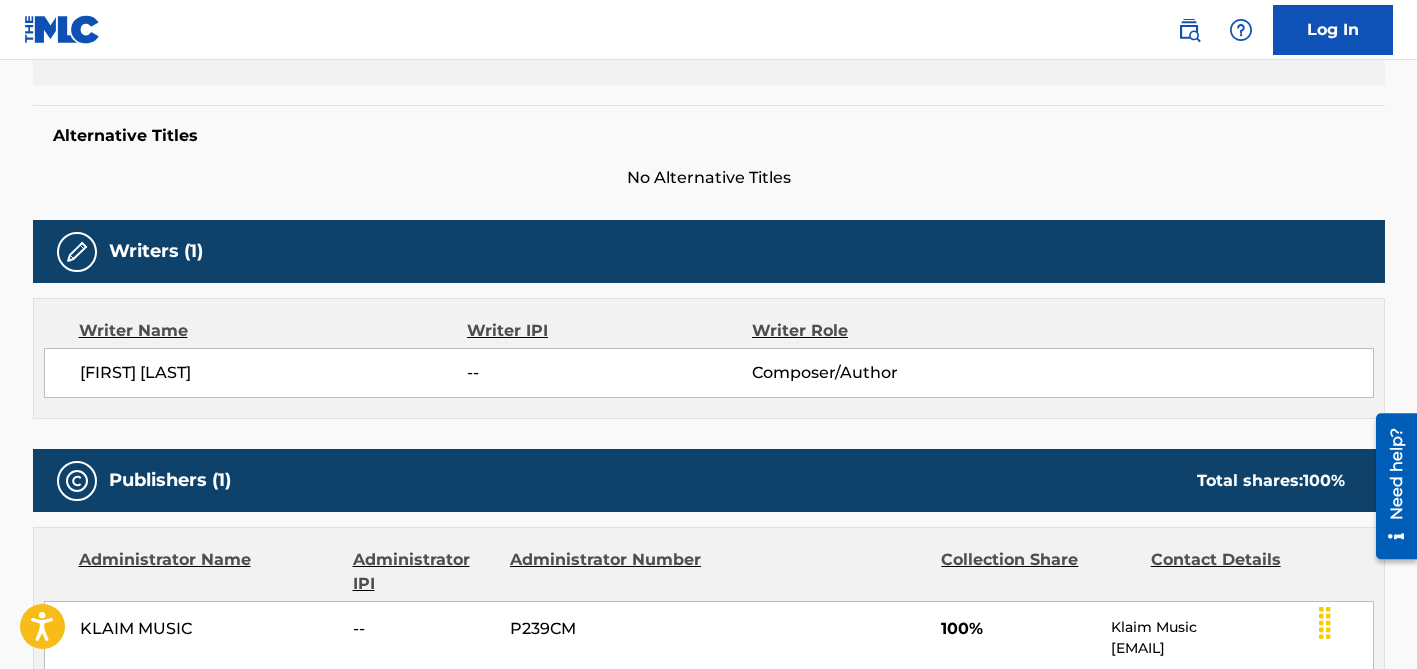 click on "[FIRST] [LAST]" at bounding box center [274, 373] 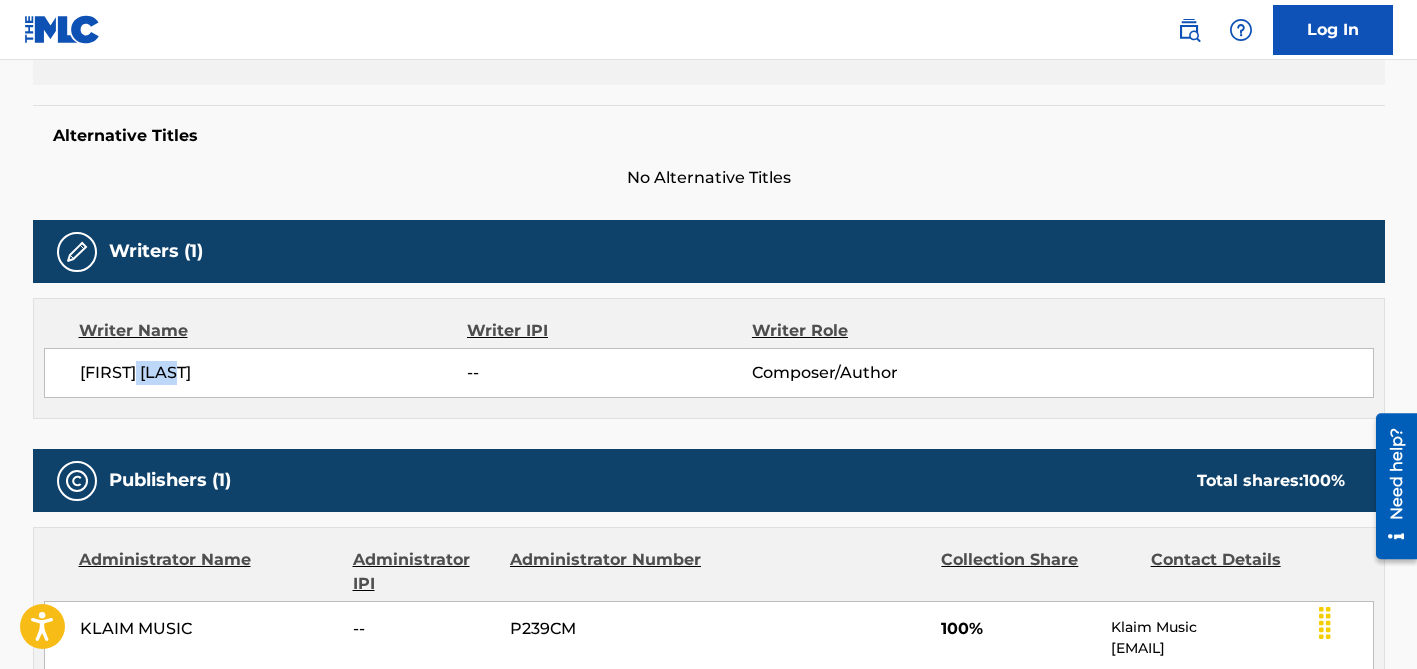 click on "[FIRST] [LAST]" at bounding box center [274, 373] 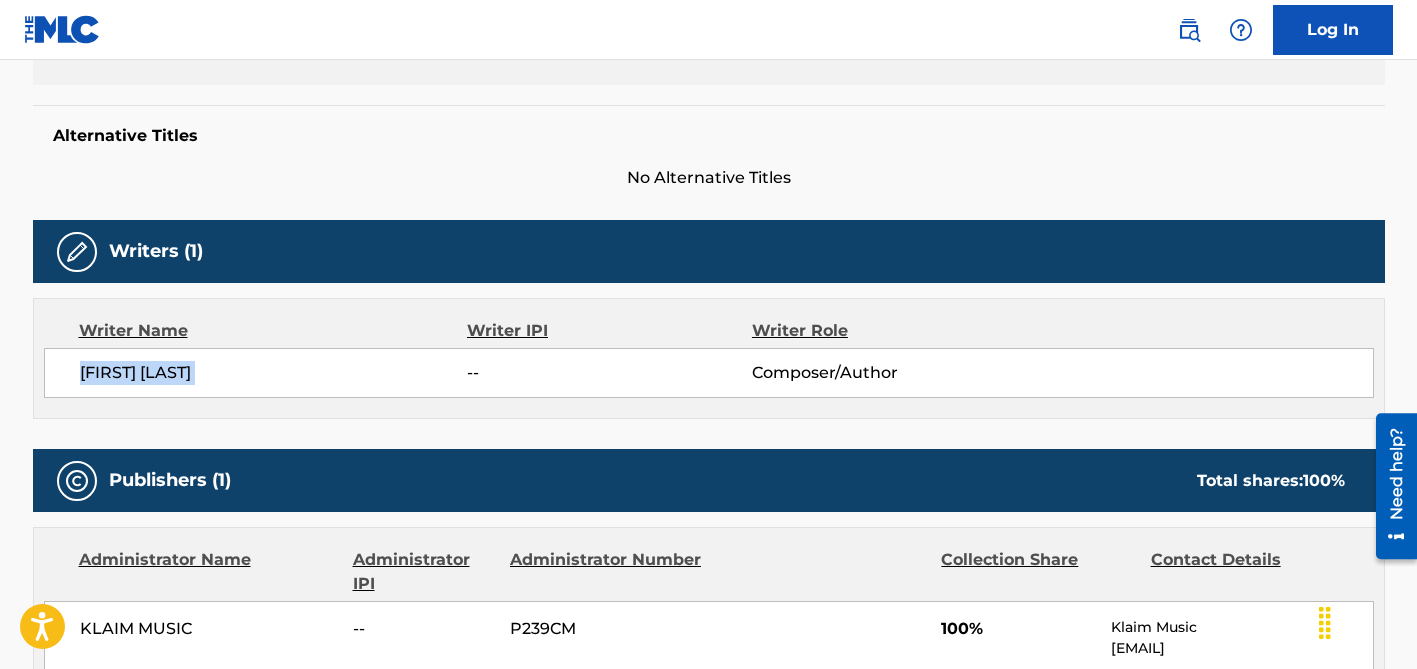 click on "[FIRST] [LAST]" at bounding box center (274, 373) 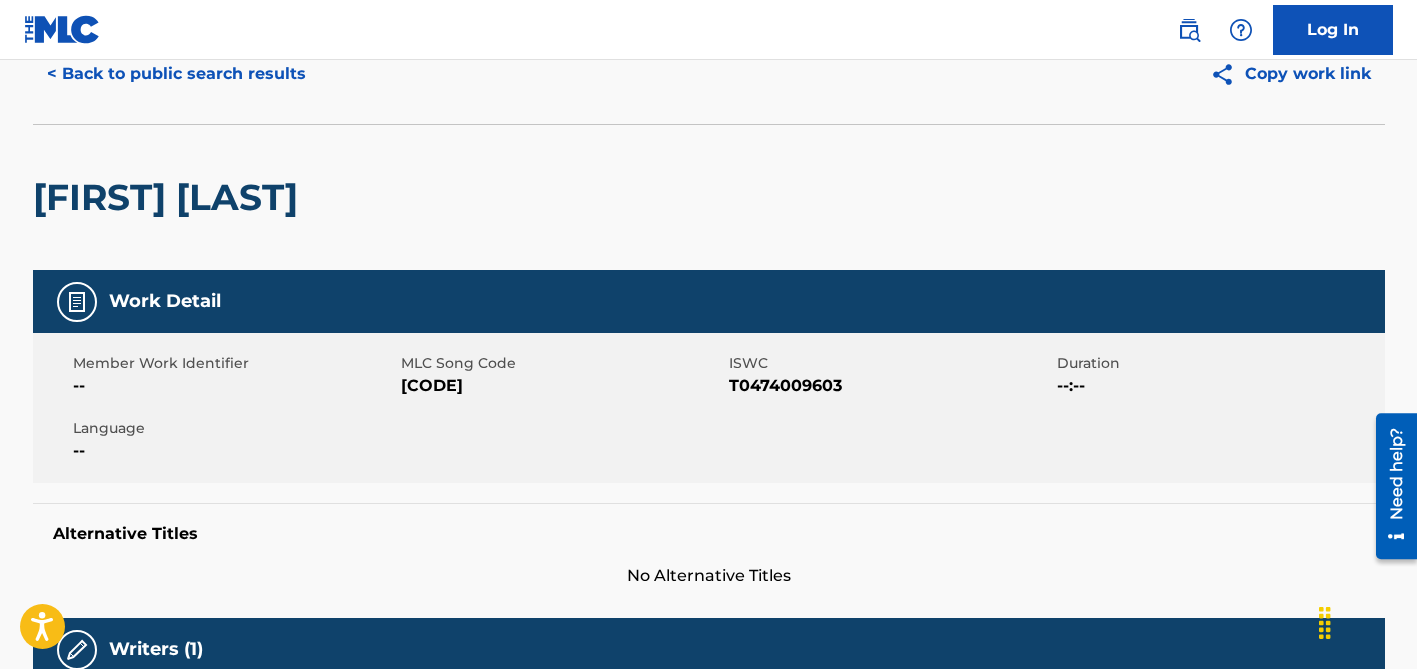 scroll, scrollTop: 0, scrollLeft: 0, axis: both 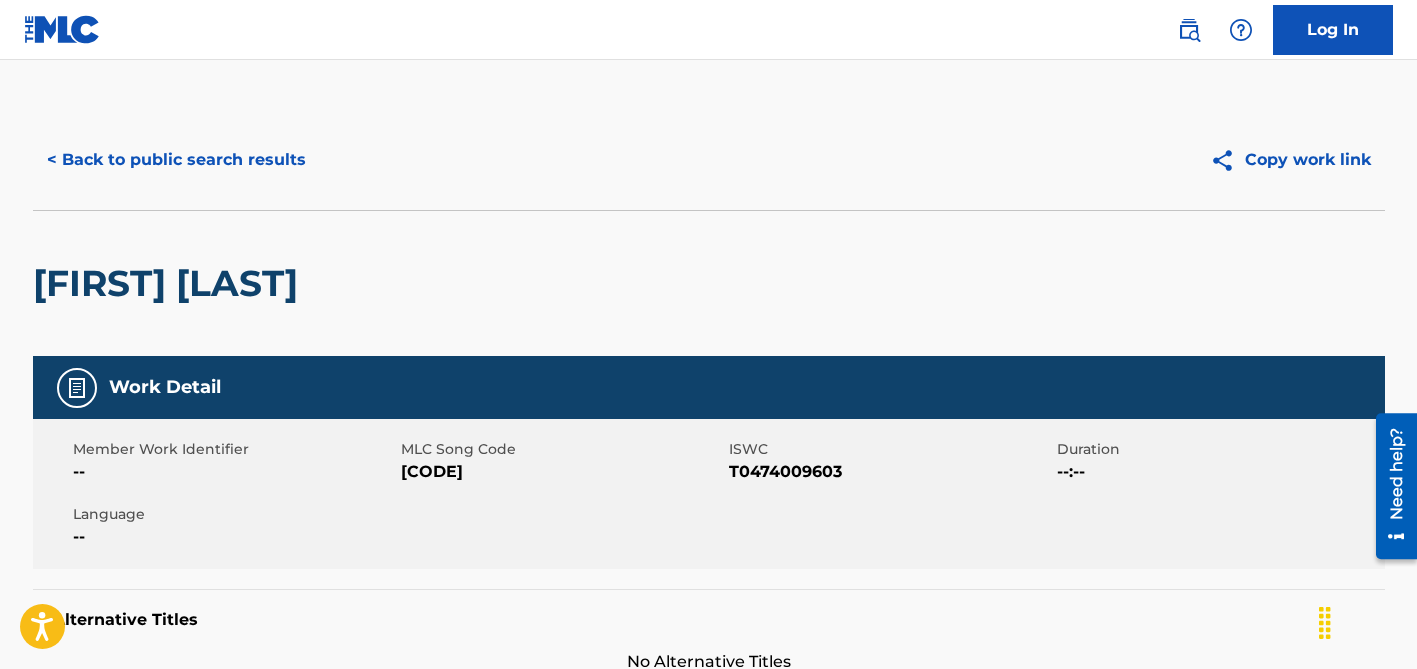 click on "< Back to public search results" at bounding box center (176, 160) 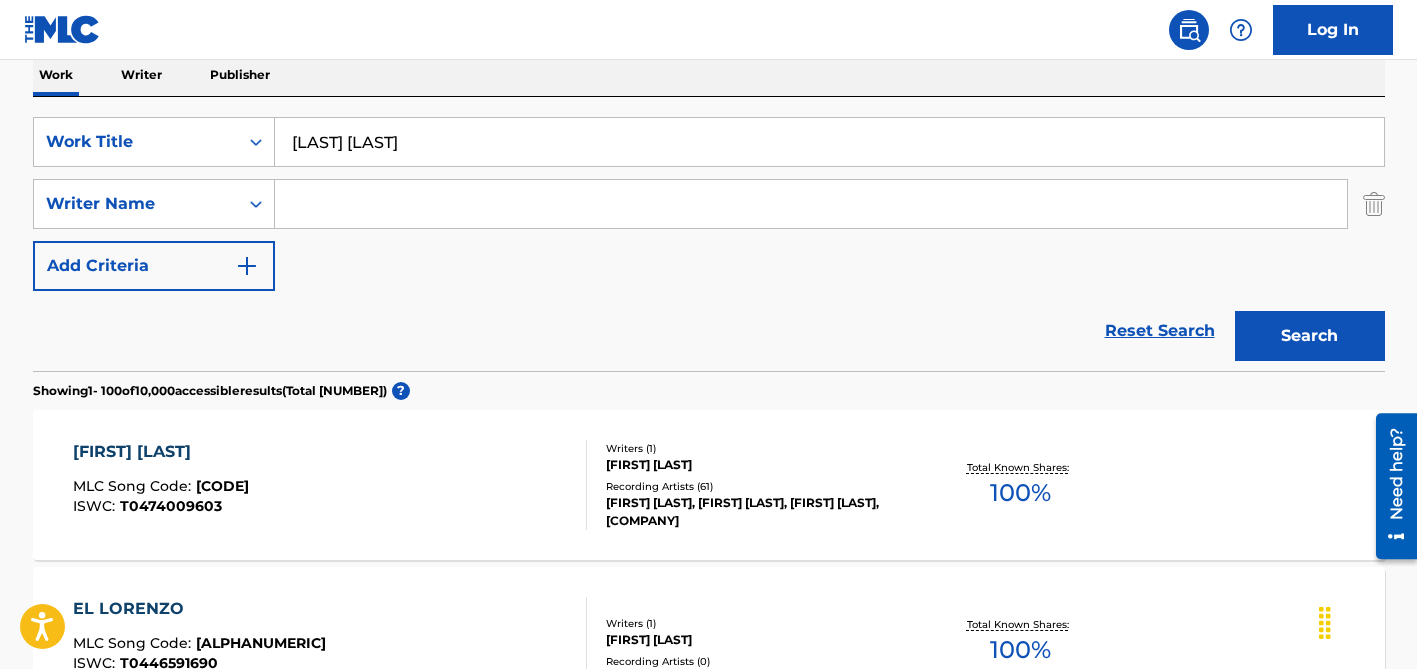 scroll, scrollTop: 227, scrollLeft: 0, axis: vertical 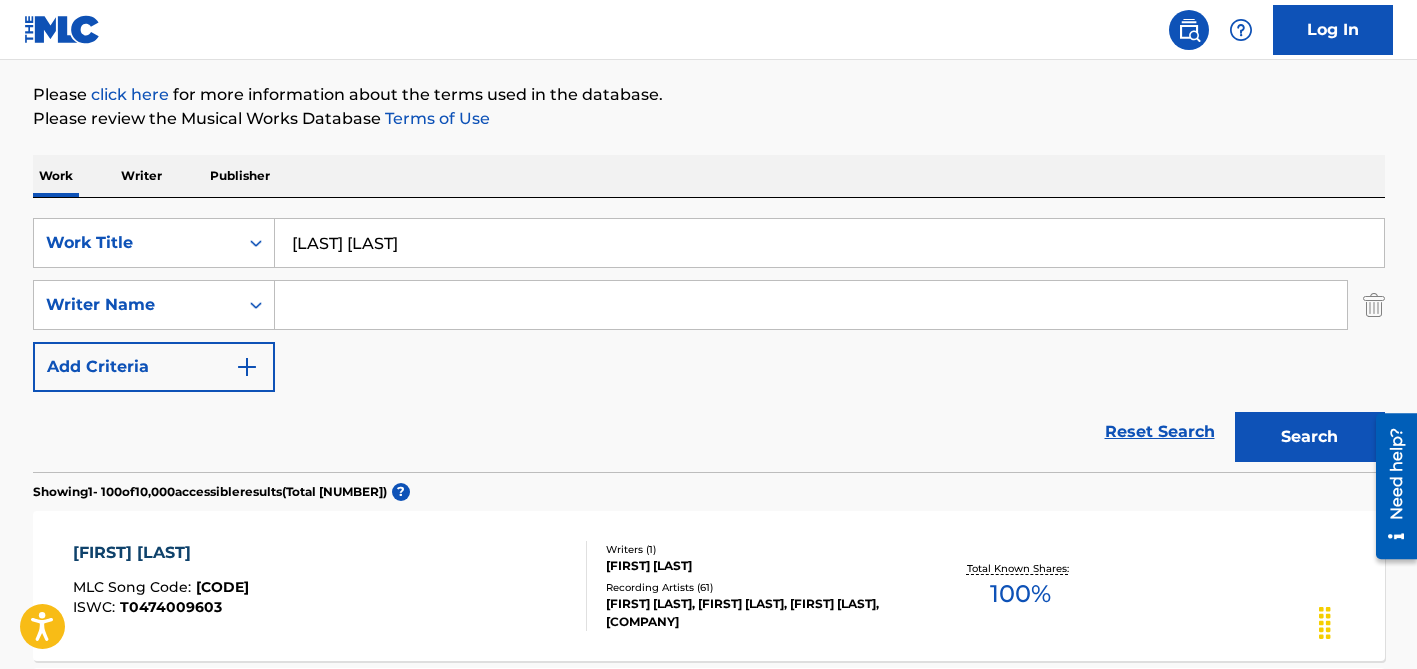 click on "[LAST] [LAST]" at bounding box center (829, 243) 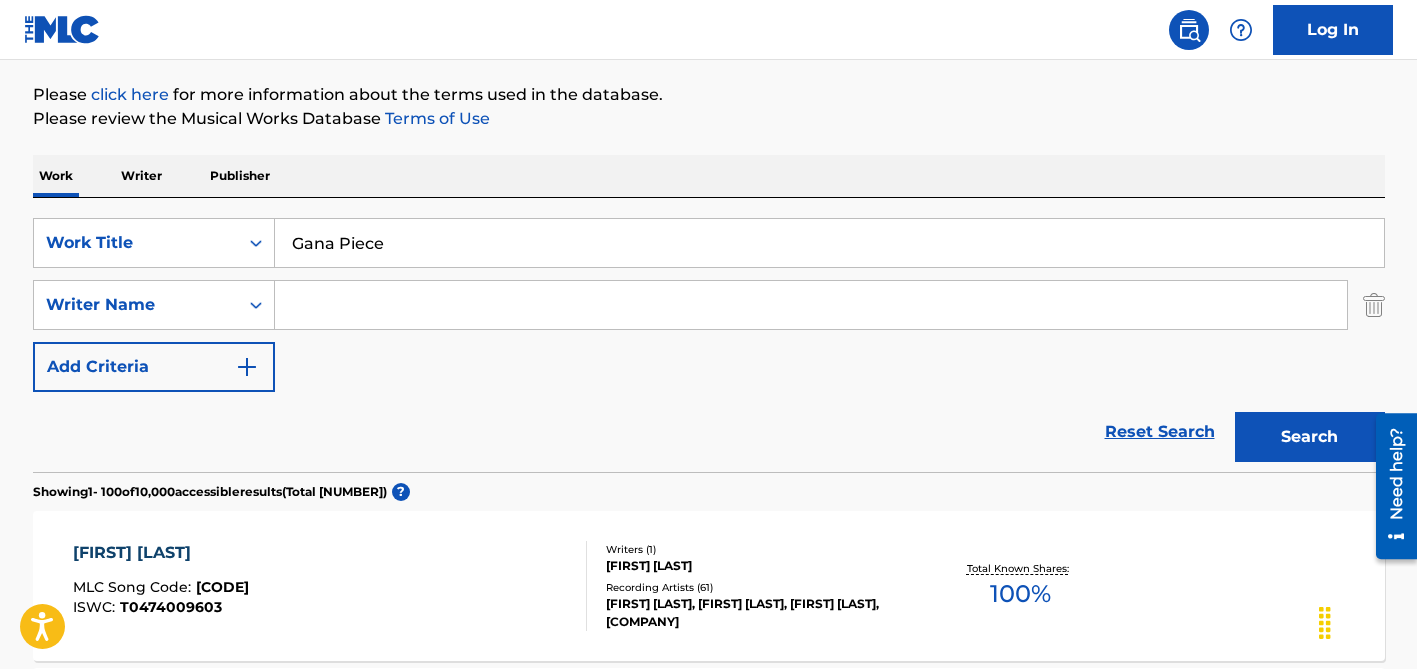 type on "Gana Piece" 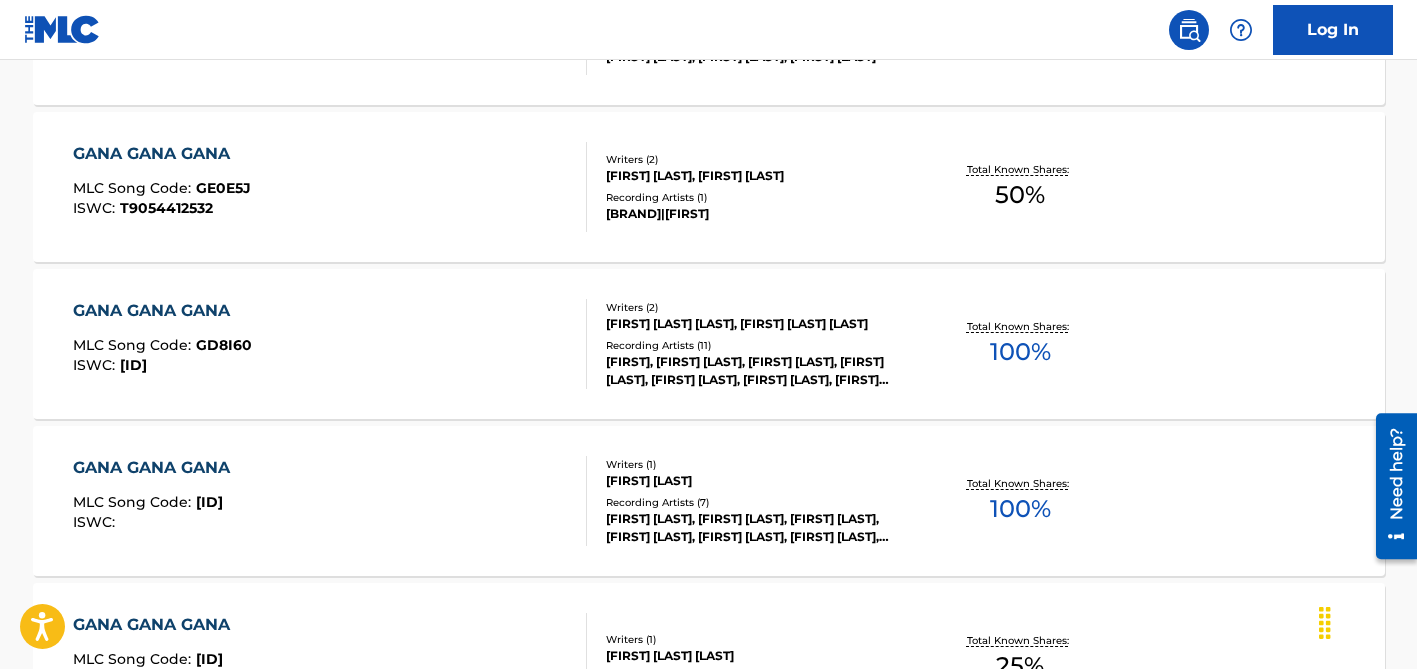 scroll, scrollTop: 1107, scrollLeft: 0, axis: vertical 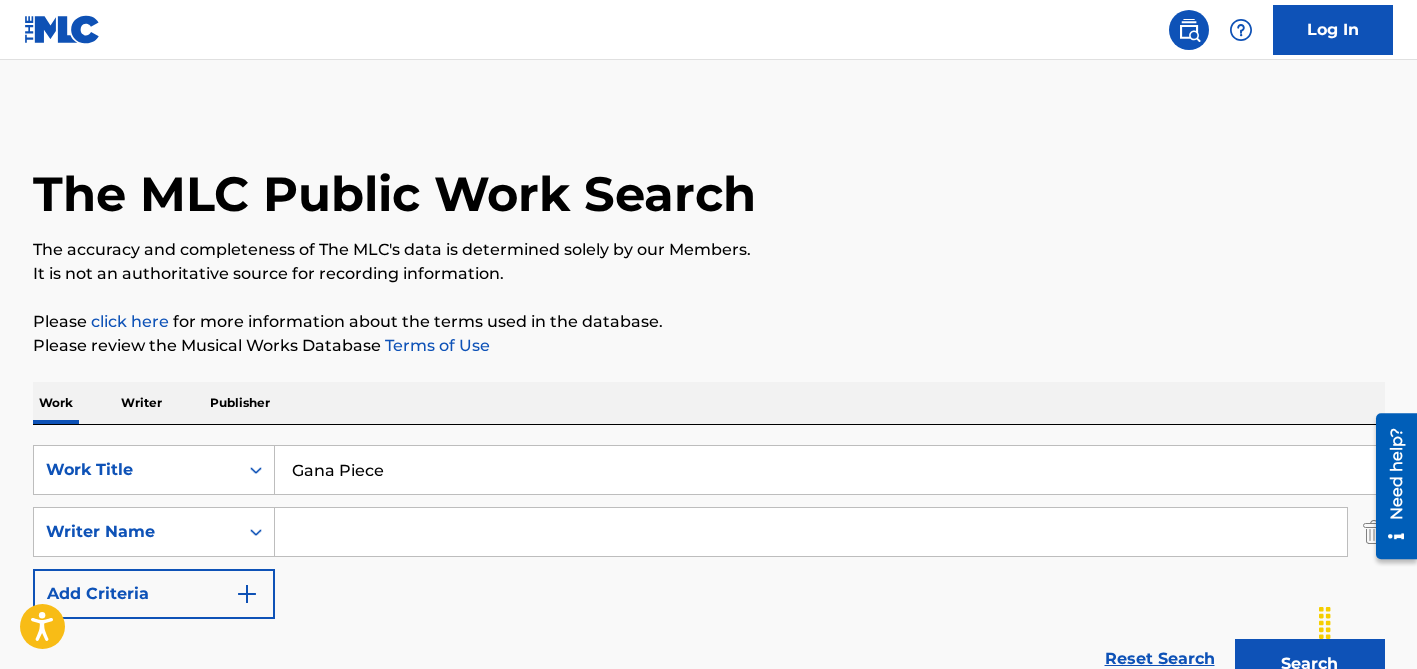 click at bounding box center (811, 532) 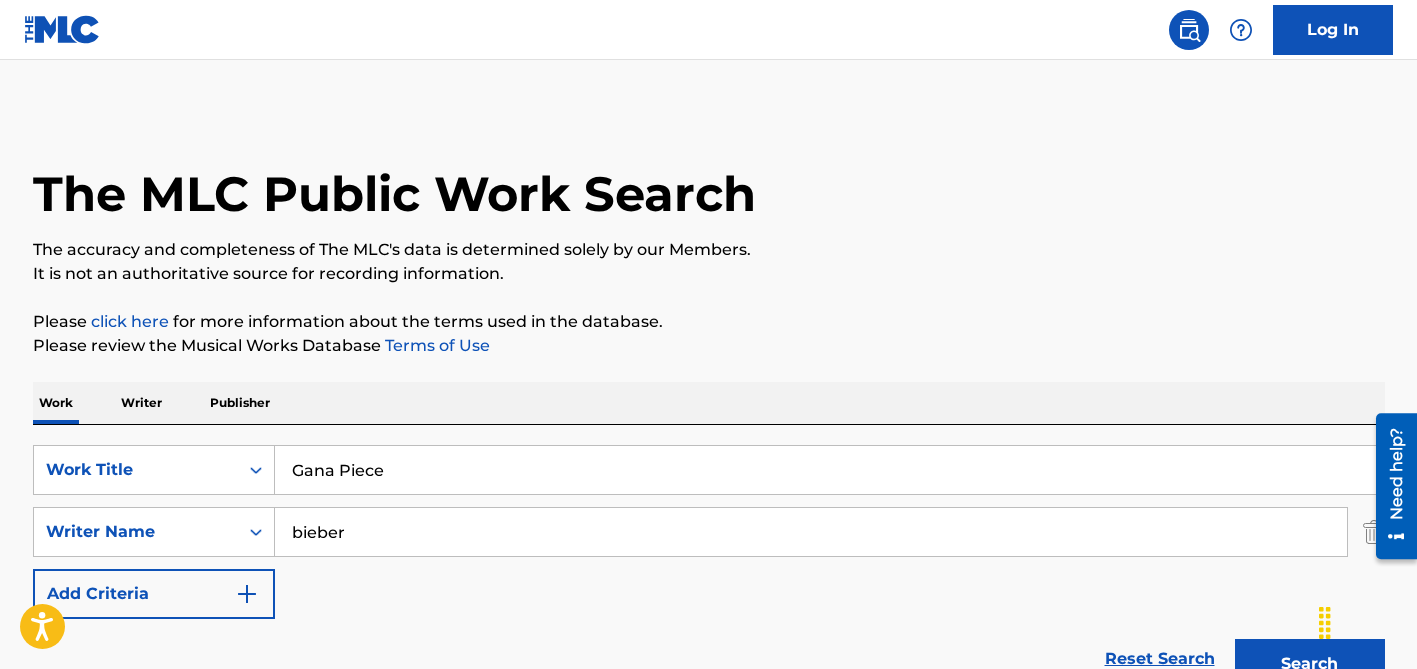 type on "bieber" 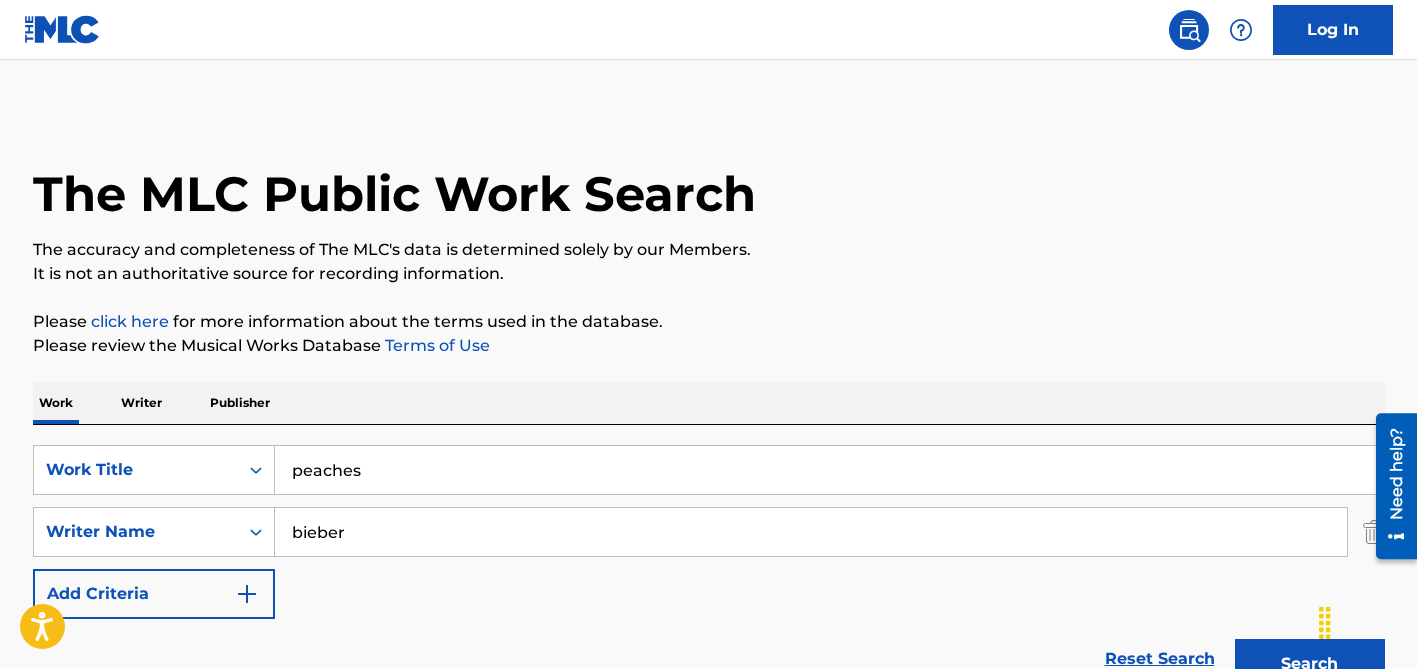 type on "peaches" 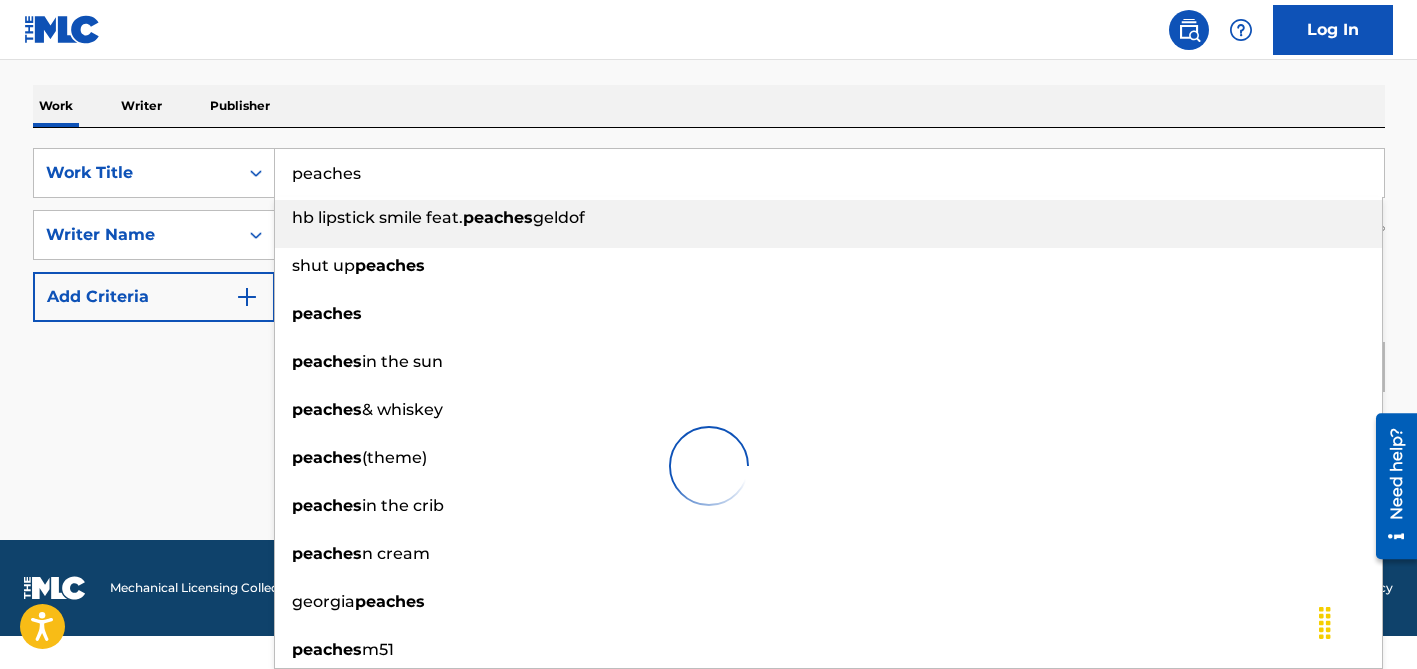 click on "Reset Search Search" at bounding box center (709, 362) 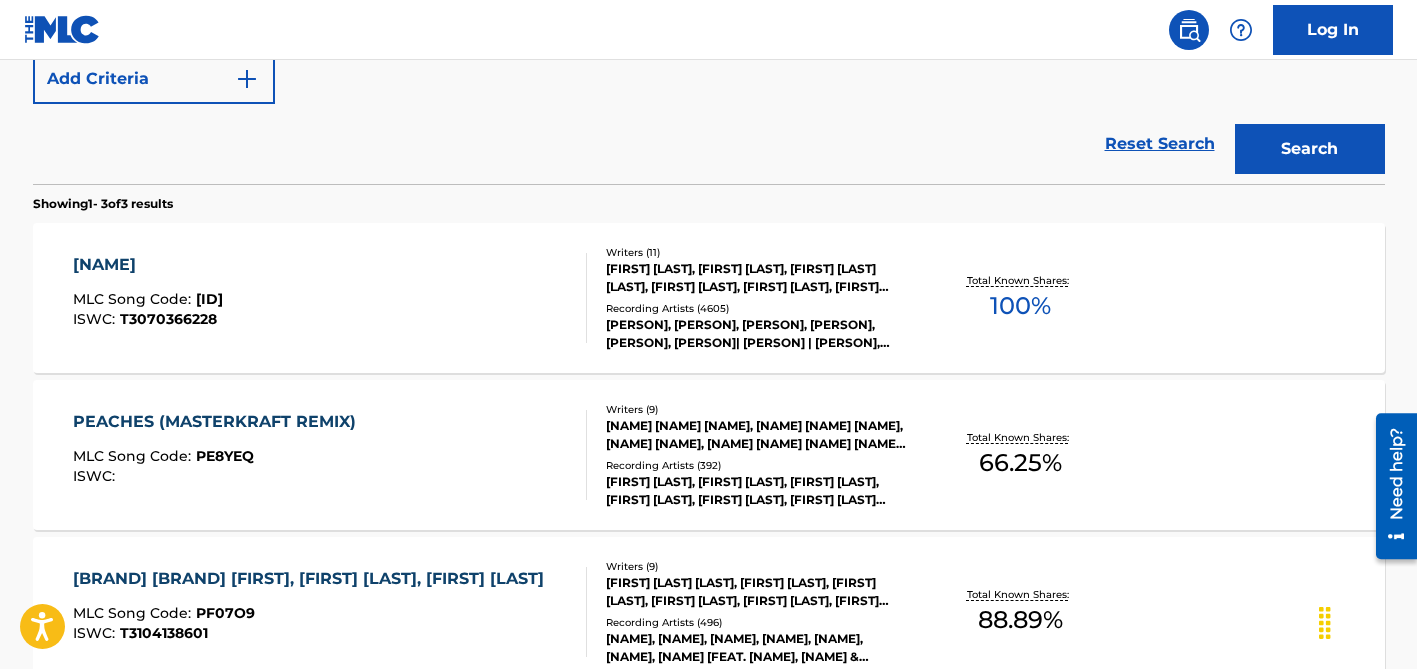 scroll, scrollTop: 518, scrollLeft: 0, axis: vertical 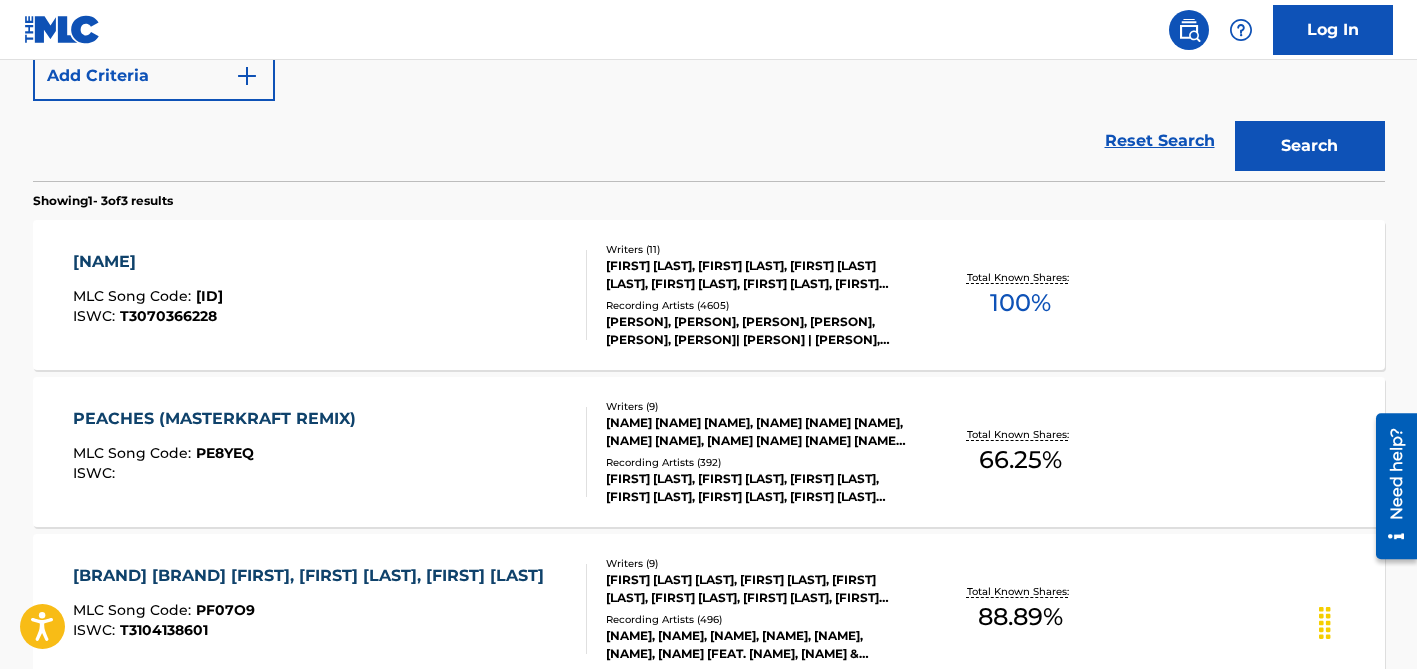 click on "[PERSON], [PERSON], [PERSON], [PERSON], [PERSON], [PERSON]| [PERSON] | [PERSON], [PERSON]" at bounding box center (757, 331) 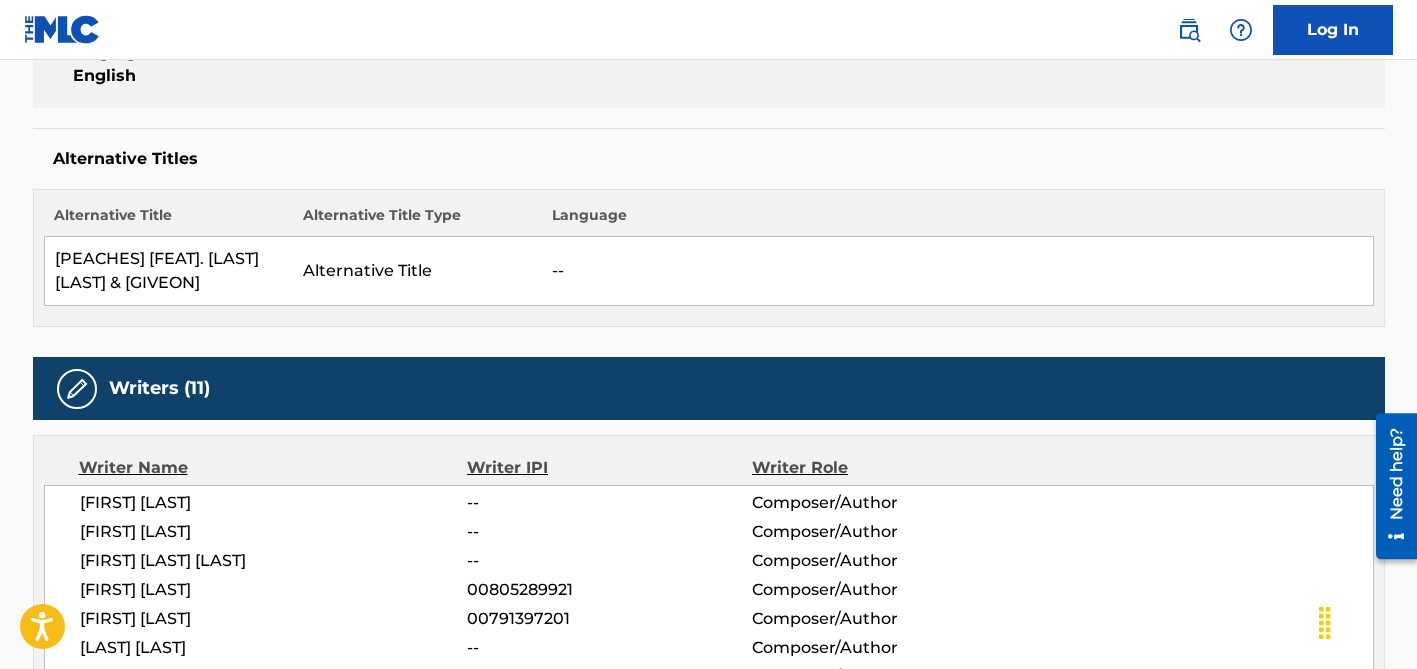scroll, scrollTop: 0, scrollLeft: 0, axis: both 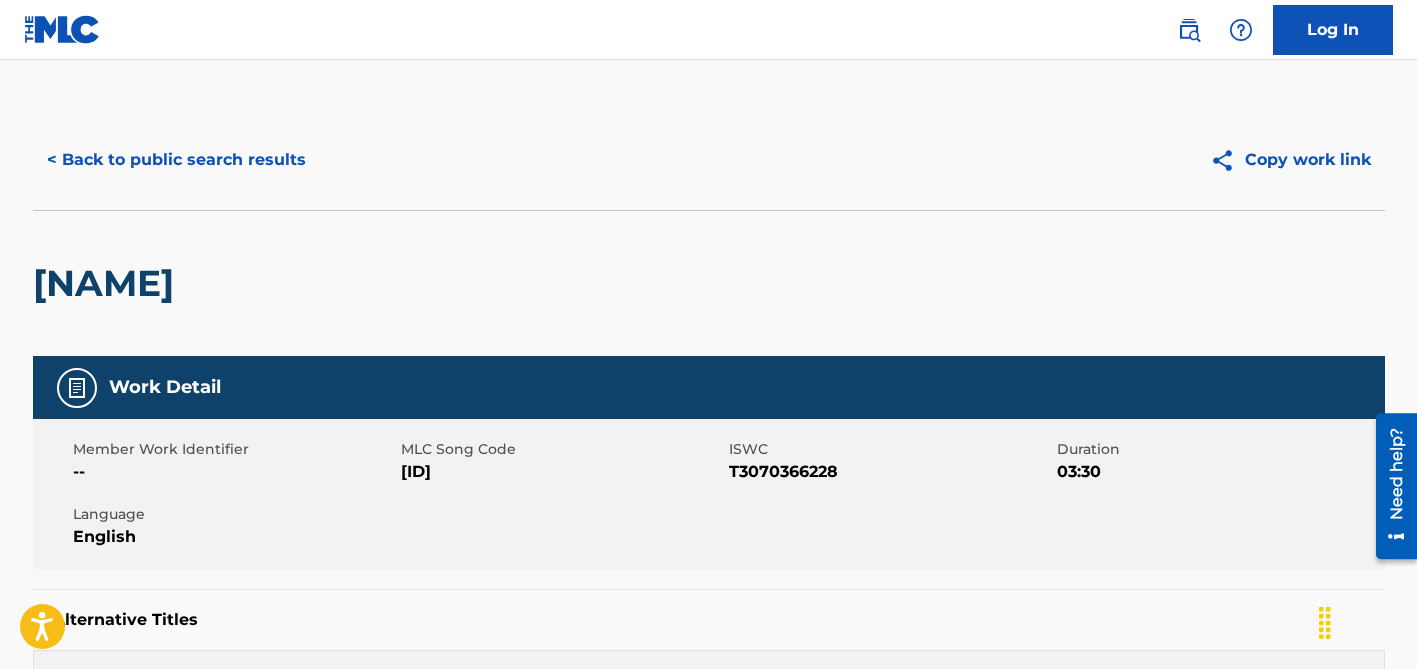 click on "< Back to public search results" at bounding box center [176, 160] 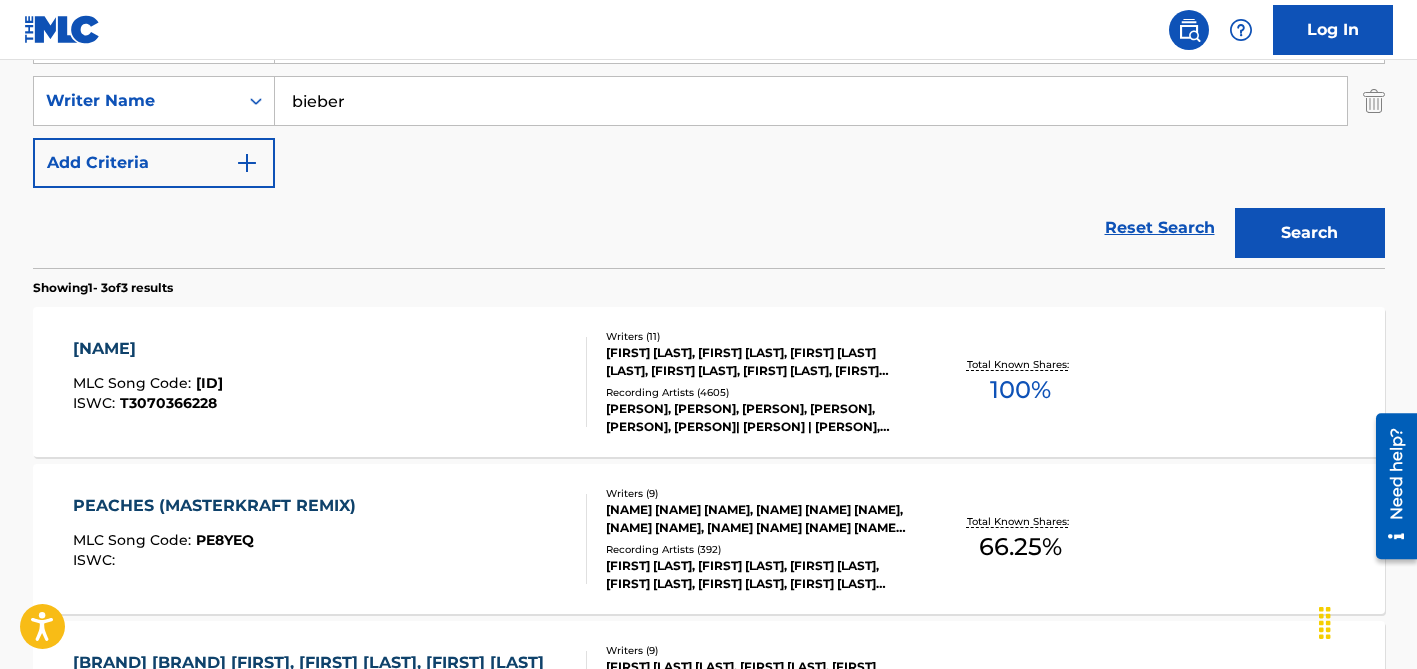 scroll, scrollTop: 313, scrollLeft: 0, axis: vertical 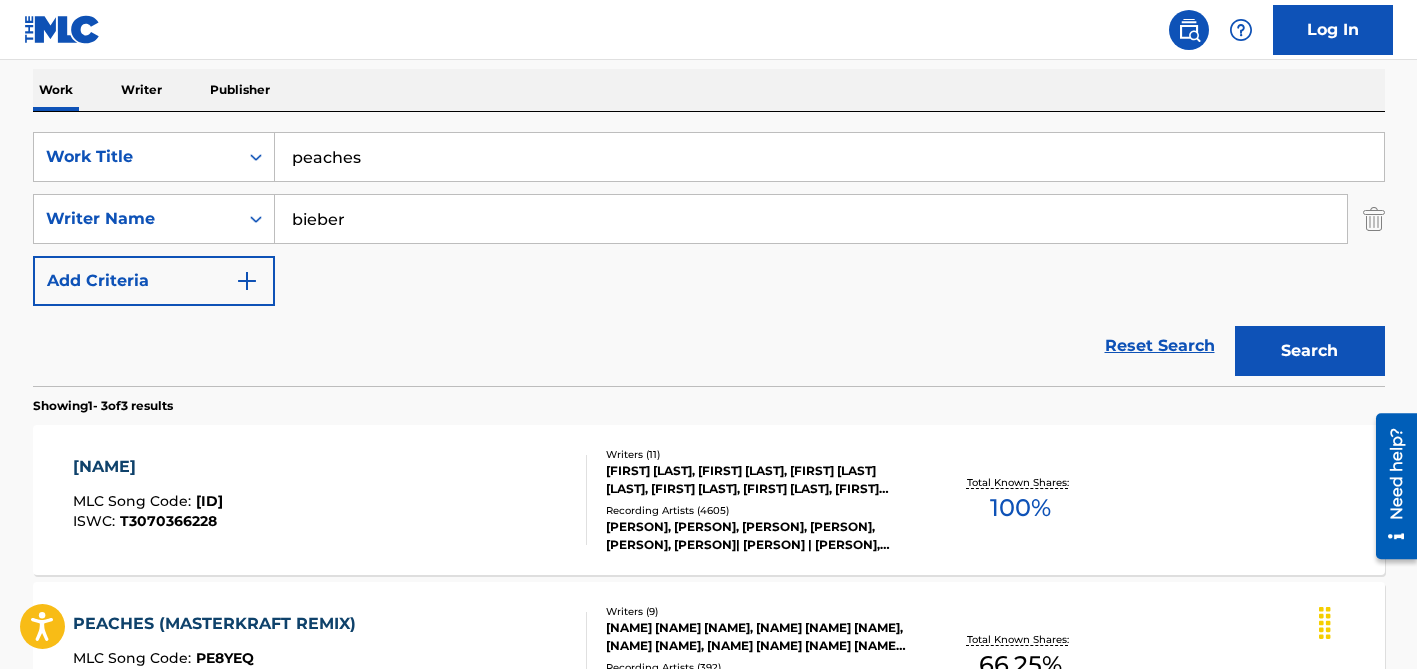 click on "peaches" at bounding box center (829, 157) 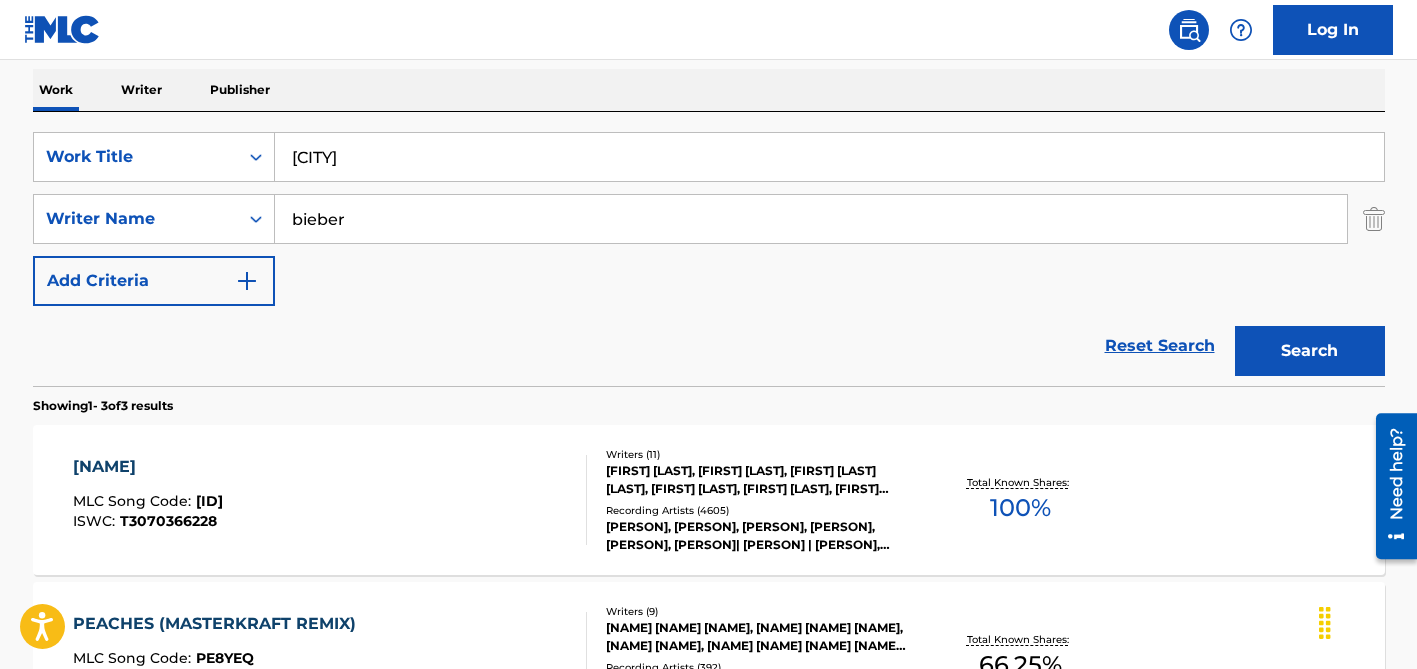 type on "[CITY]" 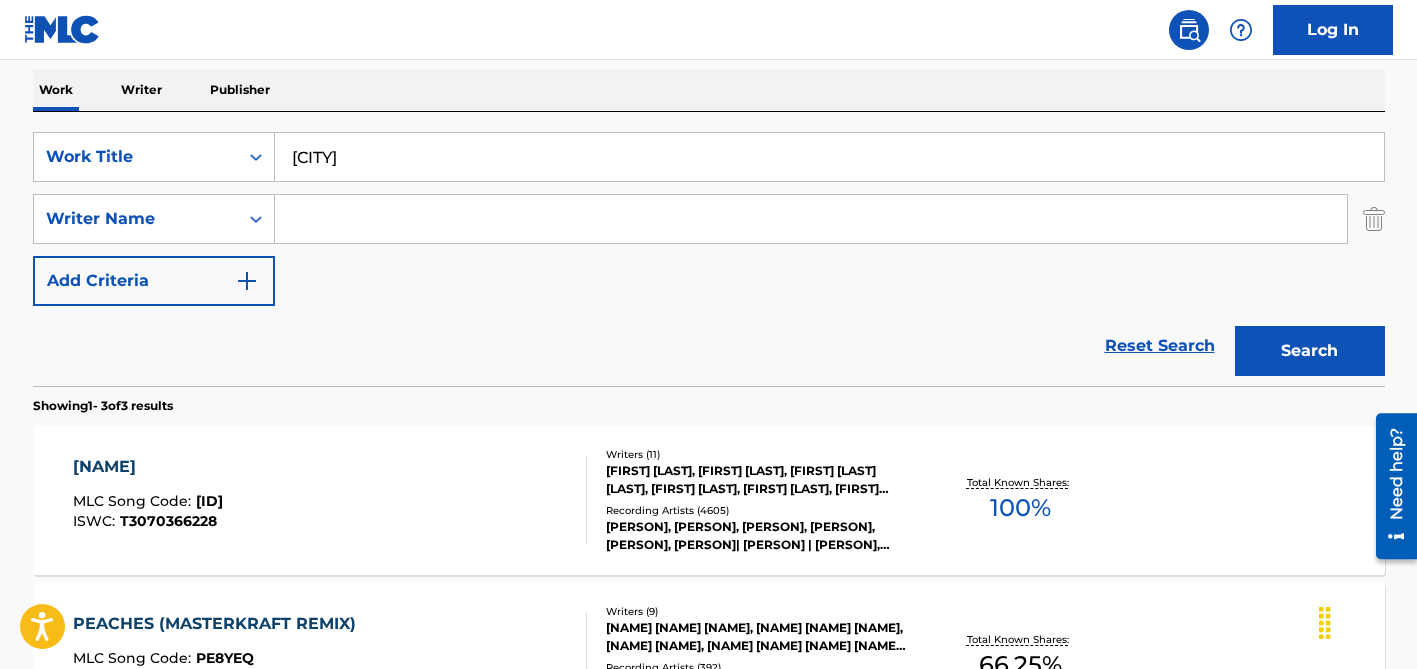paste on "[LAST]" 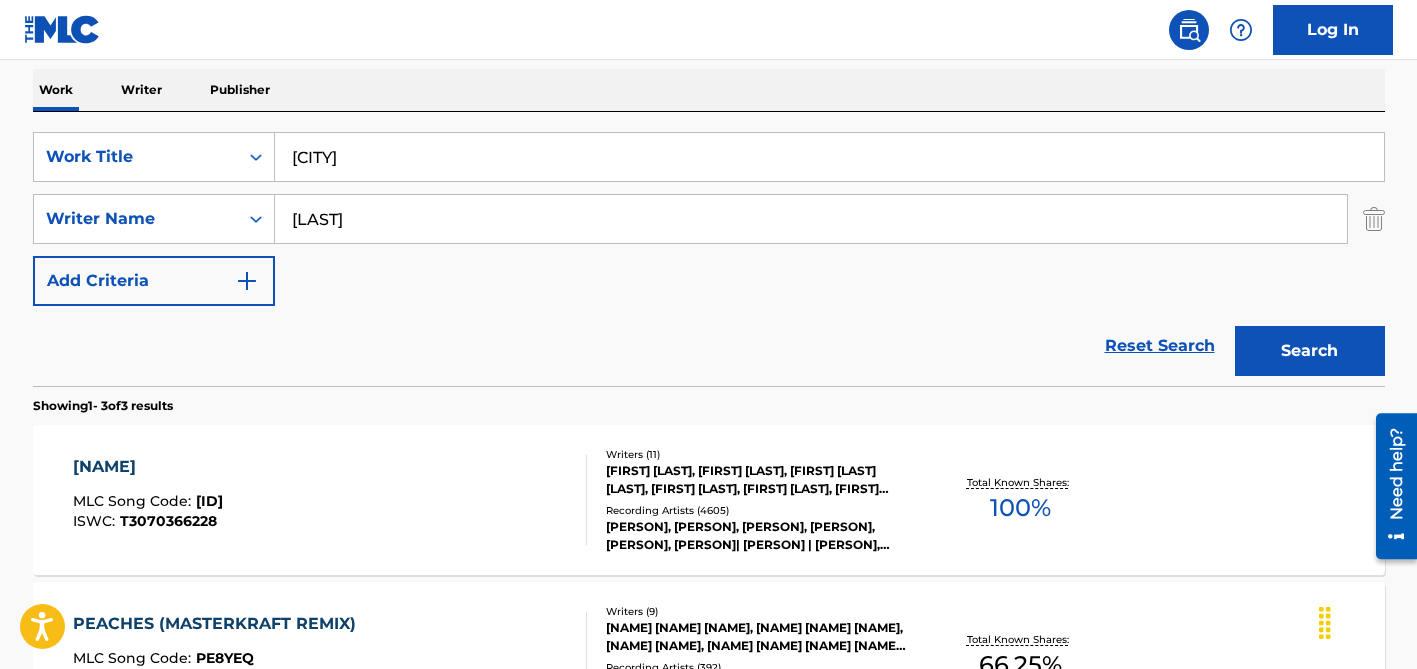 type on "[LAST]" 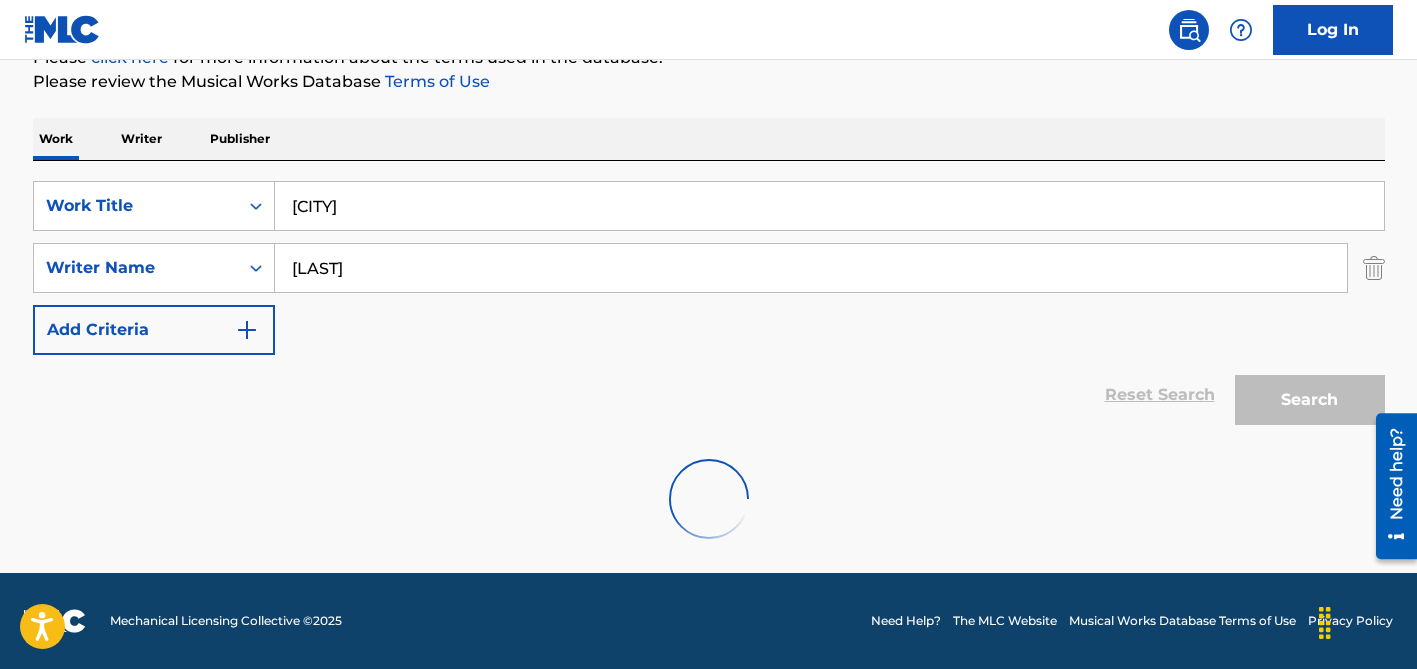 scroll, scrollTop: 264, scrollLeft: 0, axis: vertical 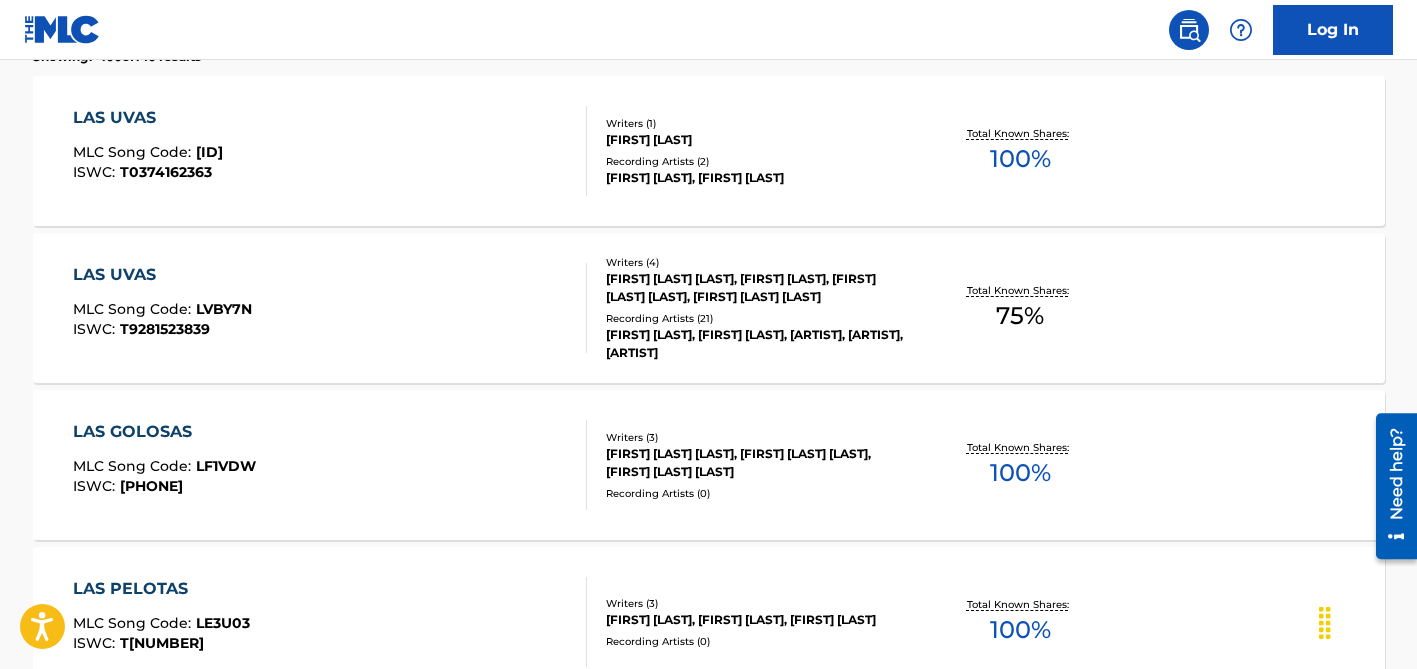 click on "[FIRST] [LAST] [LAST], [FIRST] [LAST], [FIRST] [LAST] [LAST], [FIRST] [LAST] [LAST]" at bounding box center [757, 288] 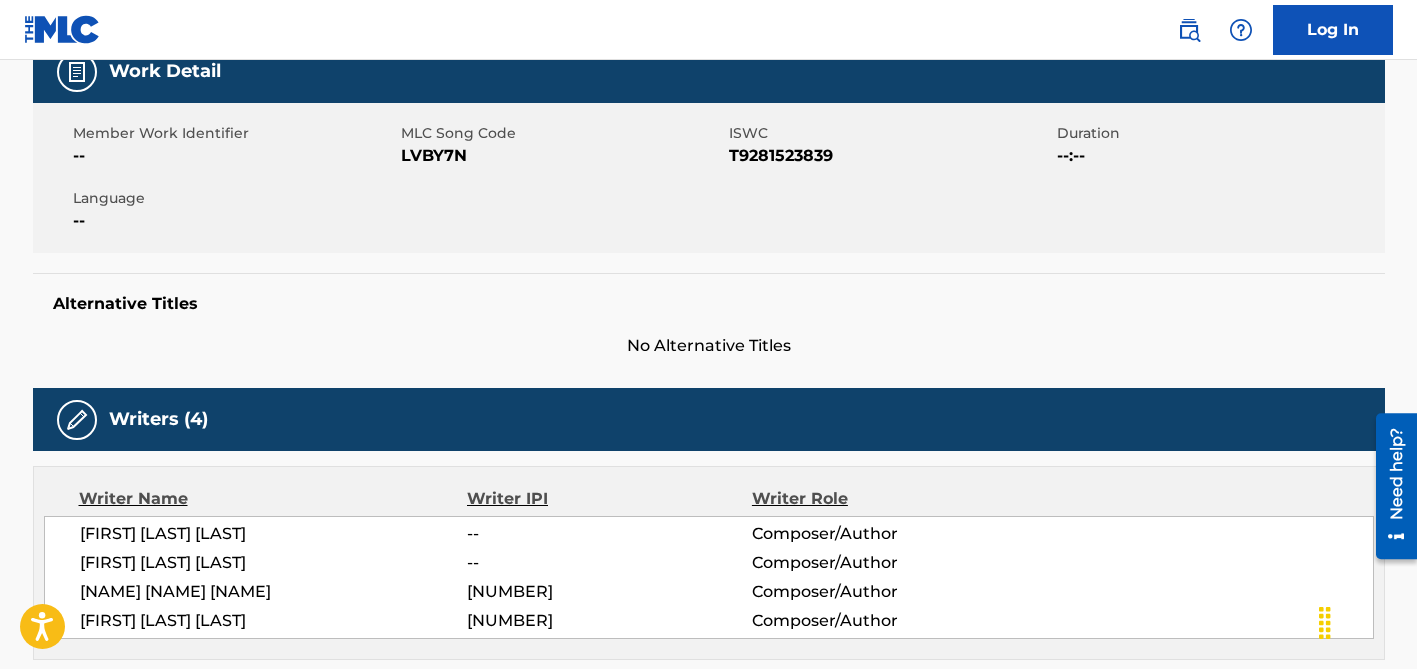 scroll, scrollTop: 0, scrollLeft: 0, axis: both 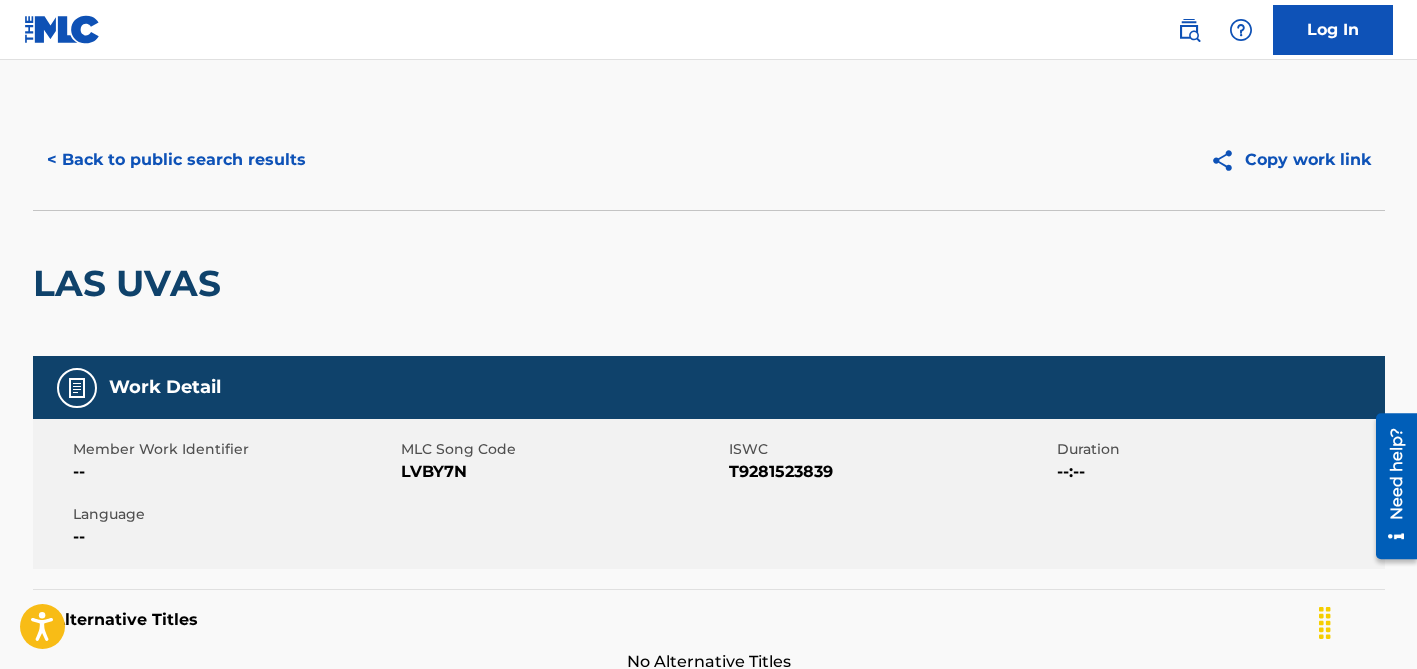 click on "< Back to public search results" at bounding box center [176, 160] 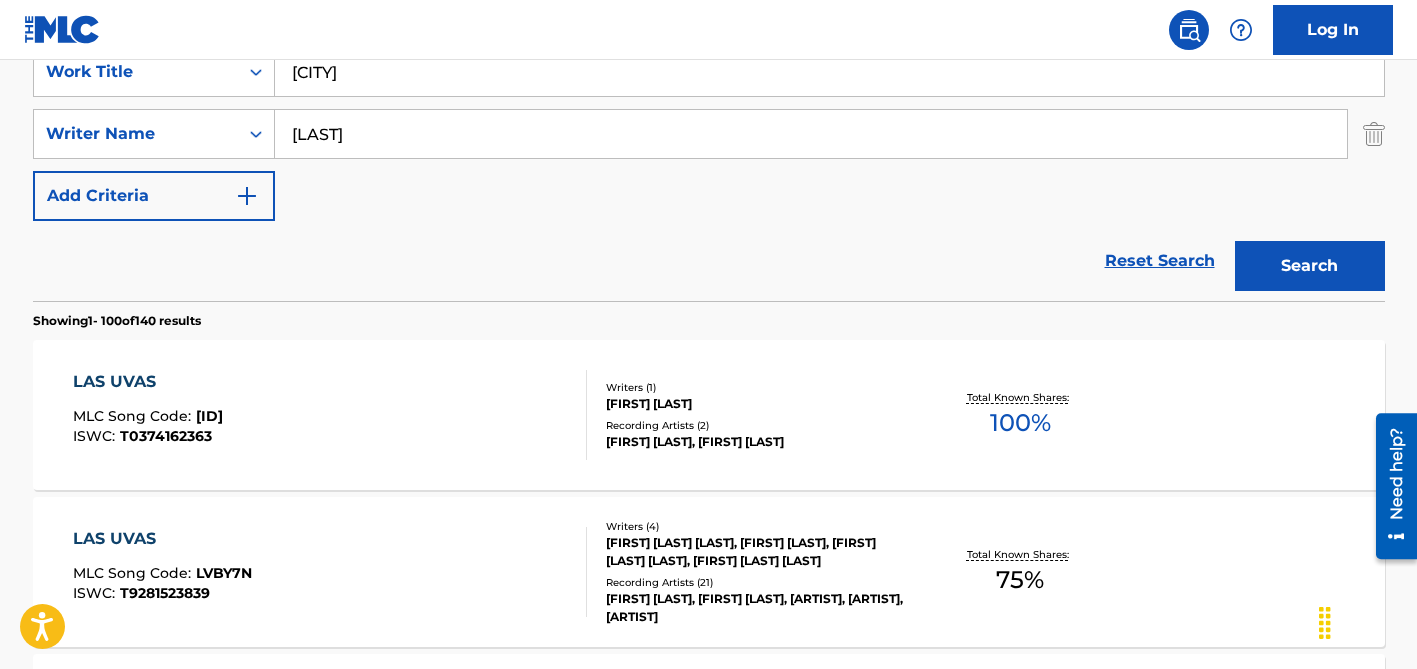 scroll, scrollTop: 364, scrollLeft: 0, axis: vertical 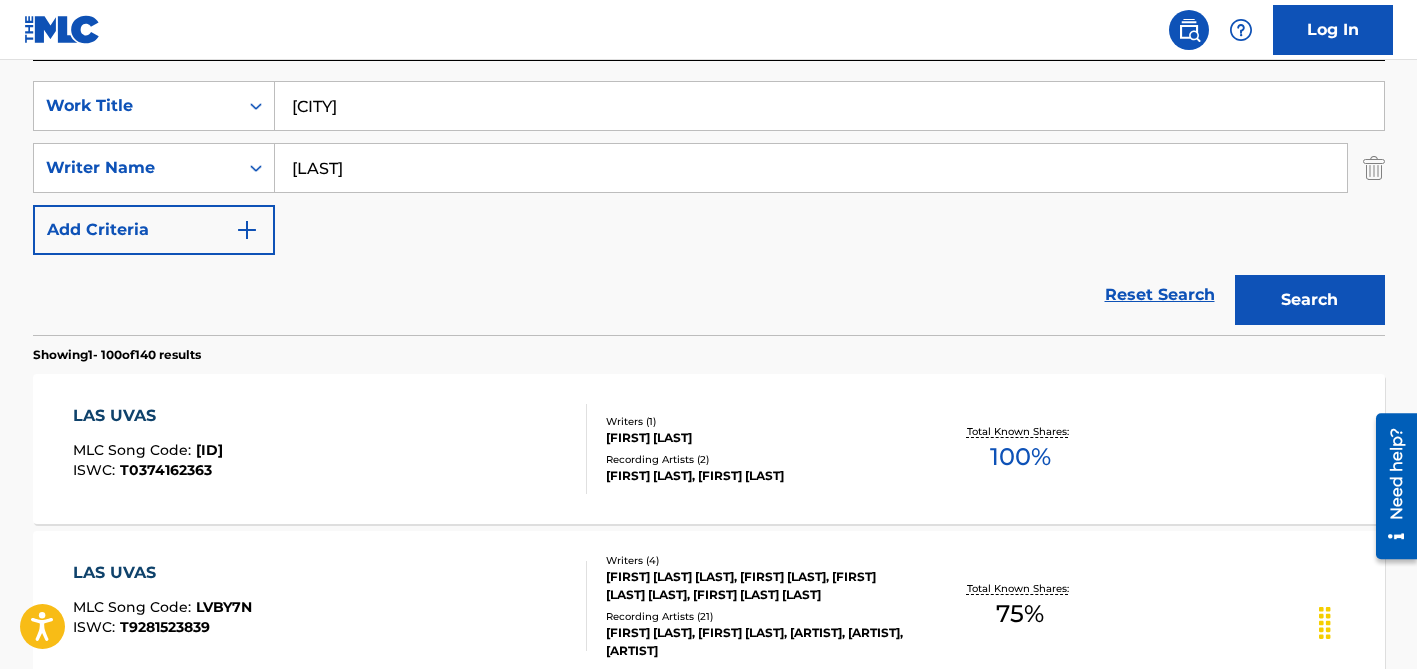 click on "[LAST]" at bounding box center [811, 168] 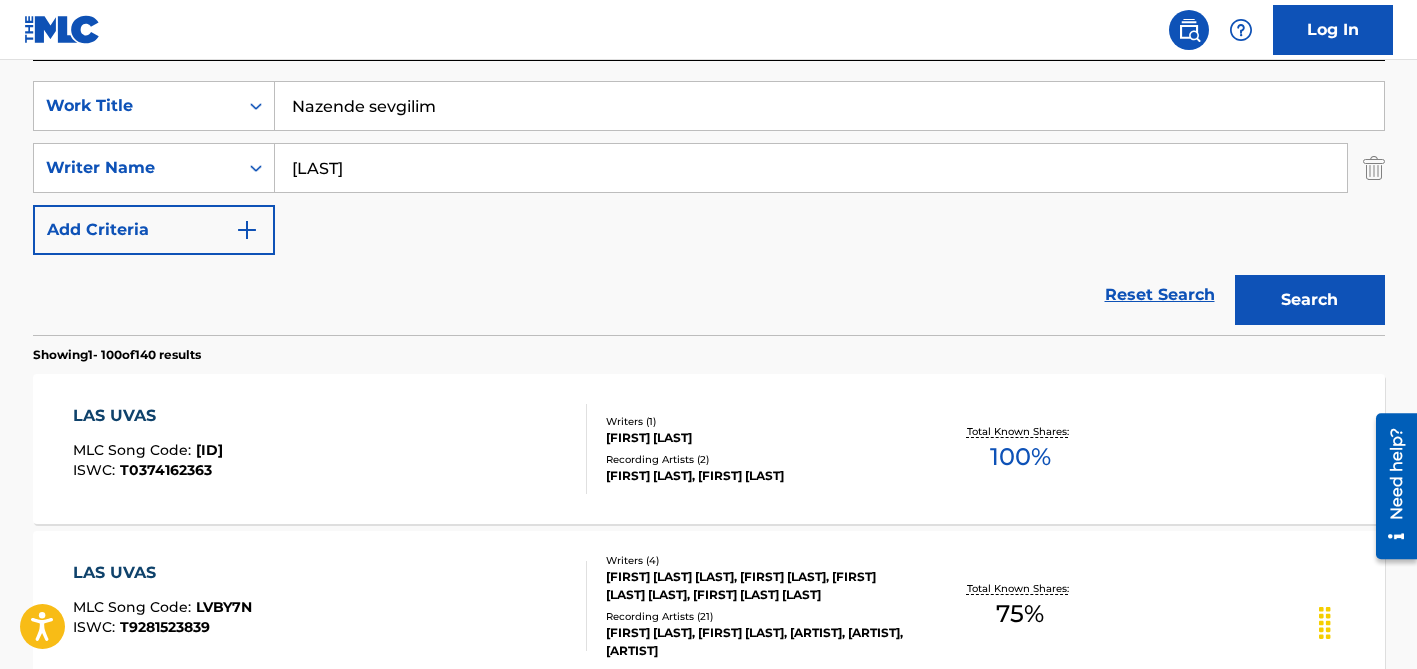 type on "Nazende sevgilim" 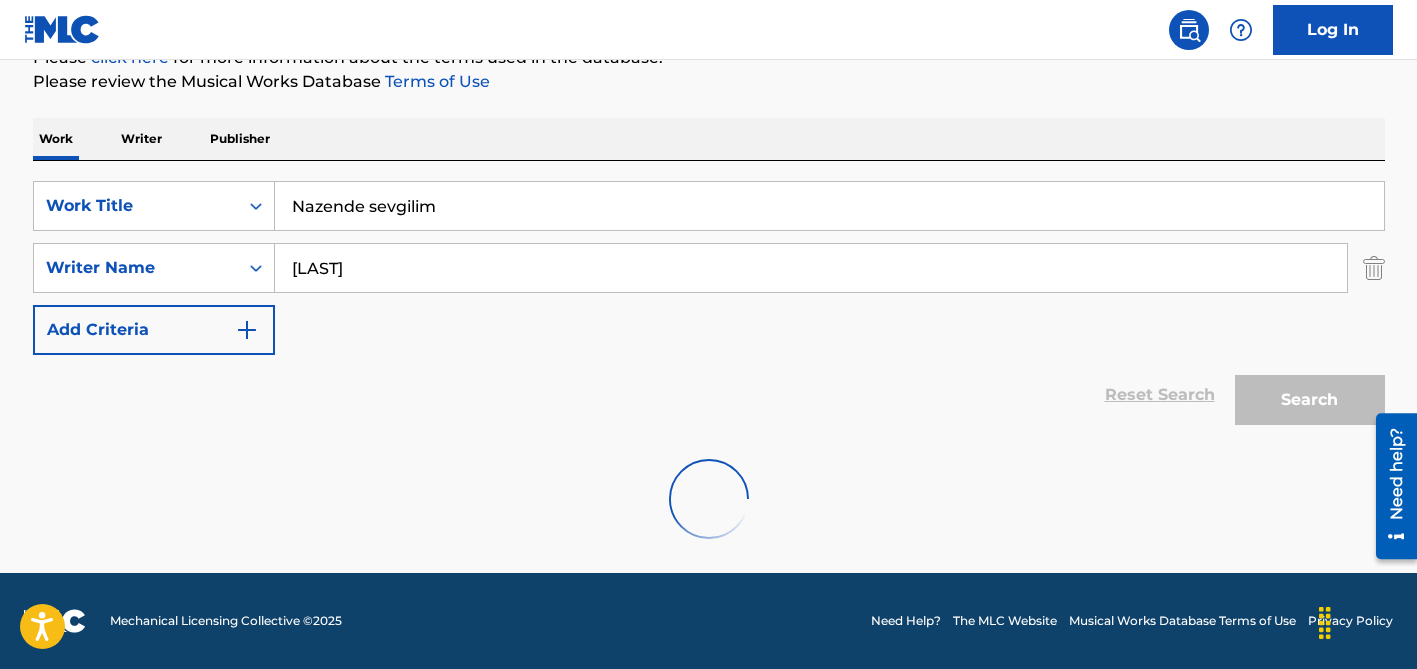scroll, scrollTop: 264, scrollLeft: 0, axis: vertical 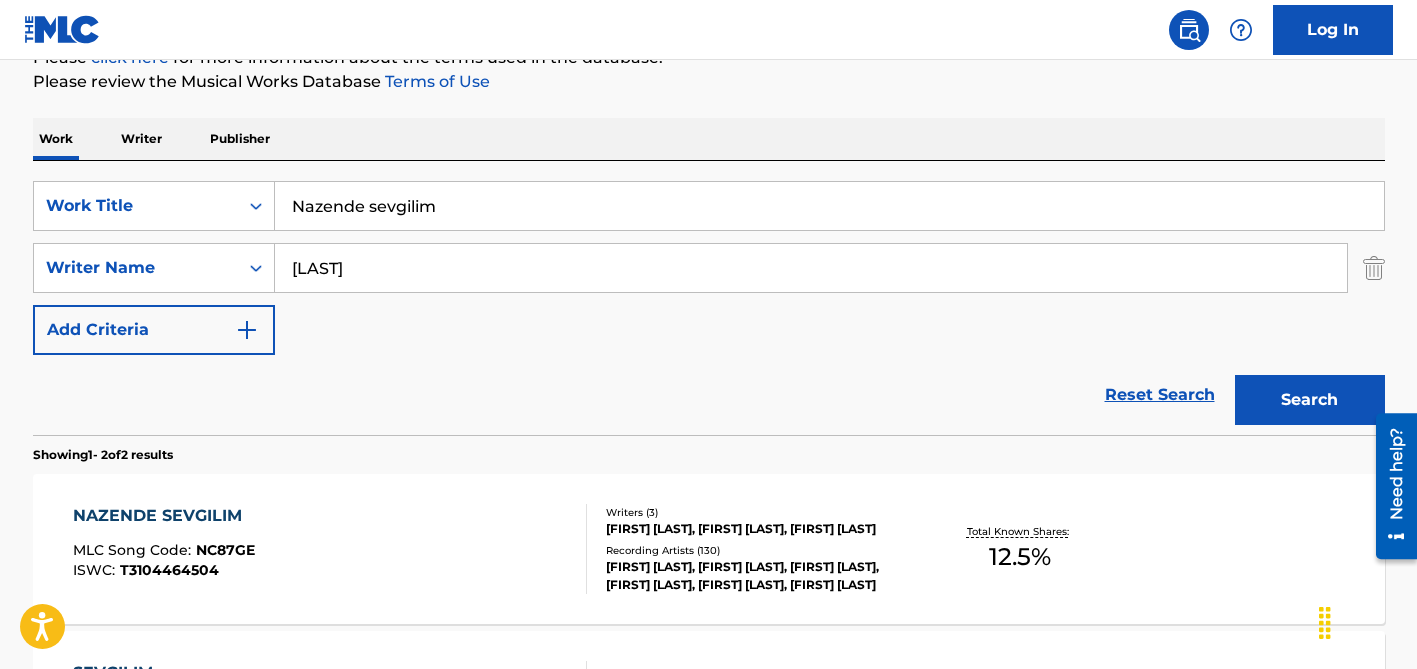 click on "[LAST]" at bounding box center (811, 268) 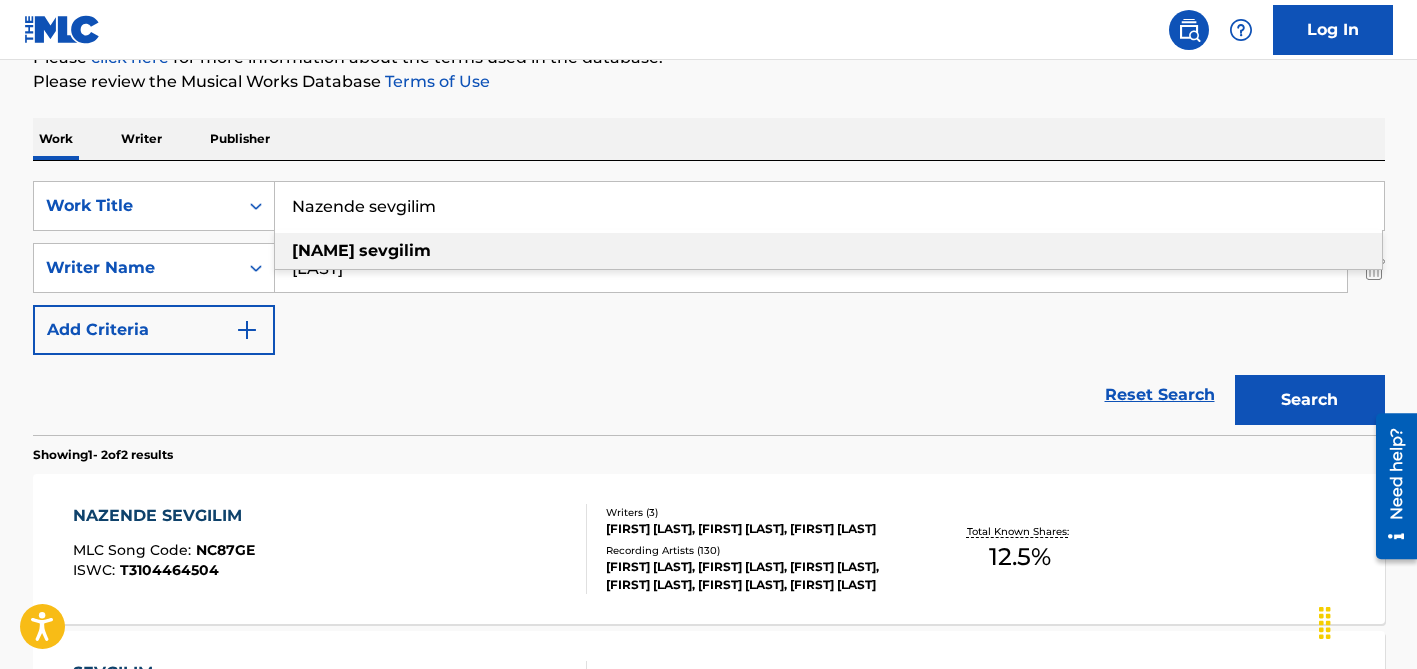 click on "Nazende sevgilim" at bounding box center [829, 206] 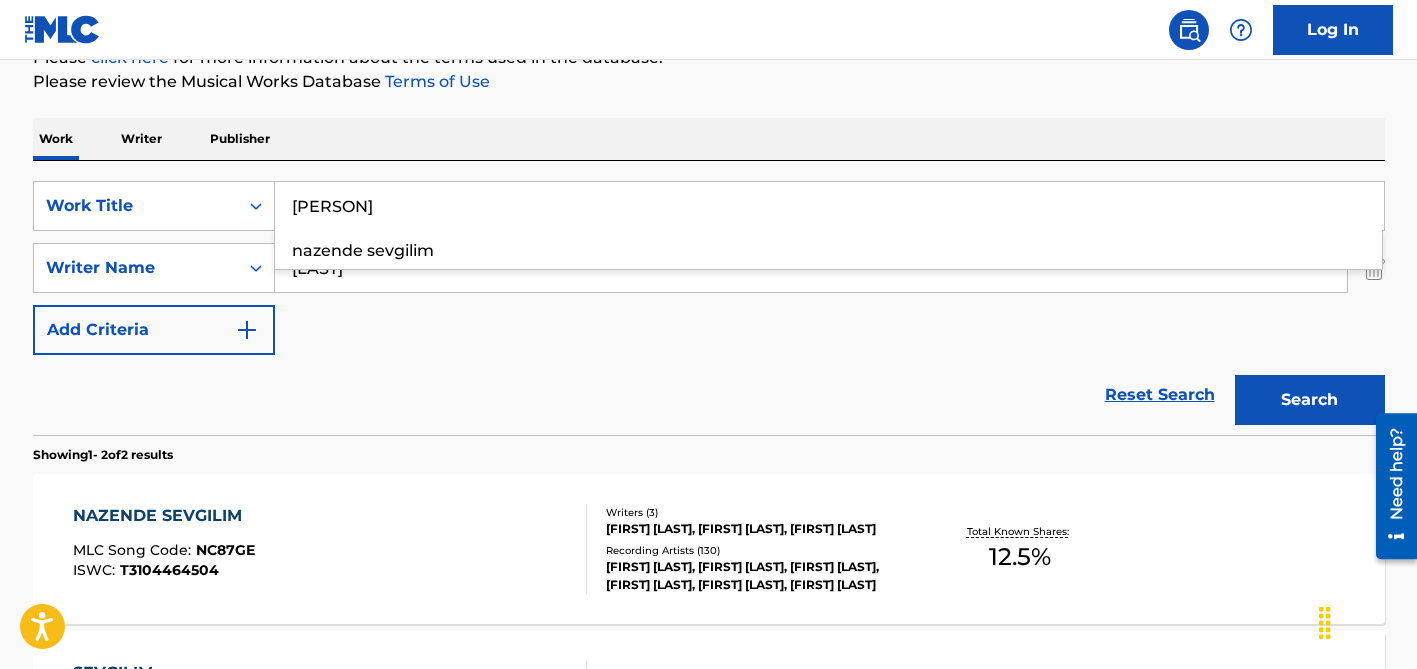 type on "[PERSON]" 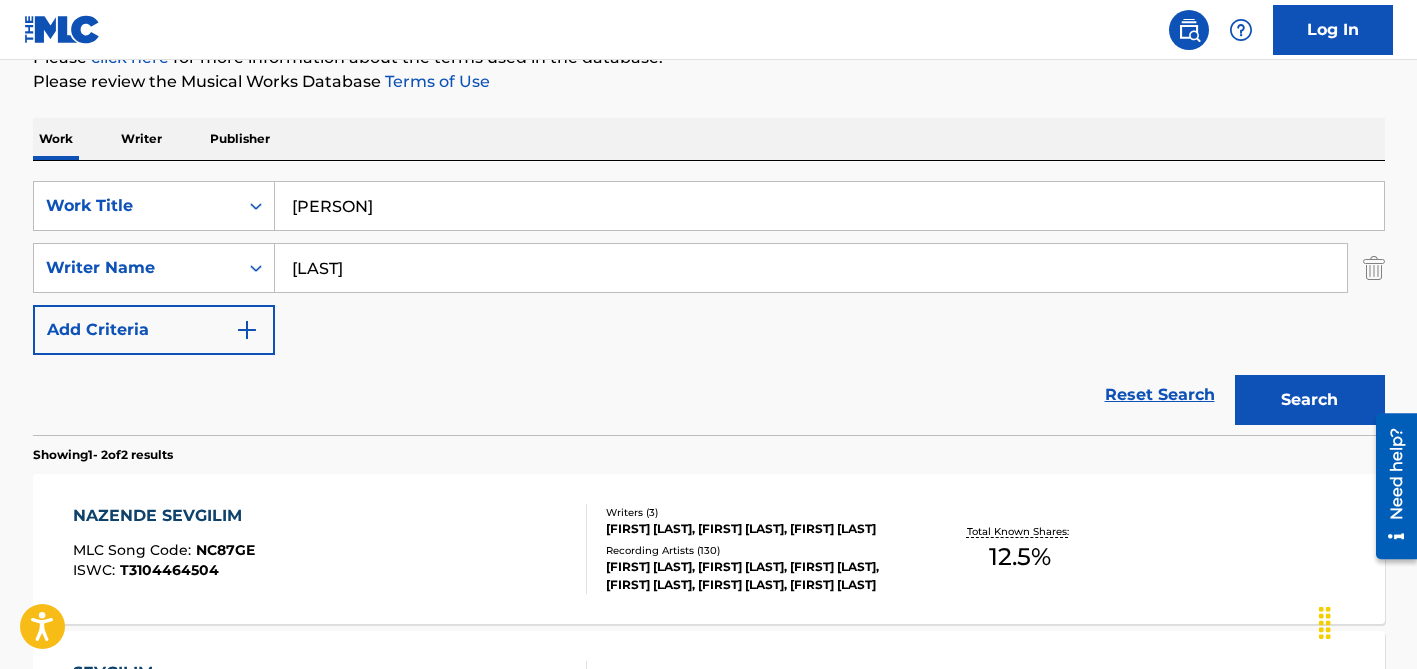 click on "SearchWithCriteria[UUID] [GENERAL] SearchWithCriteria[UUID] [GENERAL]" at bounding box center (709, 268) 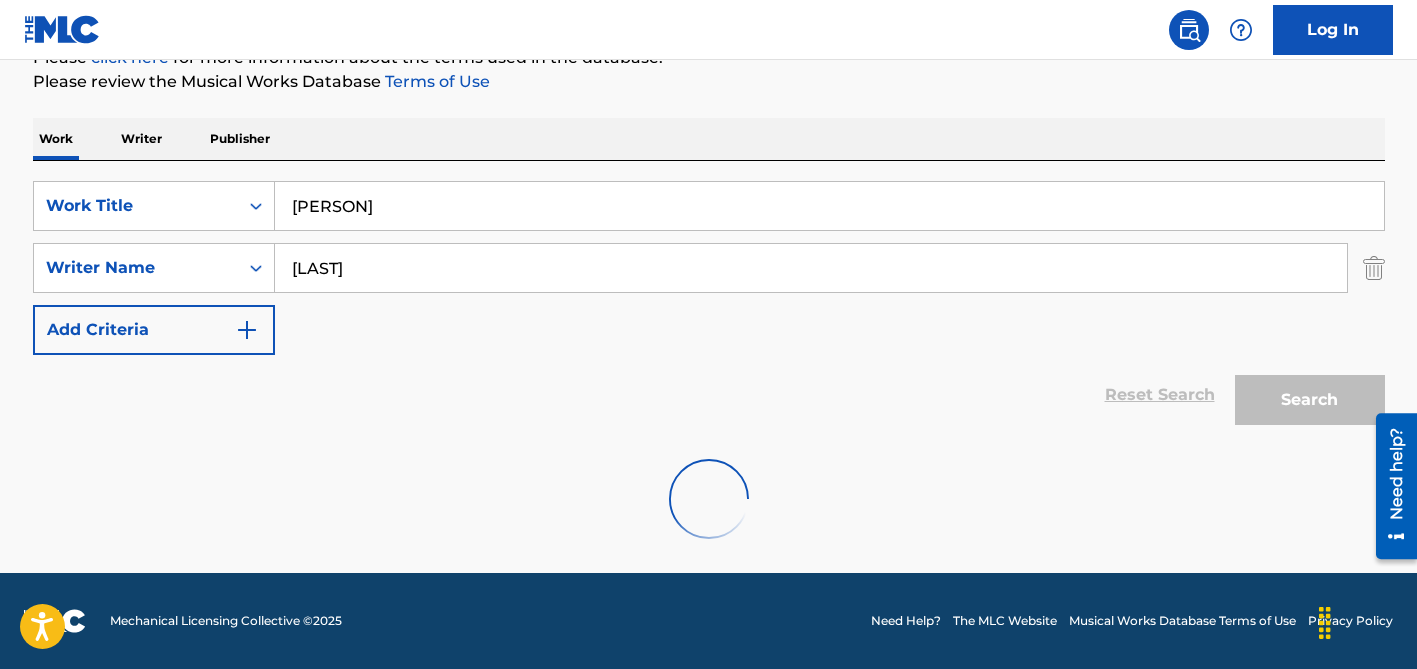 scroll, scrollTop: 199, scrollLeft: 0, axis: vertical 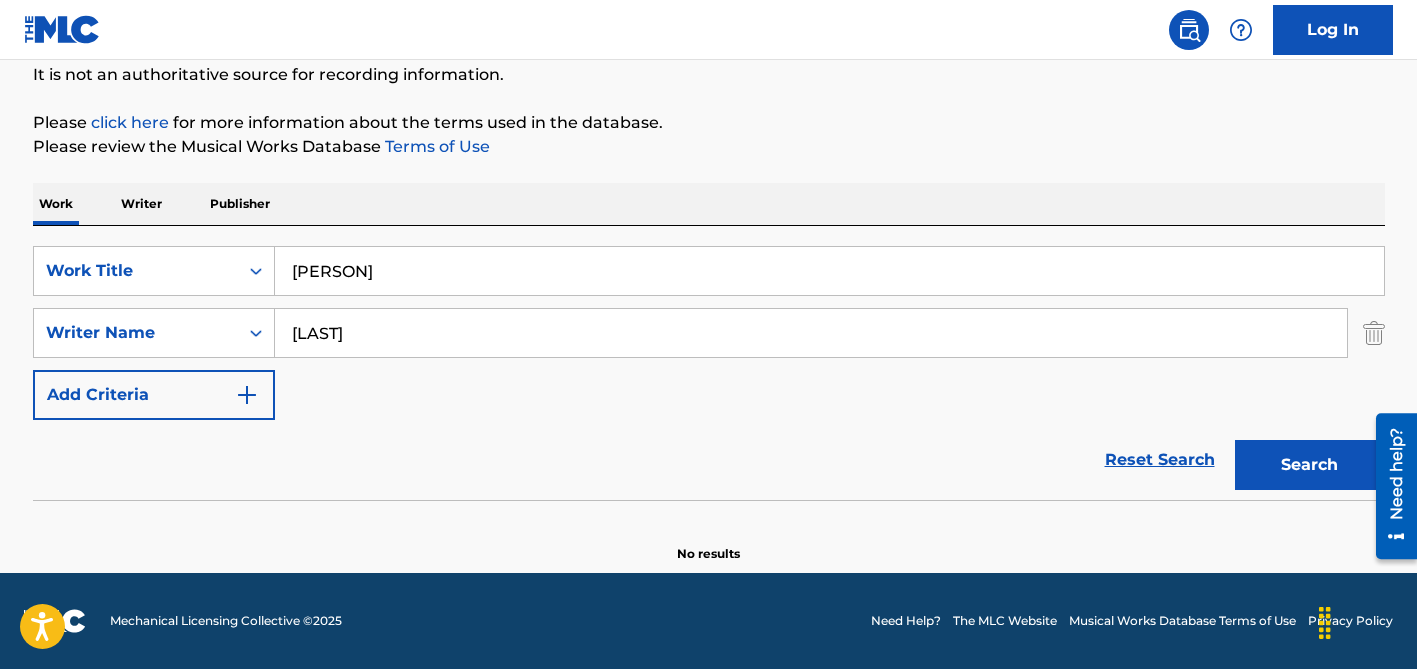 click on "[LAST]" at bounding box center (811, 333) 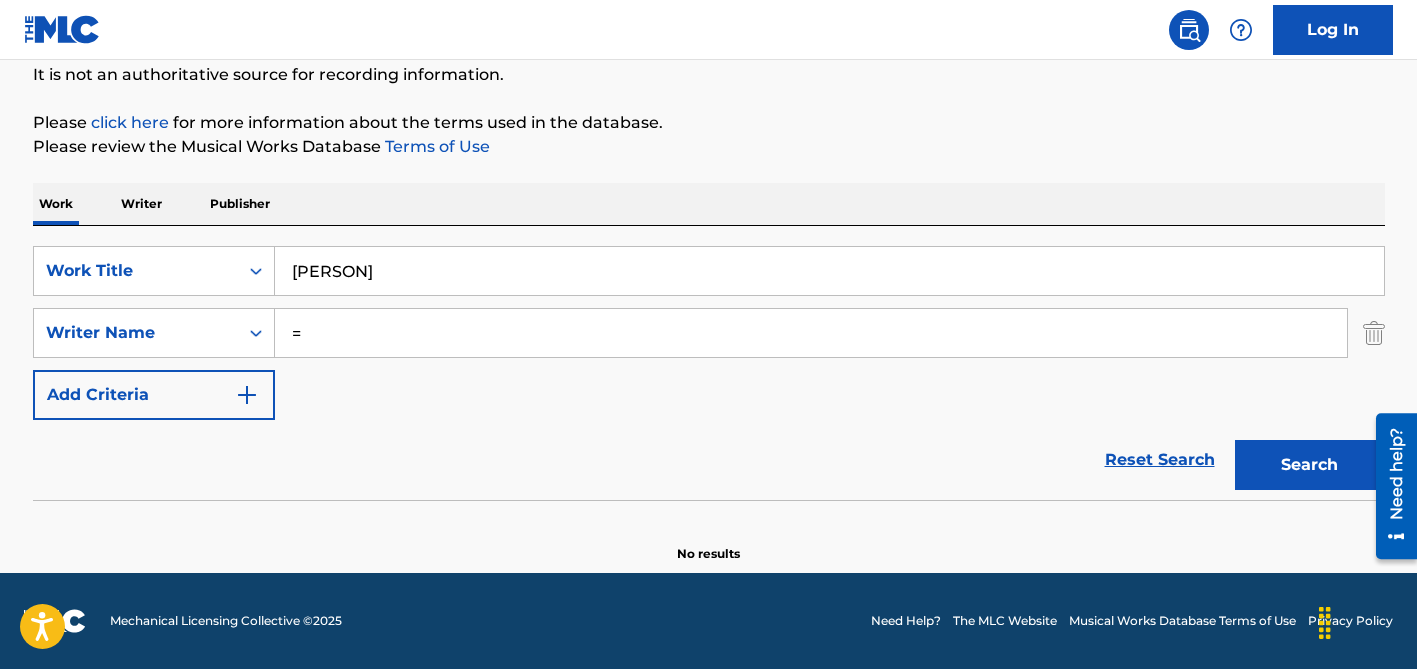 type on "=" 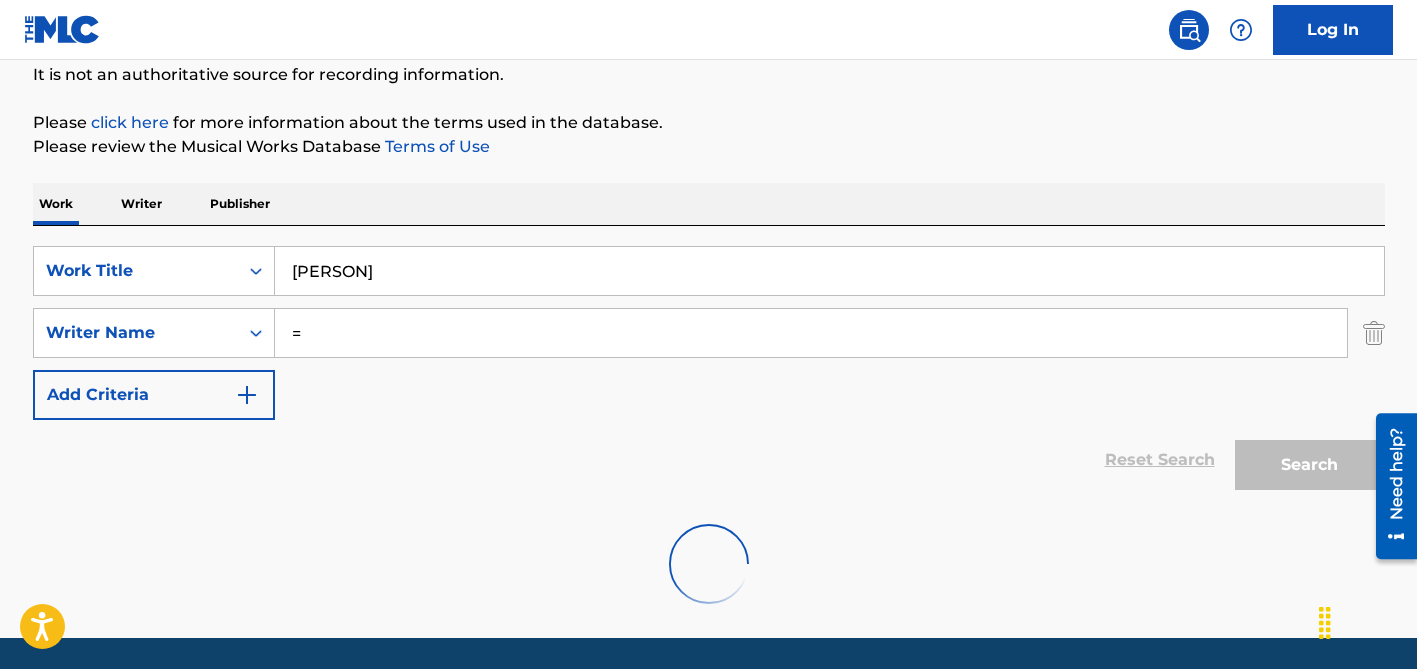 scroll, scrollTop: 264, scrollLeft: 0, axis: vertical 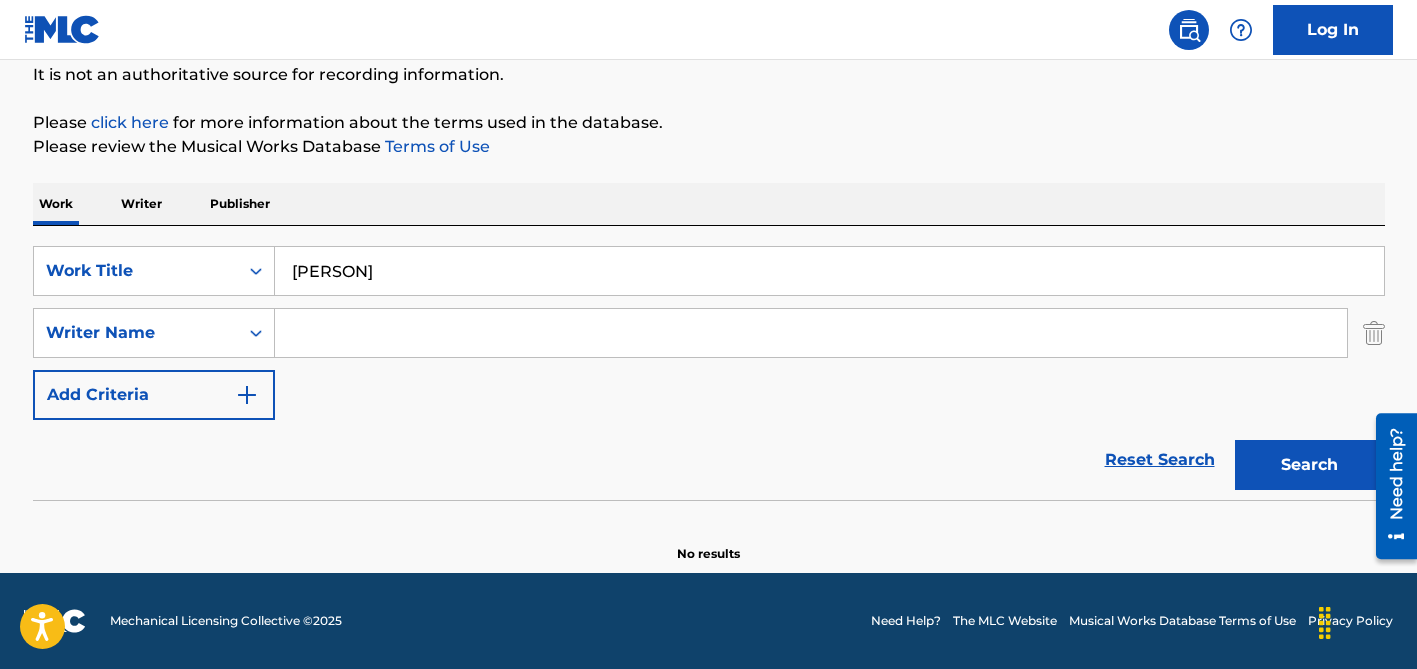 click on "Search" at bounding box center [1310, 465] 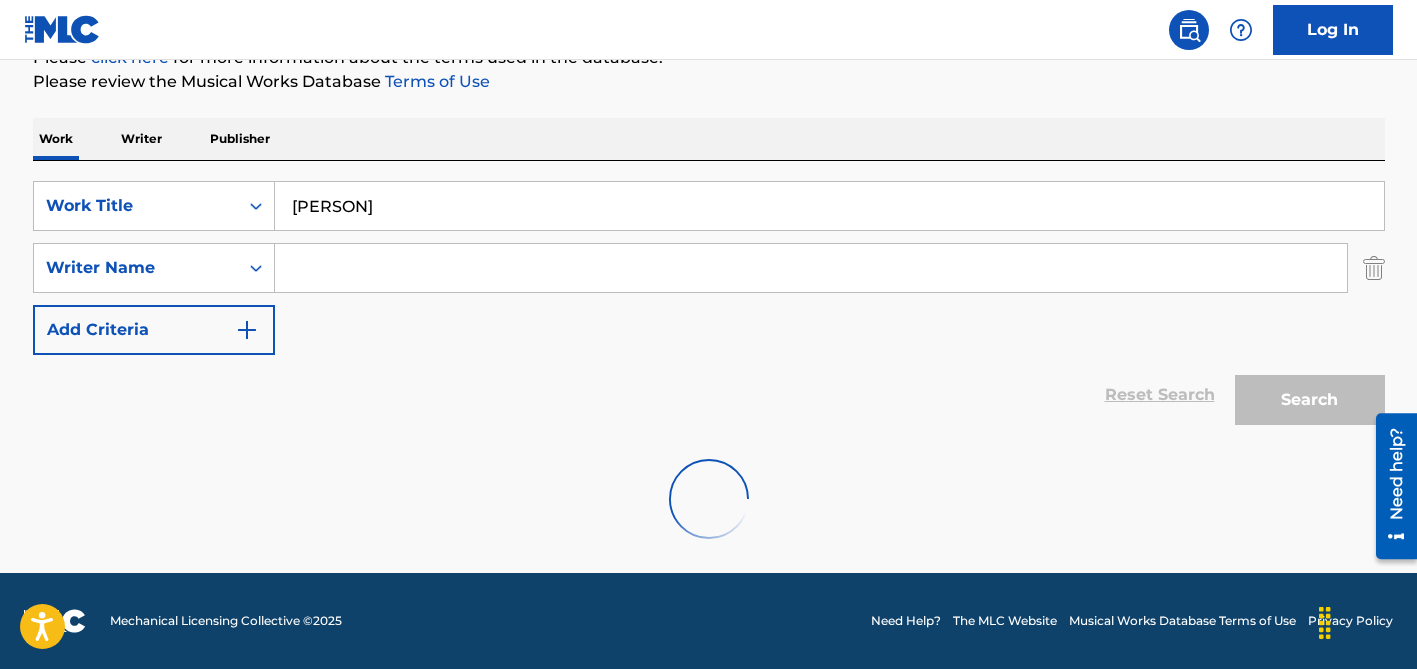 scroll, scrollTop: 199, scrollLeft: 0, axis: vertical 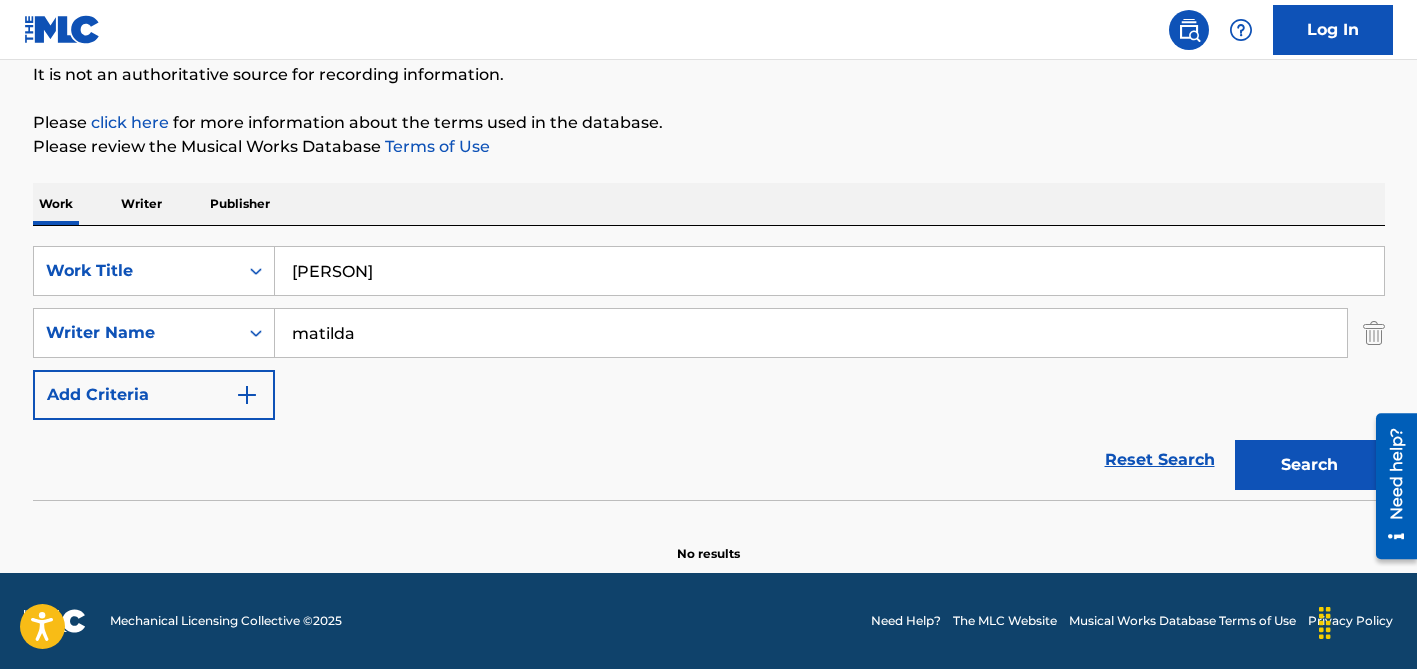 type on "matilda" 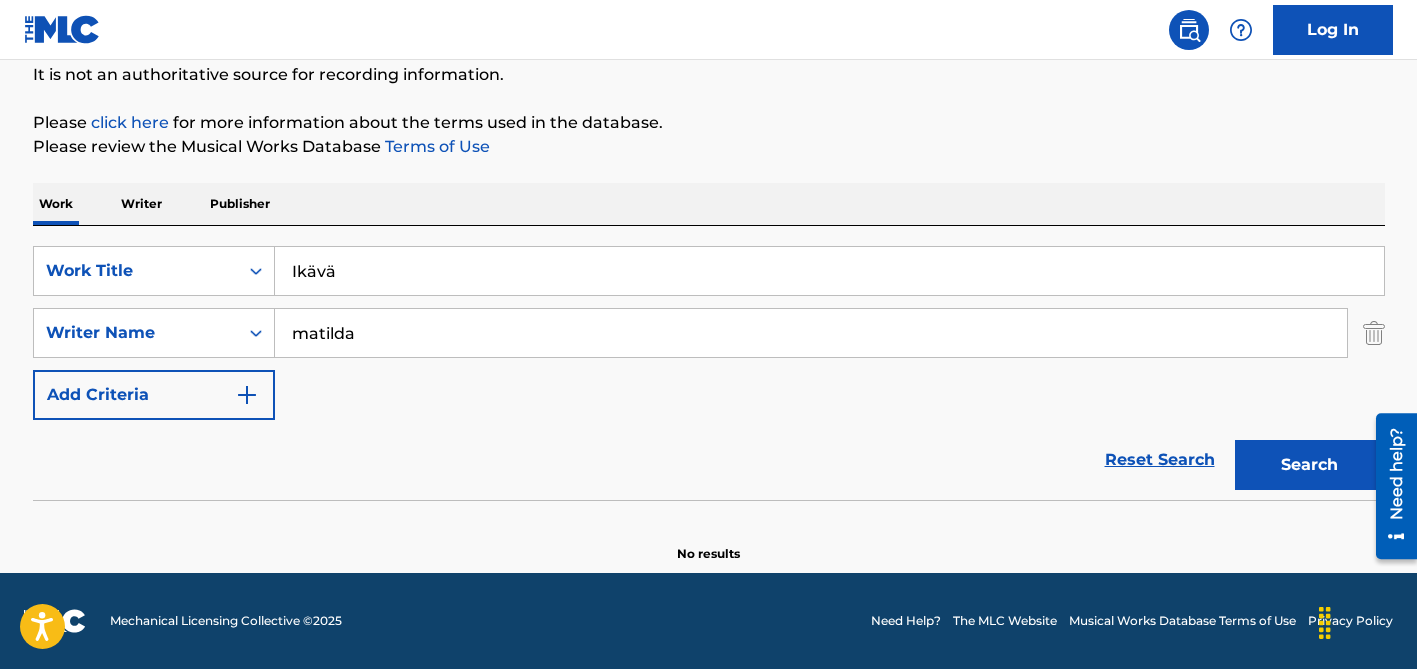 click on "Ikävä" at bounding box center [829, 271] 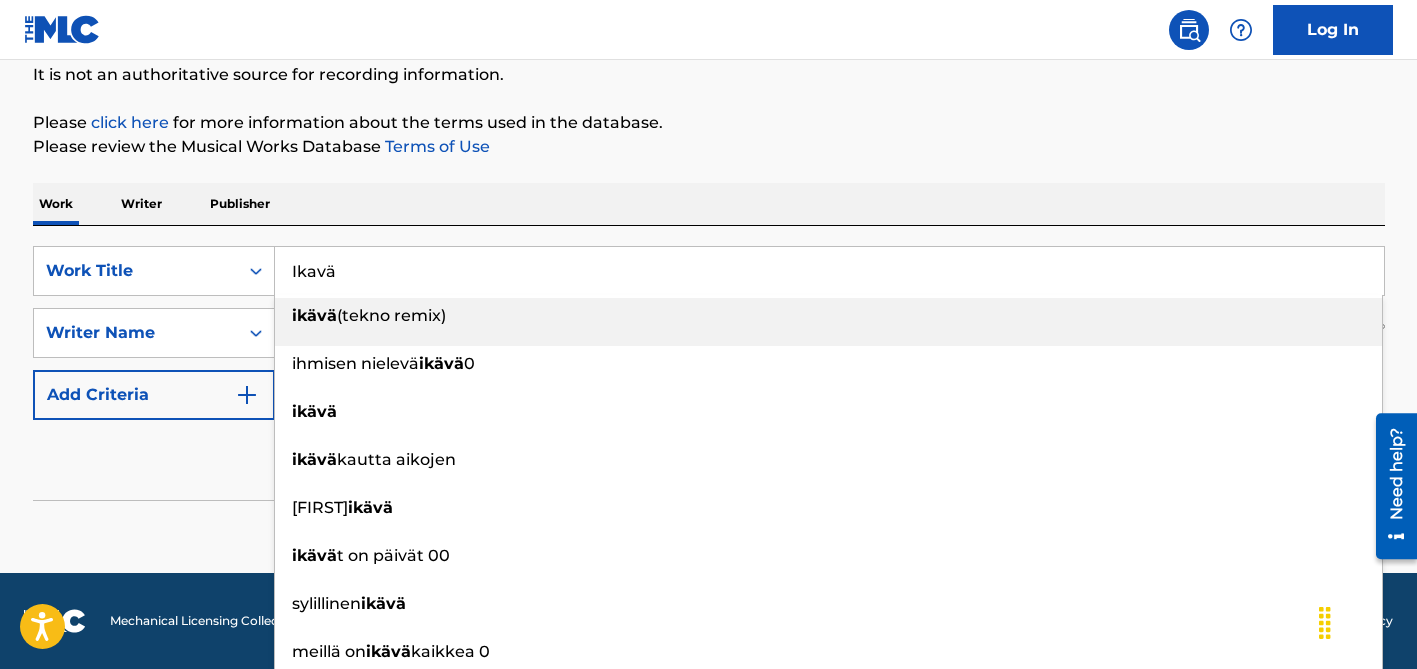 click on "Ikavä" at bounding box center (829, 271) 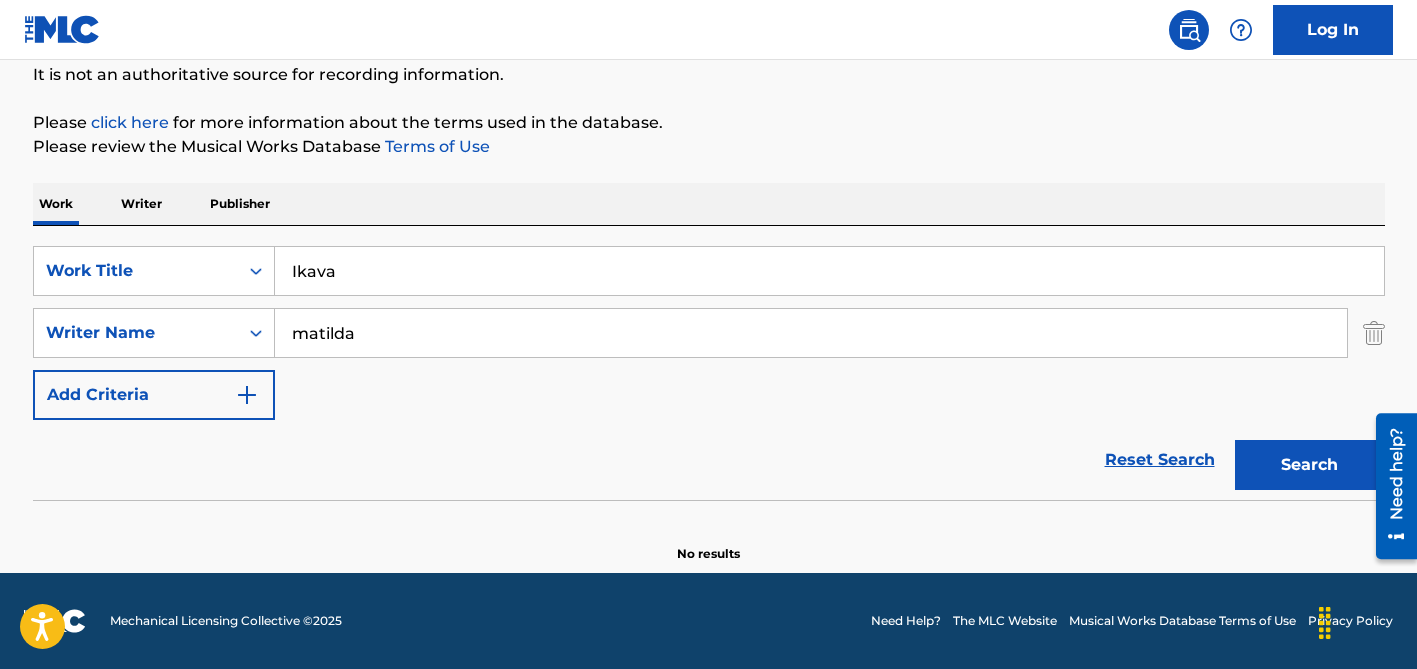 type on "Ikava" 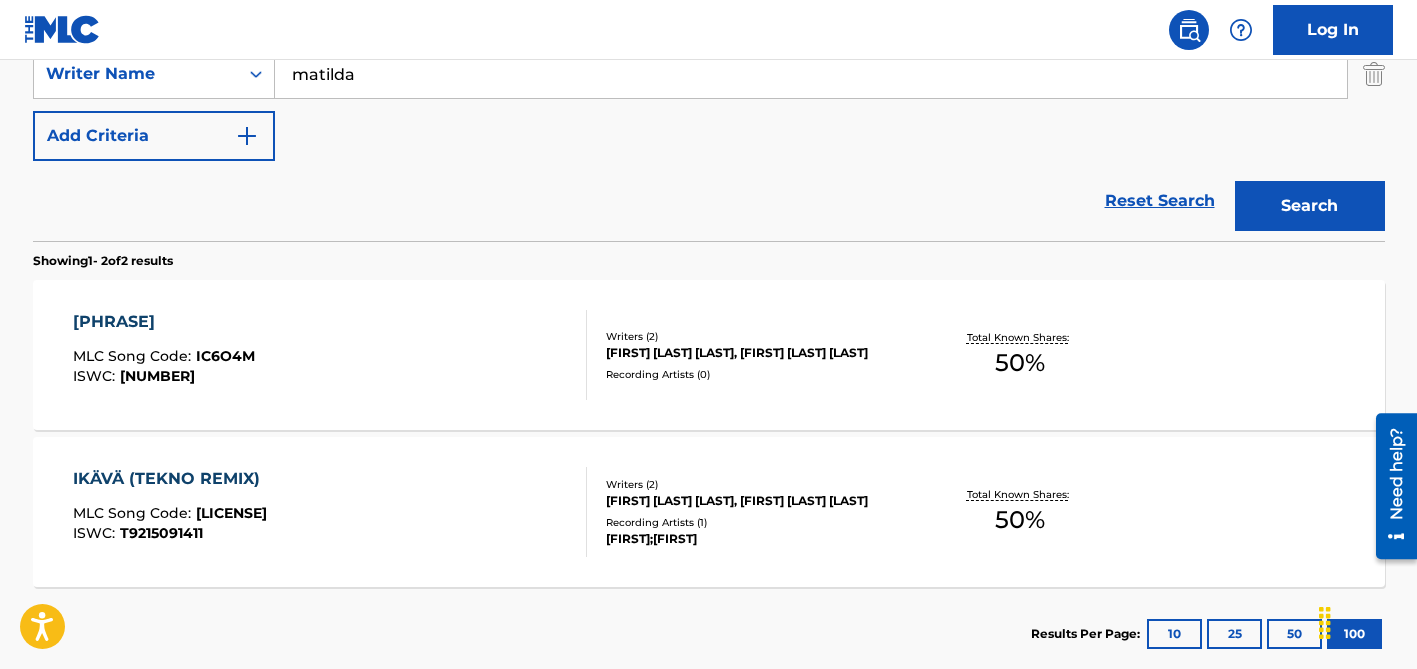scroll, scrollTop: 459, scrollLeft: 0, axis: vertical 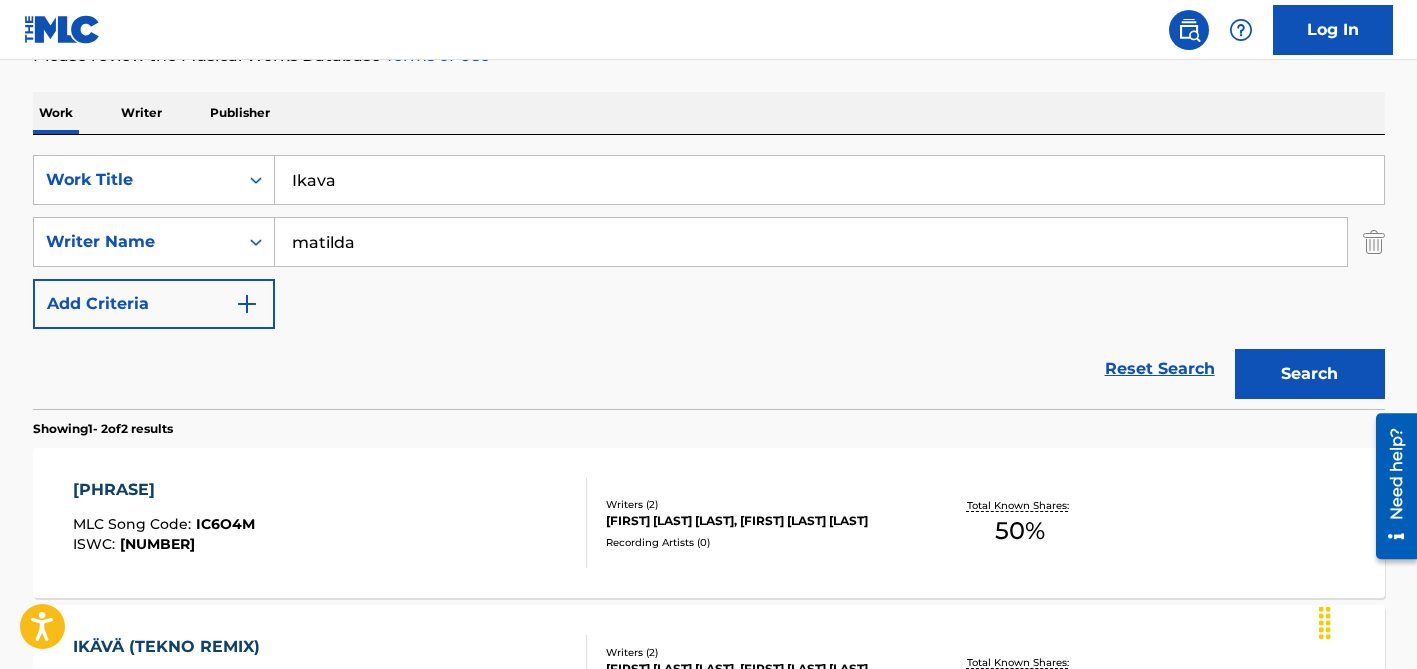 click on "matilda" at bounding box center (811, 242) 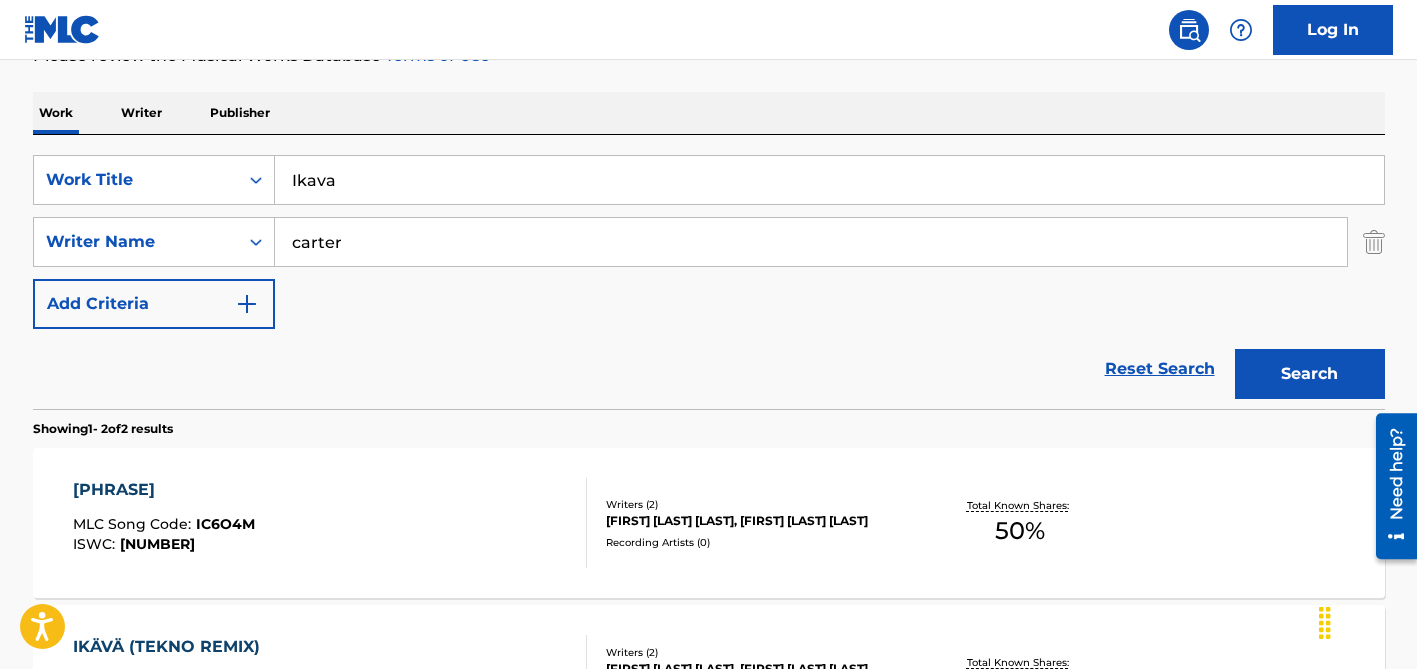 type on "carter" 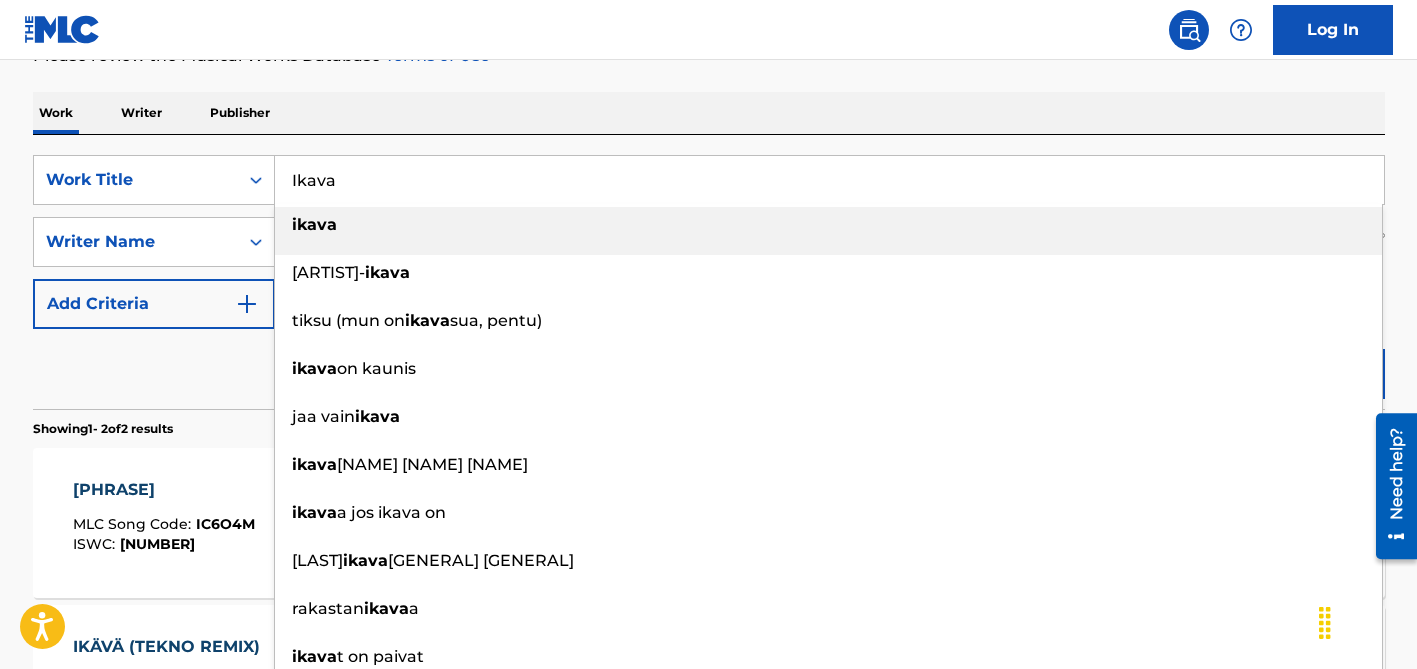 click on "Ikava" at bounding box center (829, 180) 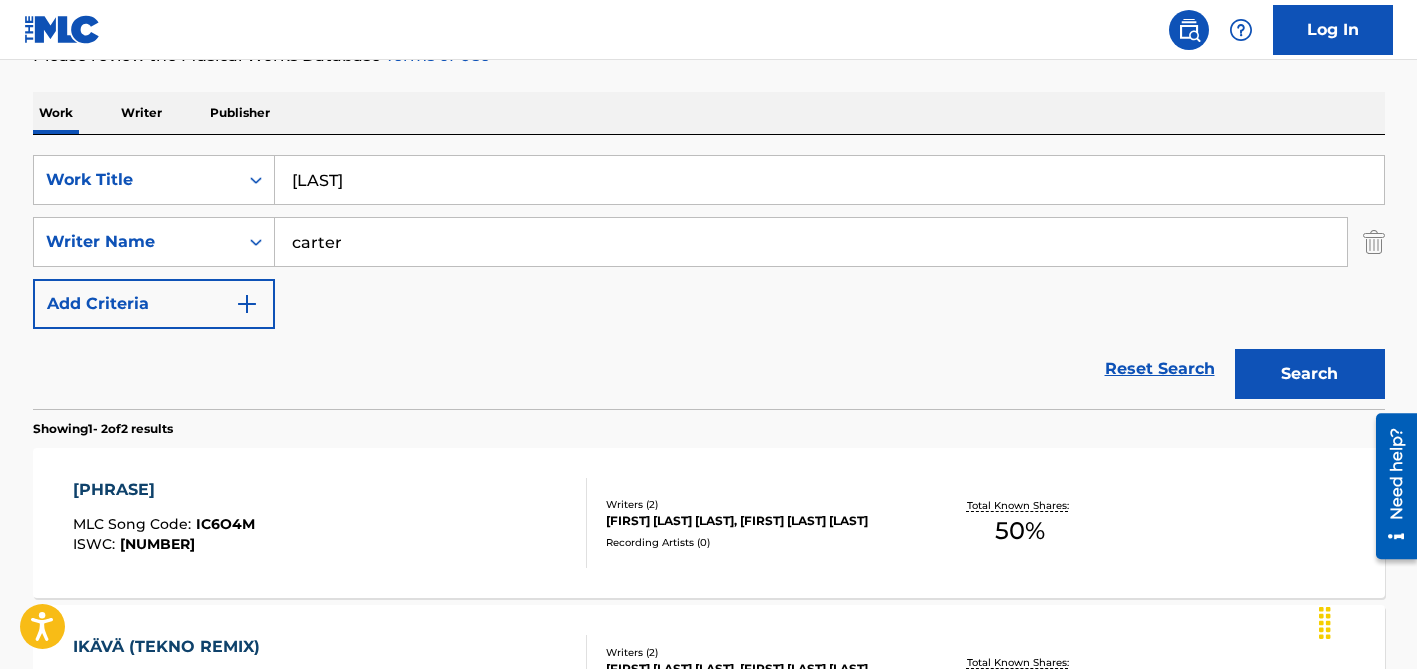 click on "Work Writer Publisher" at bounding box center (709, 113) 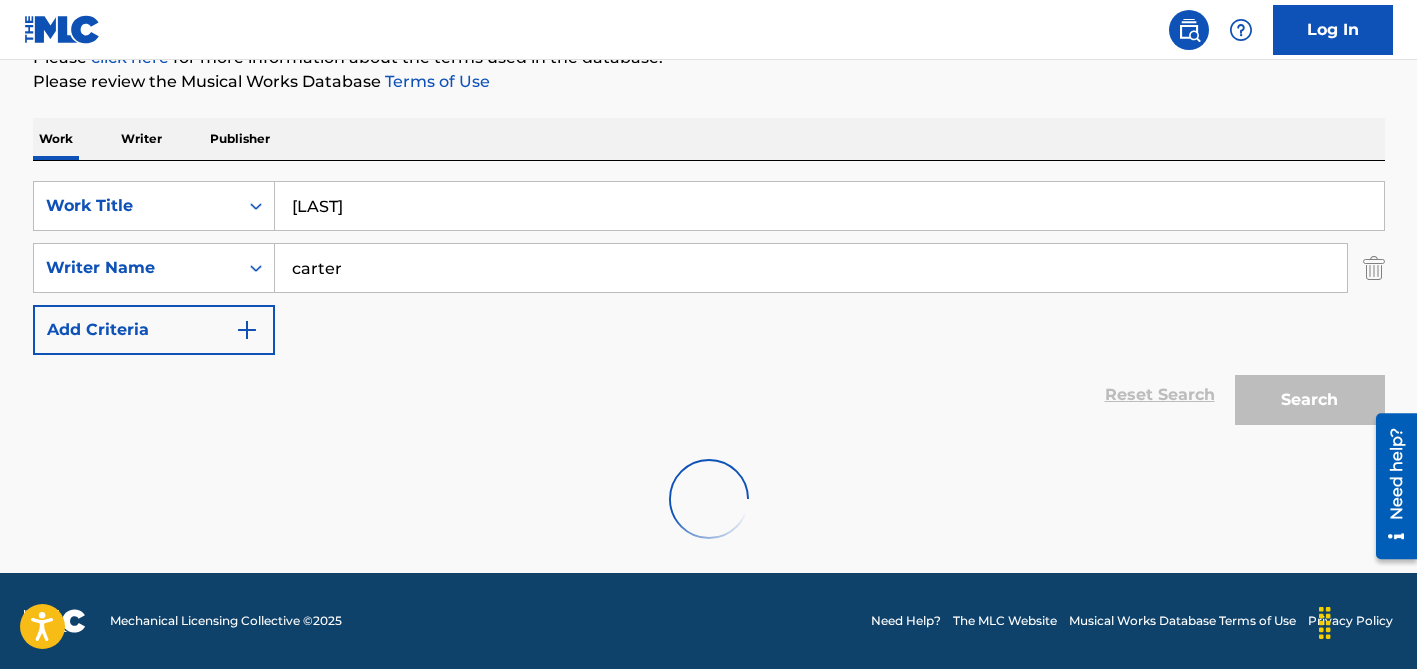 scroll, scrollTop: 199, scrollLeft: 0, axis: vertical 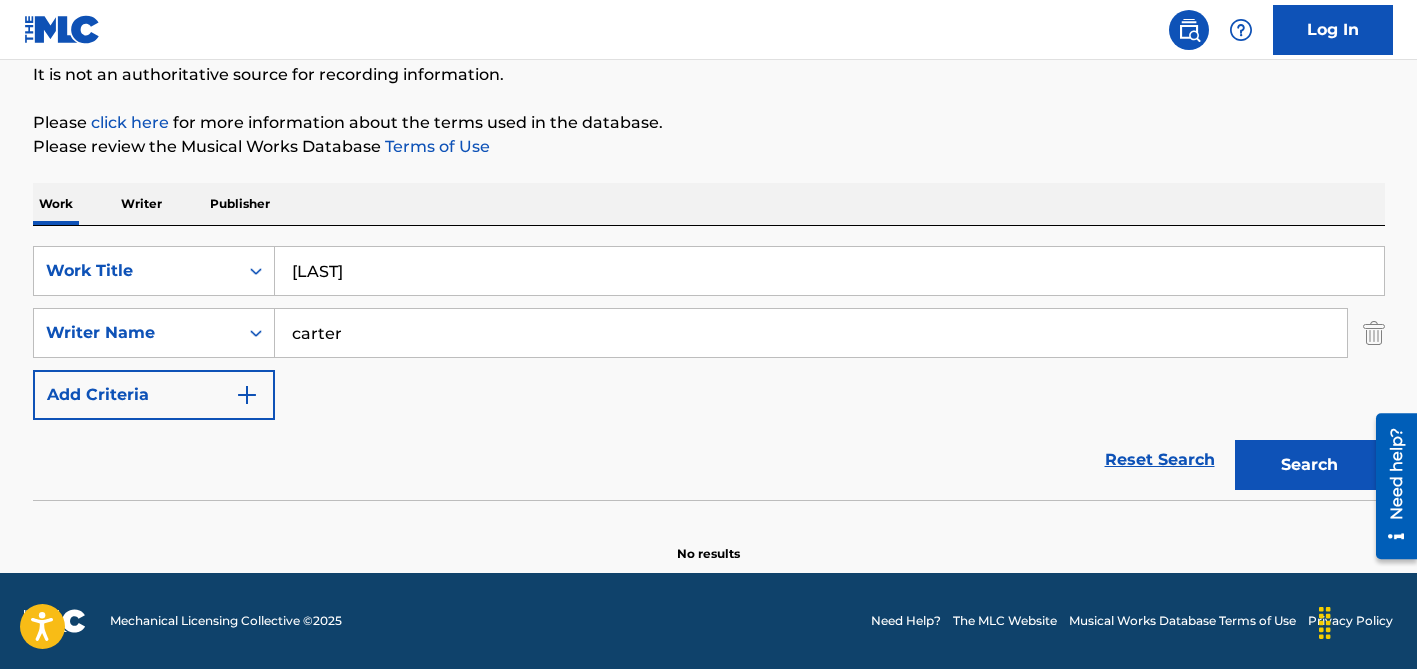 click on "[LAST]" at bounding box center [829, 271] 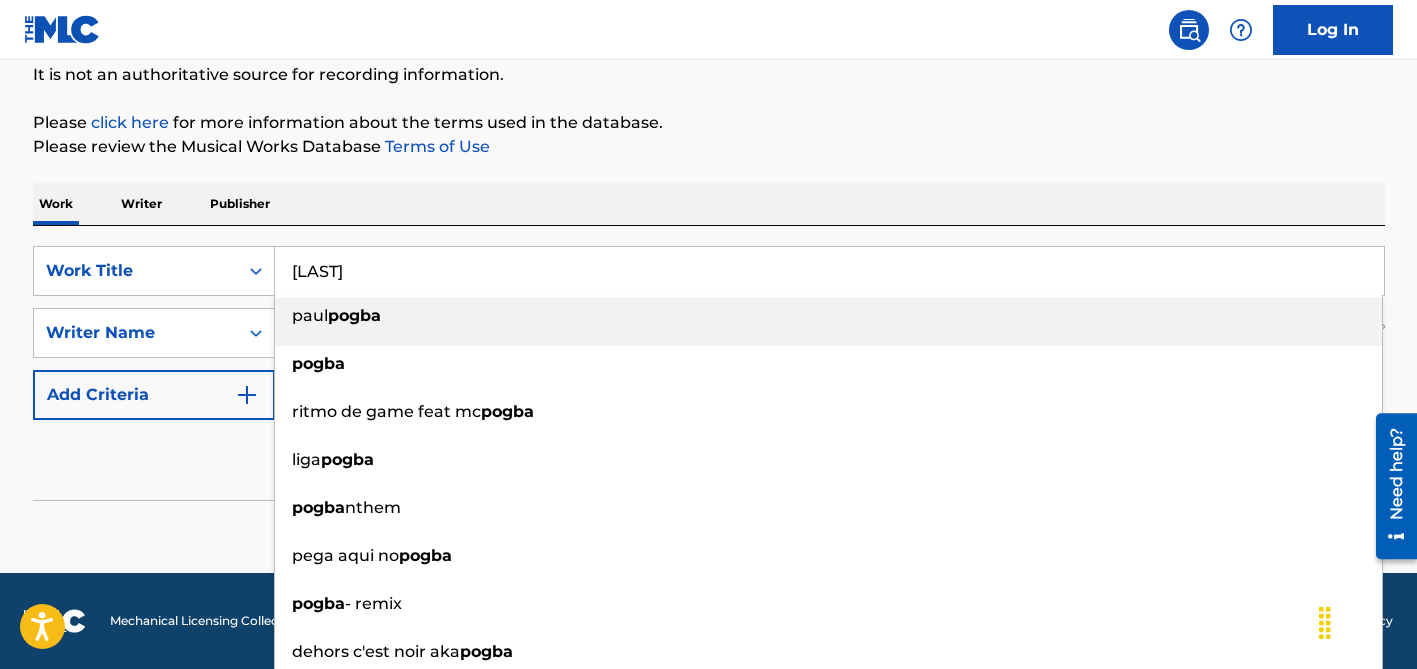 click on "[LAST]" at bounding box center (829, 271) 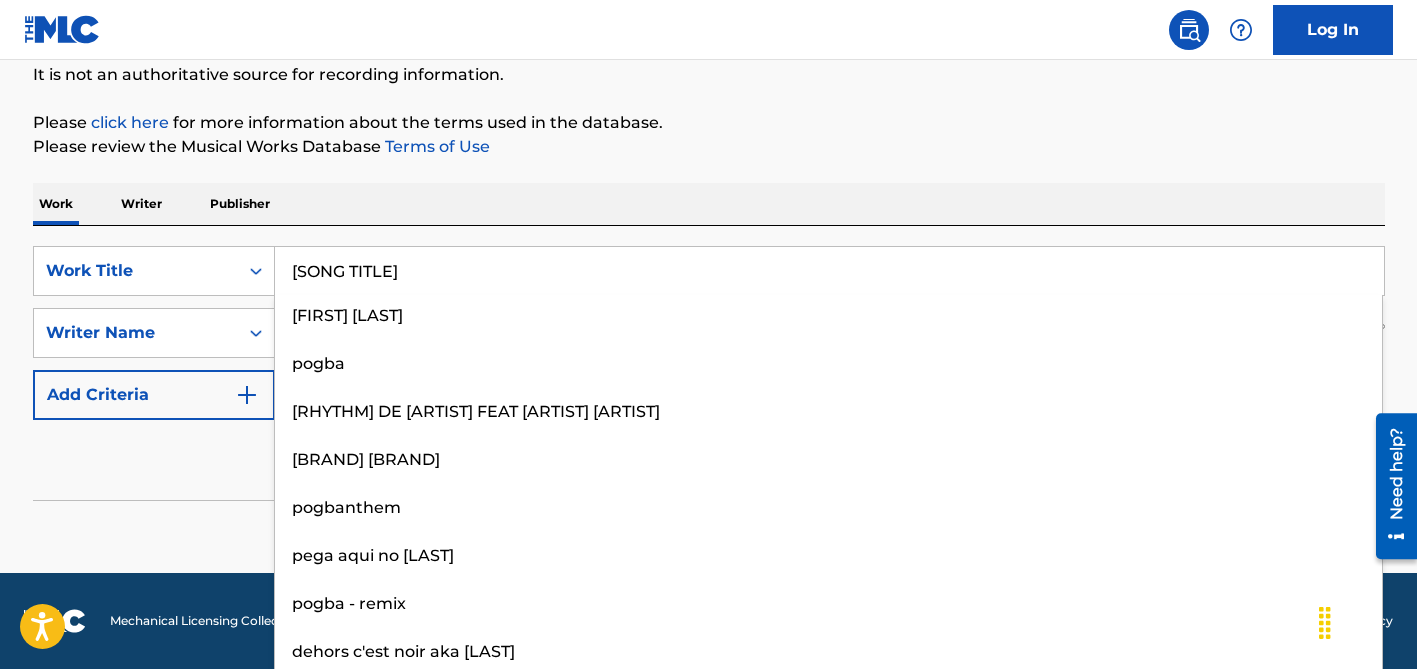 type on "[SONG TITLE]" 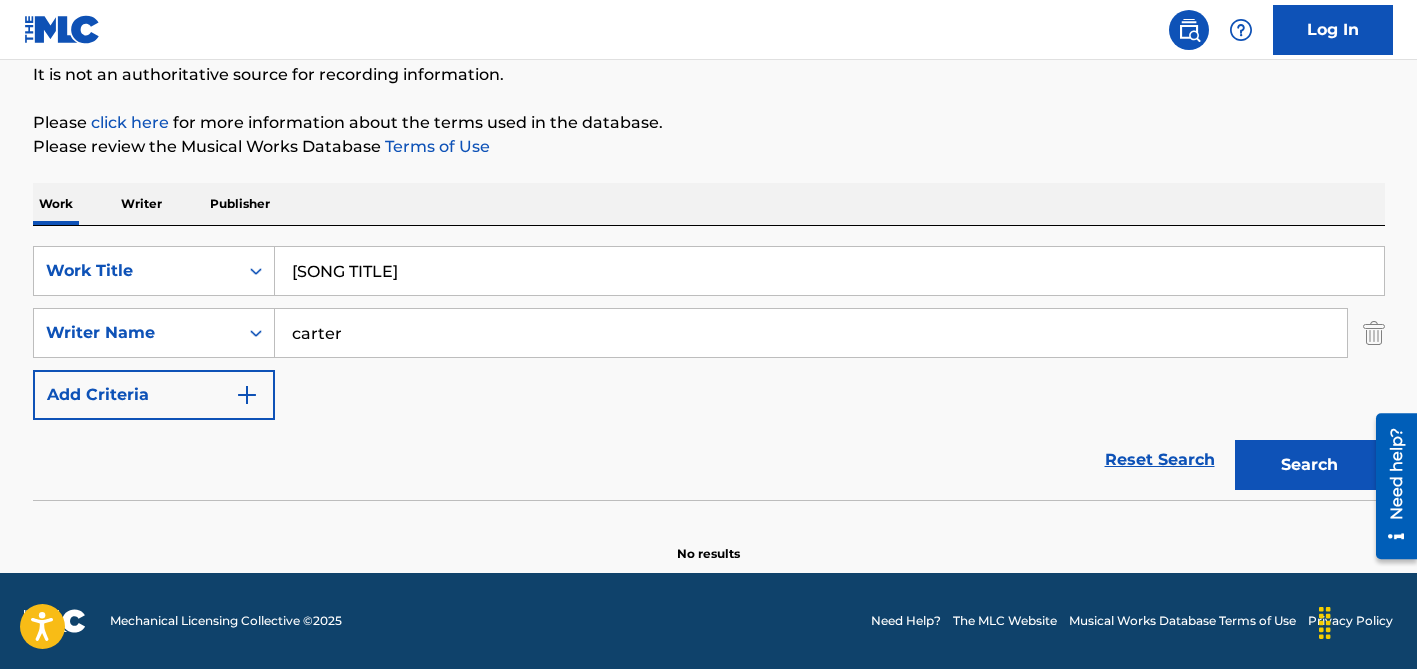 click on "[SONG TITLE]" at bounding box center (830, 271) 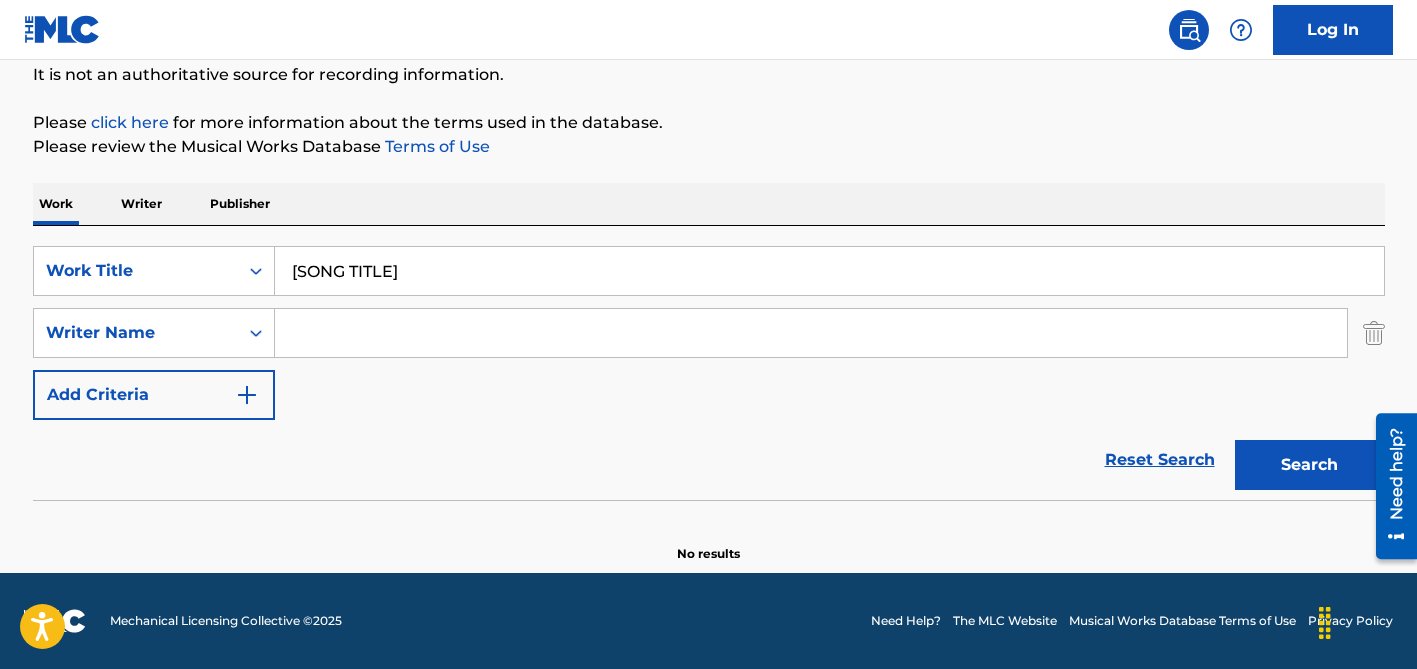 type 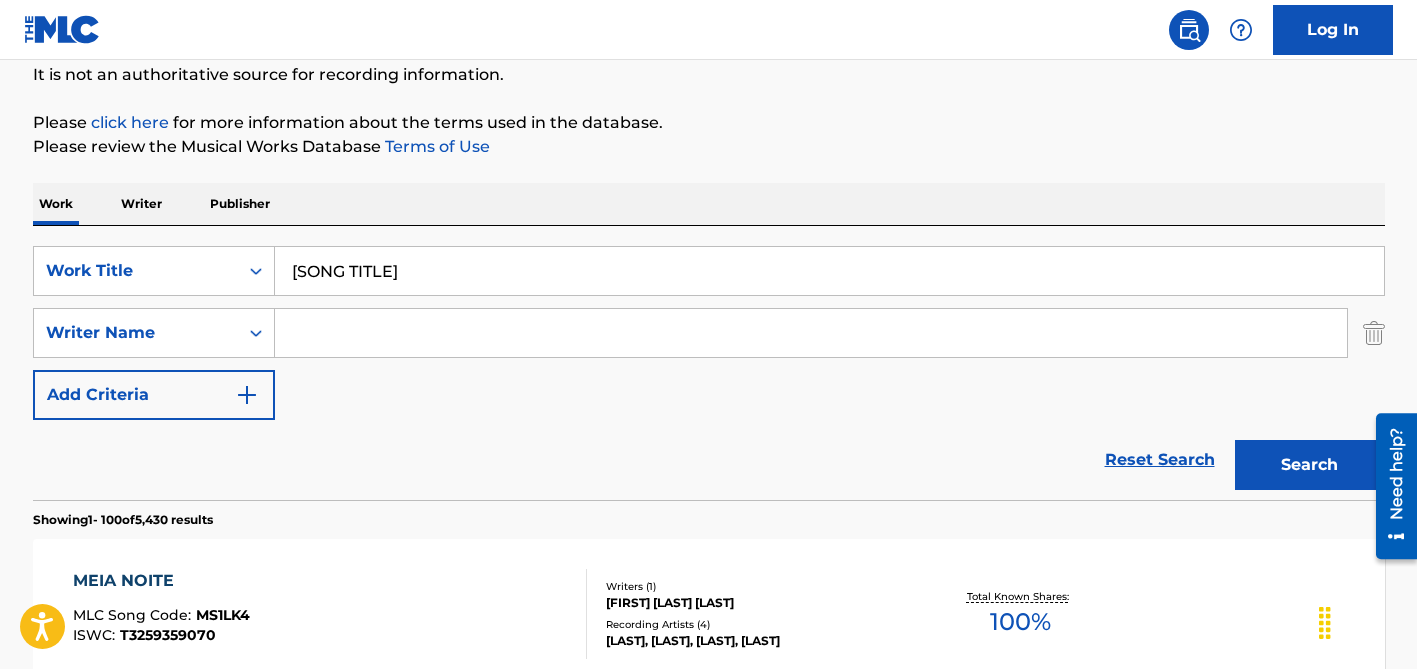 scroll, scrollTop: 5076, scrollLeft: 0, axis: vertical 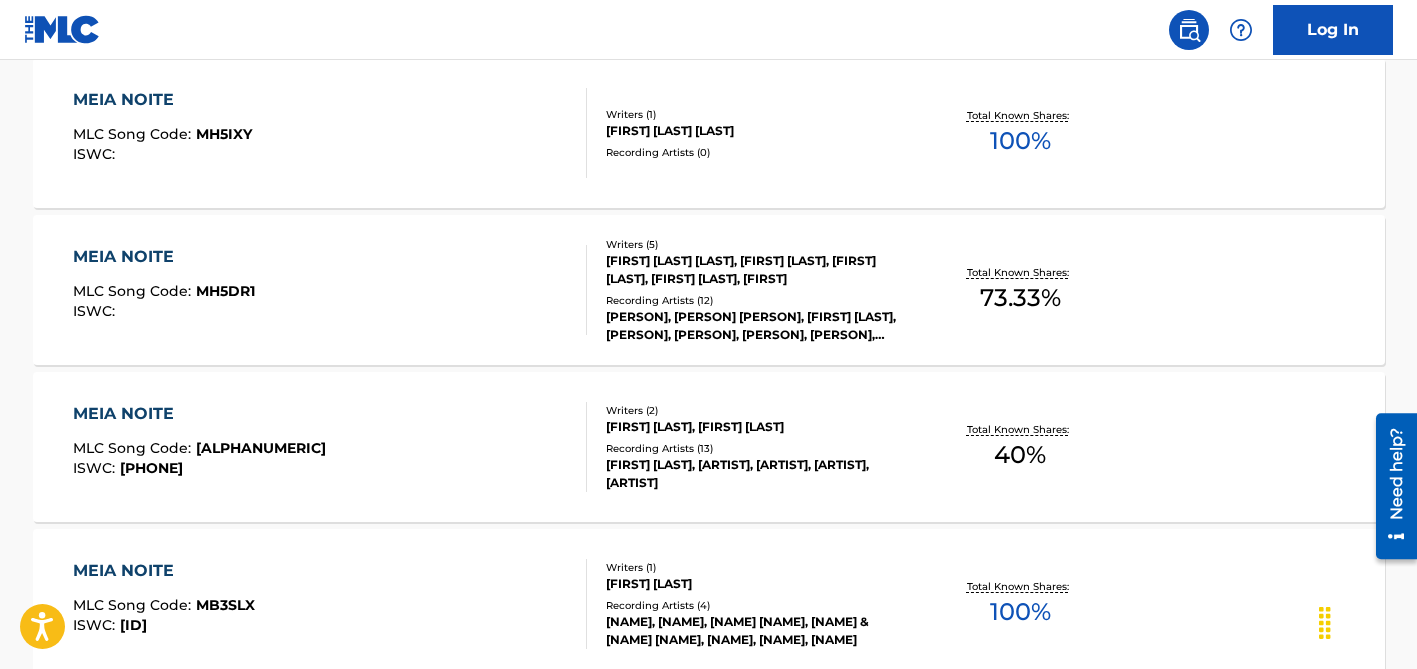 click on "[FIRST] [LAST] [LAST], [FIRST] [LAST], [FIRST] [LAST], [FIRST] [LAST], [FIRST]" at bounding box center [757, 270] 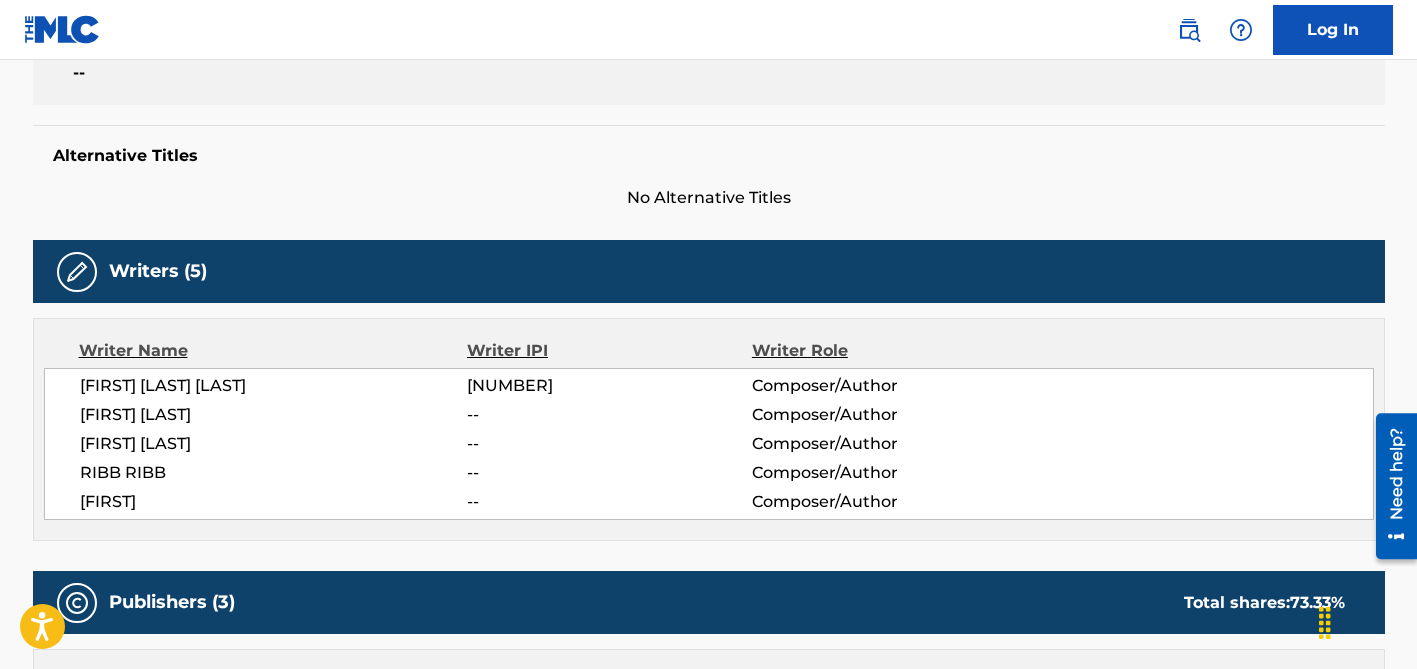 scroll, scrollTop: 0, scrollLeft: 0, axis: both 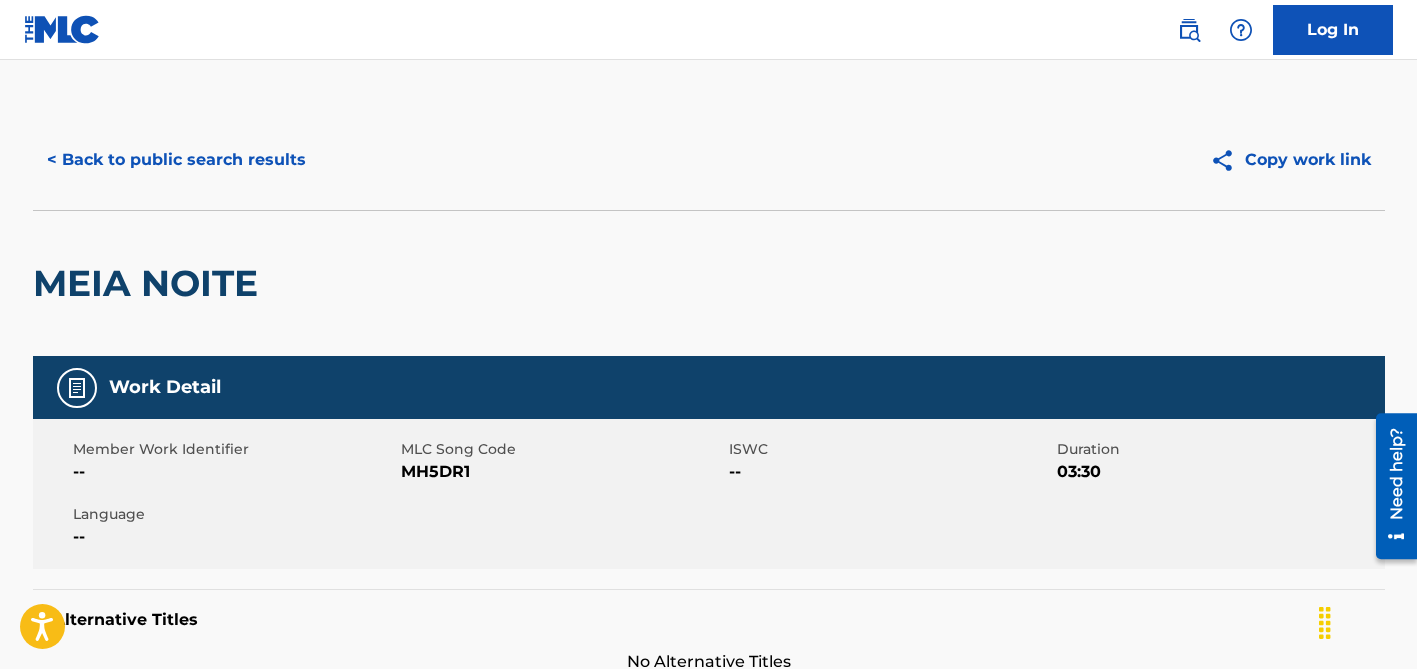 click on "< Back to public search results" at bounding box center (176, 160) 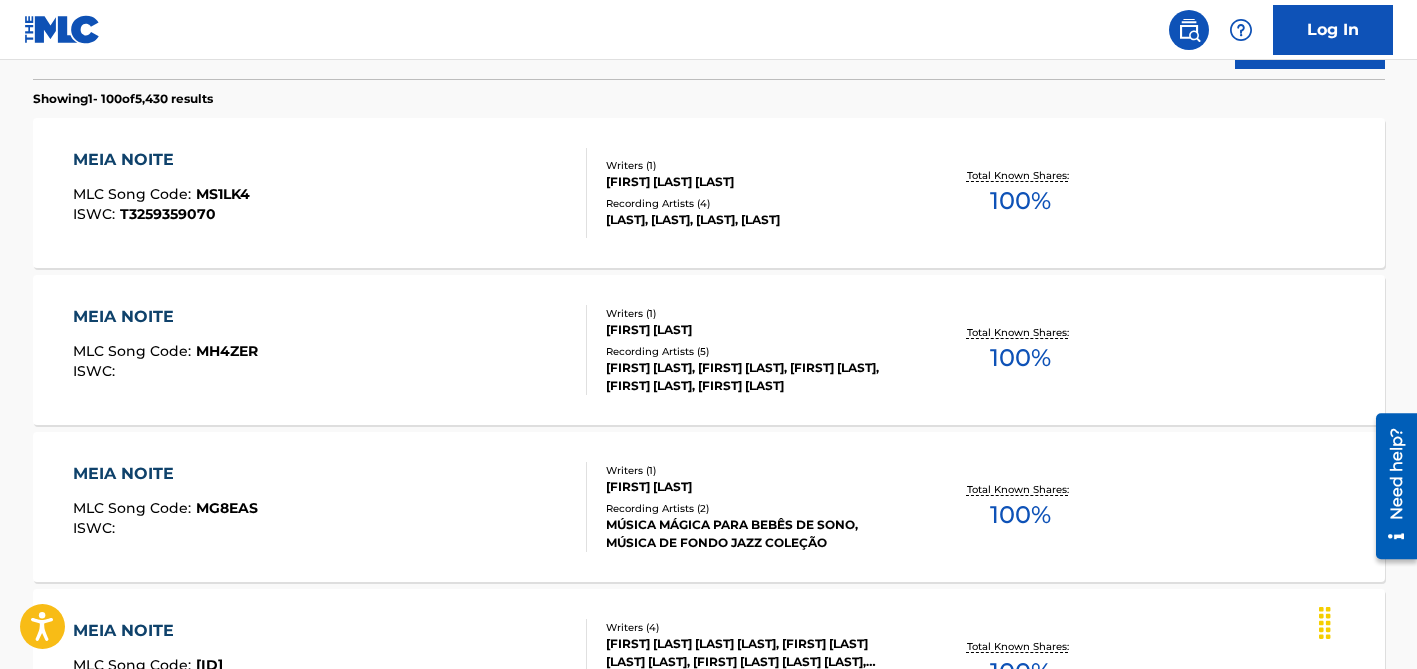 scroll, scrollTop: 0, scrollLeft: 0, axis: both 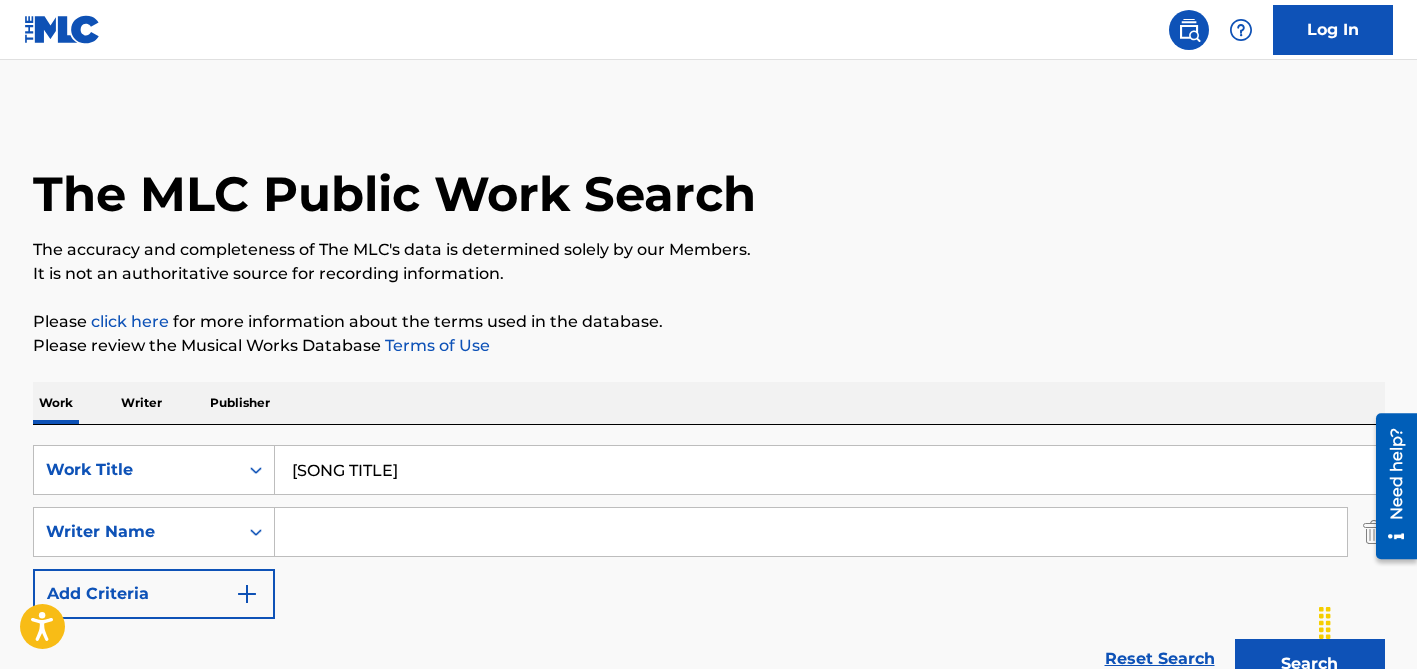 click on "[SONG TITLE]" at bounding box center [829, 470] 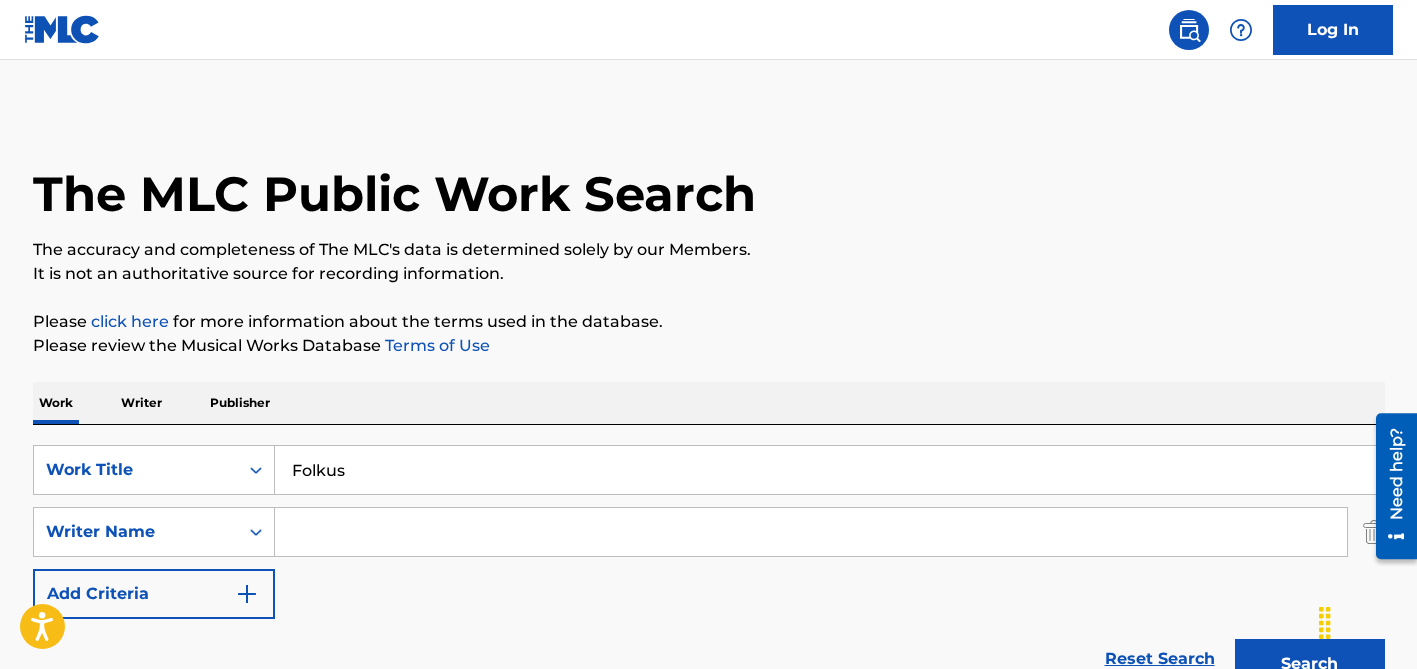 type on "Folkus" 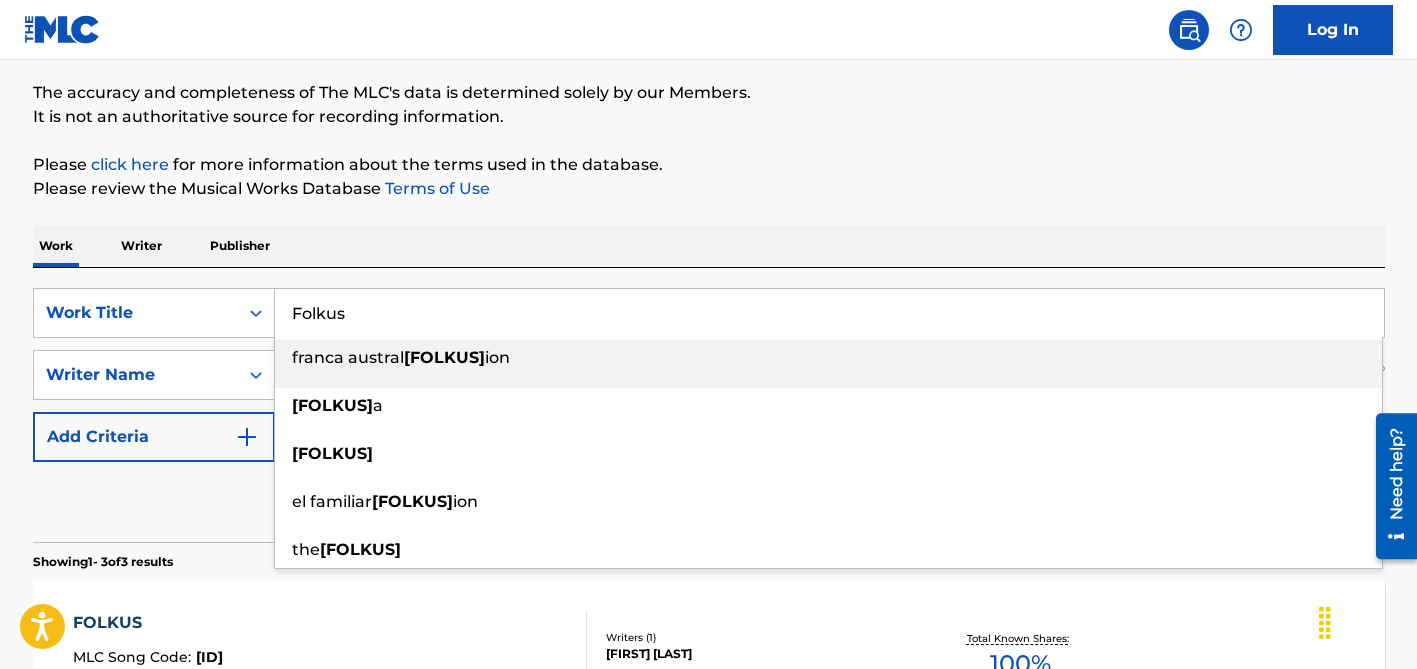 scroll, scrollTop: 182, scrollLeft: 0, axis: vertical 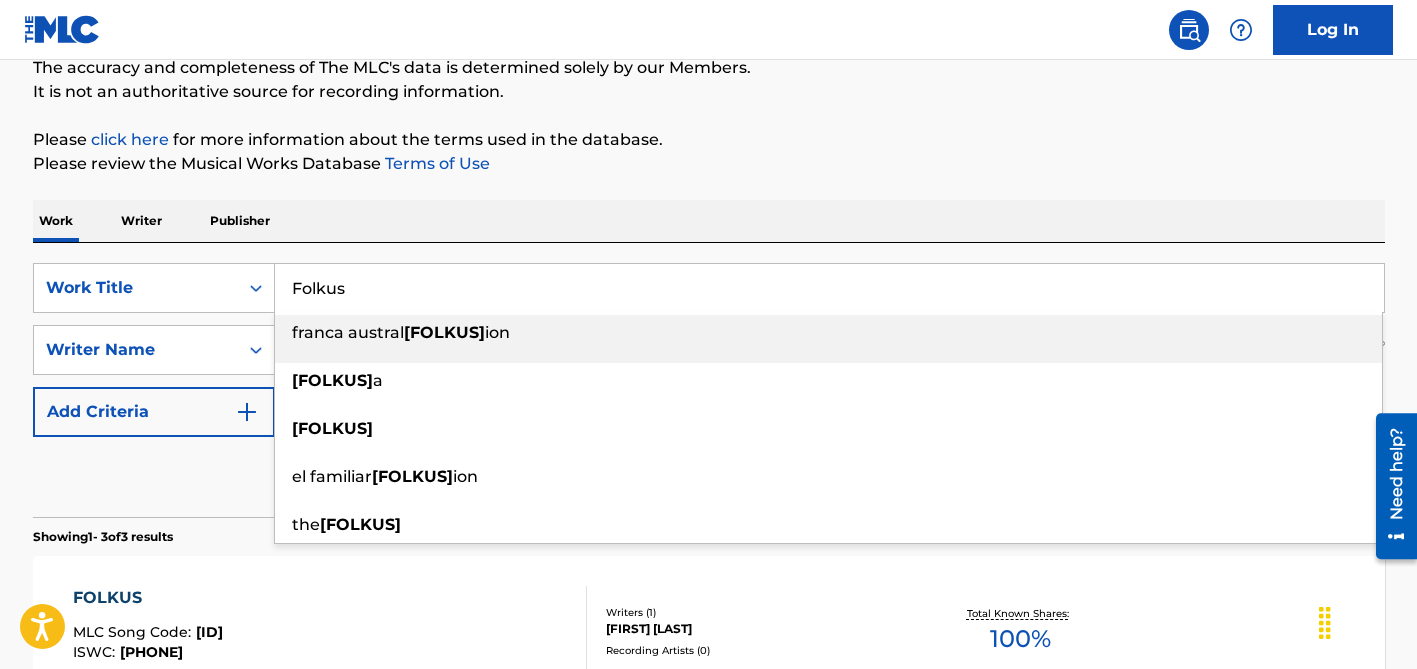 click on "Reset Search Search" at bounding box center [709, 477] 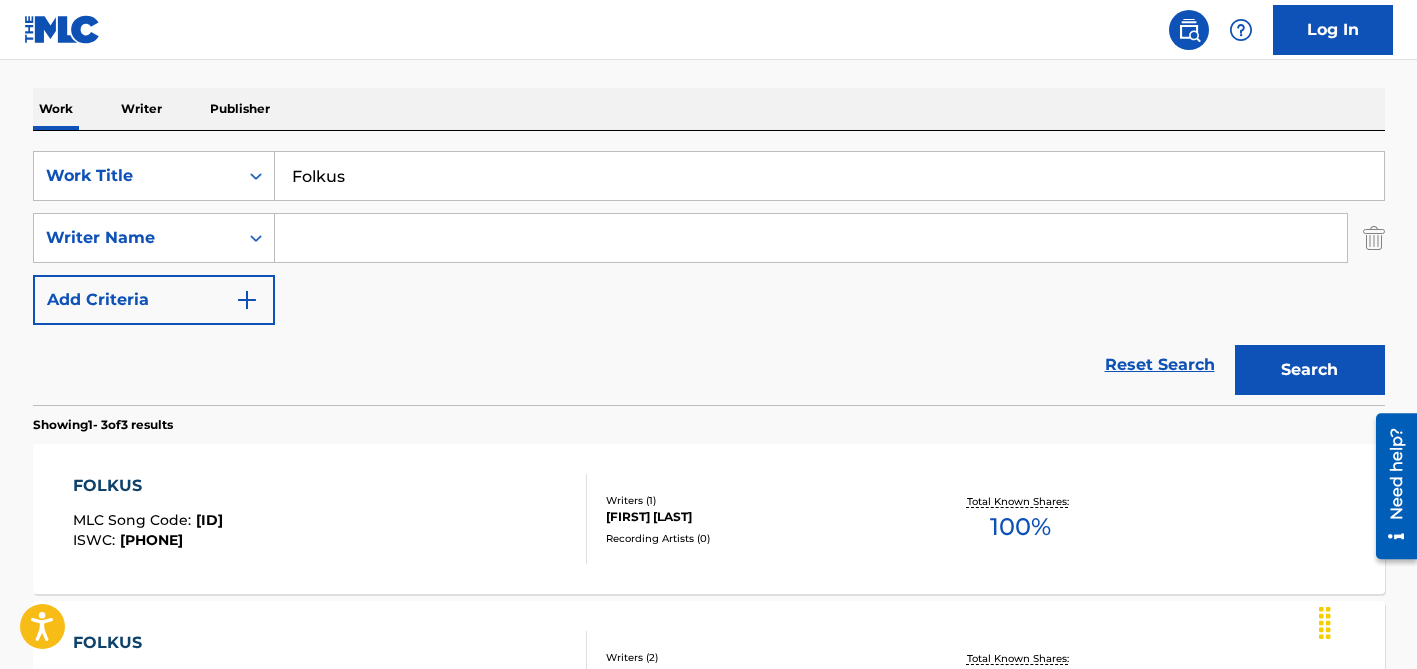 scroll, scrollTop: 134, scrollLeft: 0, axis: vertical 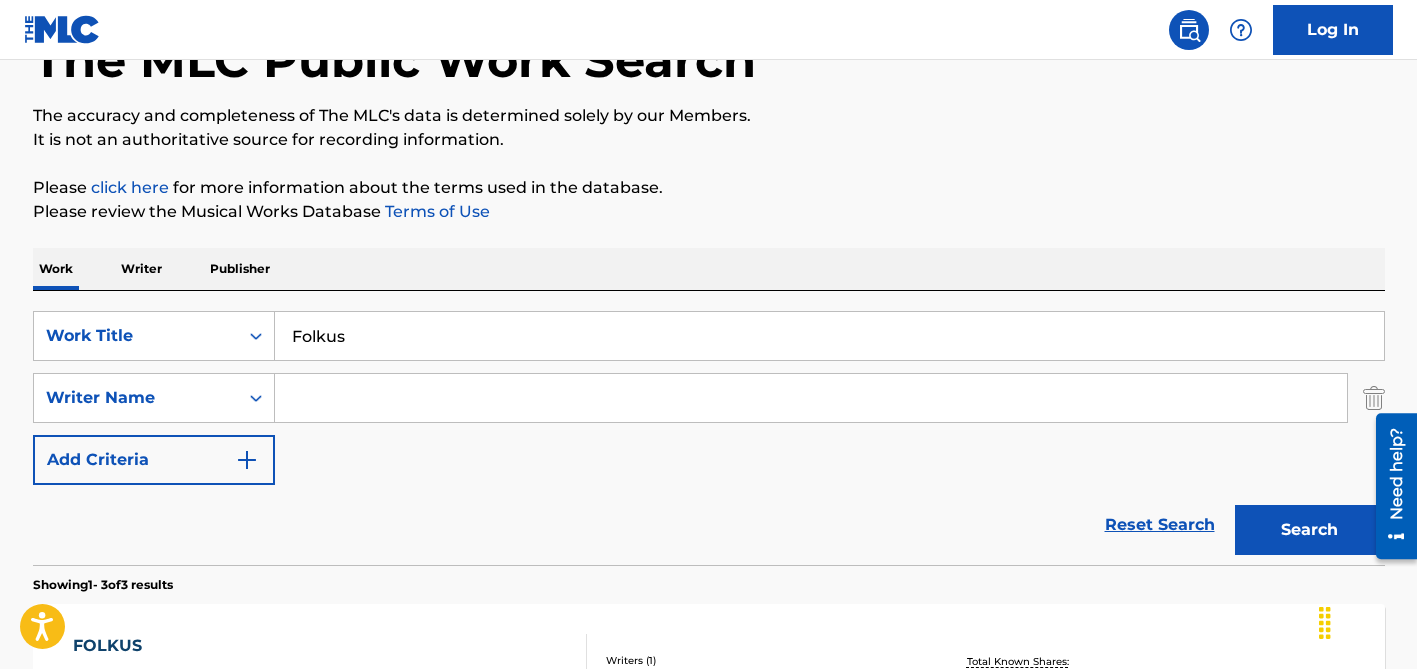 click at bounding box center (811, 398) 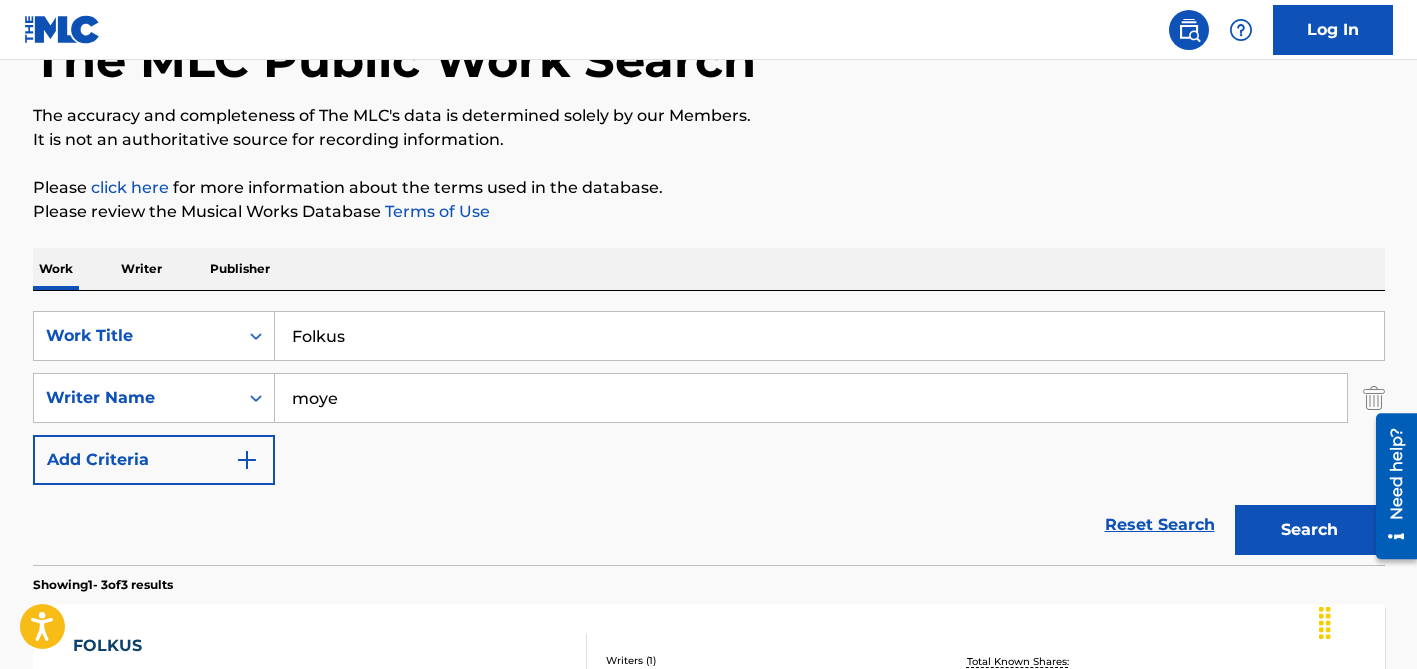 type on "moye" 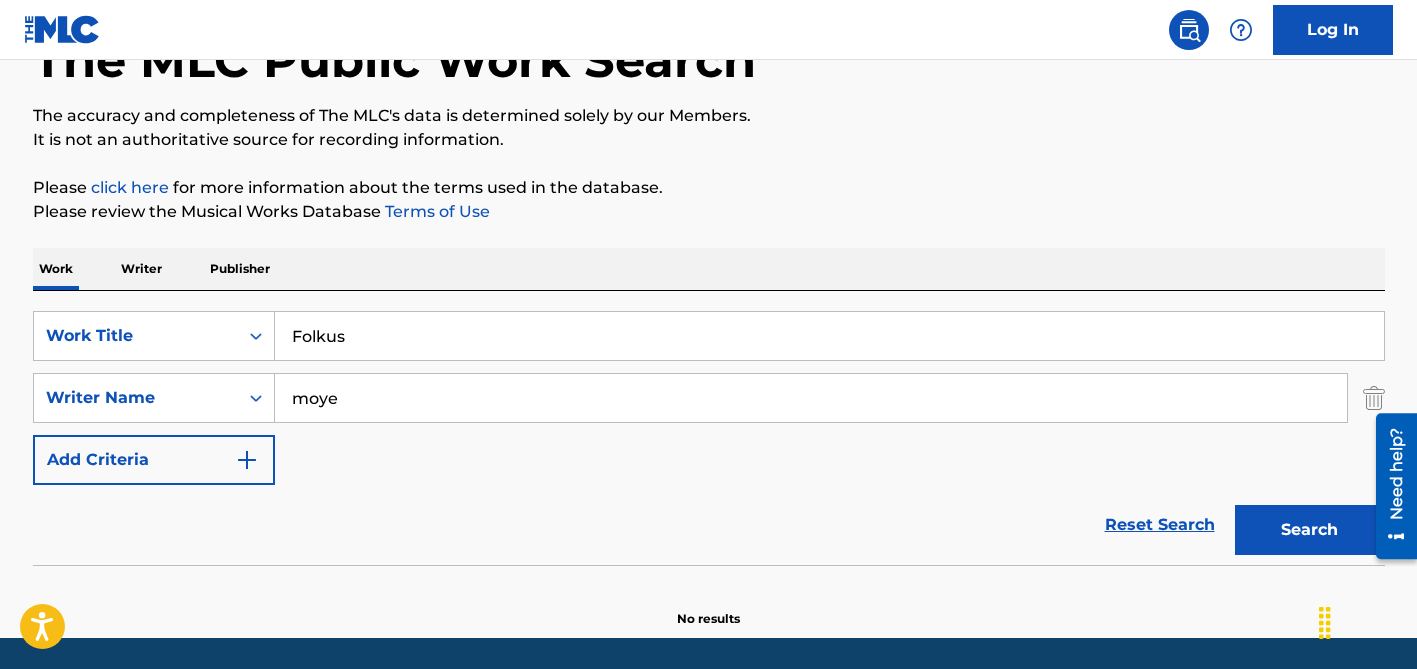 click on "Folkus" at bounding box center [829, 336] 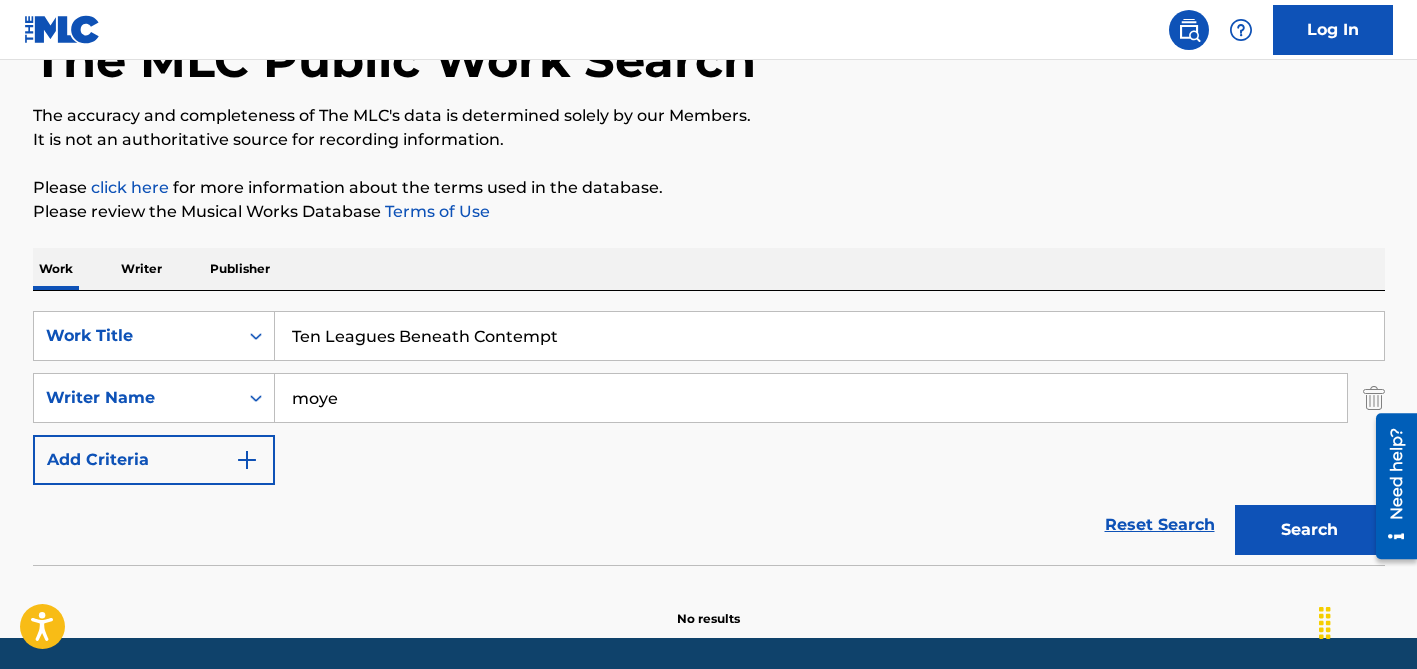 type on "Ten Leagues Beneath Contempt" 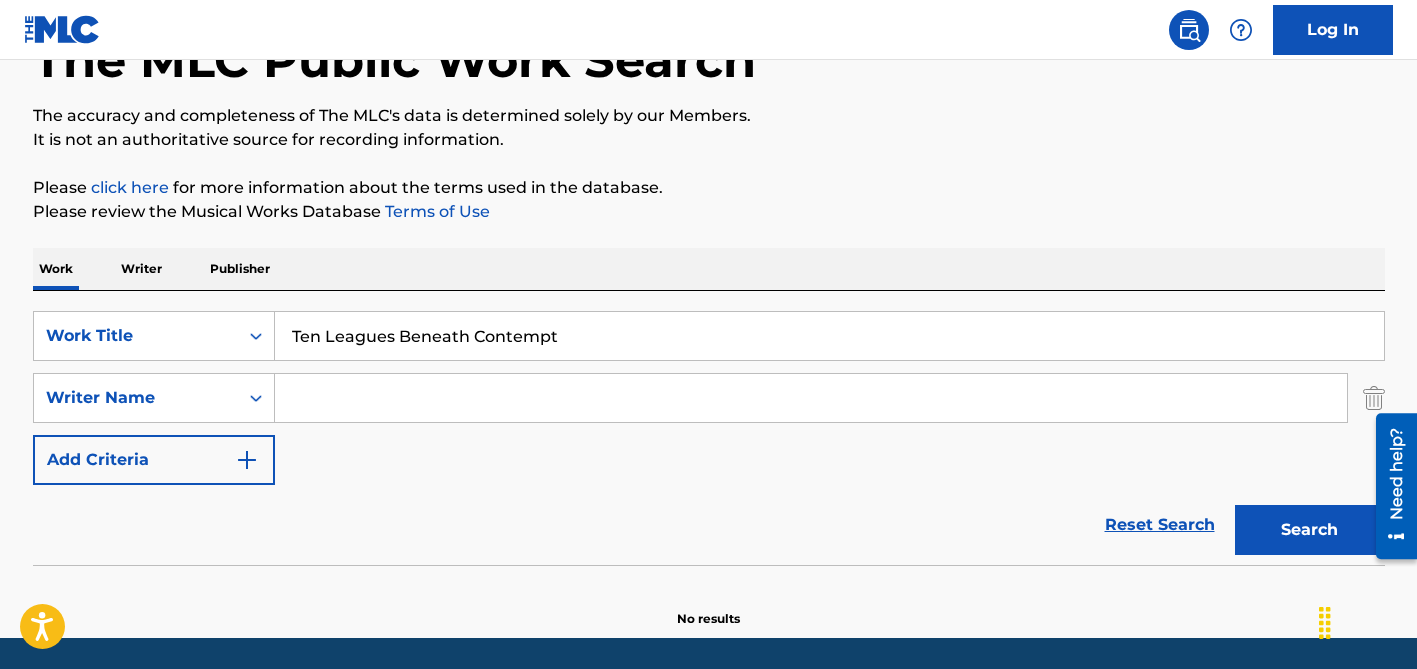 type 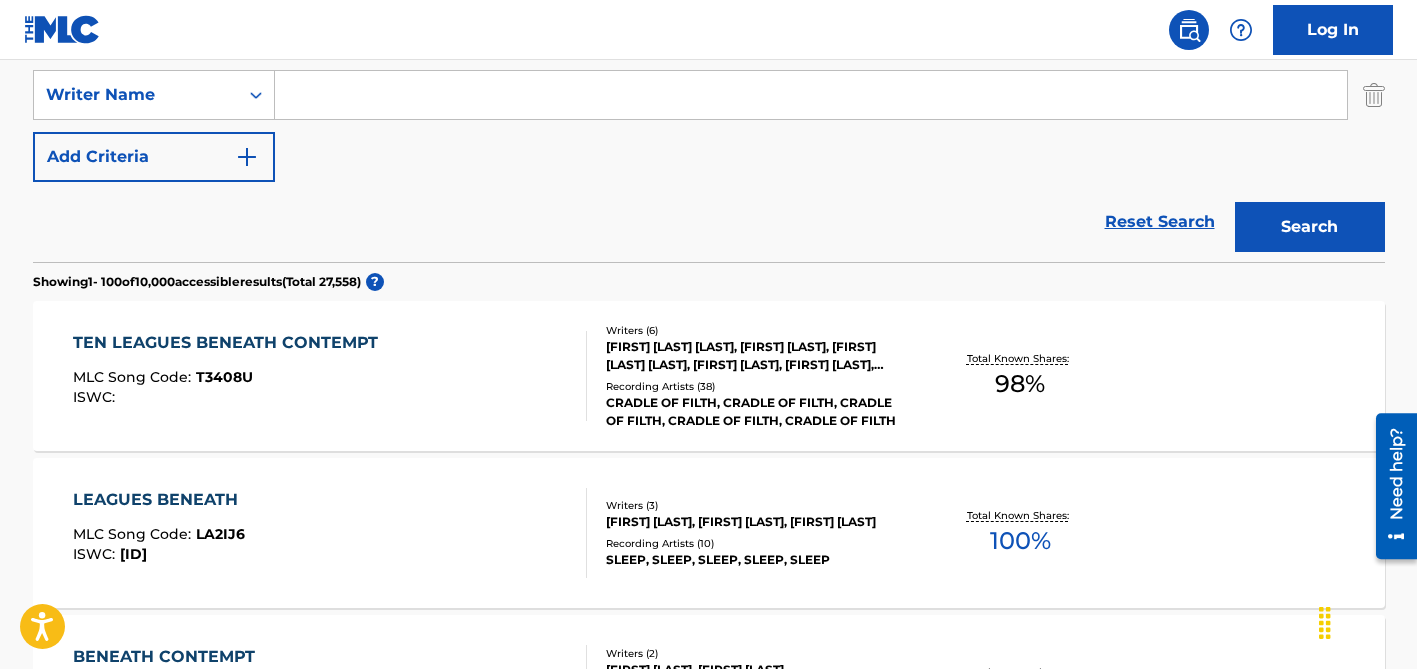 scroll, scrollTop: 442, scrollLeft: 0, axis: vertical 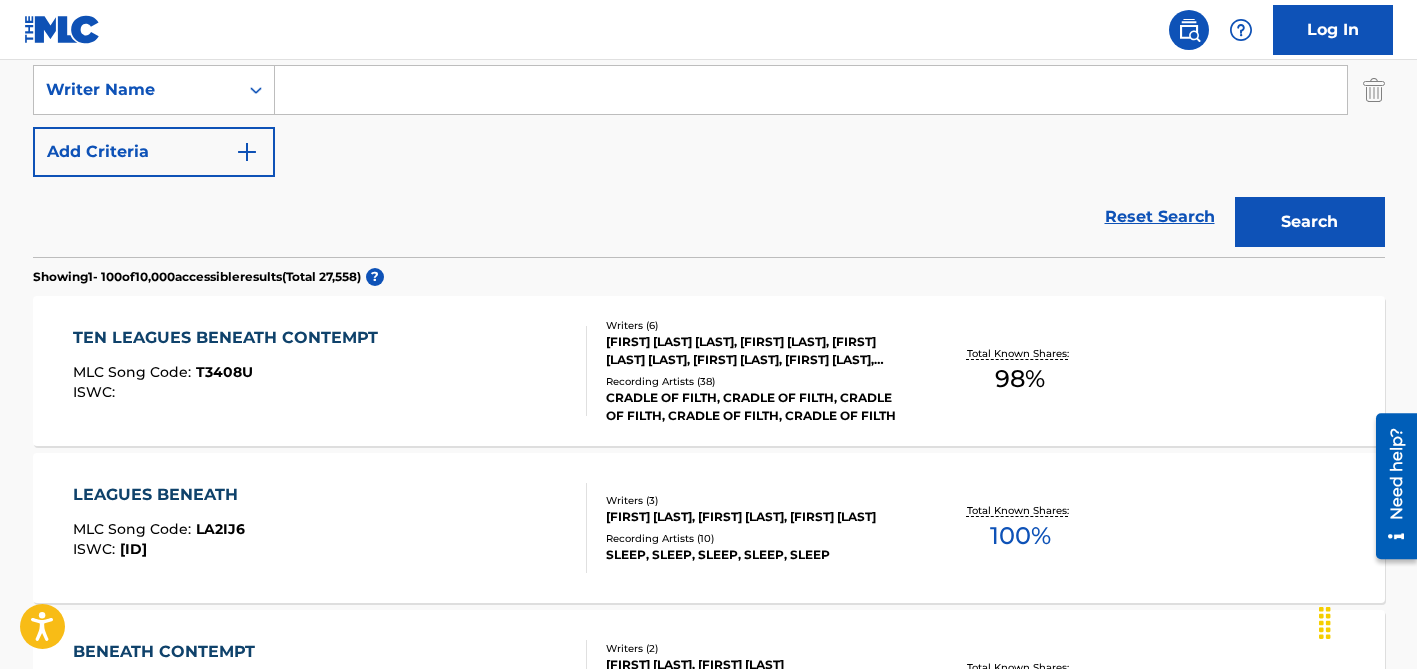 click on "[FIRST] [LAST] [LAST], [FIRST] [LAST], [FIRST] [LAST] [LAST], [FIRST] [LAST], [FIRST] [LAST], [FIRST] [LAST]" at bounding box center (757, 351) 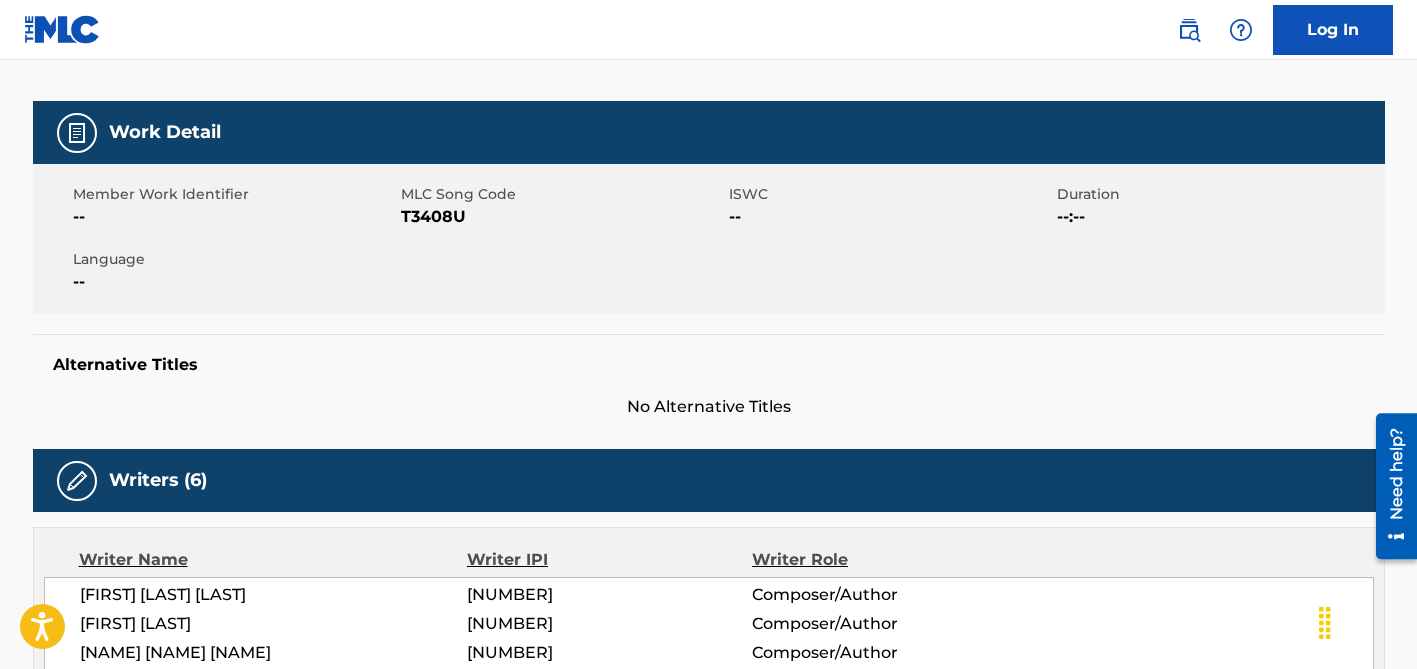 scroll, scrollTop: 0, scrollLeft: 0, axis: both 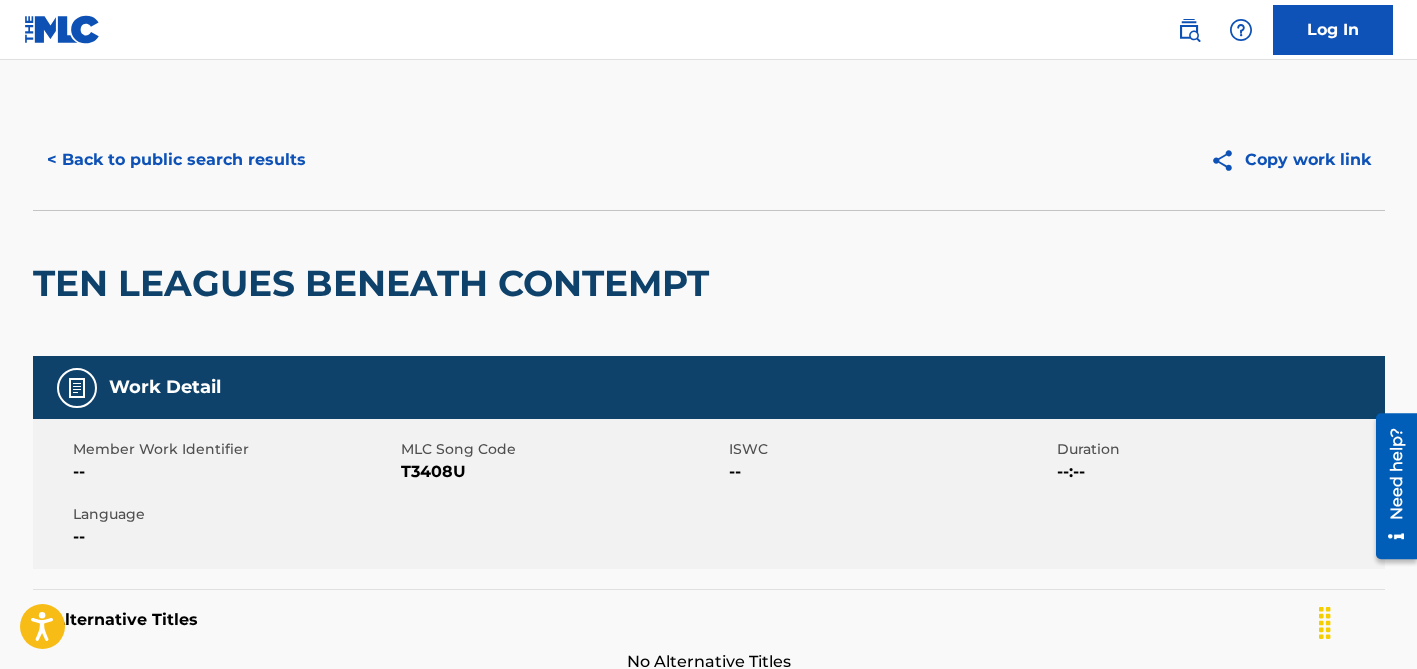 click on "< Back to public search results" at bounding box center (176, 160) 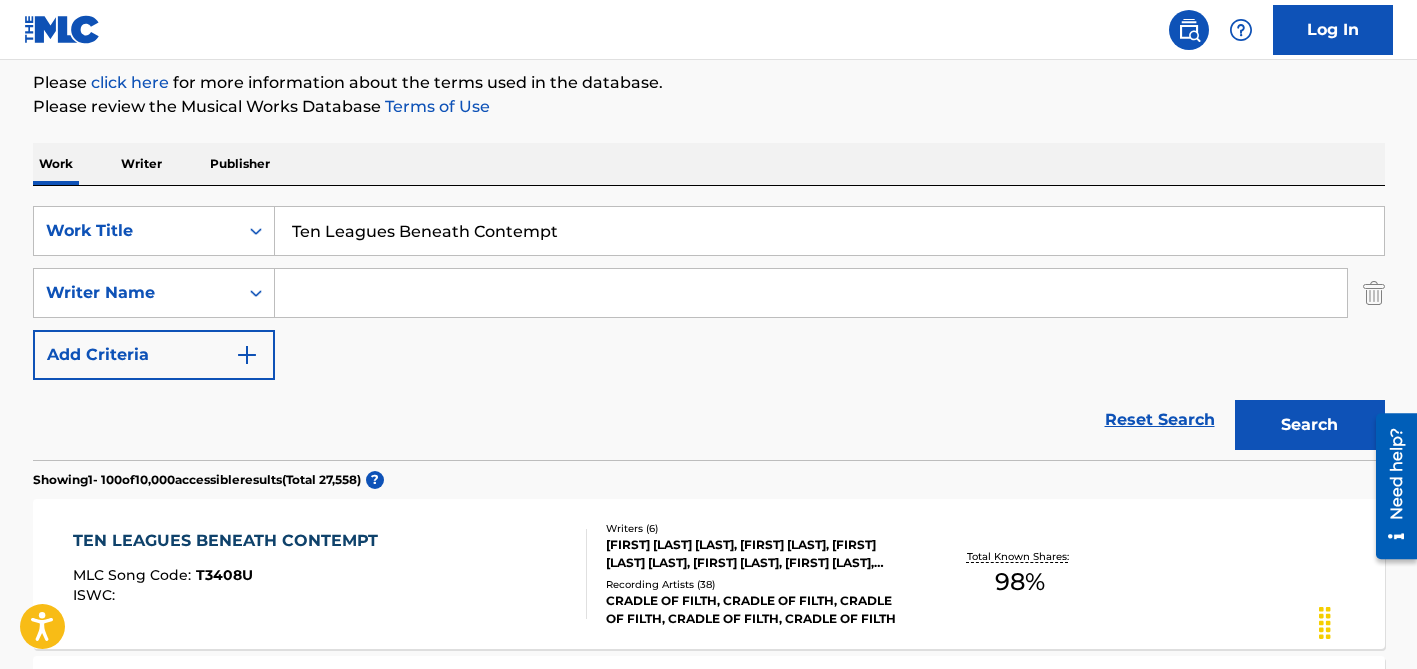 scroll, scrollTop: 209, scrollLeft: 0, axis: vertical 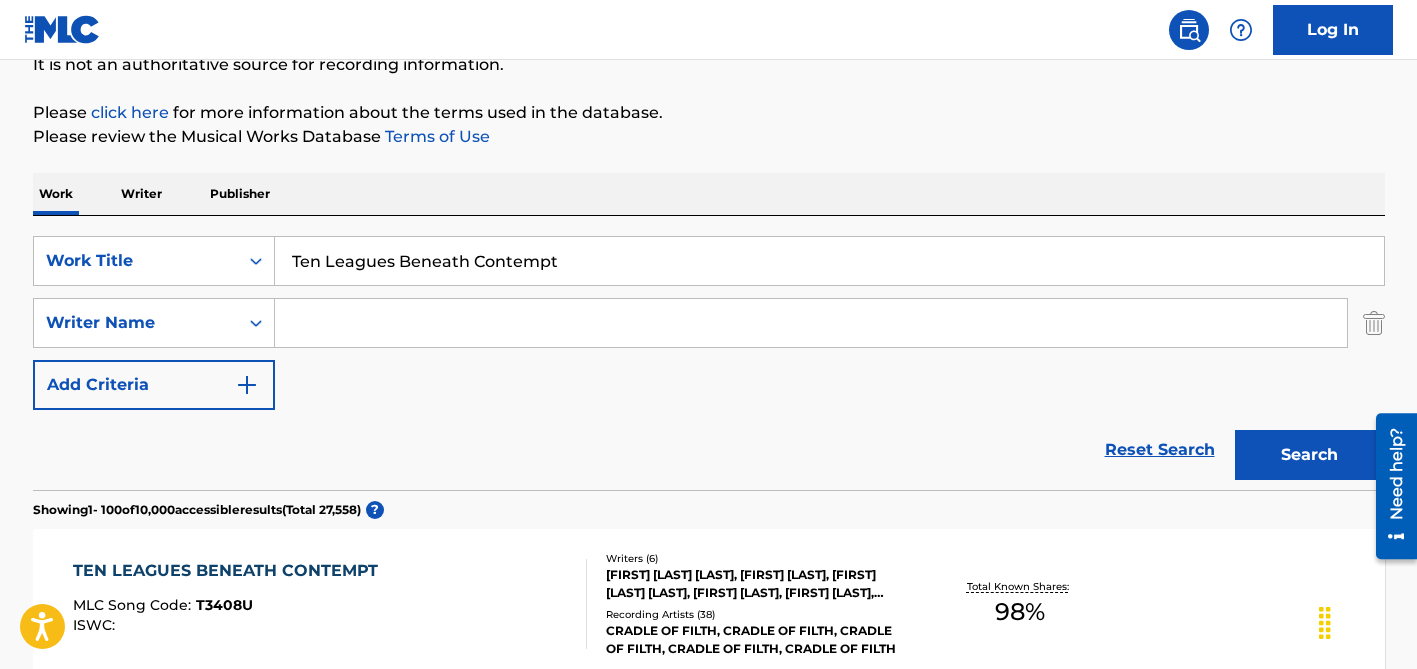 click on "Ten Leagues Beneath Contempt" at bounding box center (829, 261) 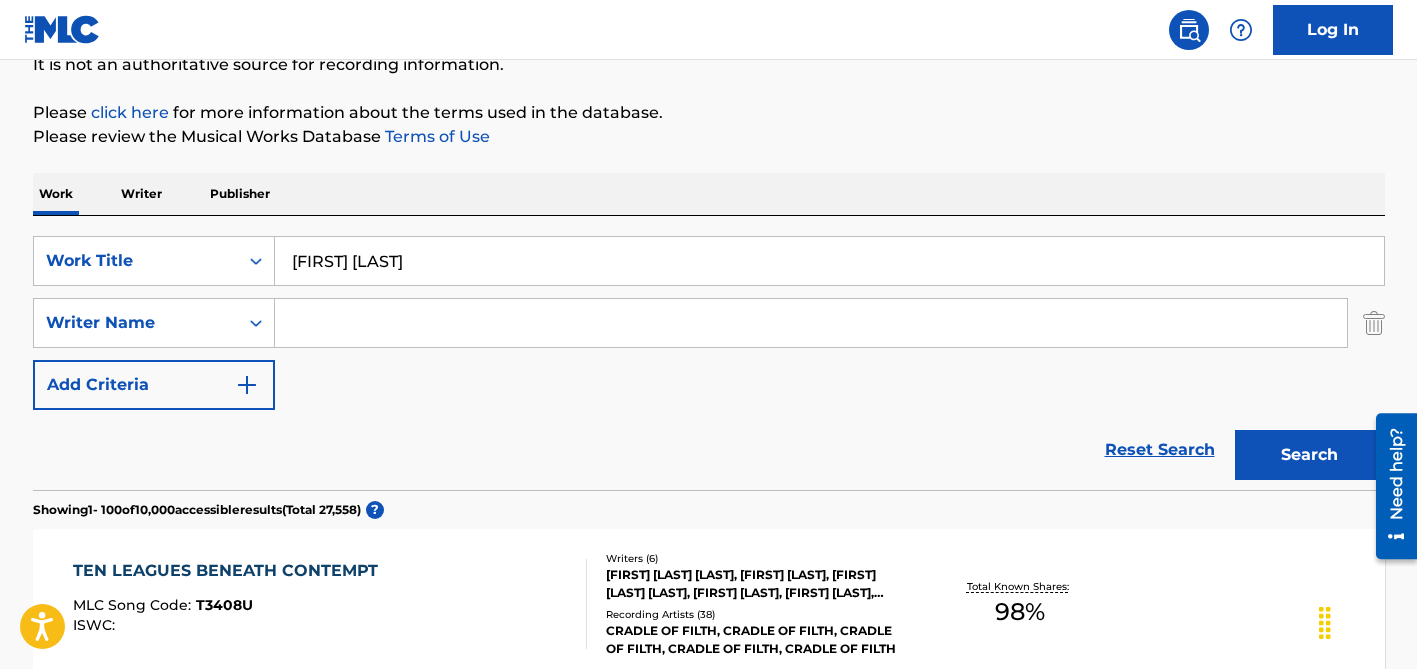 click on "Search" at bounding box center (1310, 455) 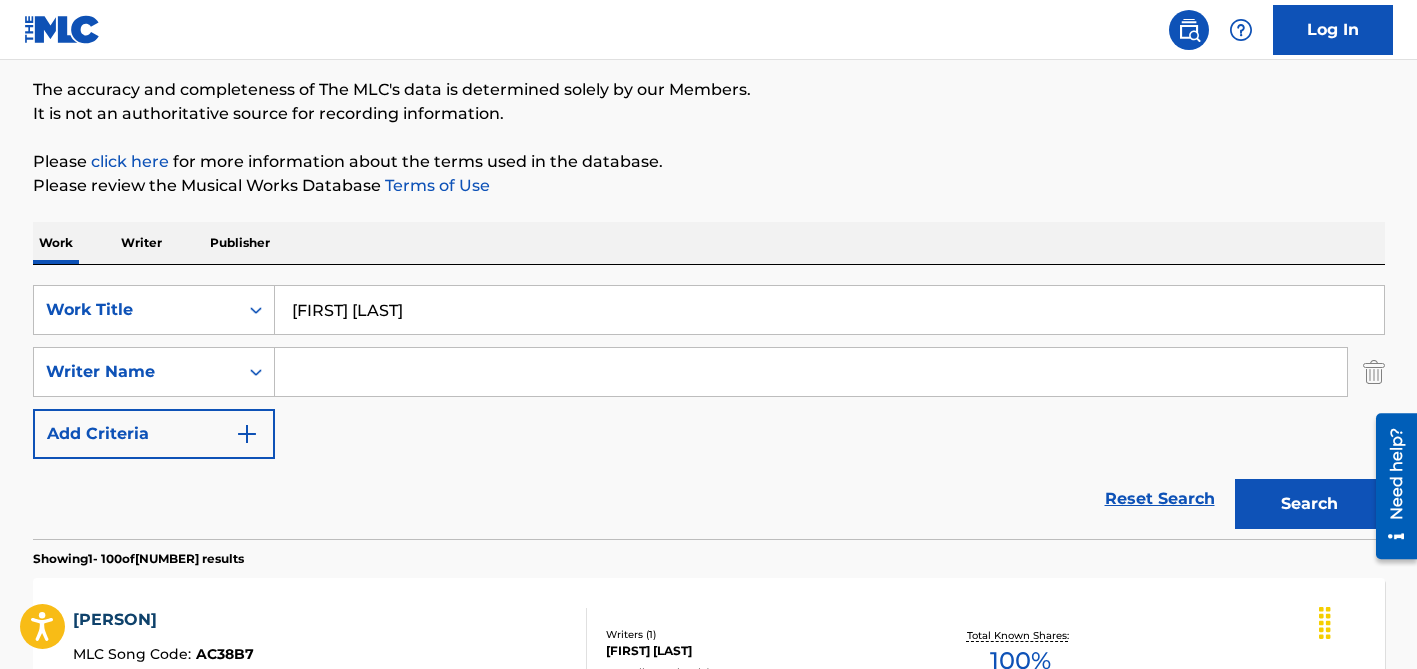 scroll, scrollTop: 0, scrollLeft: 0, axis: both 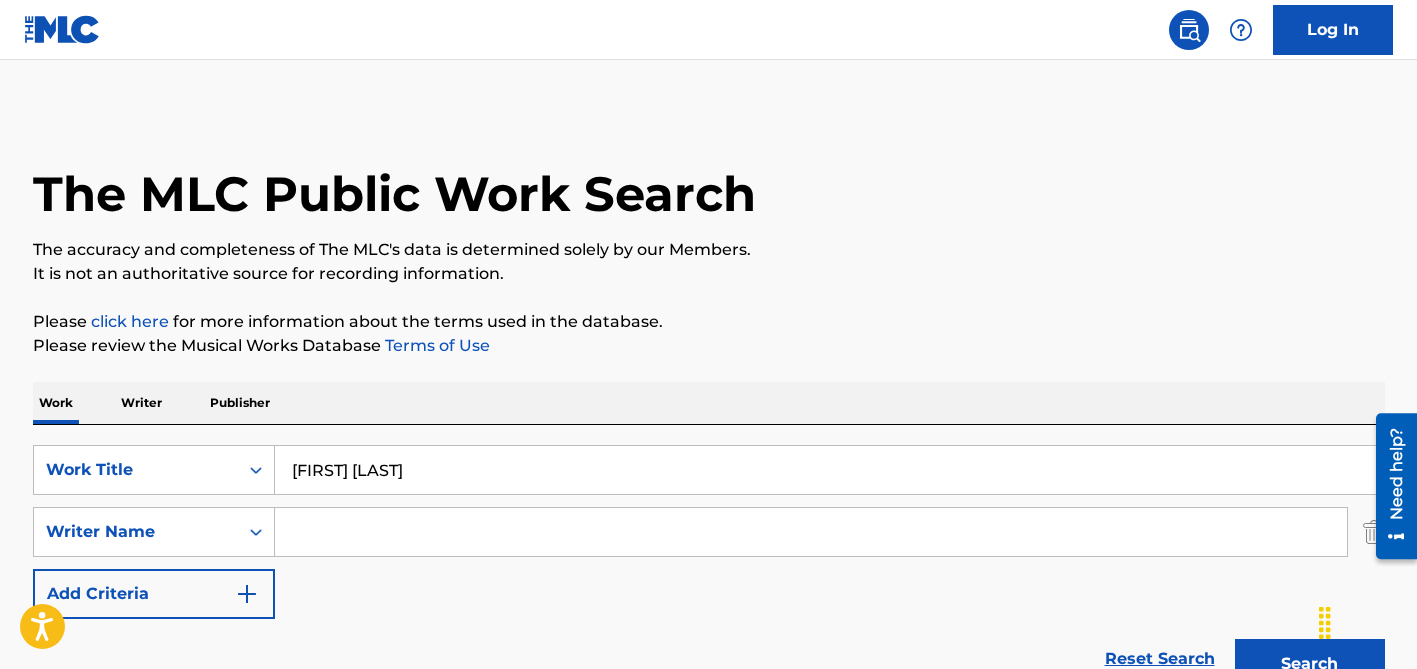type on "aglamam daha sana" 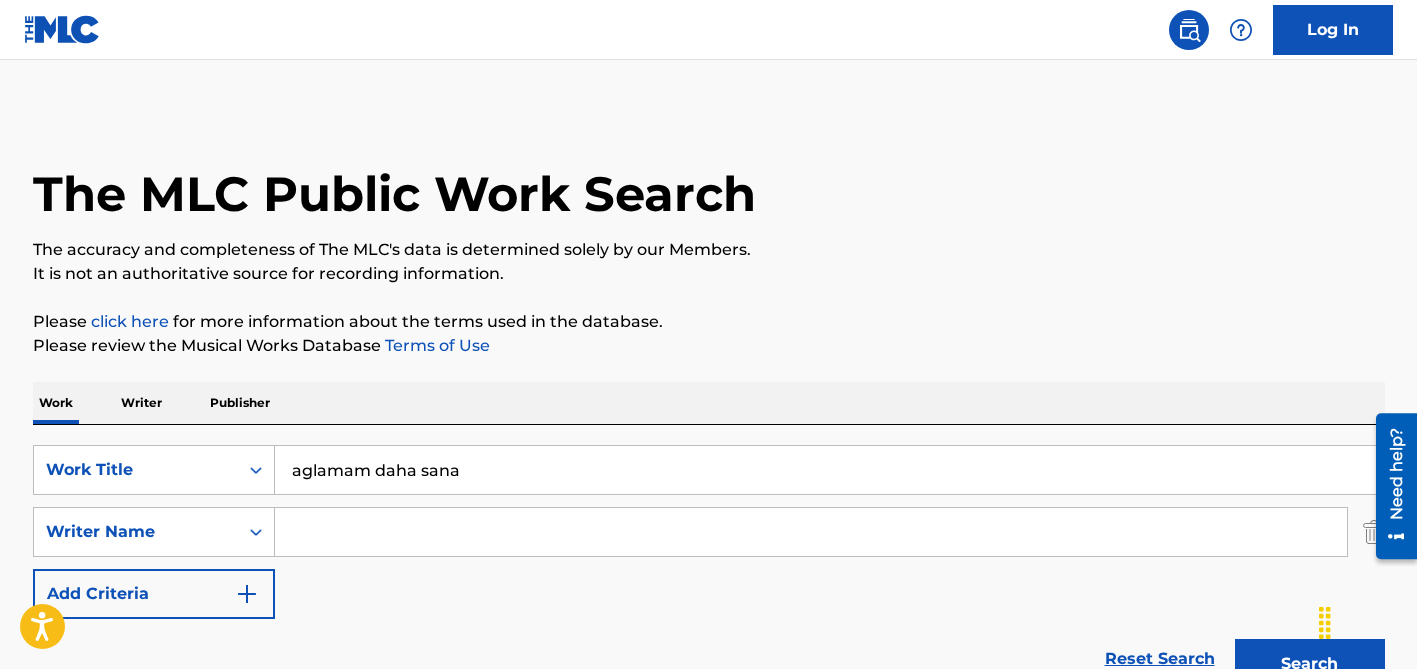 click at bounding box center (811, 532) 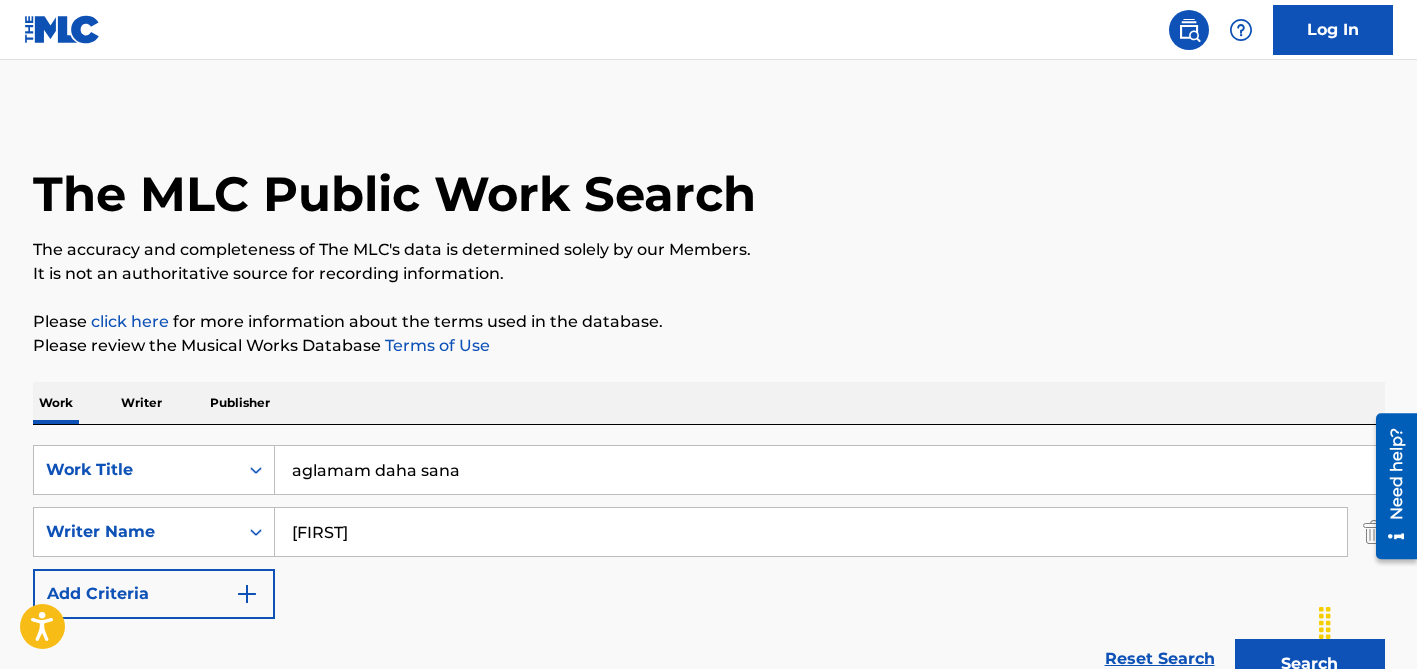 type on "[FIRST]" 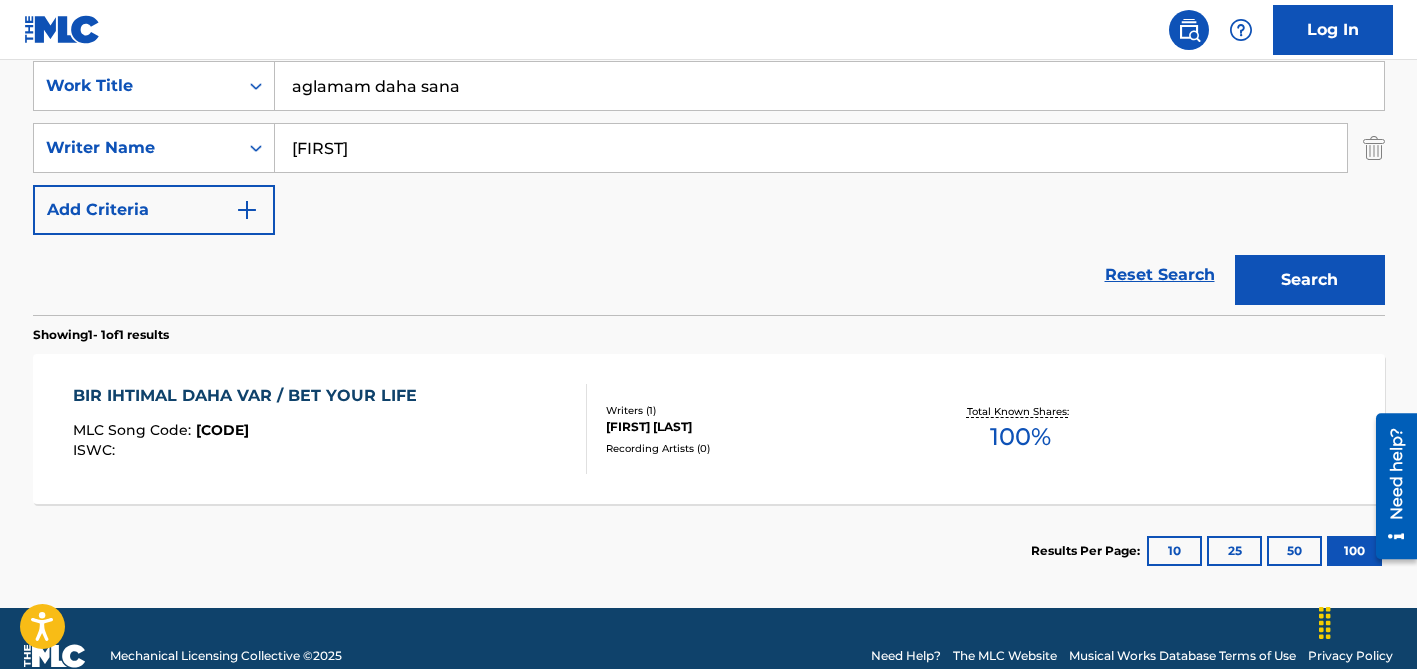 scroll, scrollTop: 399, scrollLeft: 0, axis: vertical 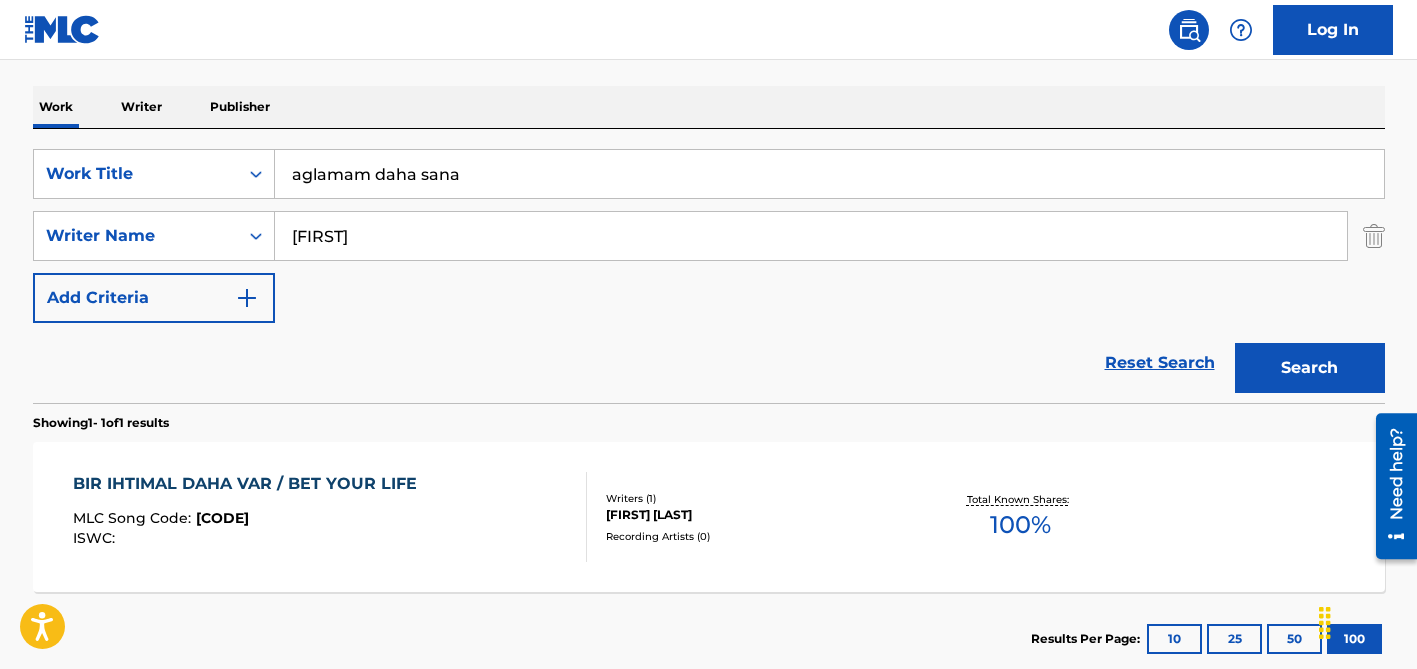 click on "aglamam daha sana" at bounding box center (829, 174) 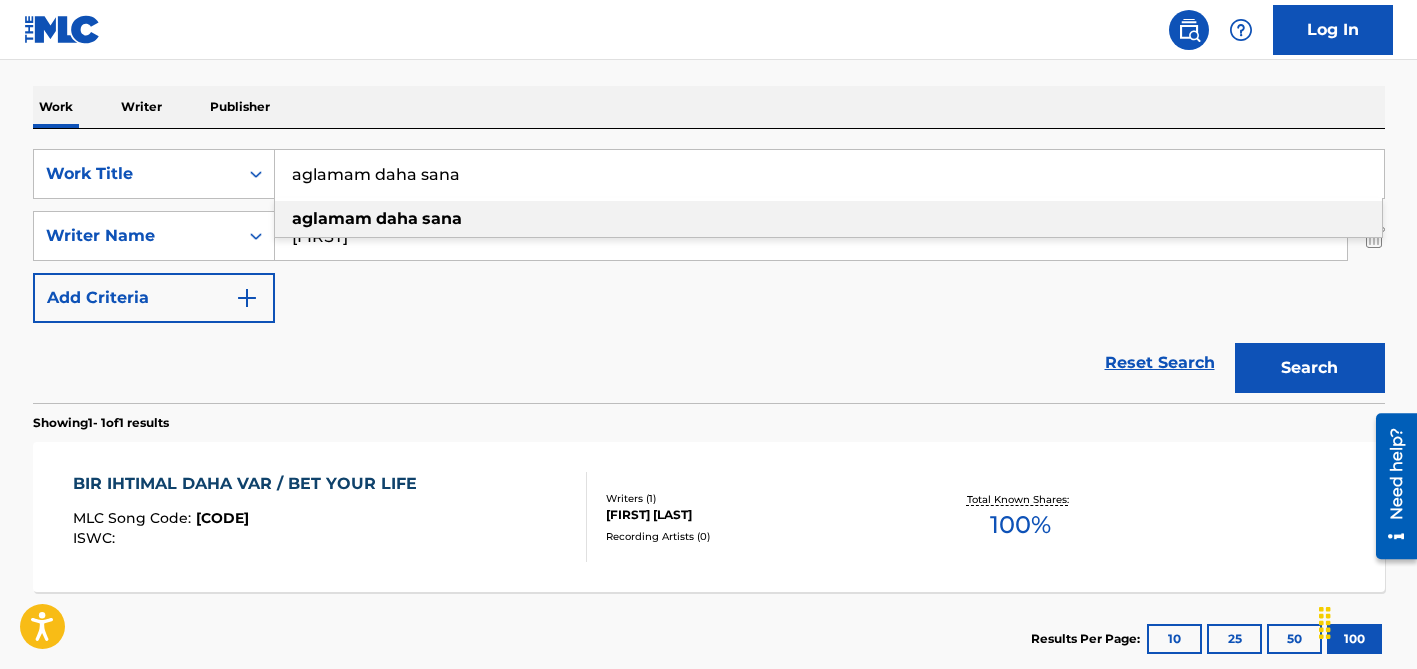 click on "aglamam daha sana" at bounding box center [829, 174] 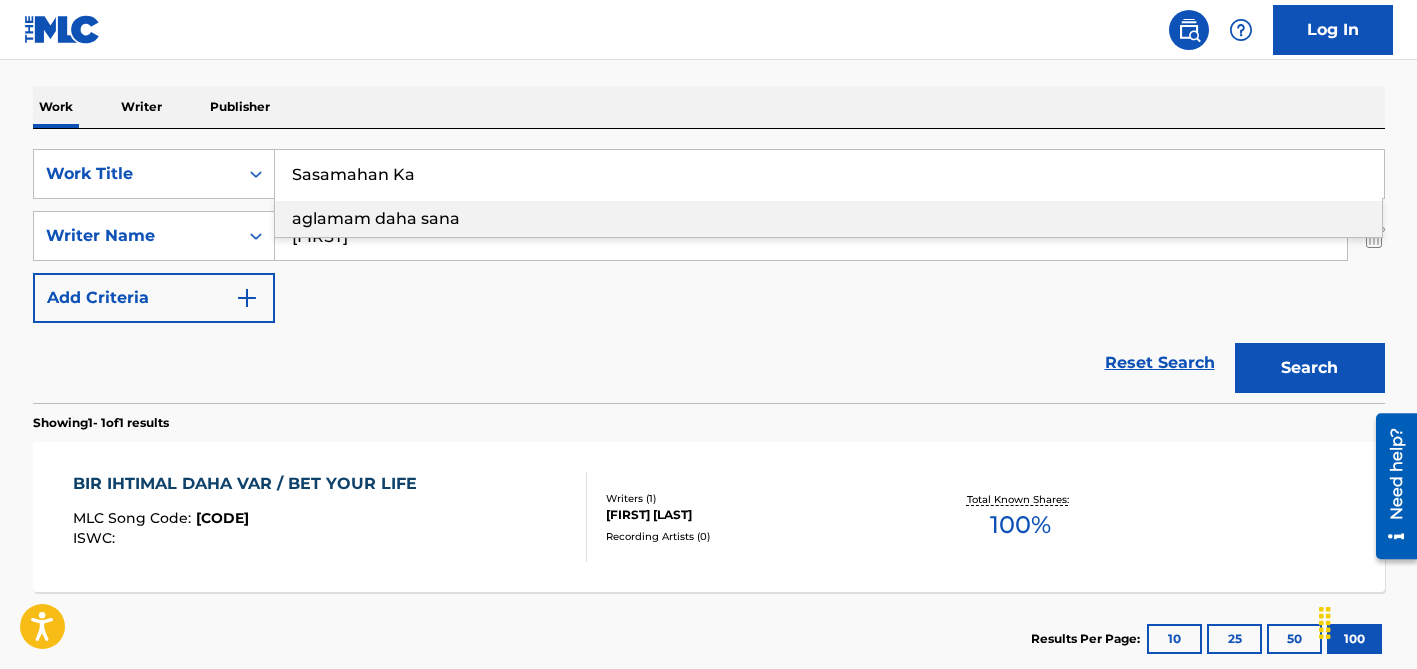 type on "Sasamahan Ka" 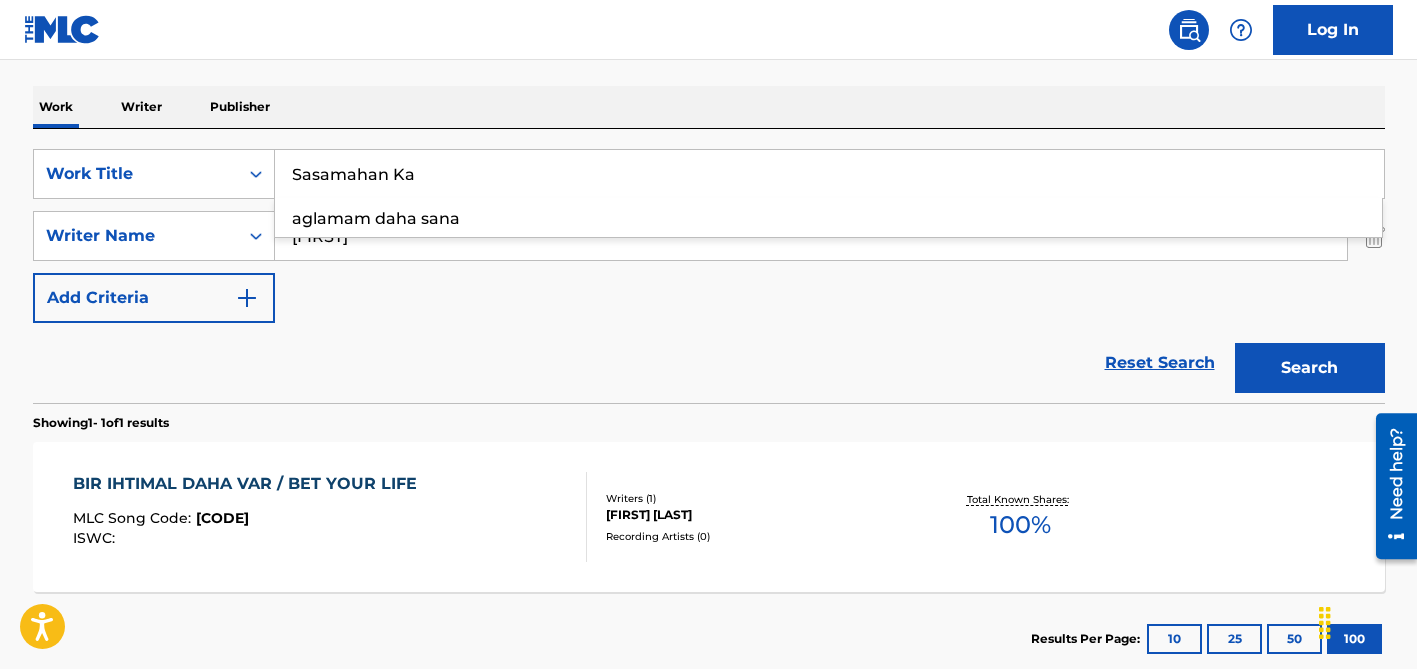 click on "SearchWithCriteriaa84cea8a-170d-4f53-9795-163cdb191859 Work Title Sasamahan Ka aglamam daha sana SearchWithCriteria983bcc0d-2f34-40ae-8032-3bebbac9602f Writer Name [PERSON] Add Criteria" at bounding box center [709, 236] 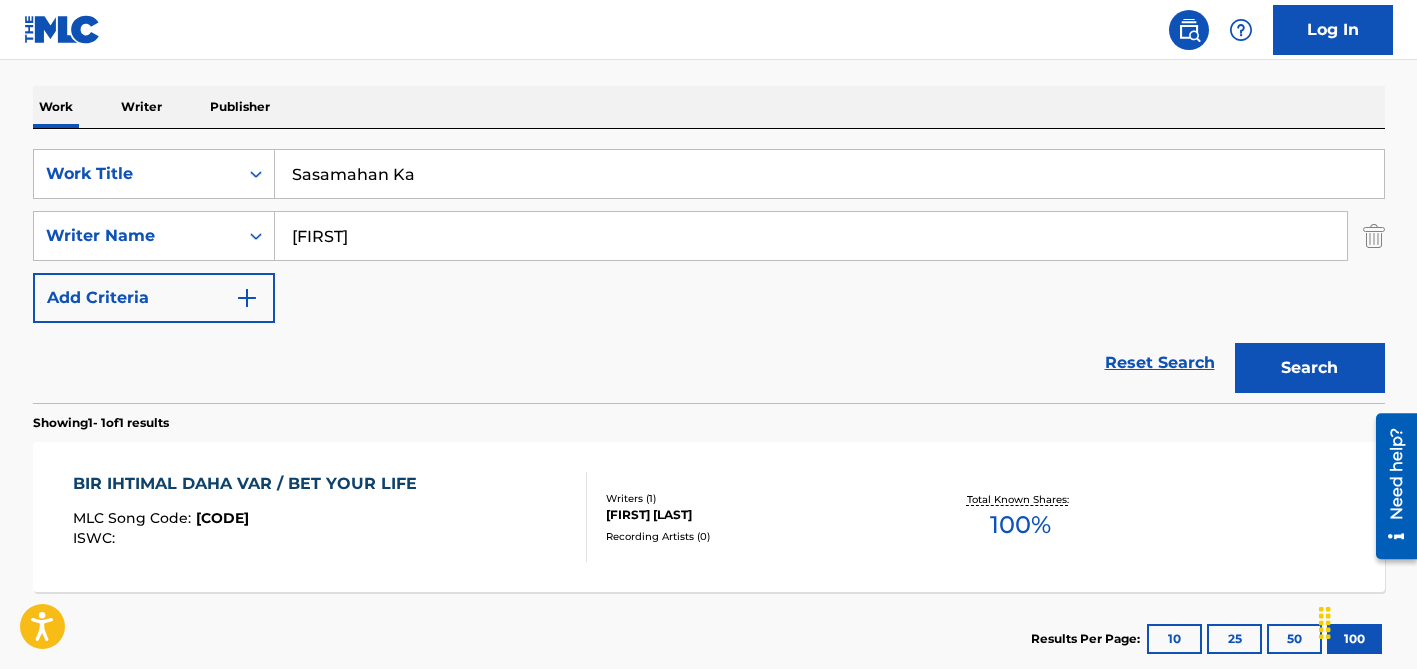click on "[FIRST]" at bounding box center (811, 236) 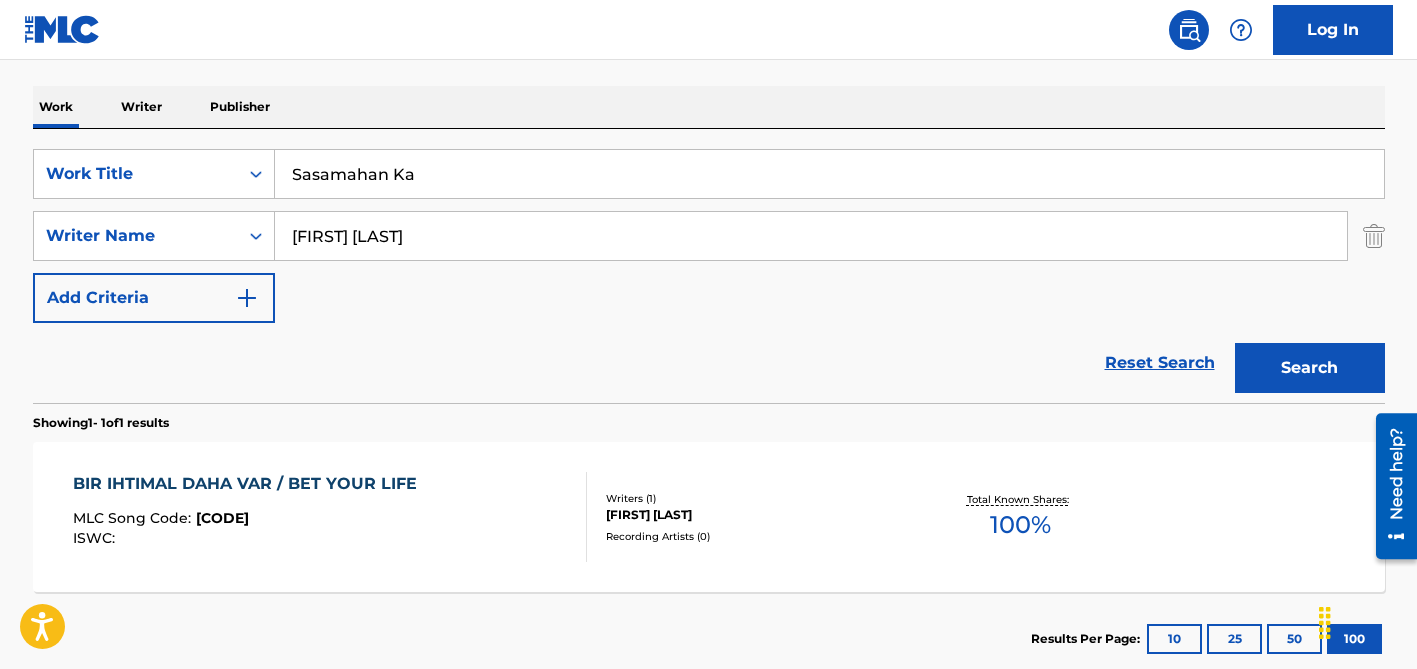 drag, startPoint x: 331, startPoint y: 235, endPoint x: 277, endPoint y: 233, distance: 54.037025 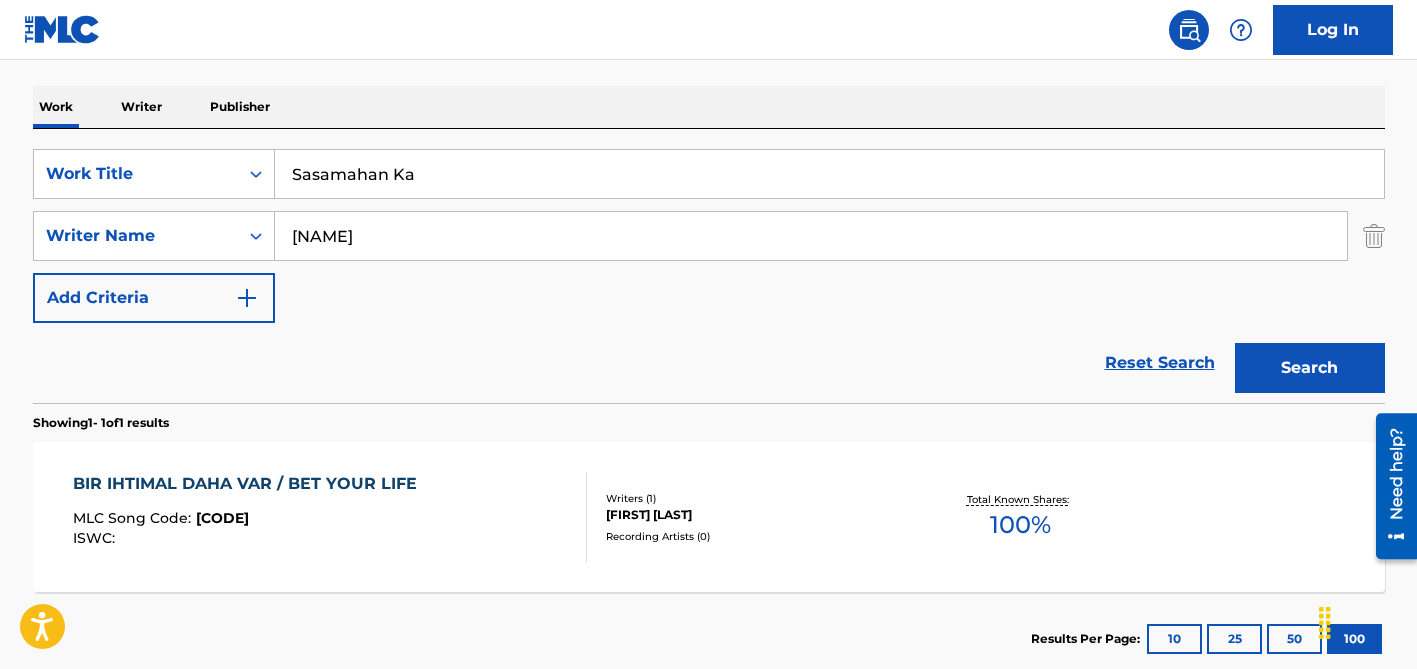 type on "[NAME]" 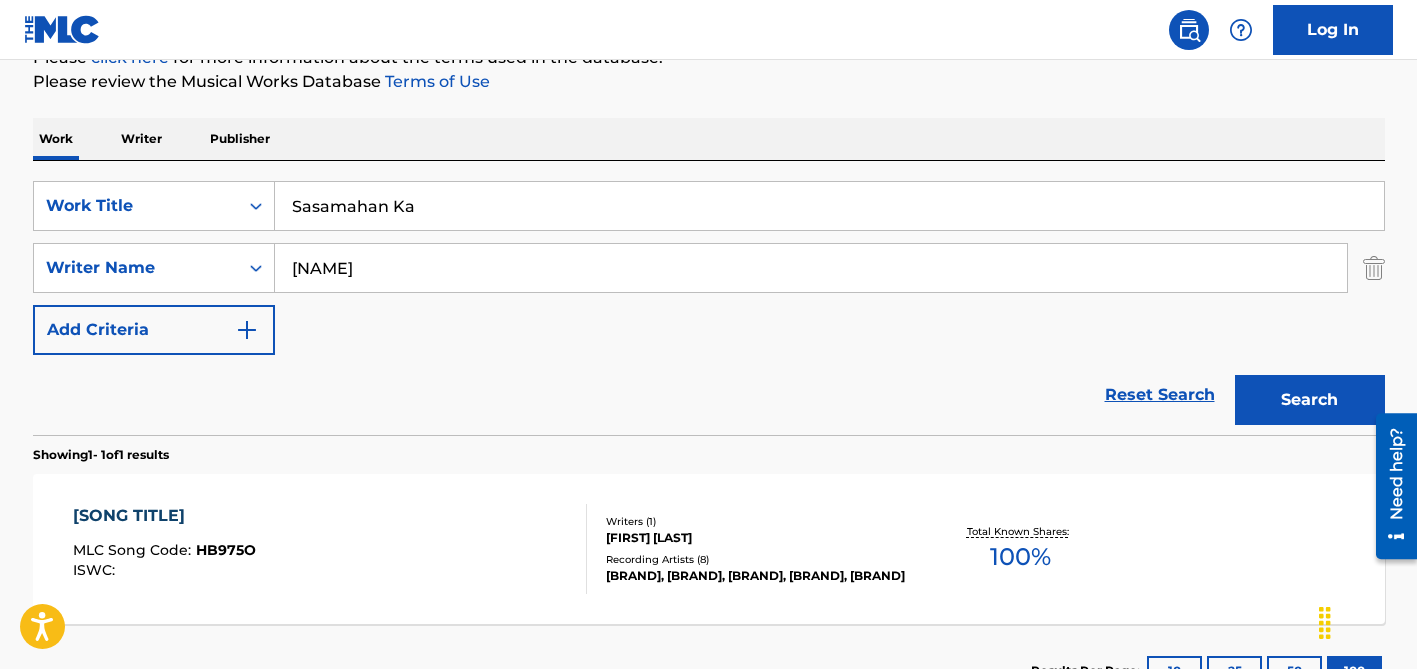 scroll, scrollTop: 296, scrollLeft: 0, axis: vertical 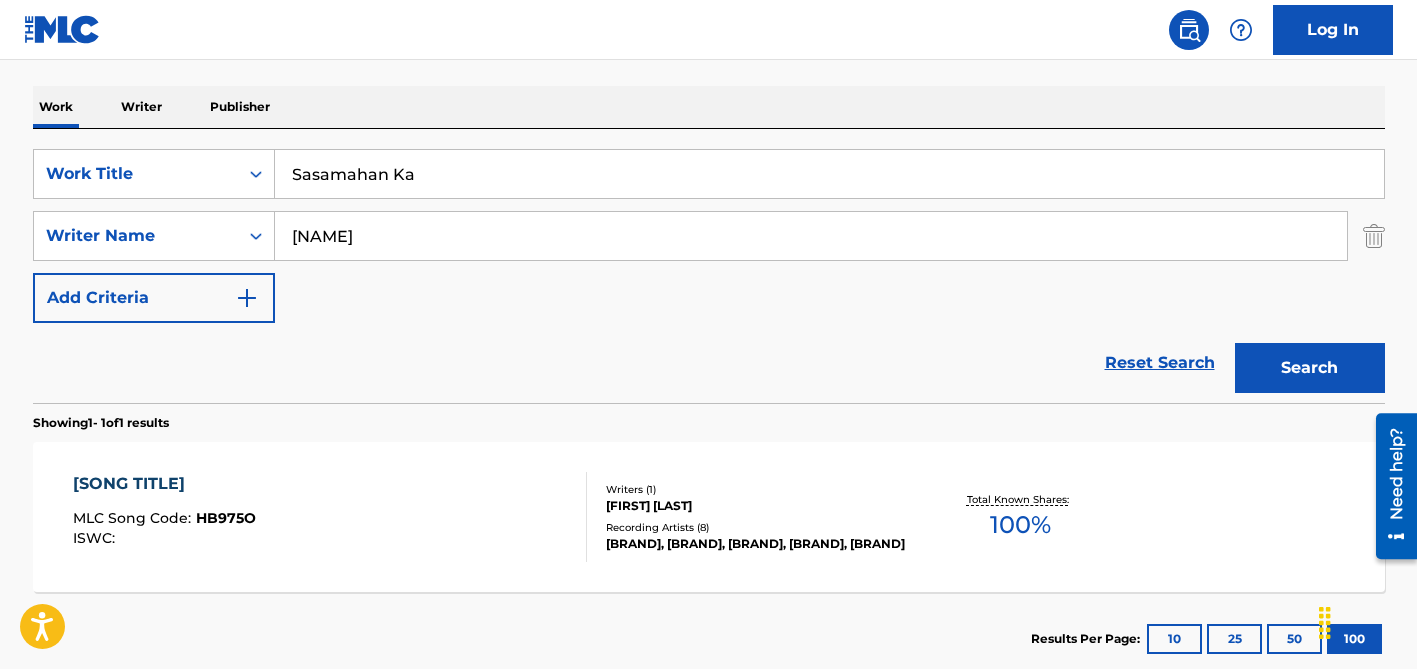 click on "Sasamahan Ka" at bounding box center (829, 174) 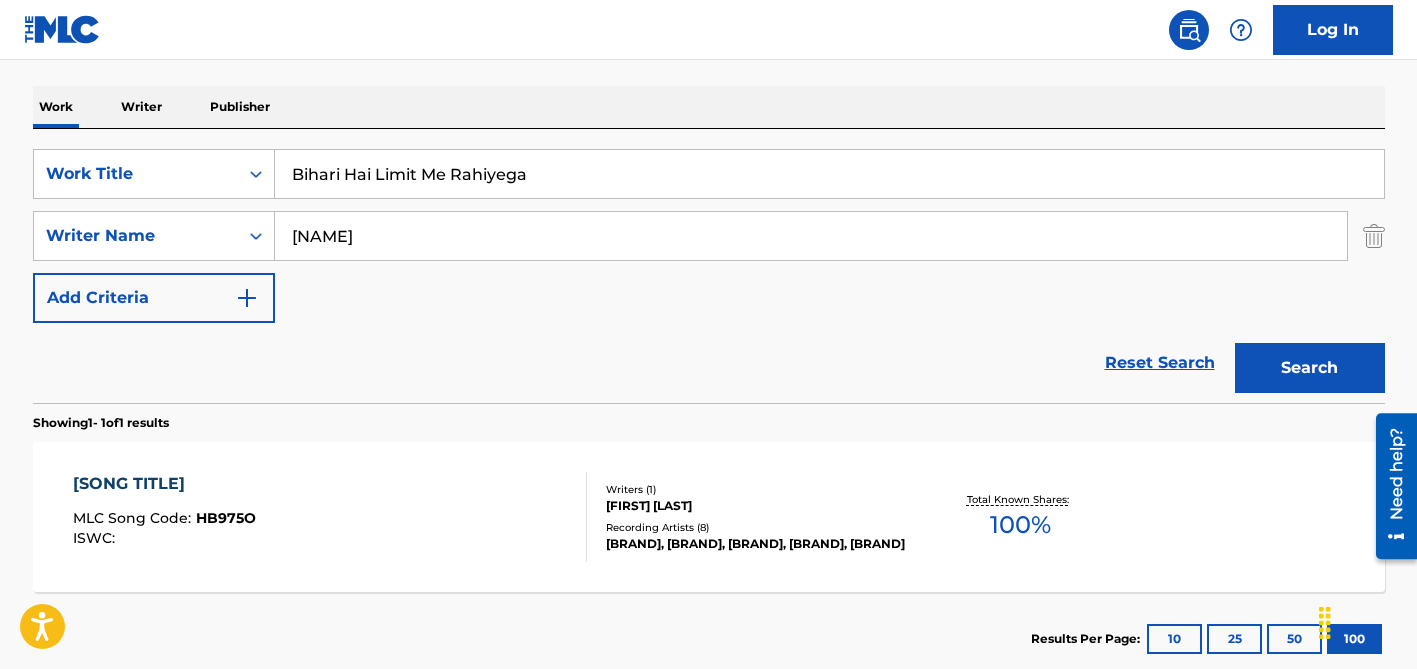 type on "Bihari Hai Limit Me Rahiyega" 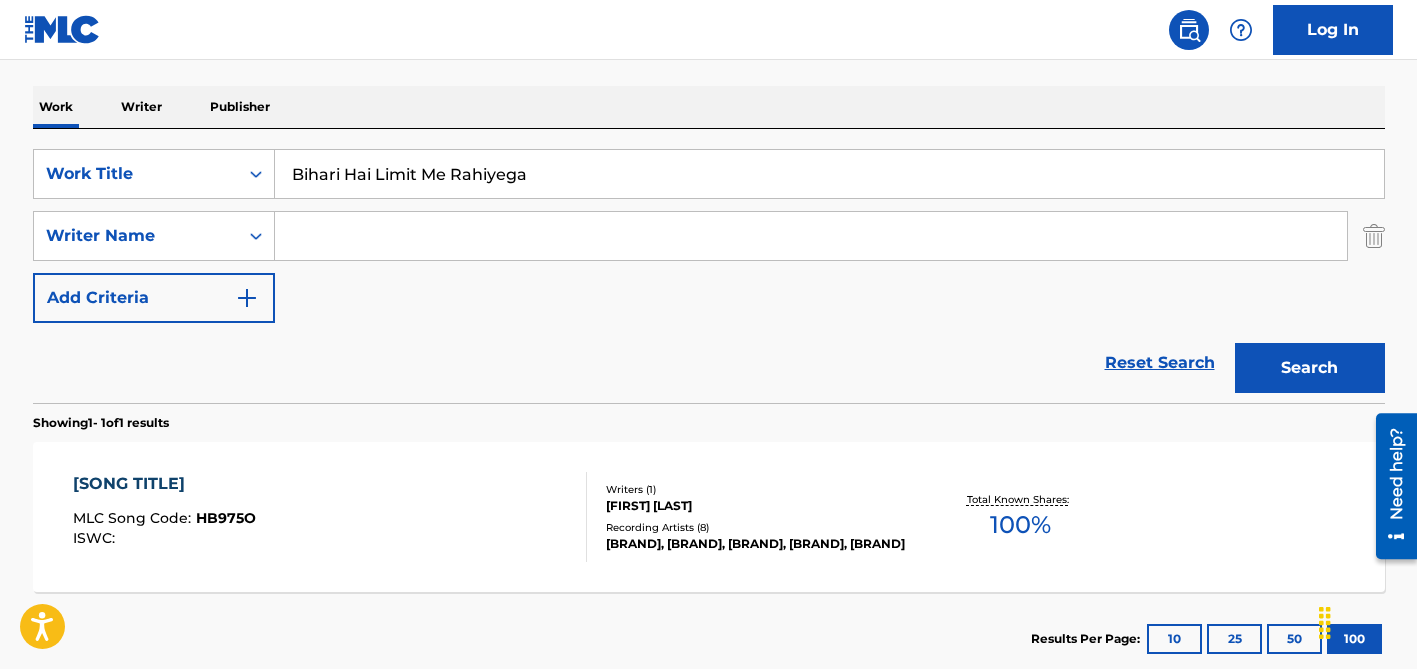click on "Search" at bounding box center (1310, 368) 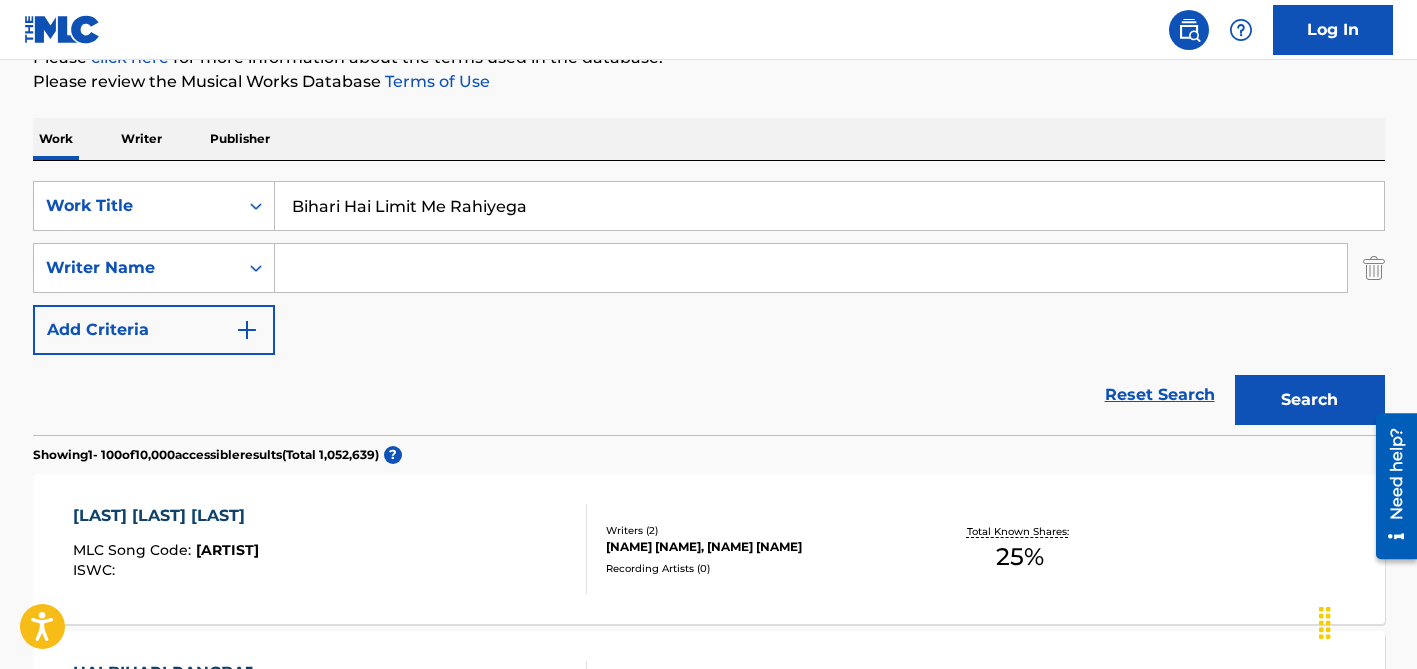 scroll, scrollTop: 296, scrollLeft: 0, axis: vertical 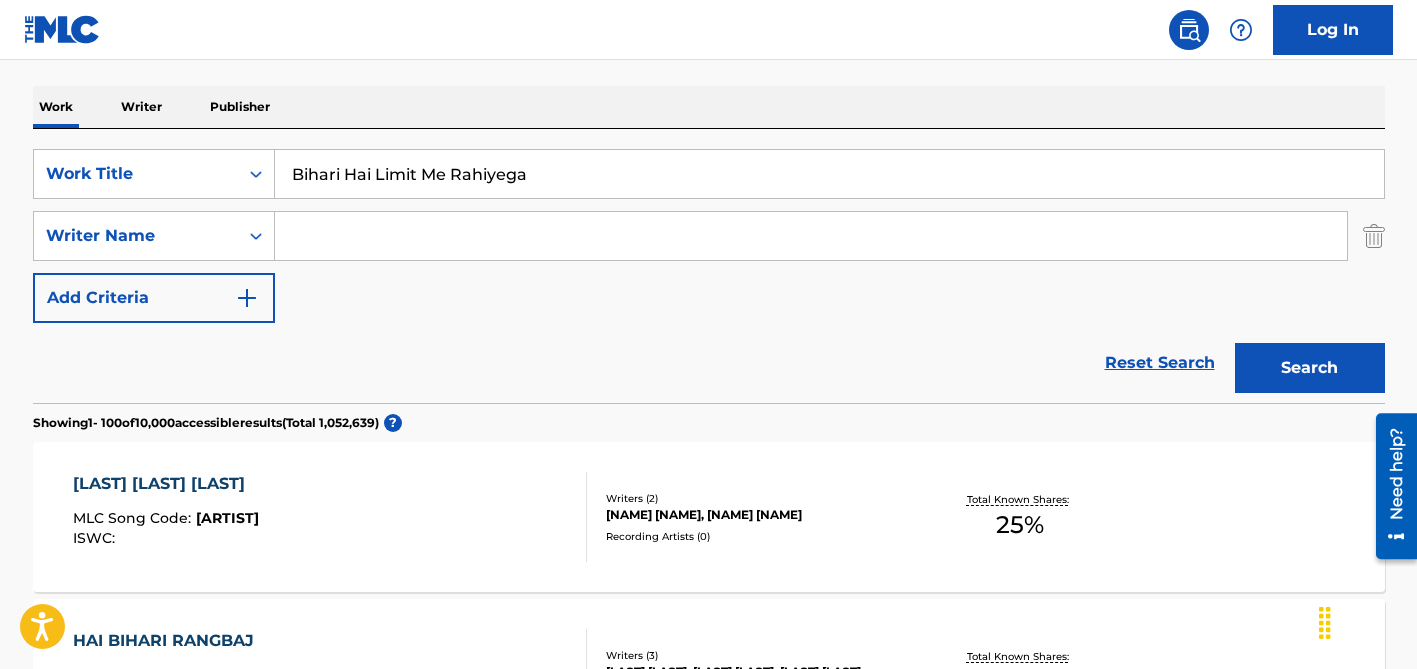 click at bounding box center [811, 236] 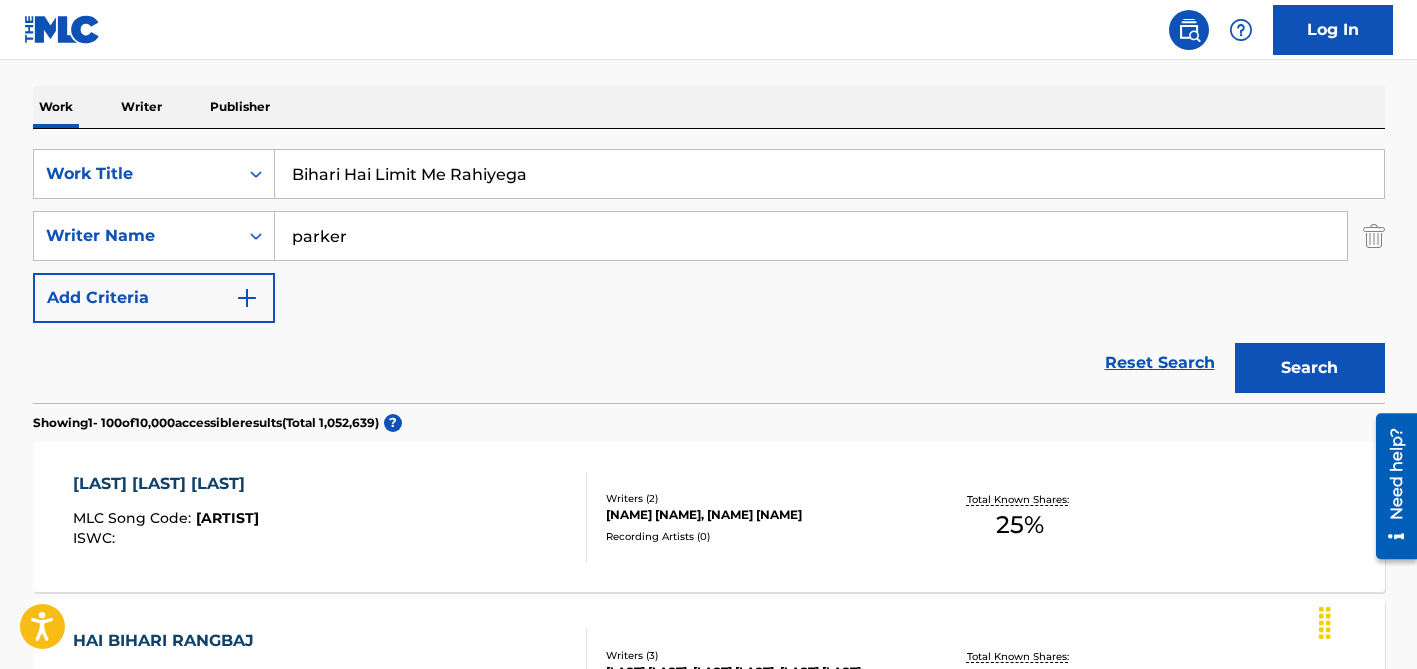 type on "parker" 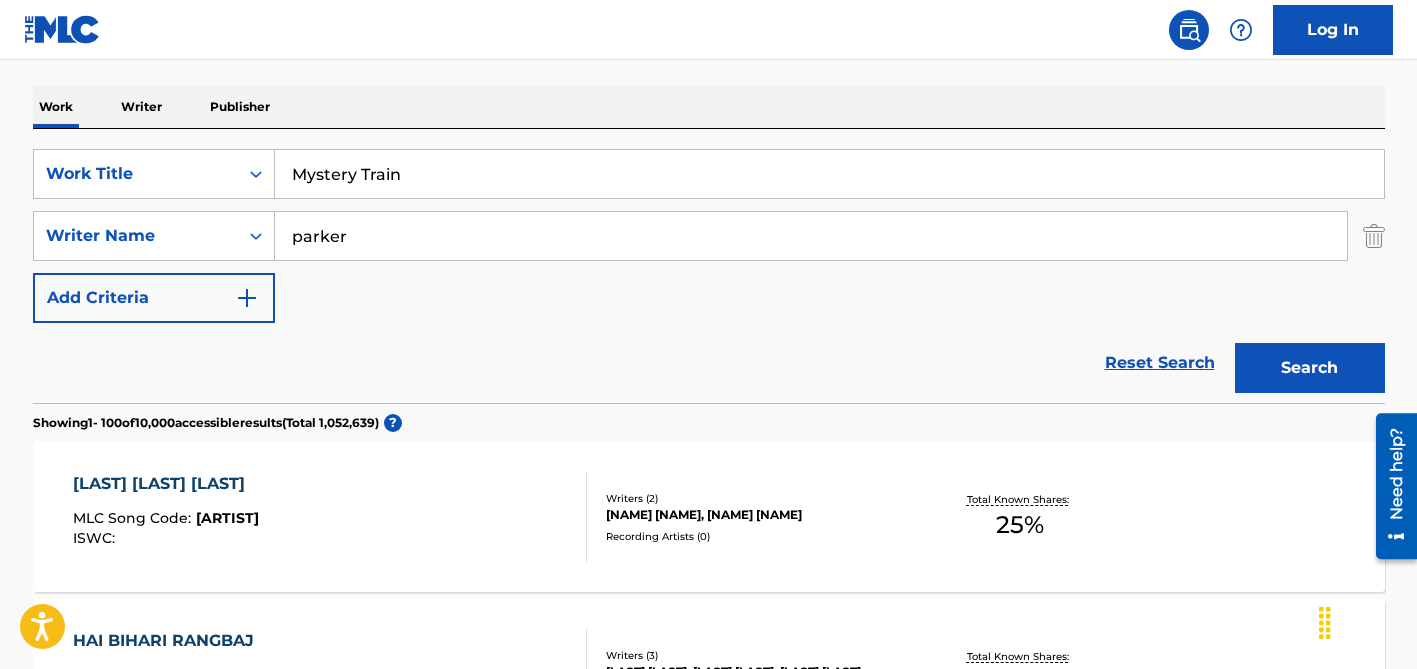 click on "Mystery Train" at bounding box center [829, 174] 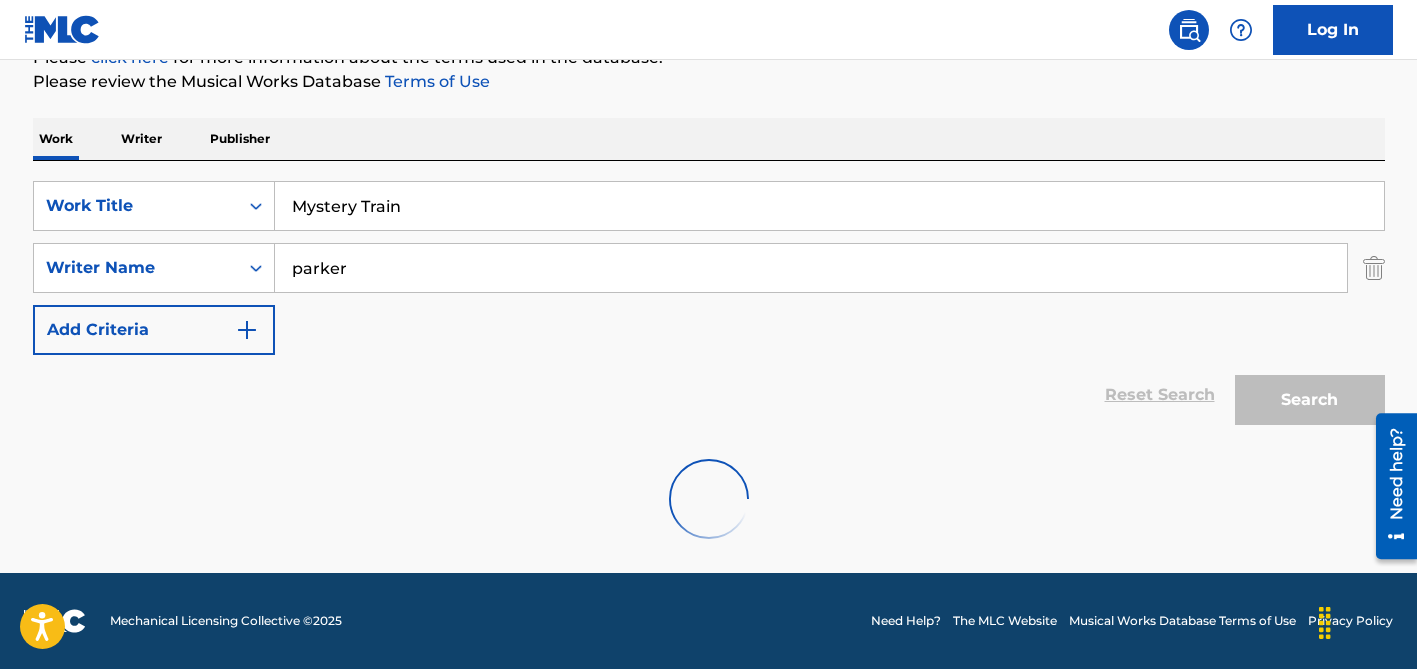 scroll, scrollTop: 264, scrollLeft: 0, axis: vertical 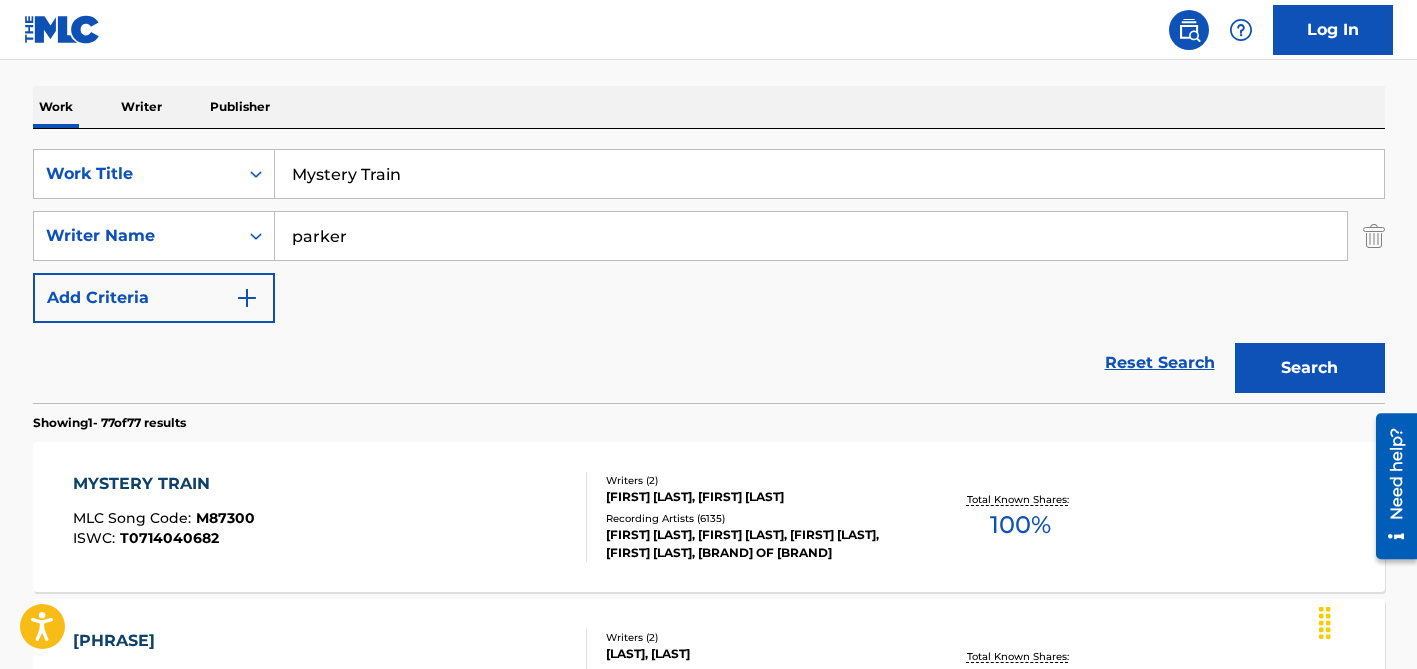 click on "Mystery Train" at bounding box center [829, 174] 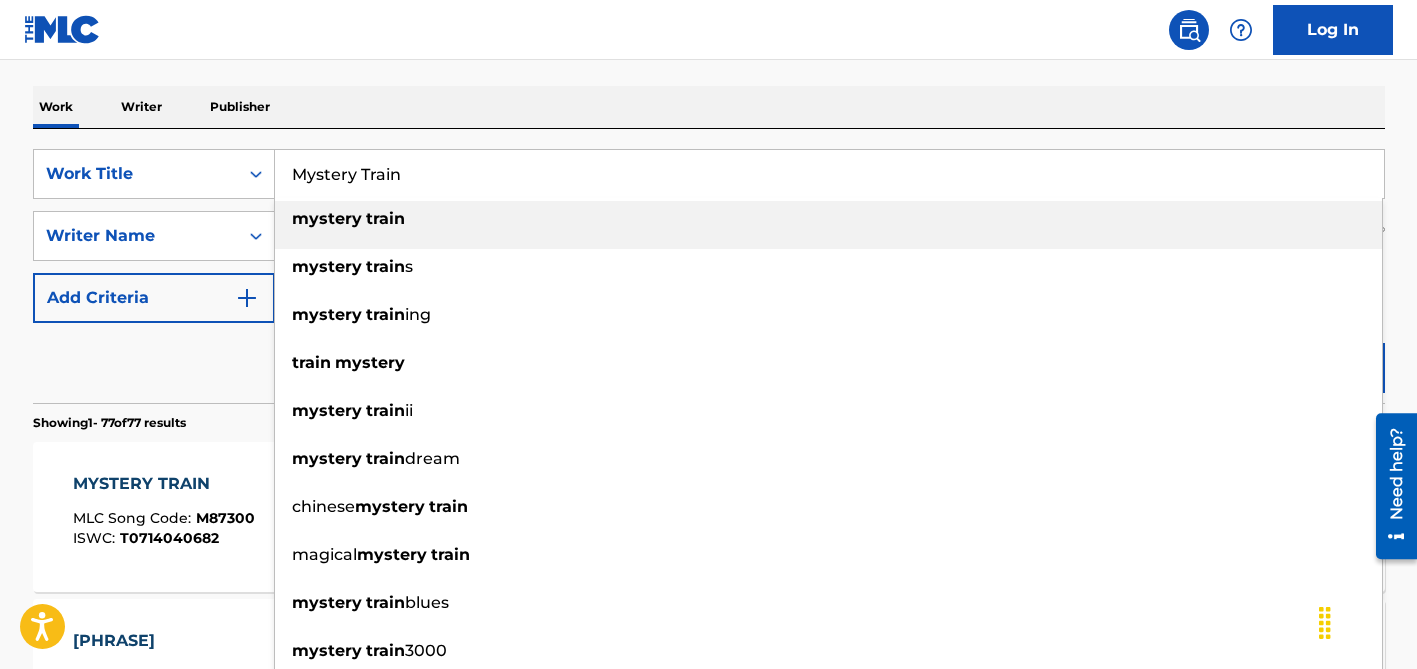 click on "Mystery Train" at bounding box center (829, 174) 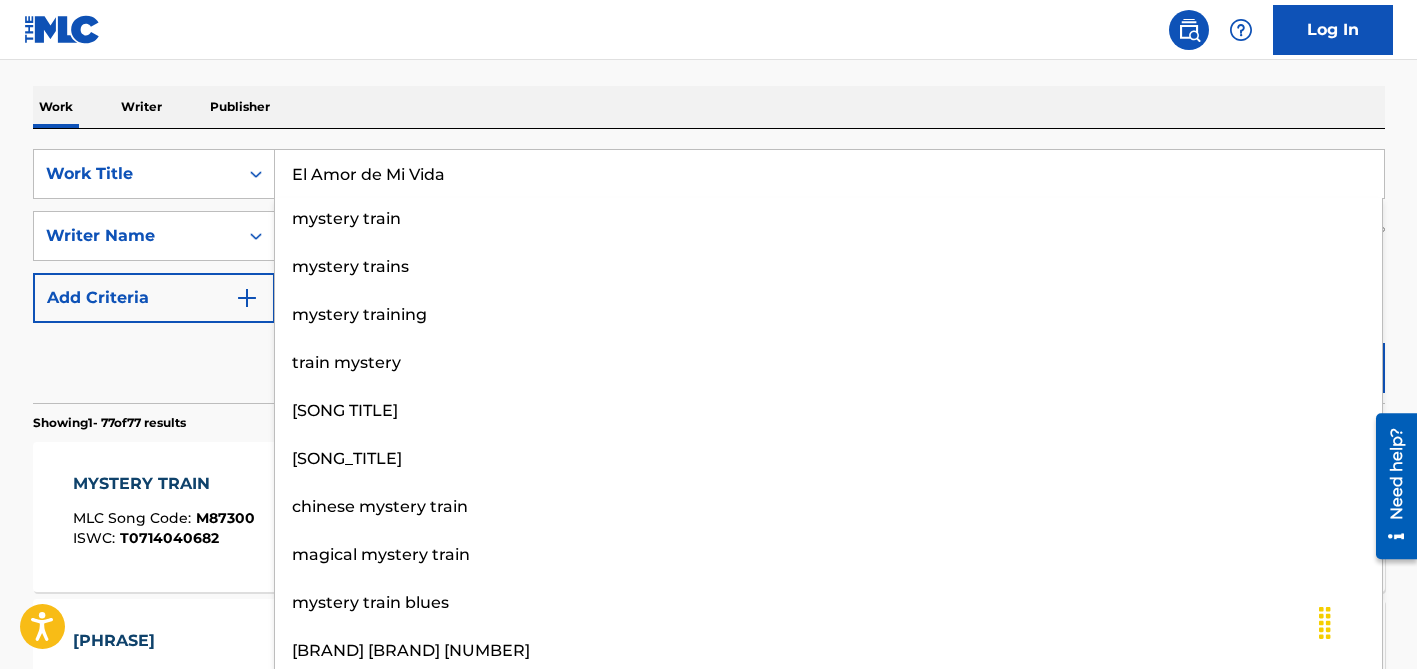 type on "El Amor de Mi Vida" 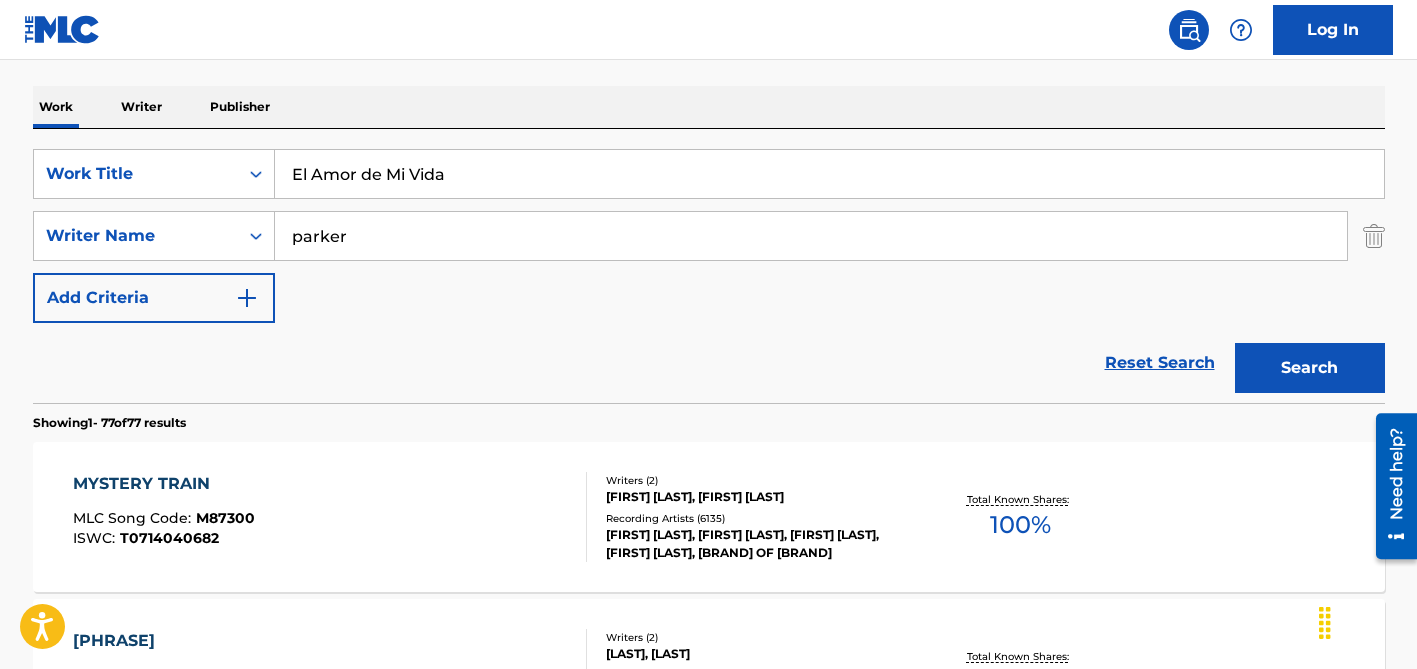 click on "parker" at bounding box center (811, 236) 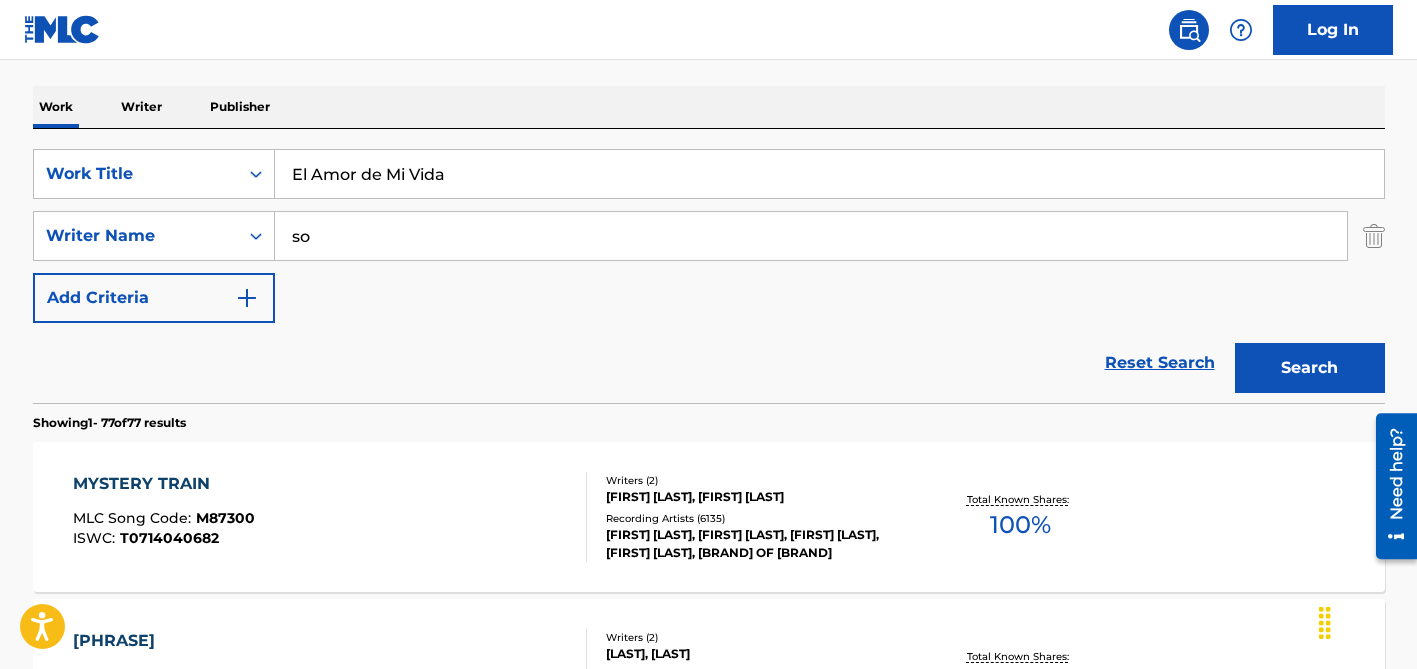 type on "s" 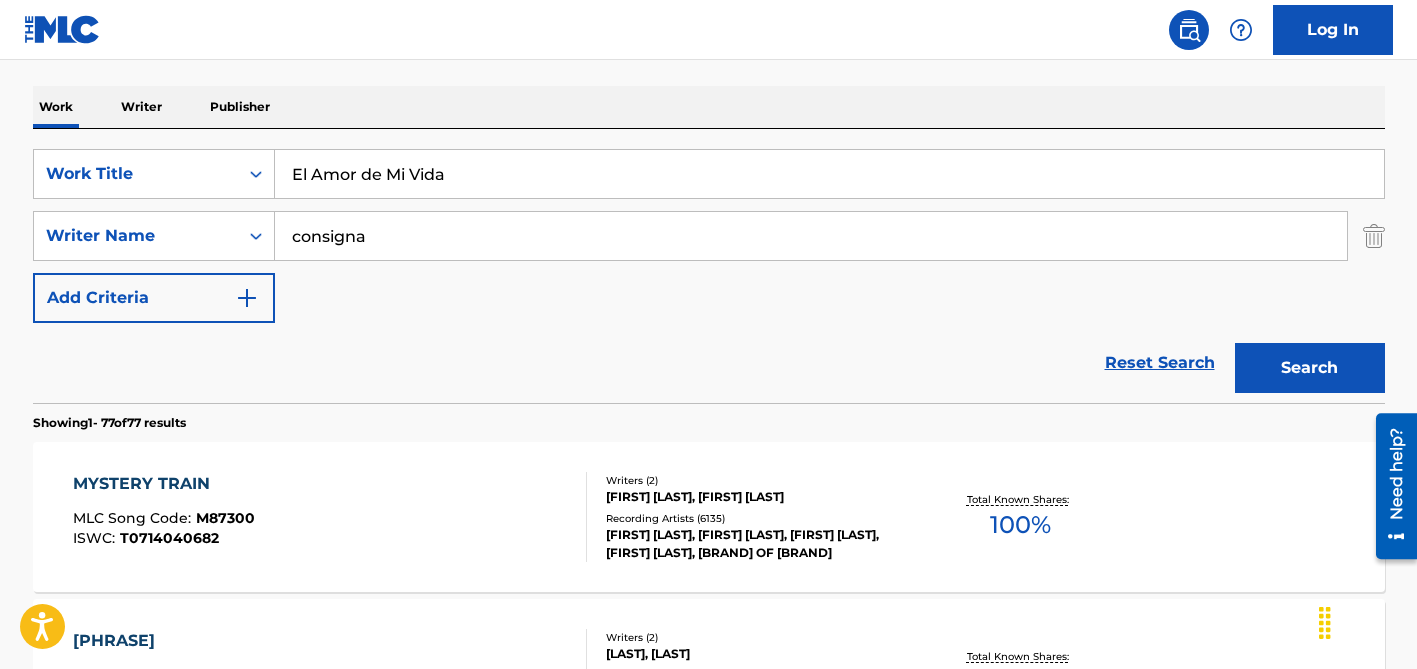 type on "consigna" 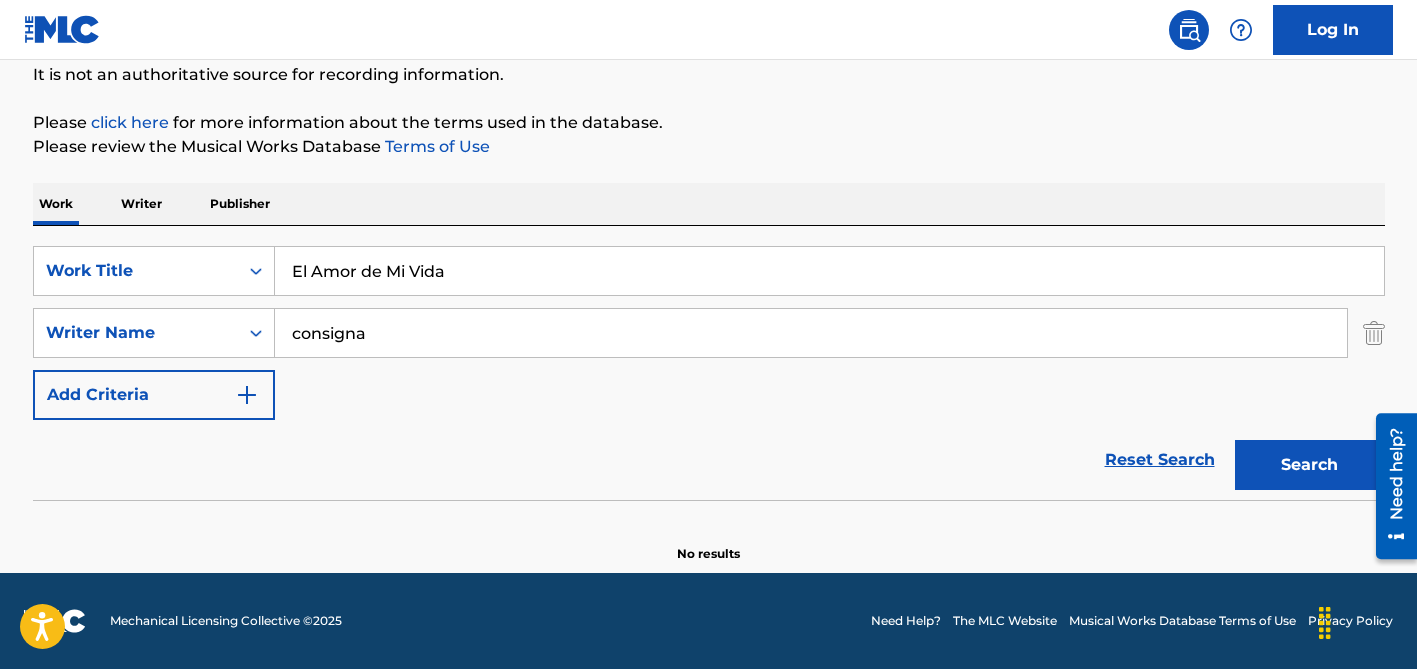 scroll, scrollTop: 199, scrollLeft: 0, axis: vertical 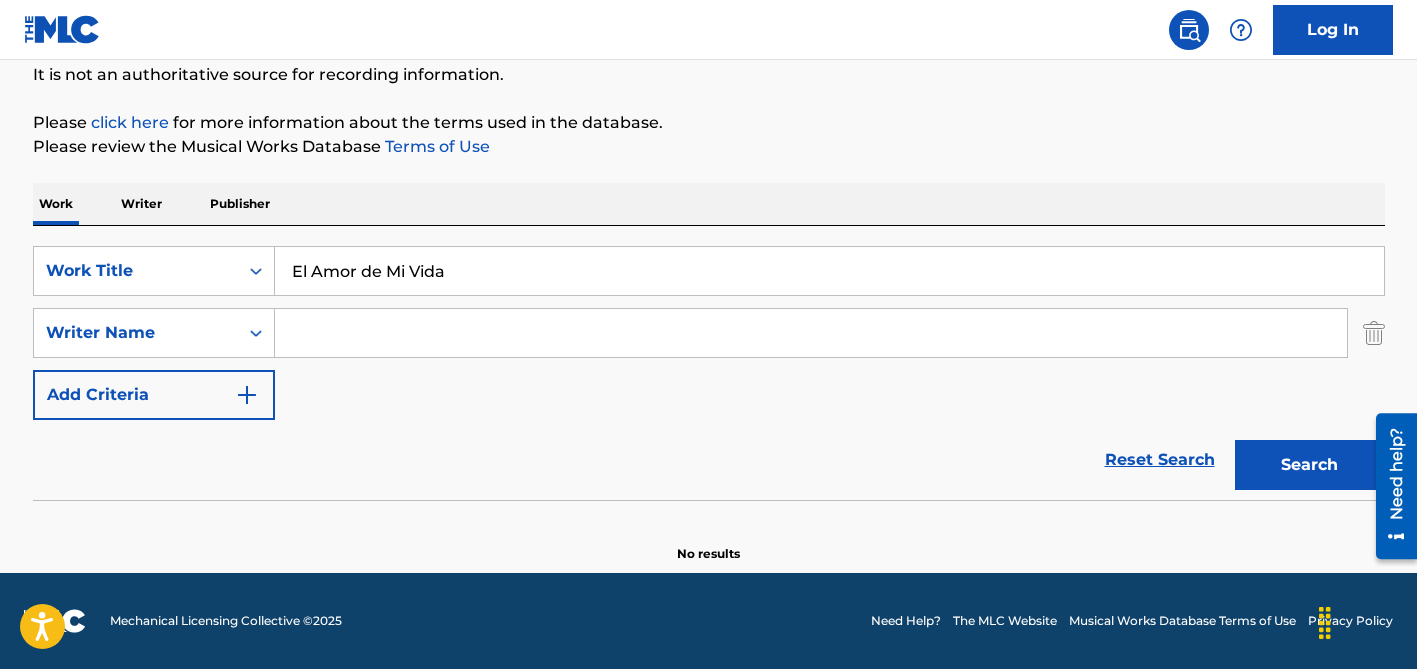 click on "Search" at bounding box center [1310, 465] 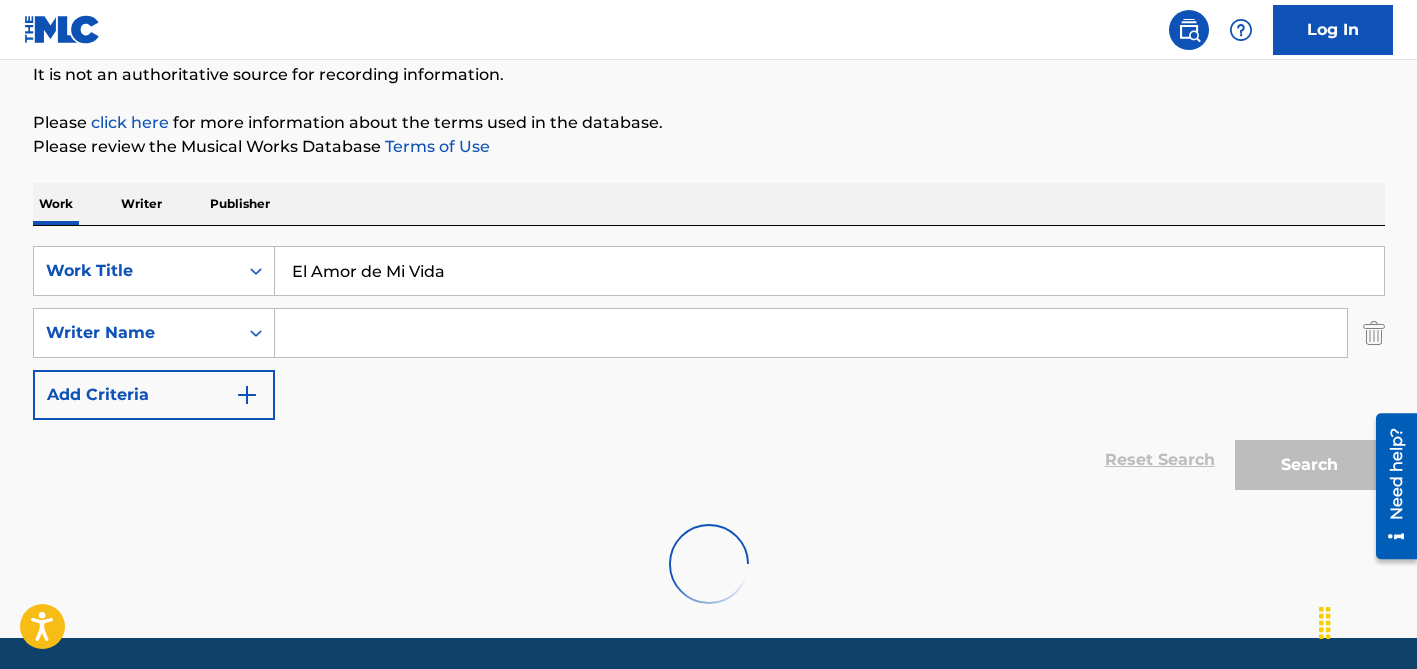scroll, scrollTop: 264, scrollLeft: 0, axis: vertical 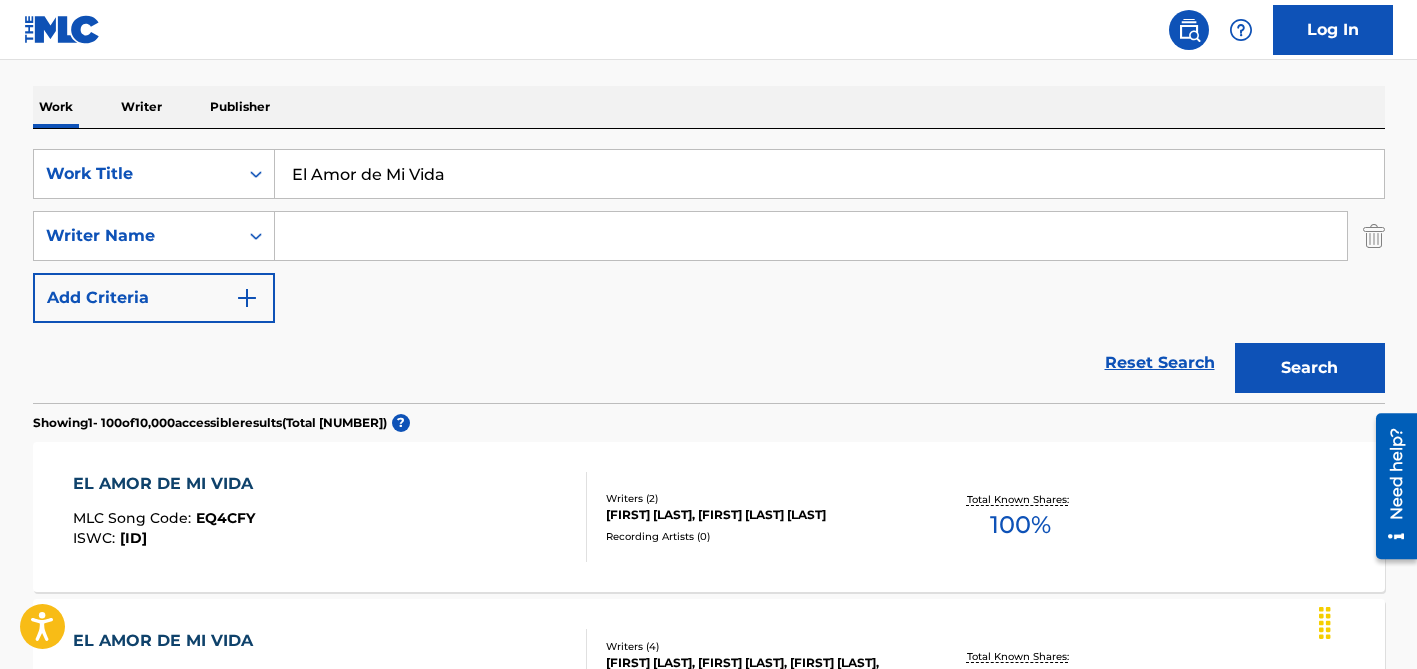 paste on "Cisneros" 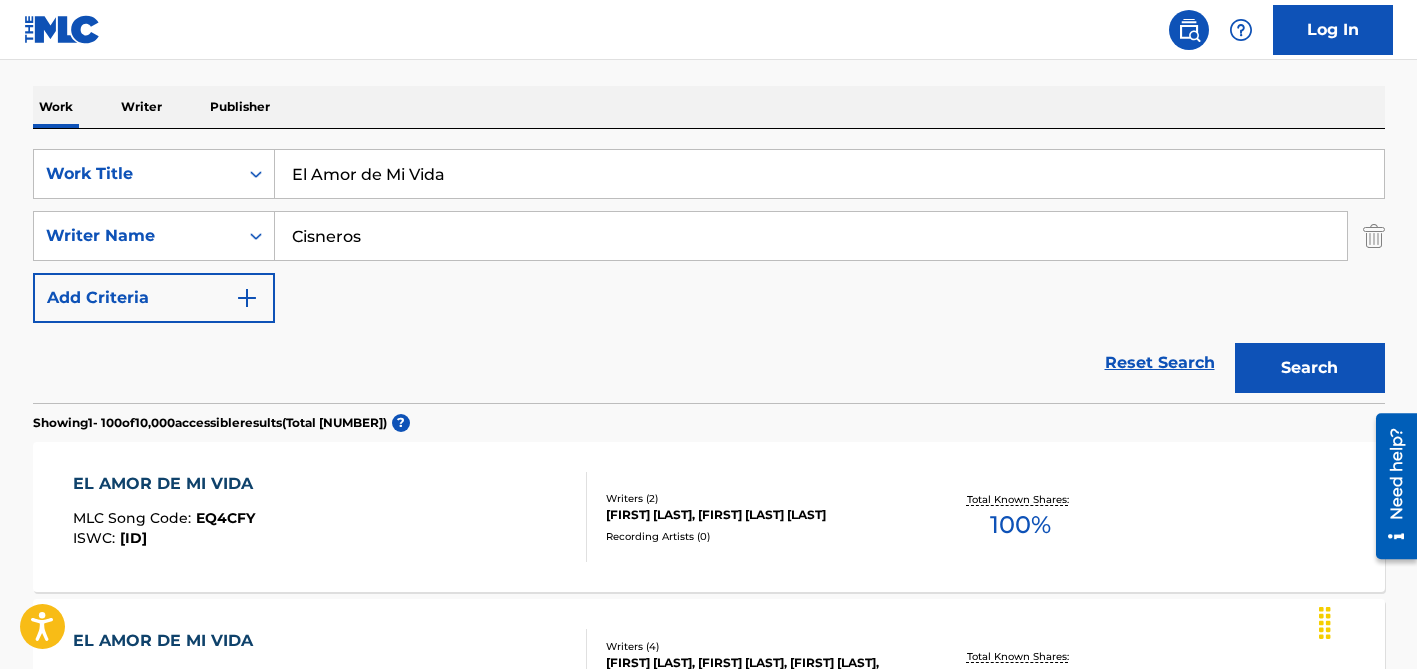 click on "Search" at bounding box center [1310, 368] 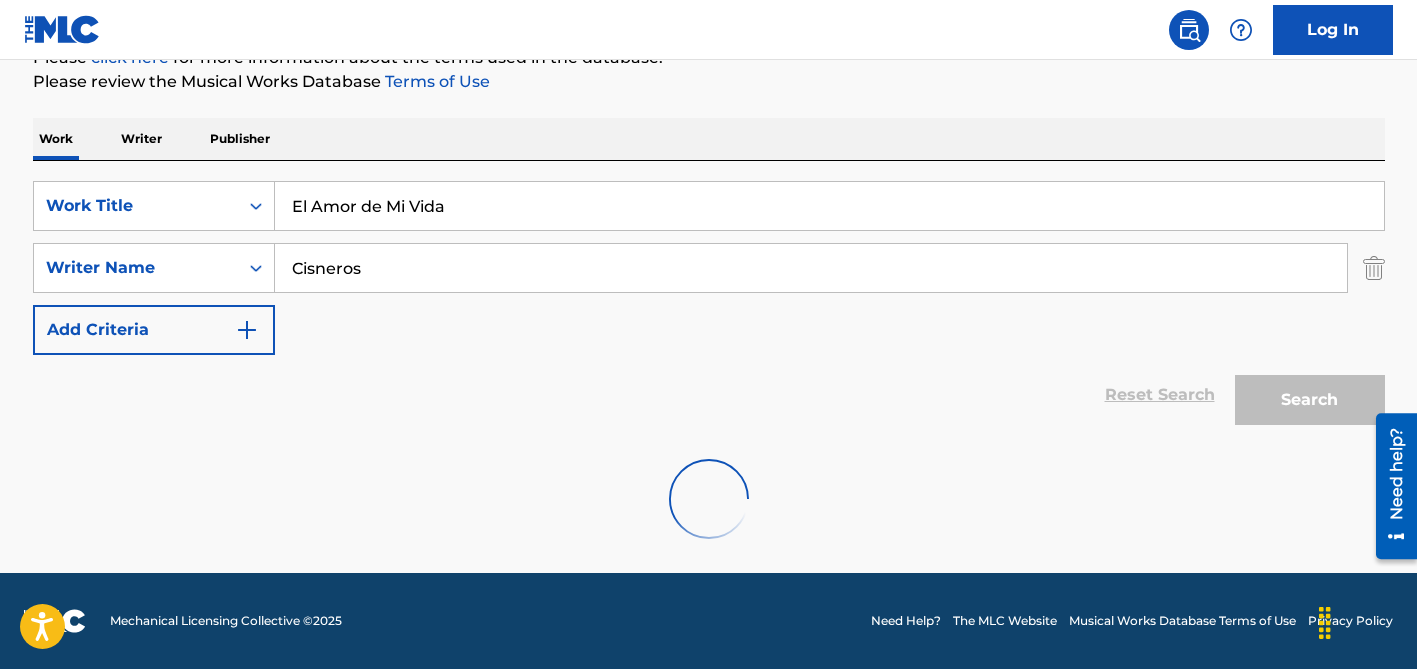 scroll, scrollTop: 264, scrollLeft: 0, axis: vertical 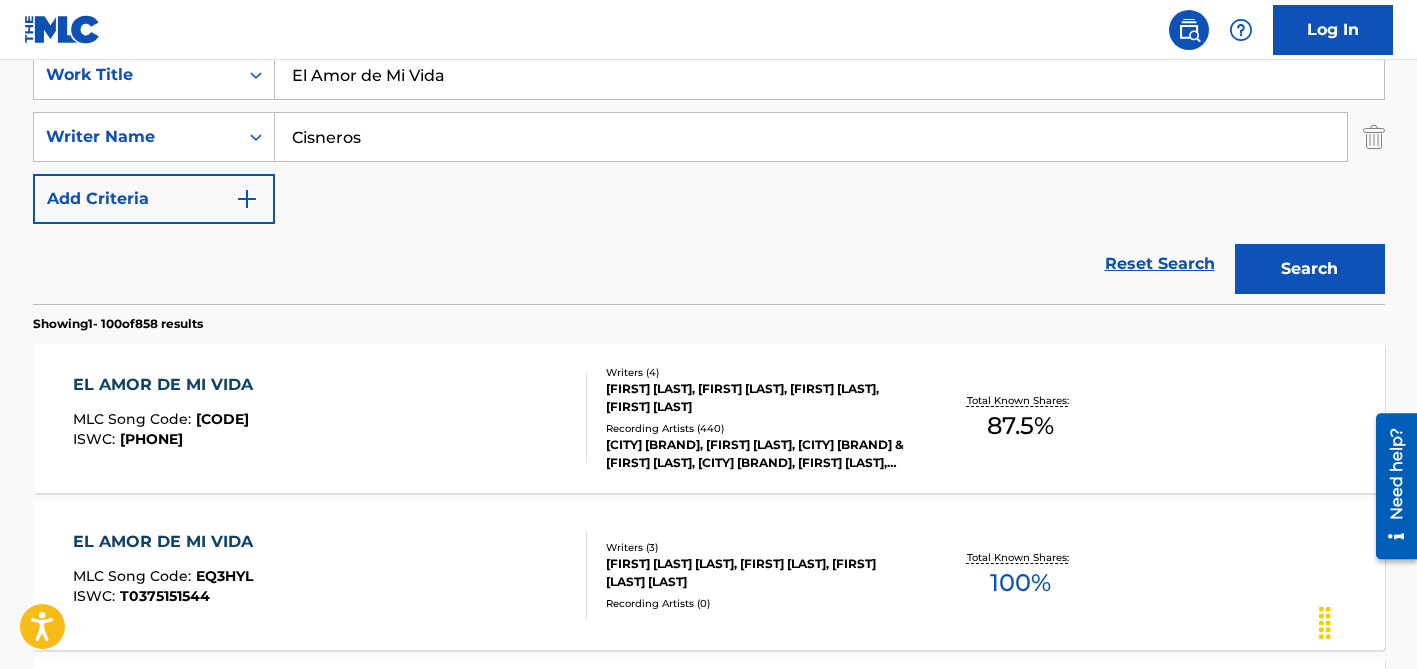 click on "Cisneros" at bounding box center (811, 137) 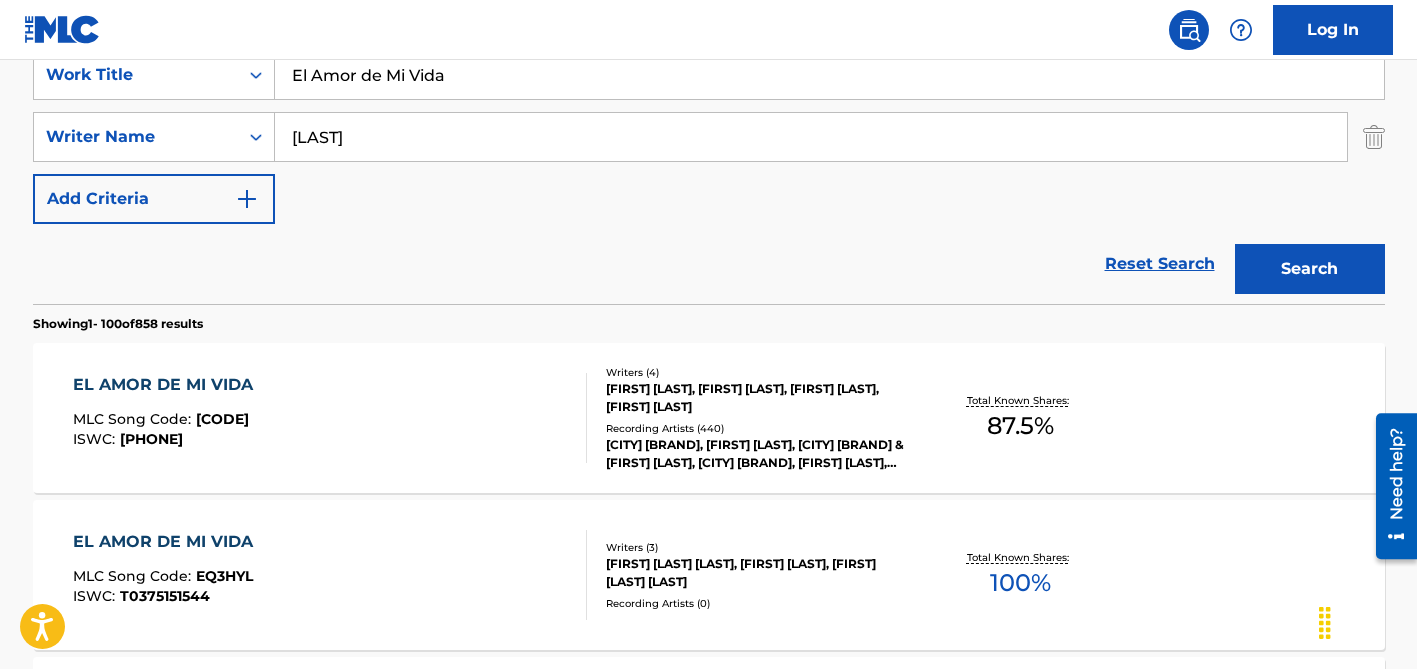 type on "[LAST]" 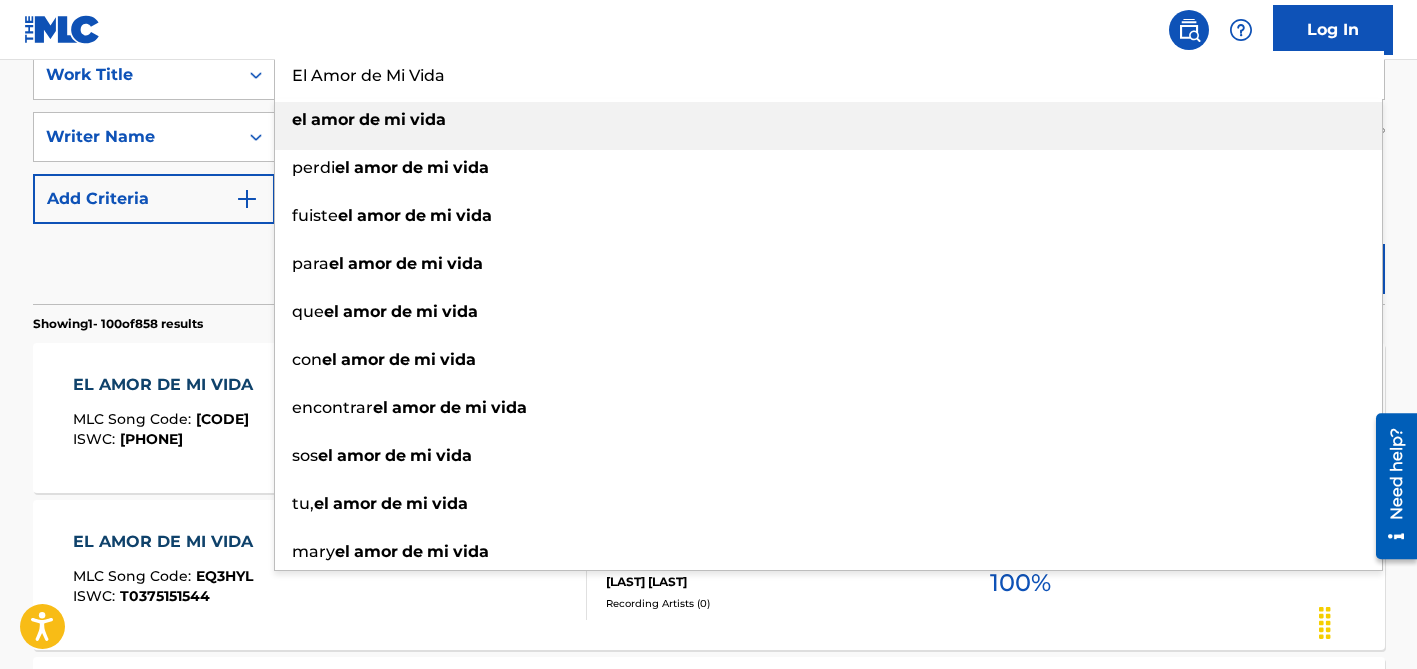 click on "El Amor de Mi Vida" at bounding box center (829, 75) 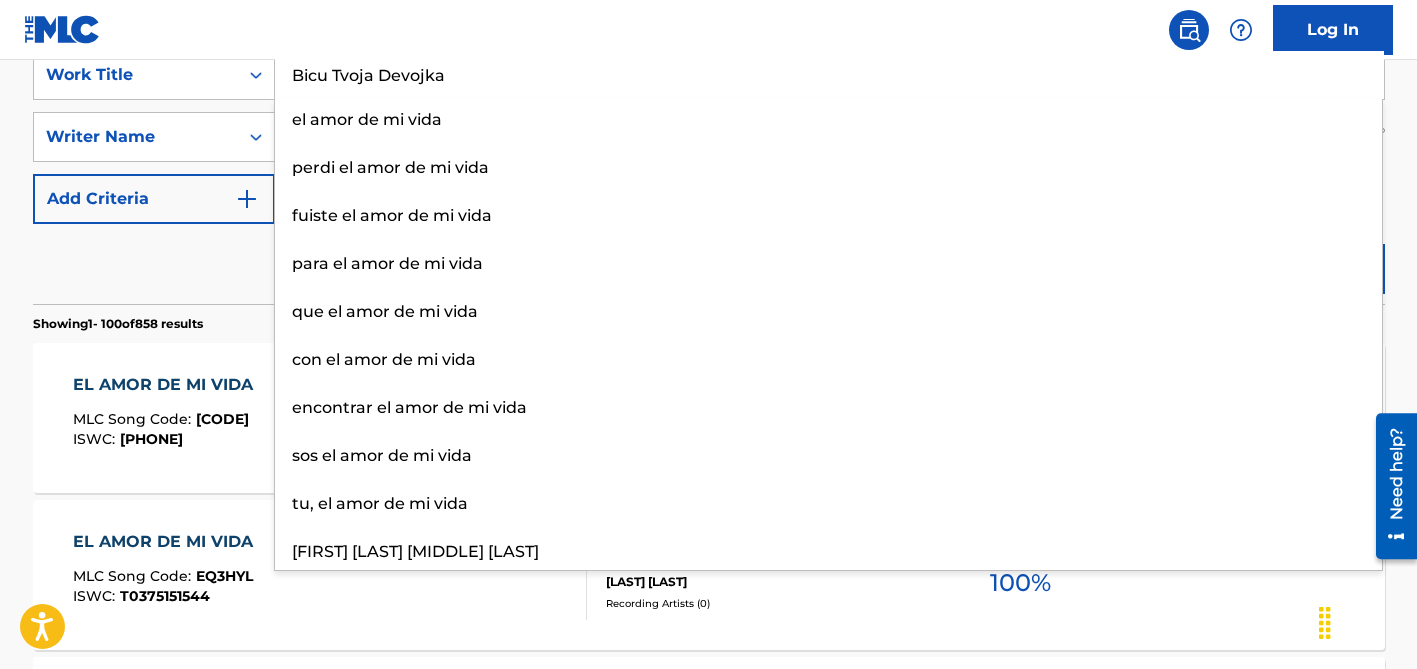 type on "Bicu Tvoja Devojka" 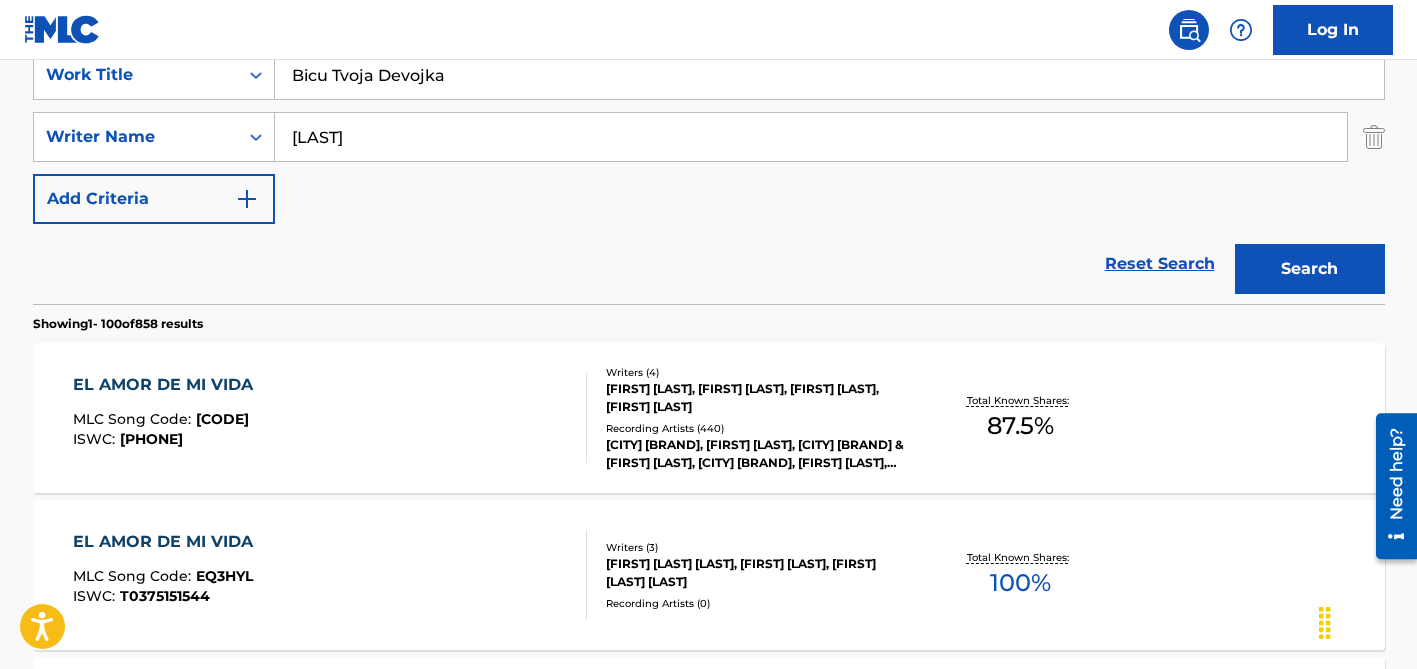 click on "[LAST]" at bounding box center [811, 137] 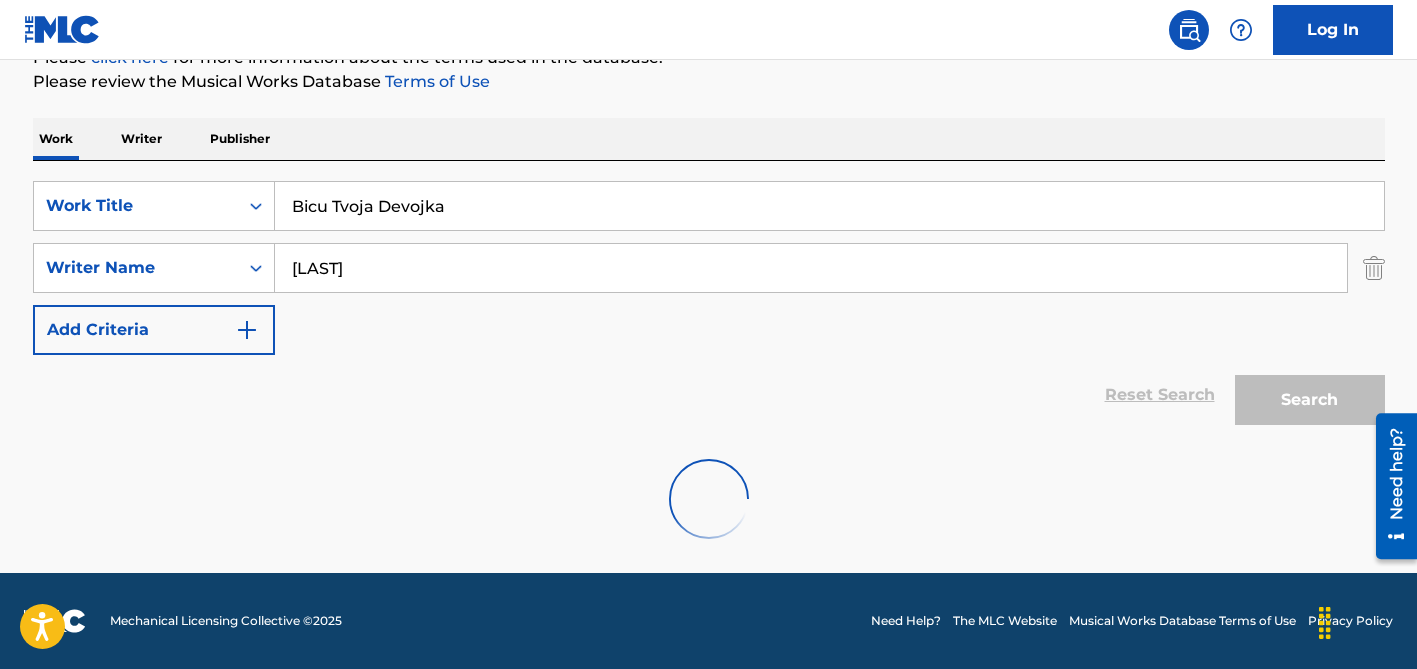 scroll, scrollTop: 264, scrollLeft: 0, axis: vertical 